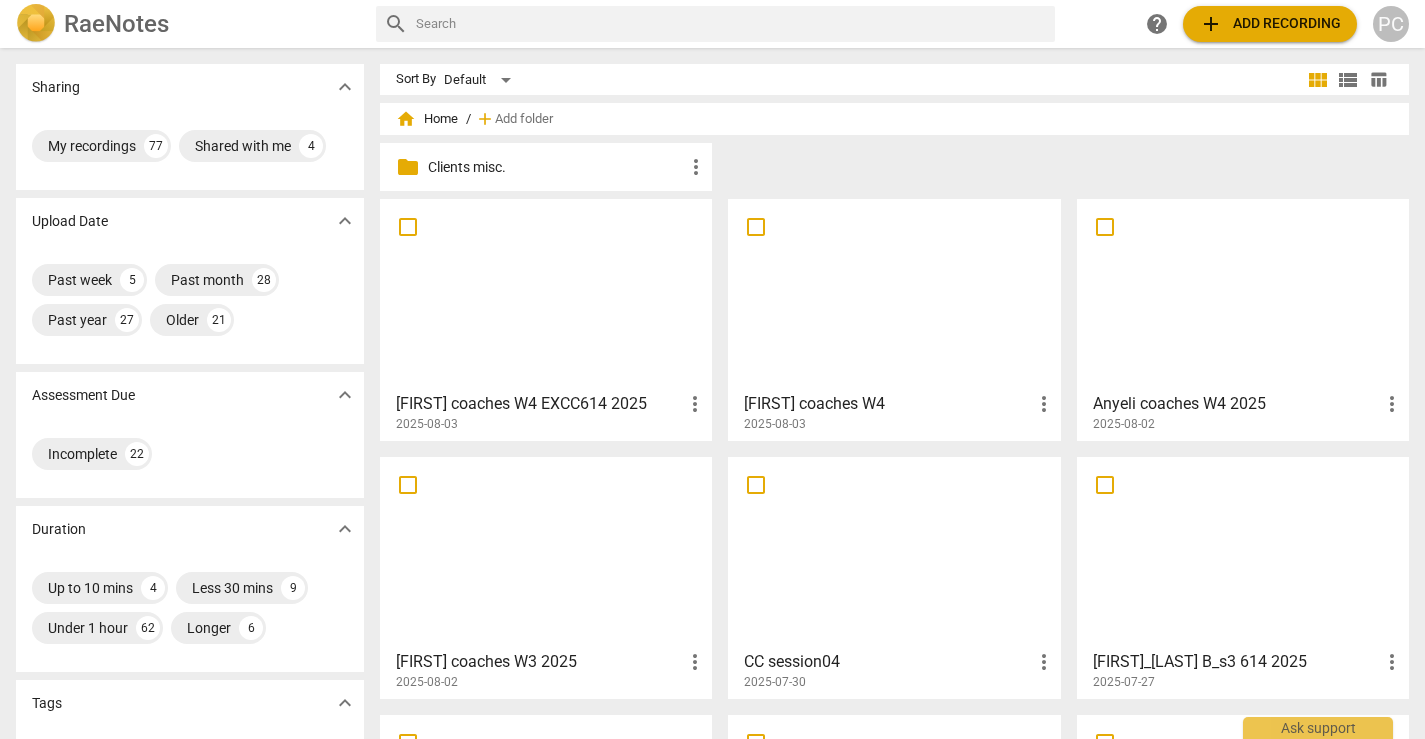 scroll, scrollTop: 0, scrollLeft: 0, axis: both 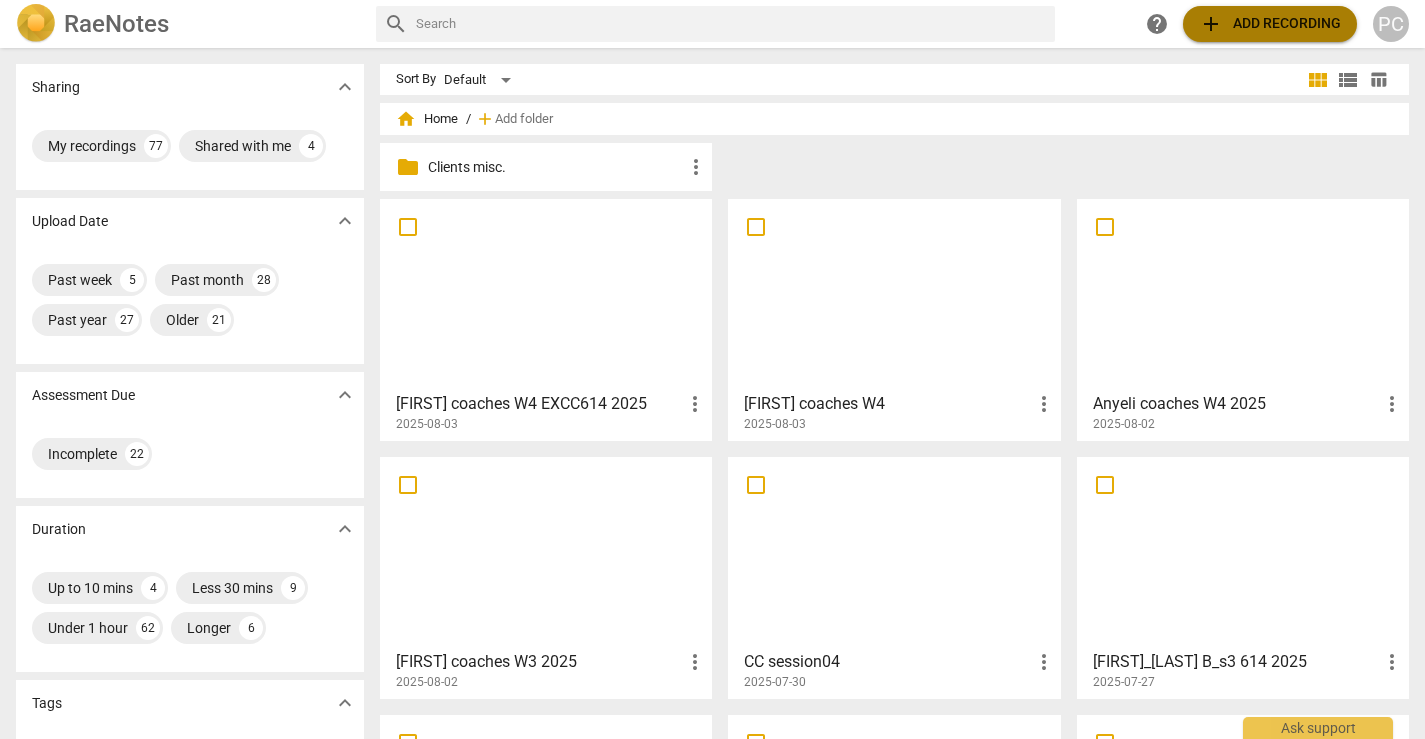 click on "add   Add recording" at bounding box center [1270, 24] 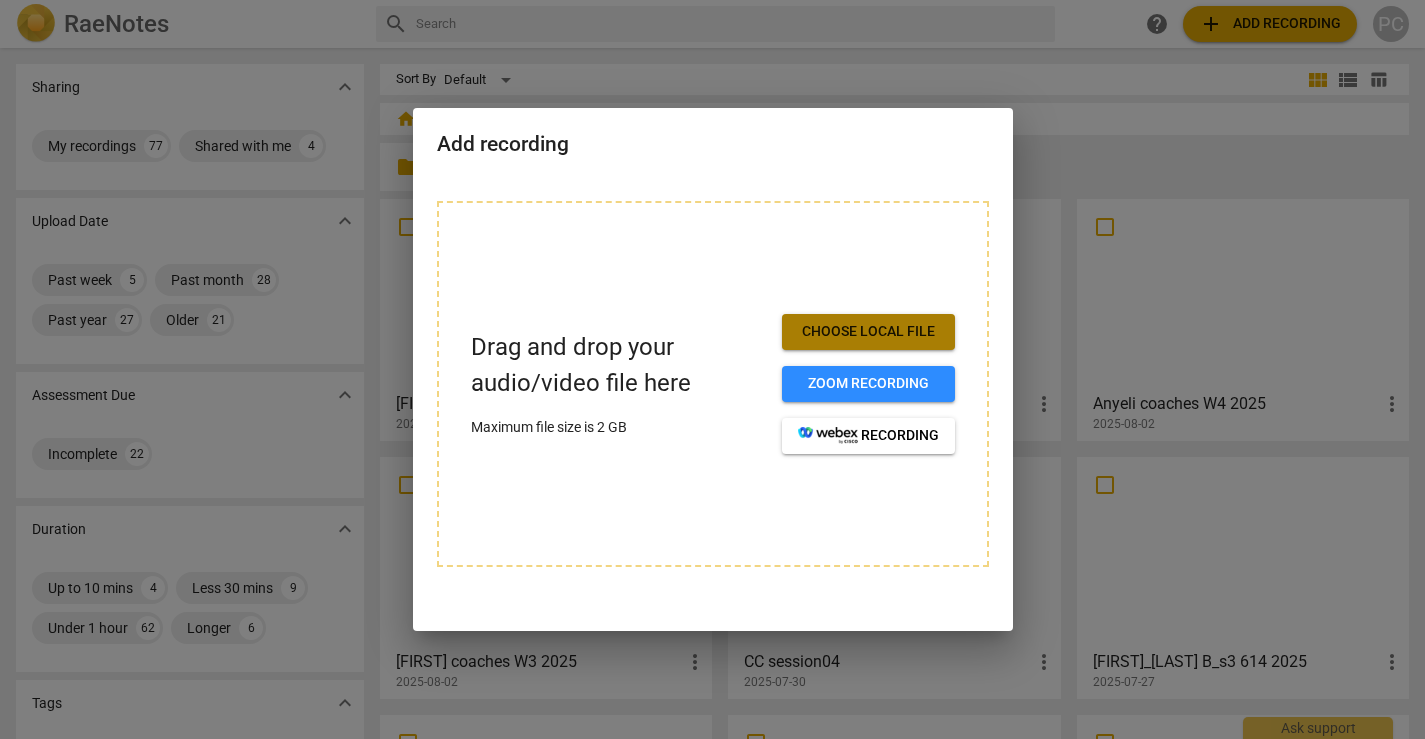 click on "Choose local file" at bounding box center [868, 332] 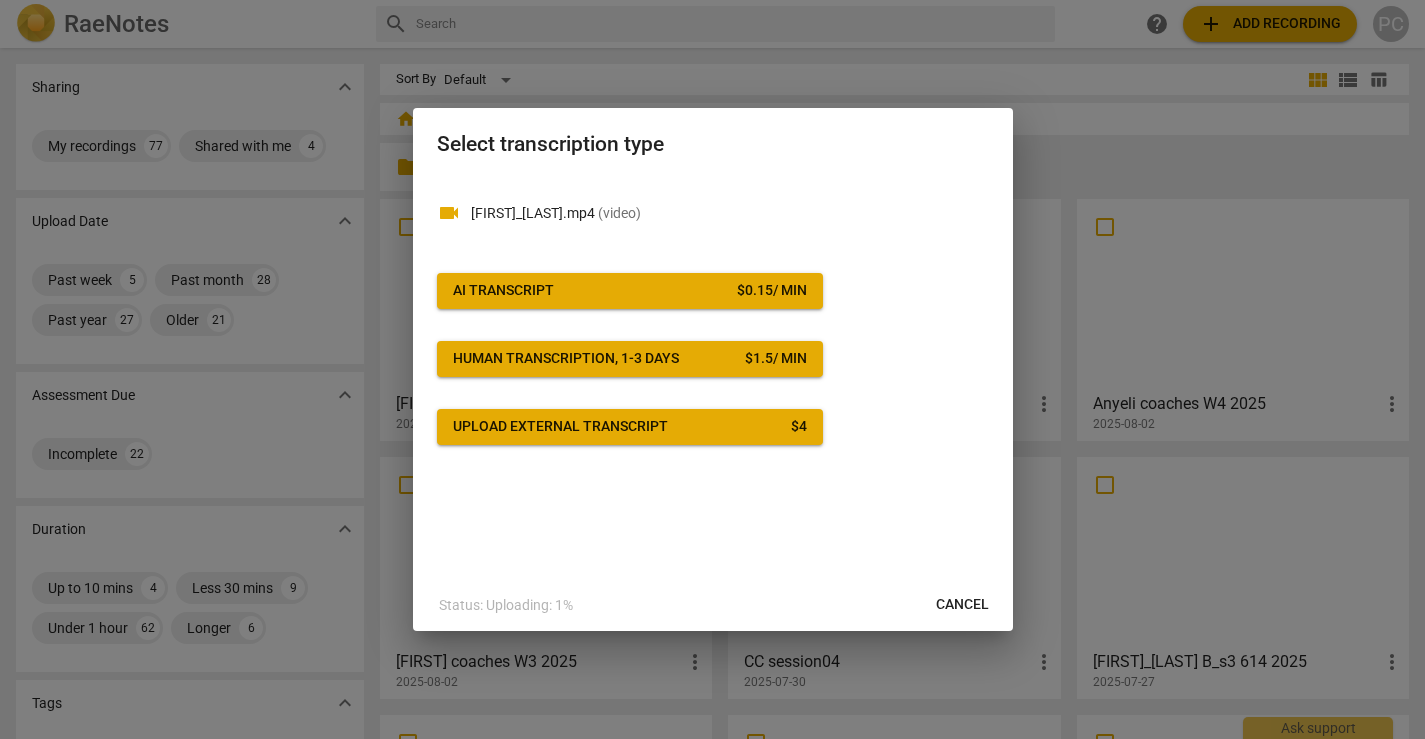 click on "AI Transcript $ 0.15  / min" at bounding box center [630, 291] 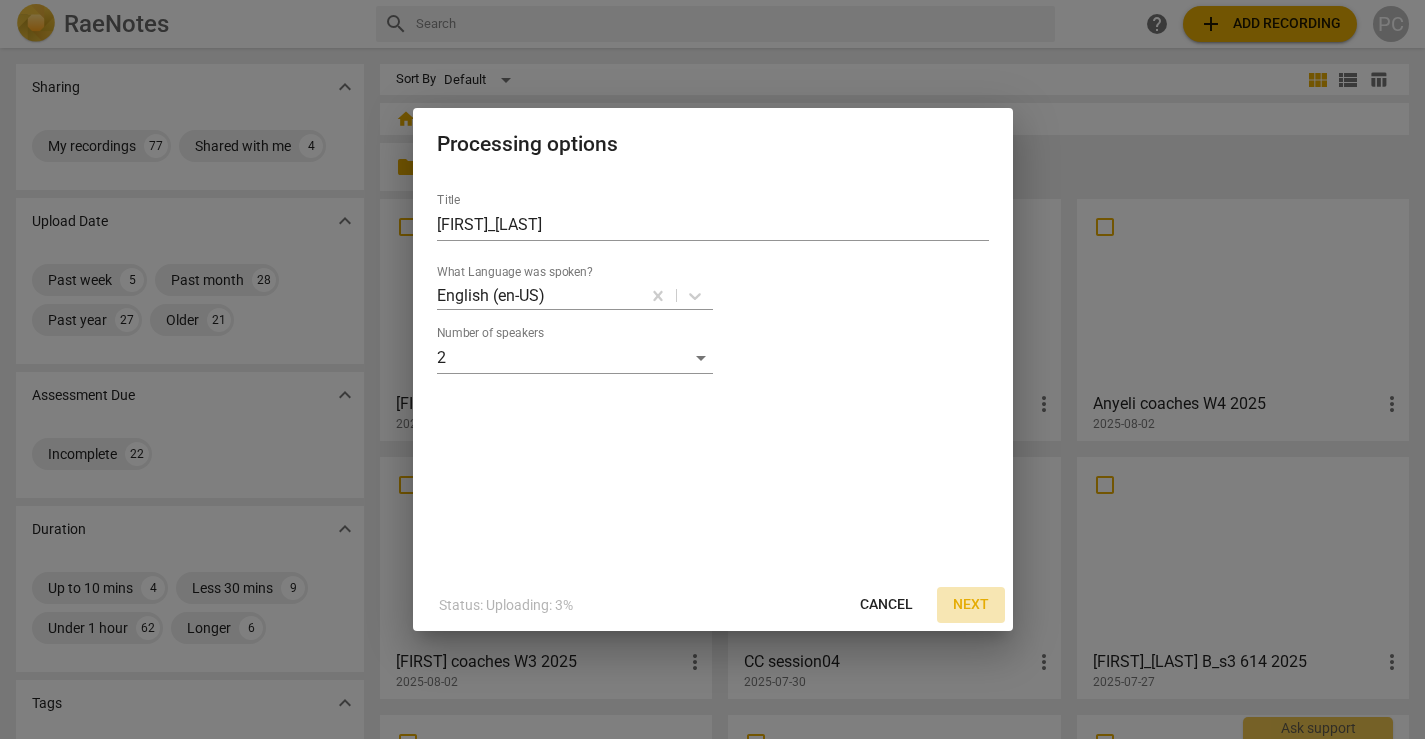 click on "Next" at bounding box center [971, 605] 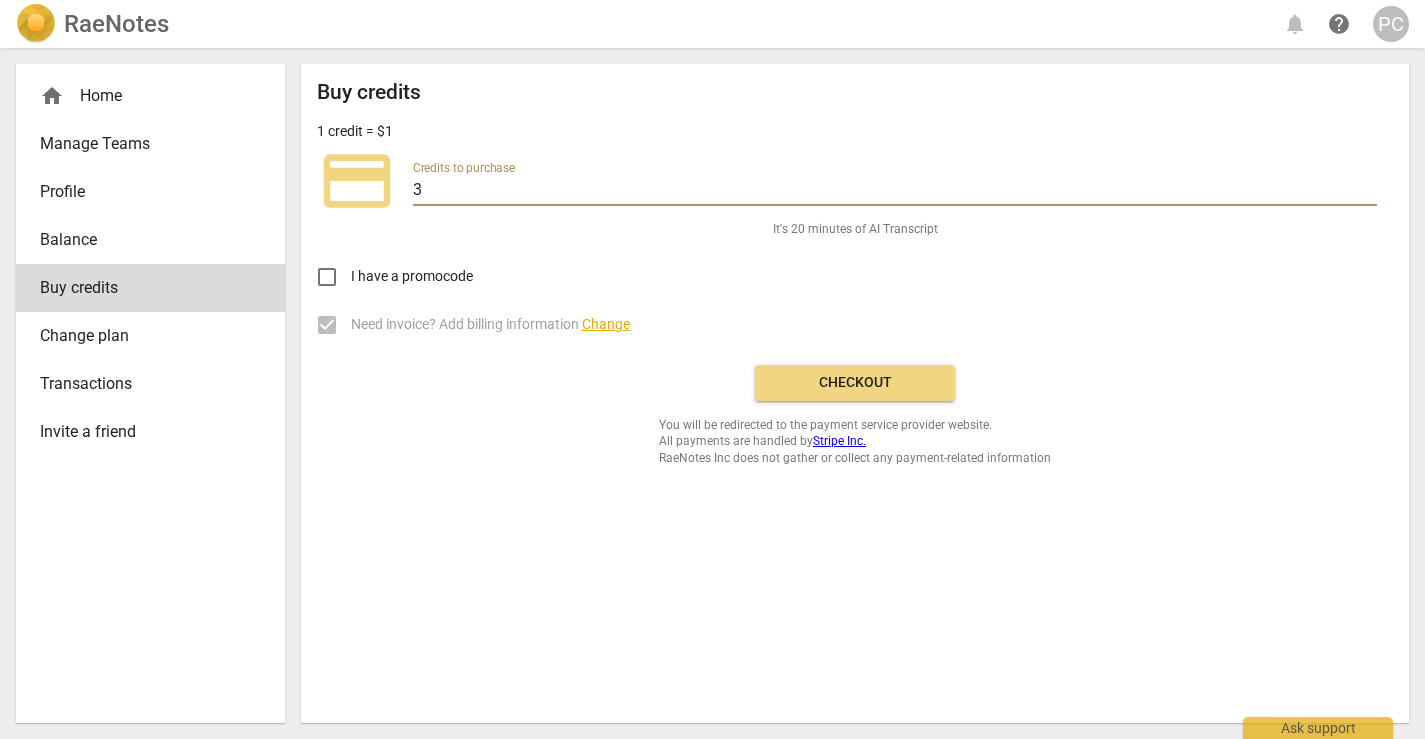 click on "3" at bounding box center (895, 191) 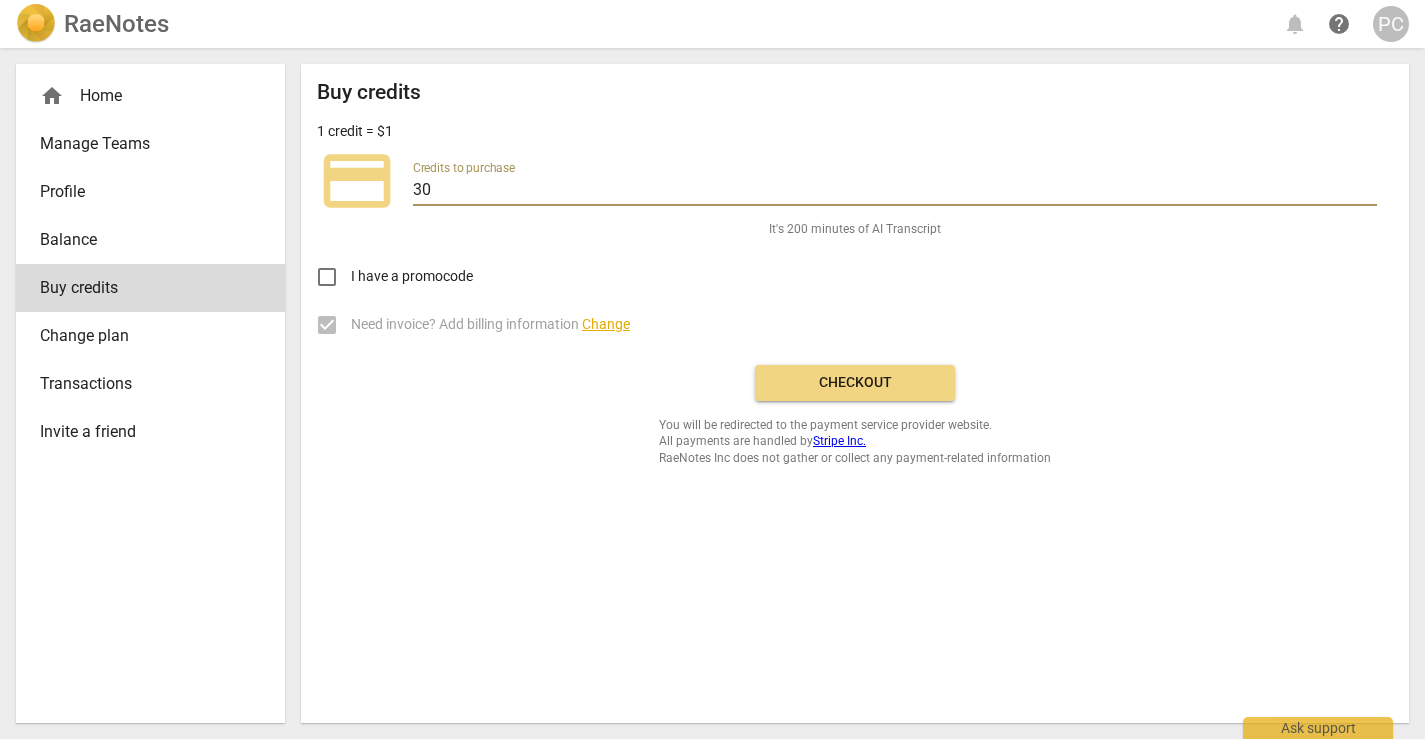type on "30" 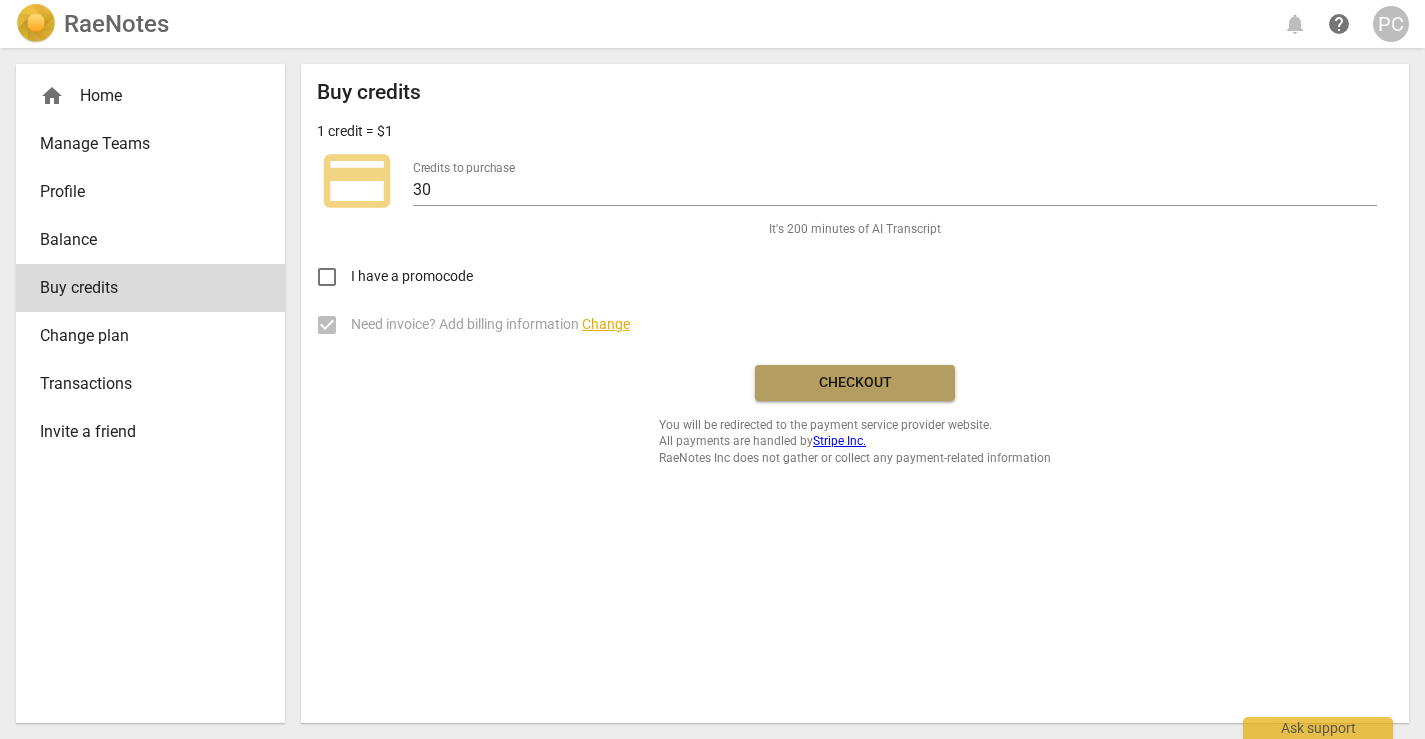 click on "Checkout" at bounding box center (855, 383) 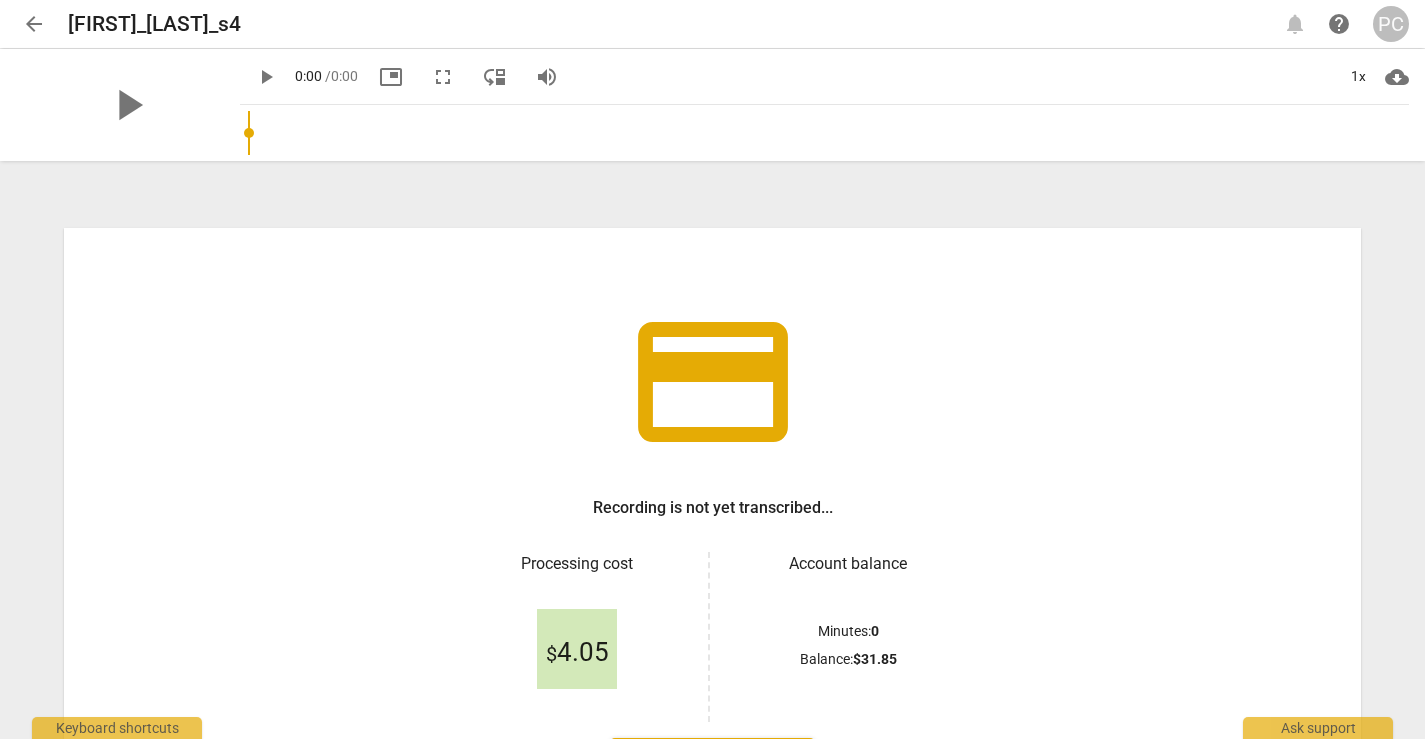 scroll, scrollTop: 0, scrollLeft: 0, axis: both 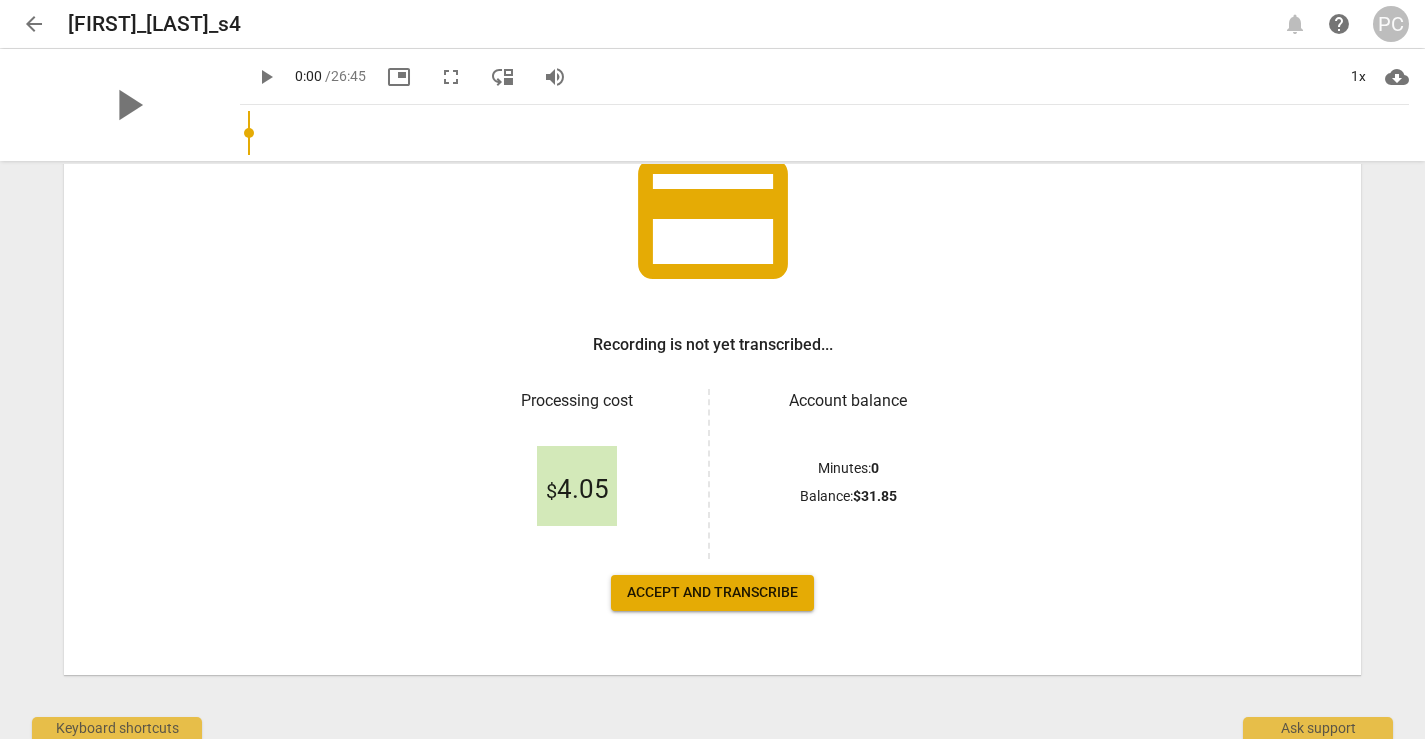 click on "Accept and transcribe" at bounding box center [712, 593] 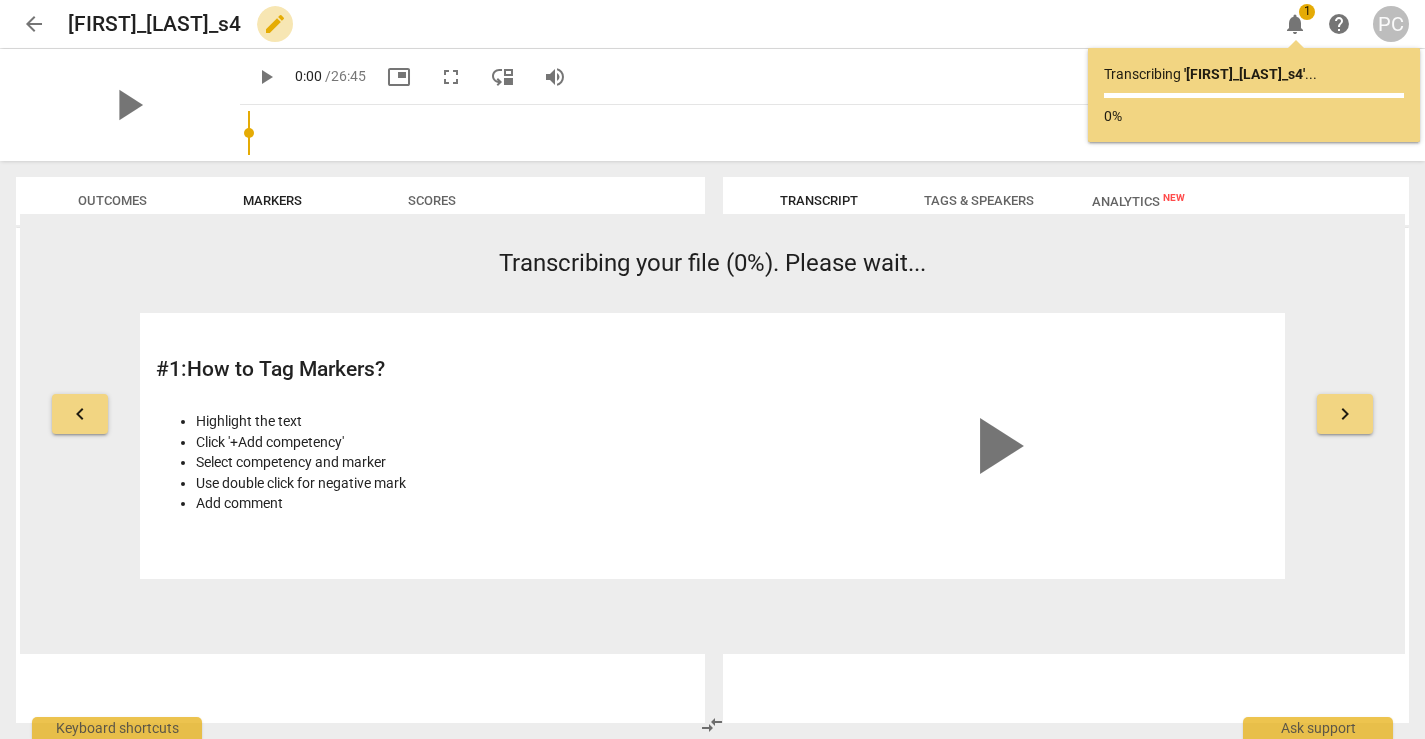 click on "edit" at bounding box center (275, 24) 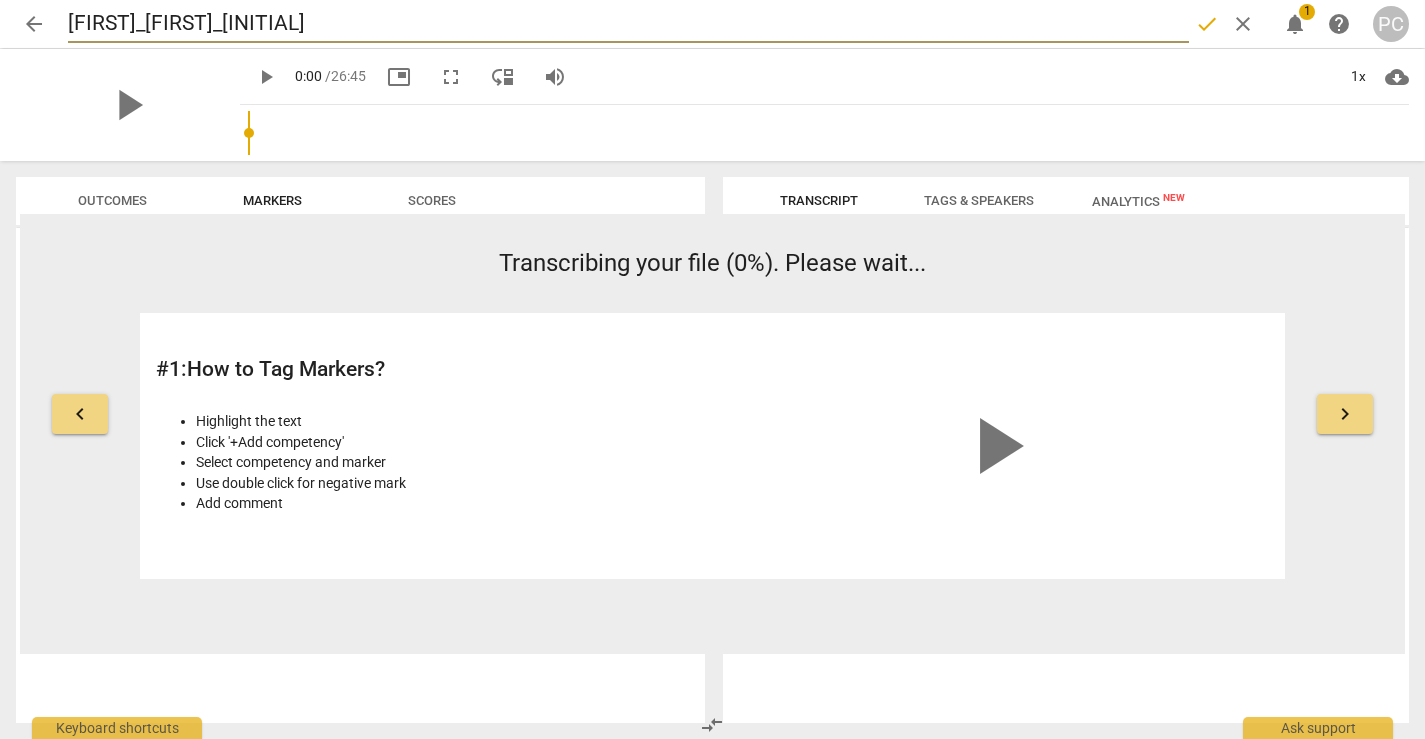 type on "[FIRST]_[FIRST]_[INITIAL]" 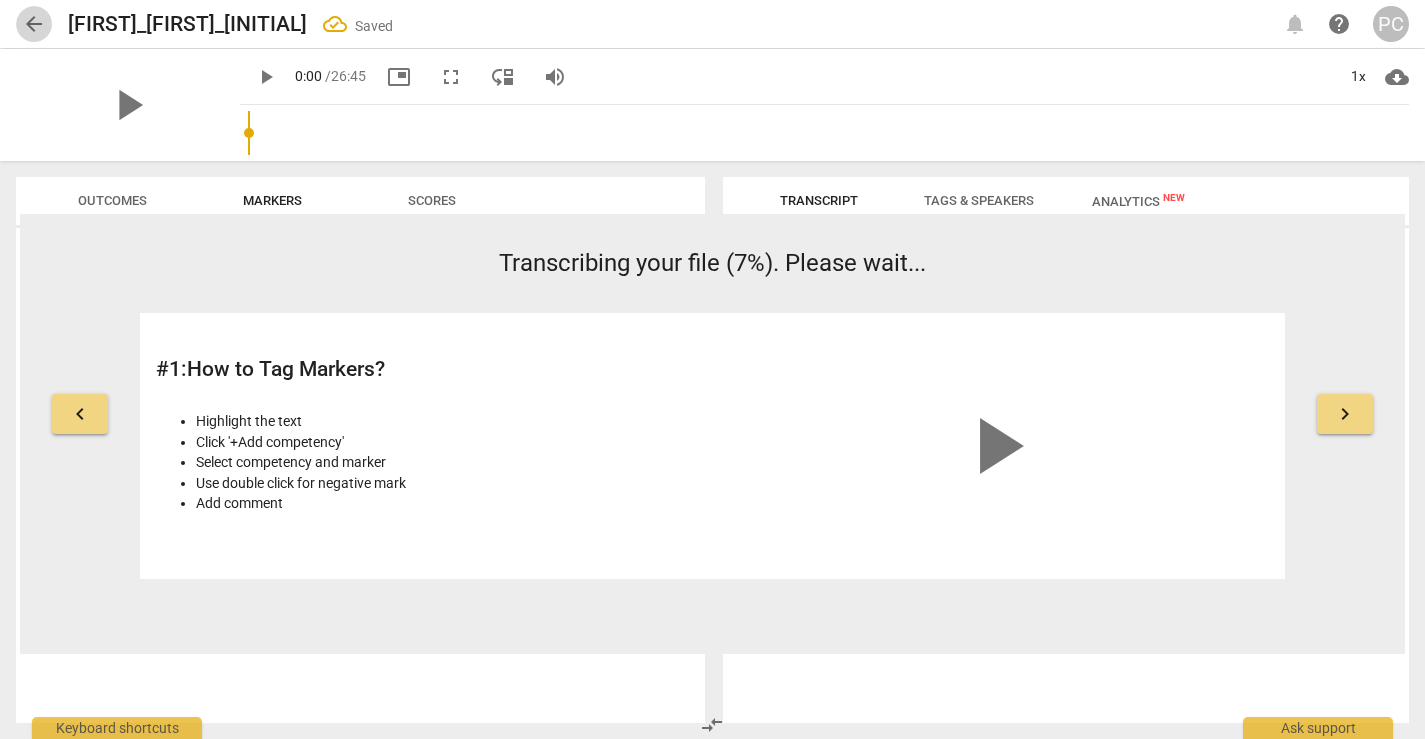 click on "arrow_back" at bounding box center [34, 24] 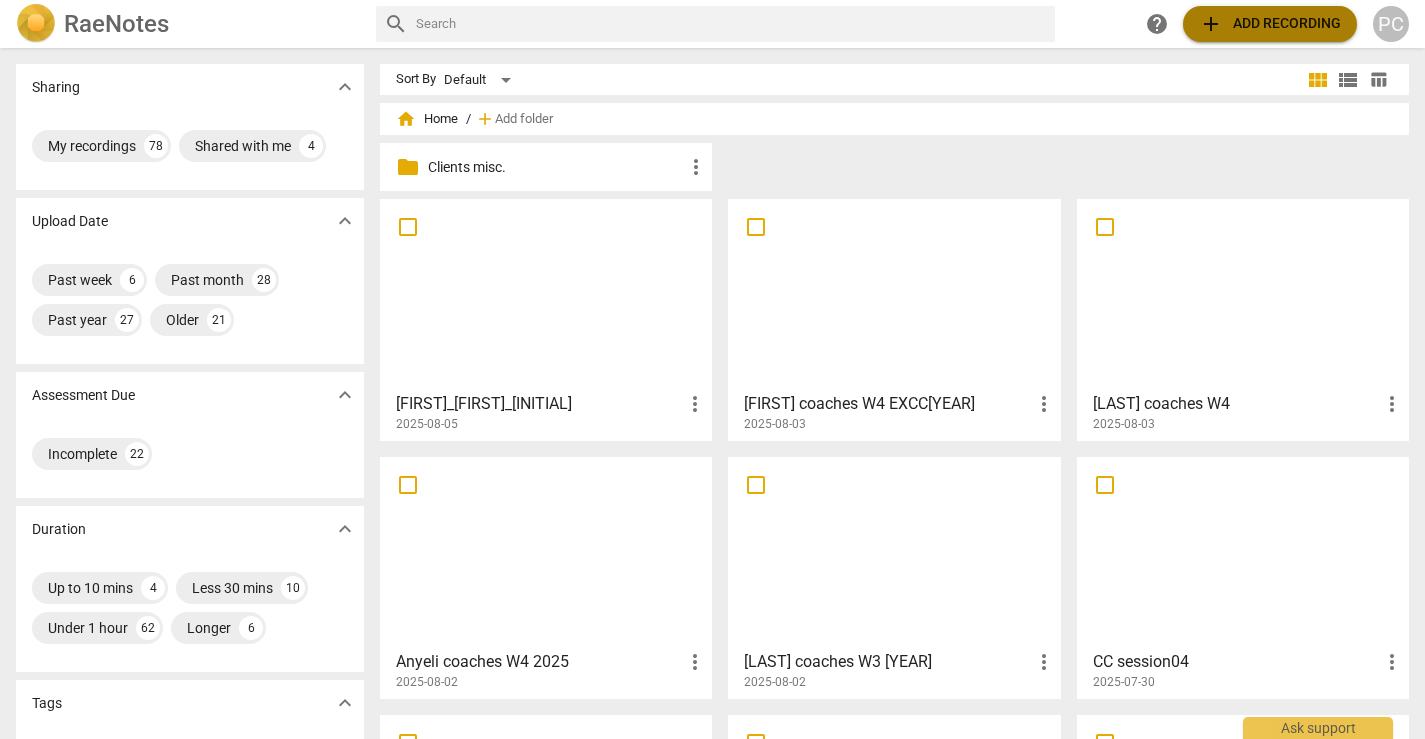 click on "add   Add recording" at bounding box center (1270, 24) 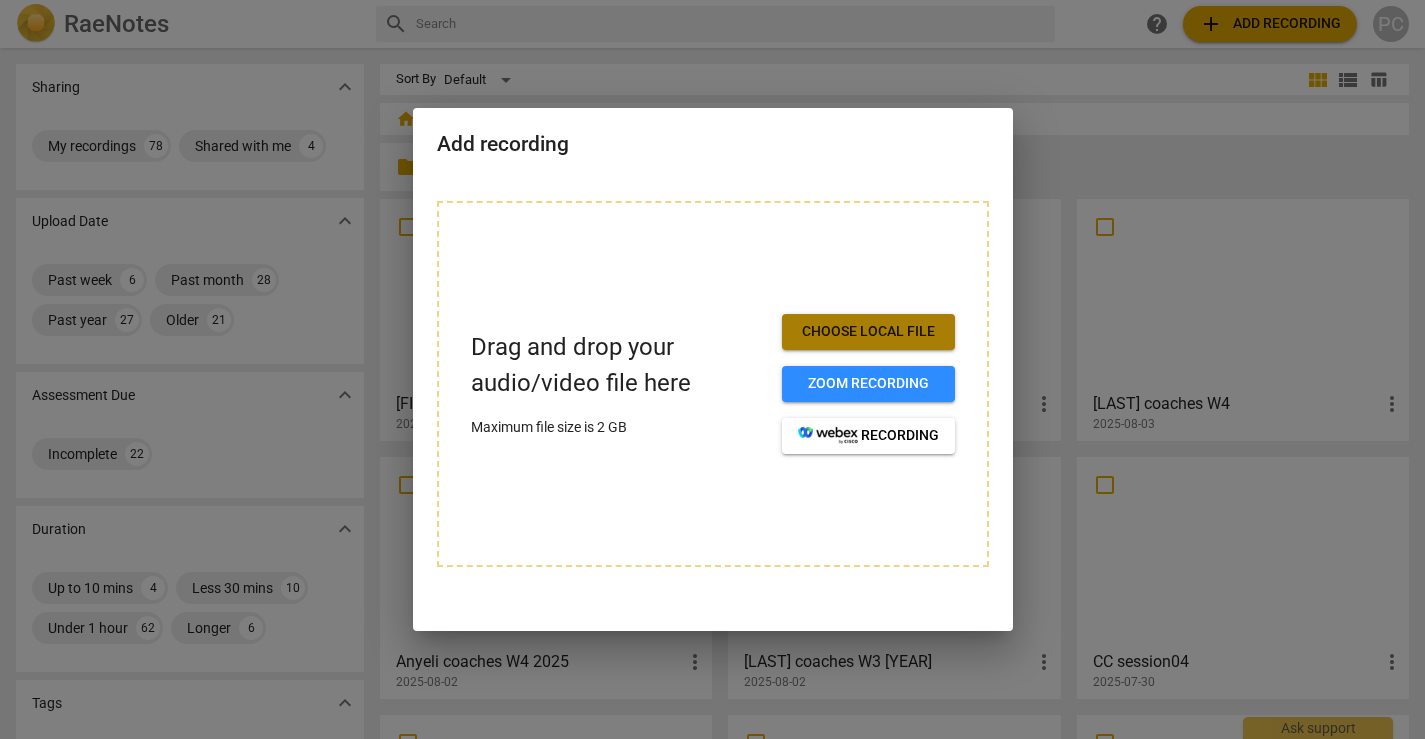 click on "Choose local file" at bounding box center (868, 332) 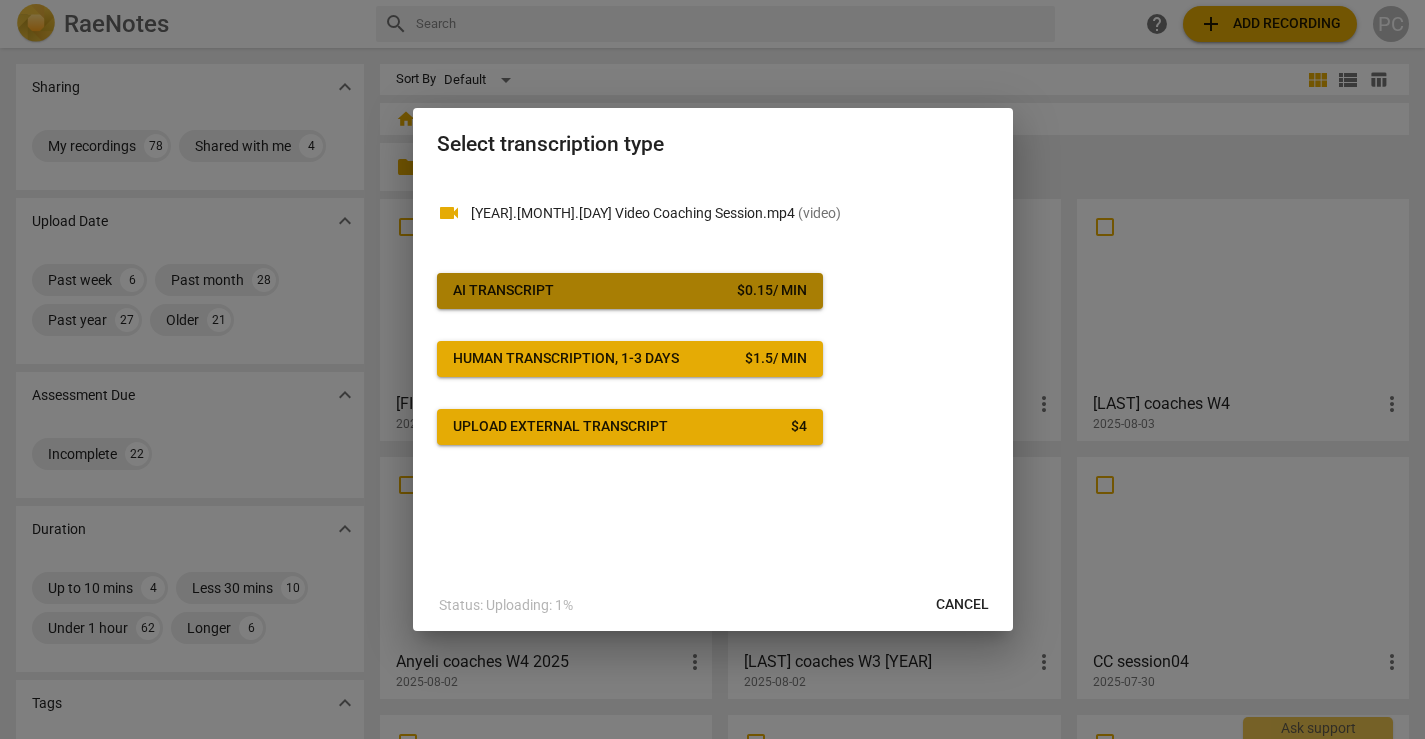 click on "AI Transcript $ 0.15  / min" at bounding box center (630, 291) 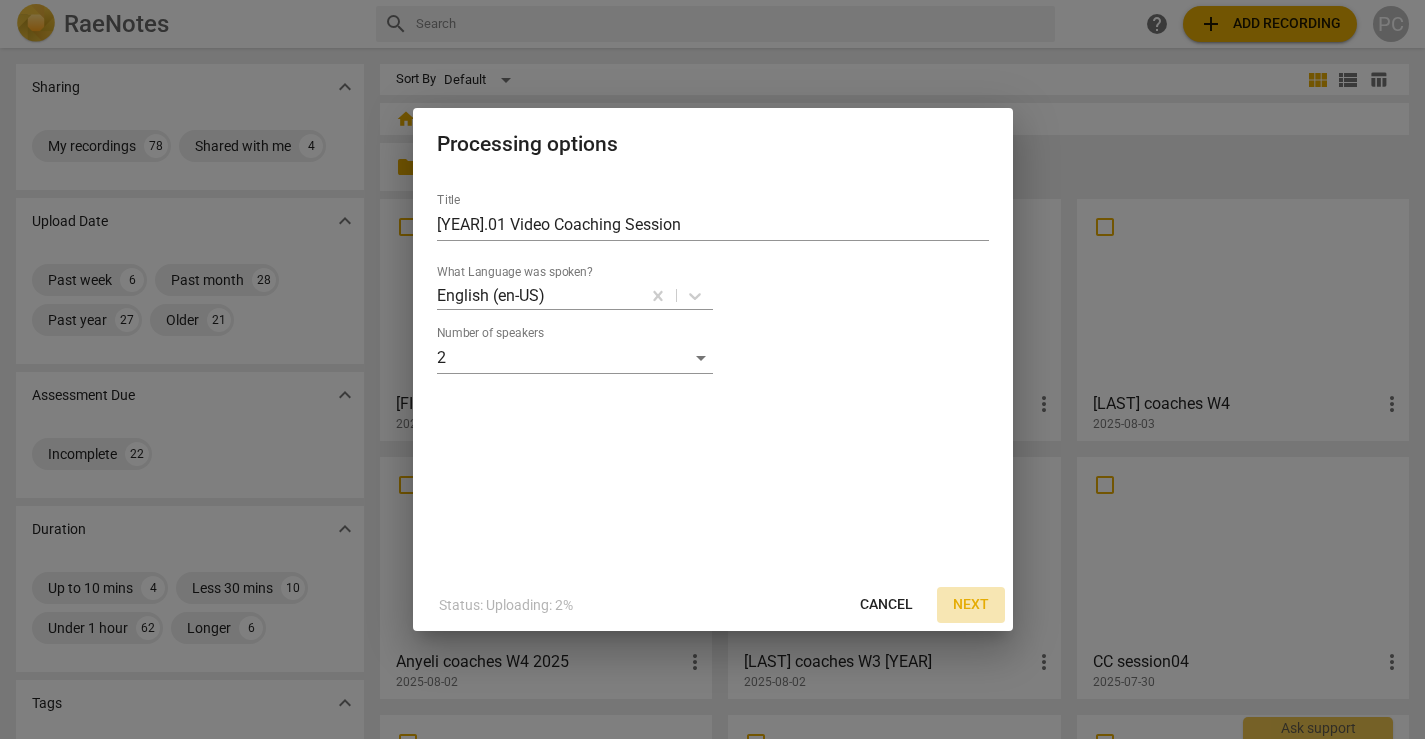 click on "Next" at bounding box center (971, 605) 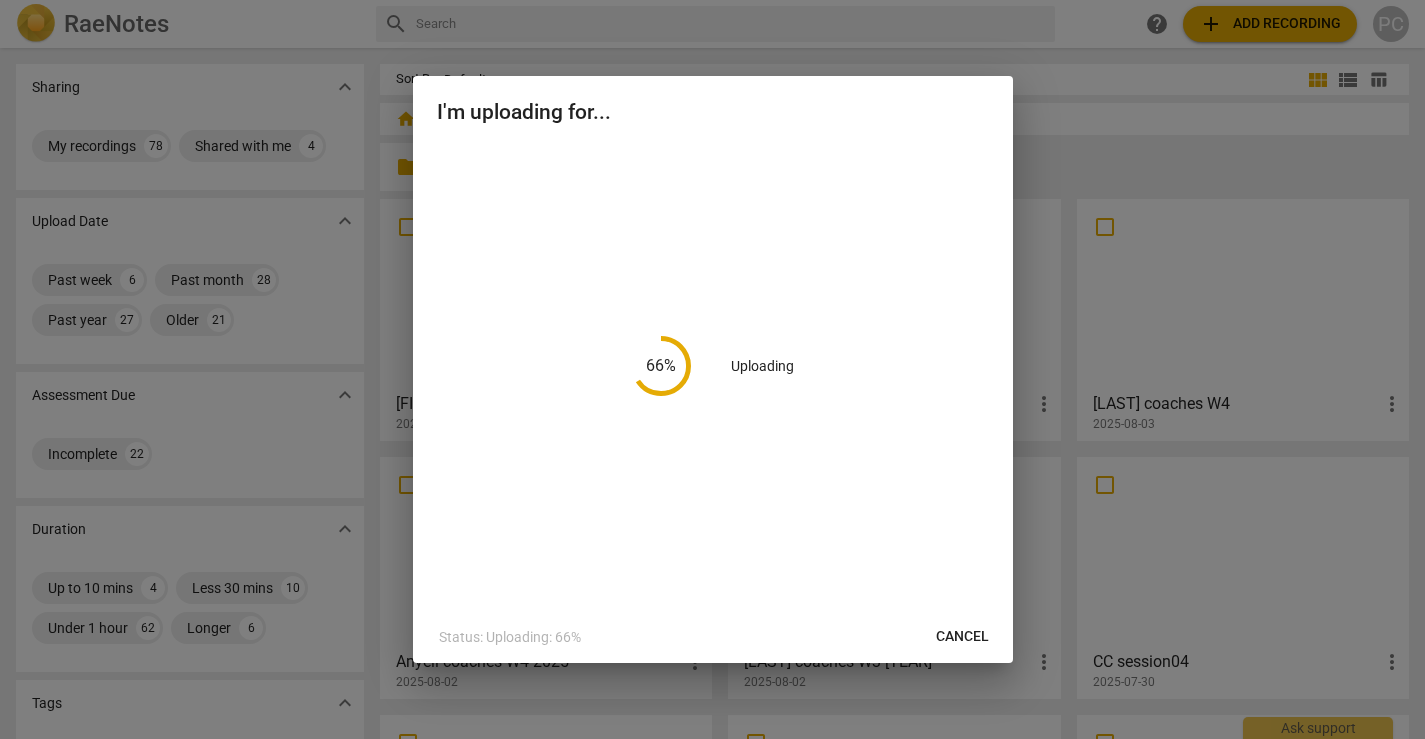 click at bounding box center (712, 369) 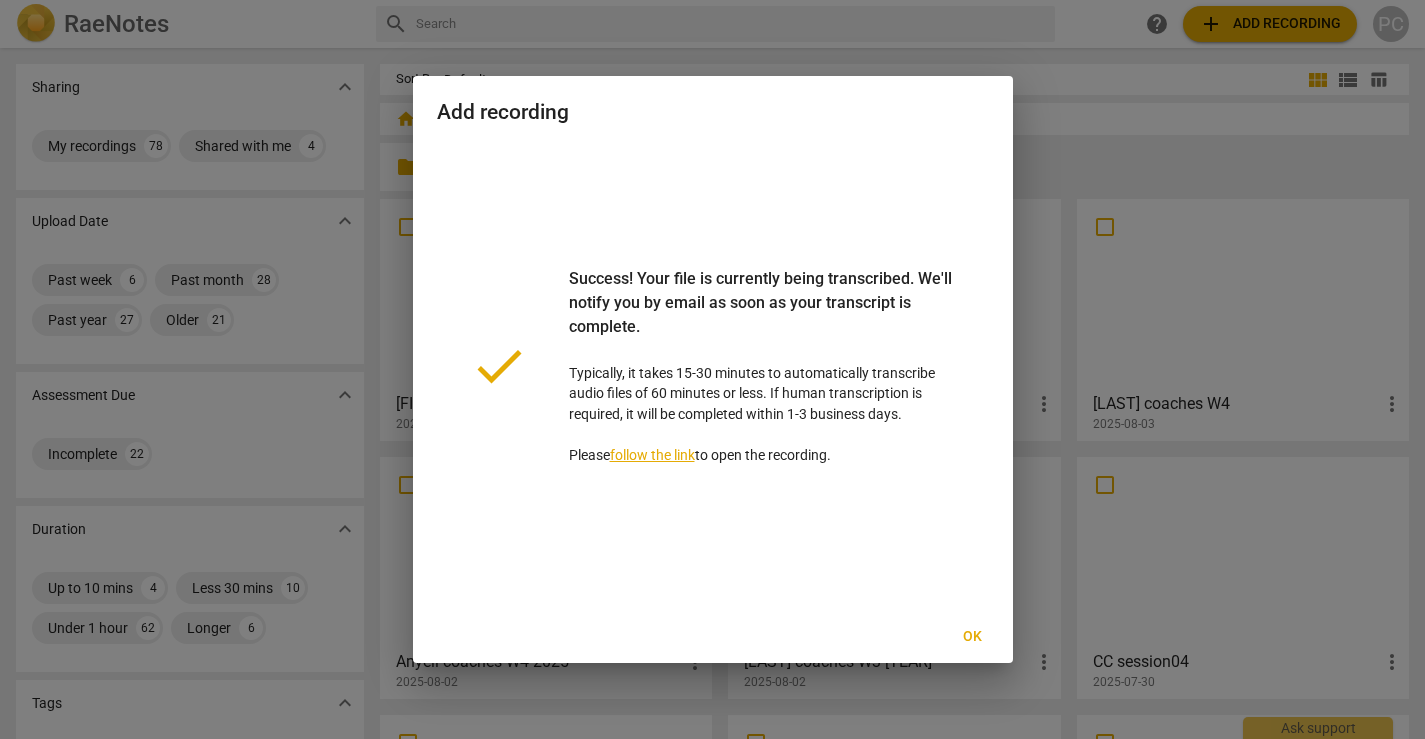 click on "Ok" at bounding box center (973, 637) 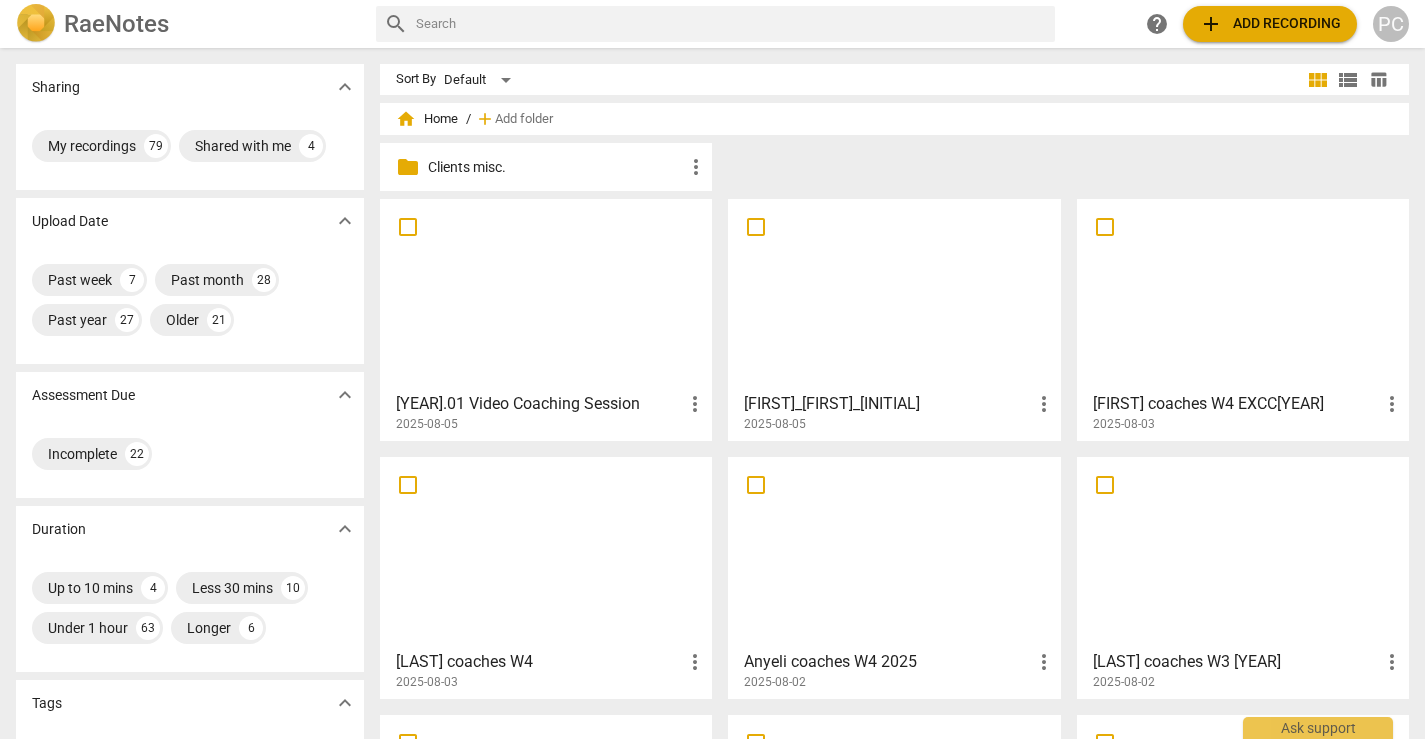 click on "[YEAR].01 Video Coaching Session" at bounding box center (539, 404) 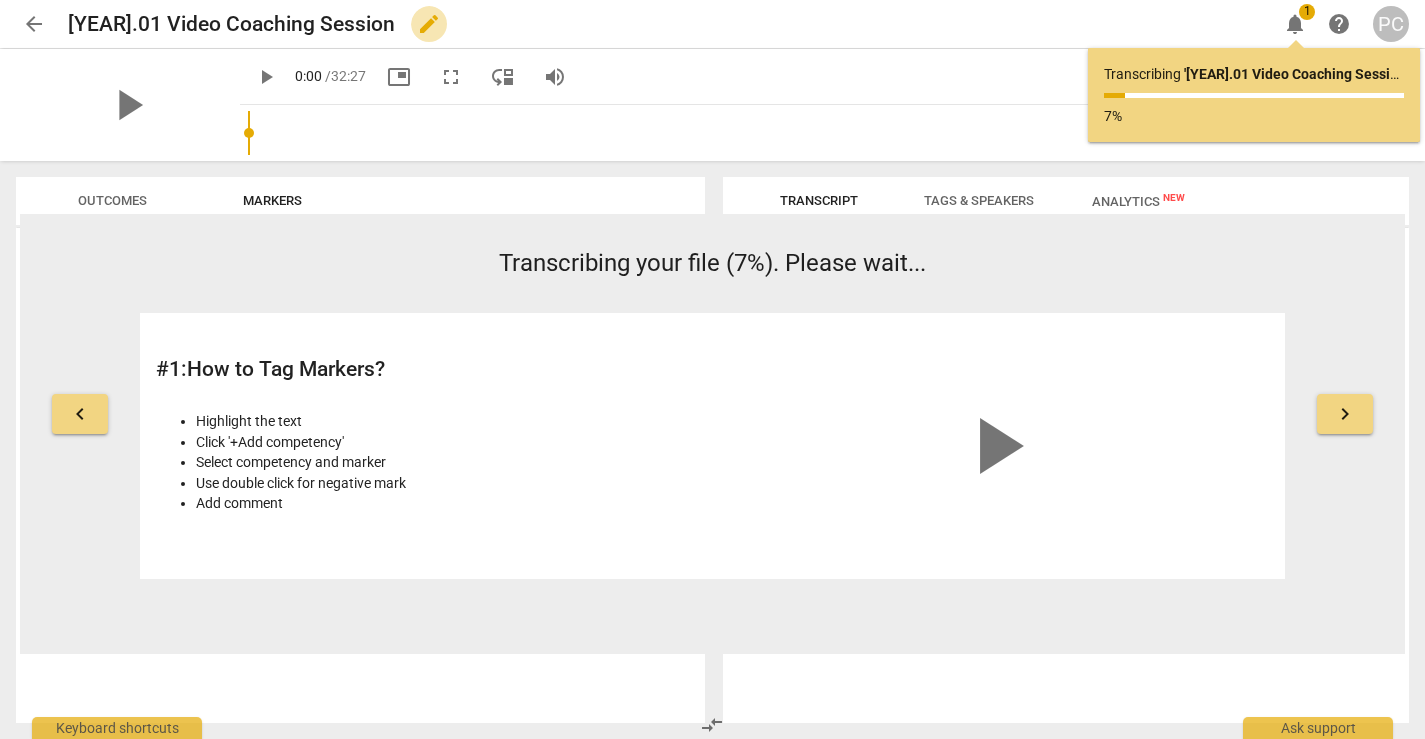 click on "edit" at bounding box center (429, 24) 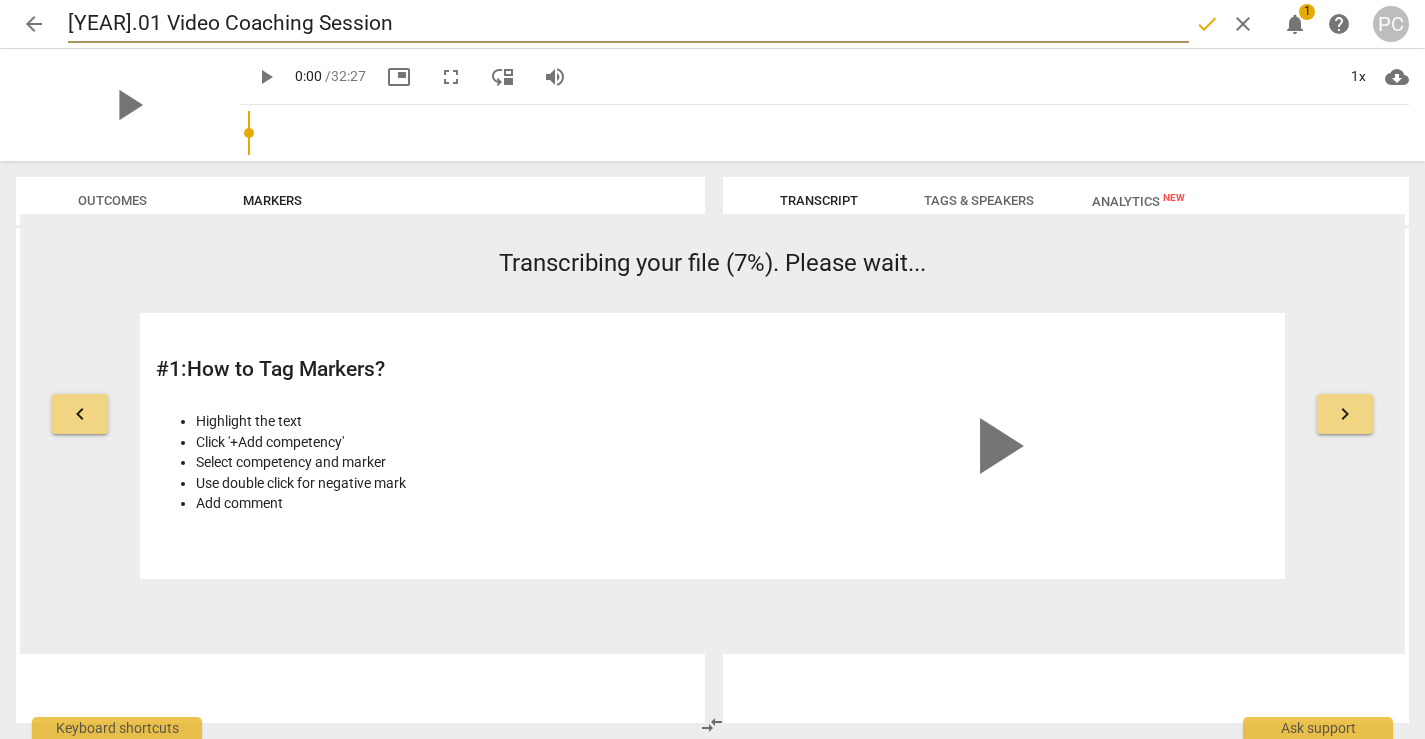 drag, startPoint x: 411, startPoint y: 25, endPoint x: 66, endPoint y: 27, distance: 345.0058 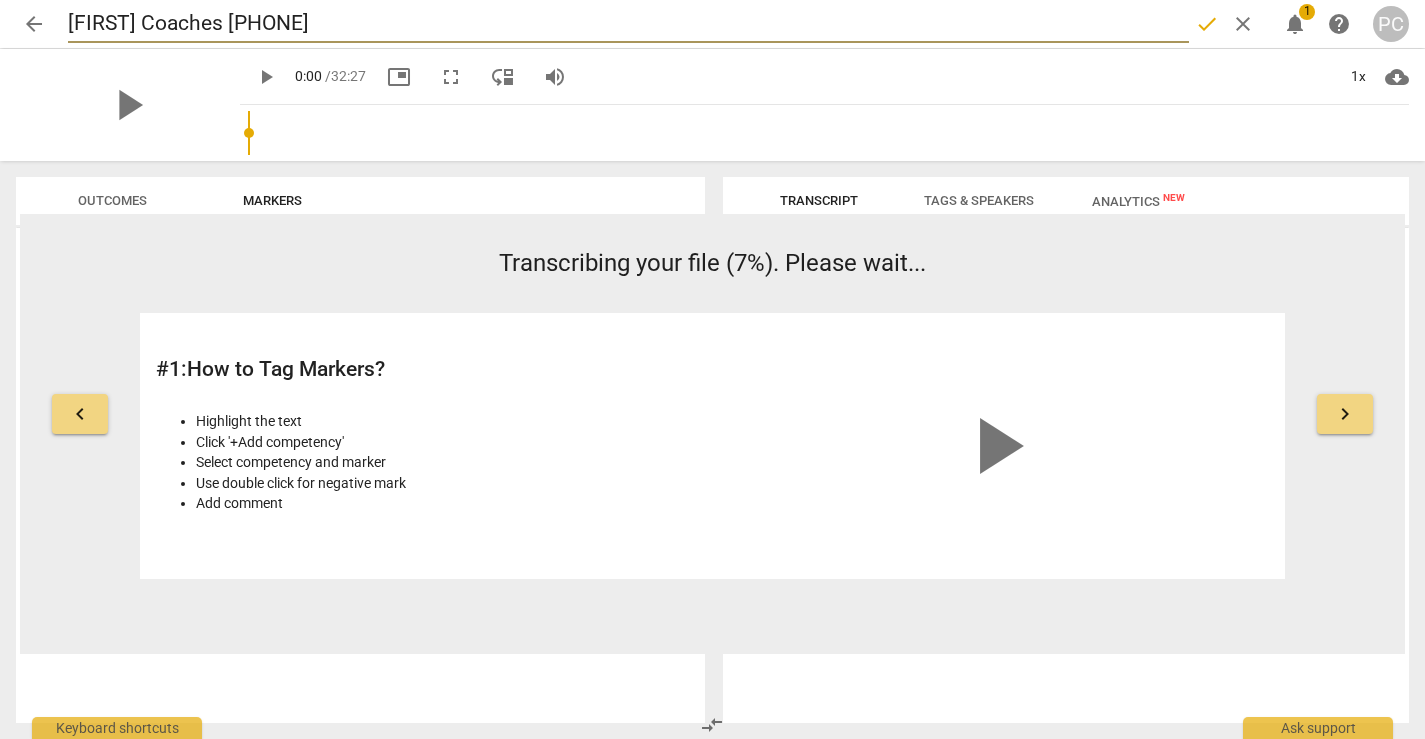 type on "[FIRST] Coaches [PHONE]" 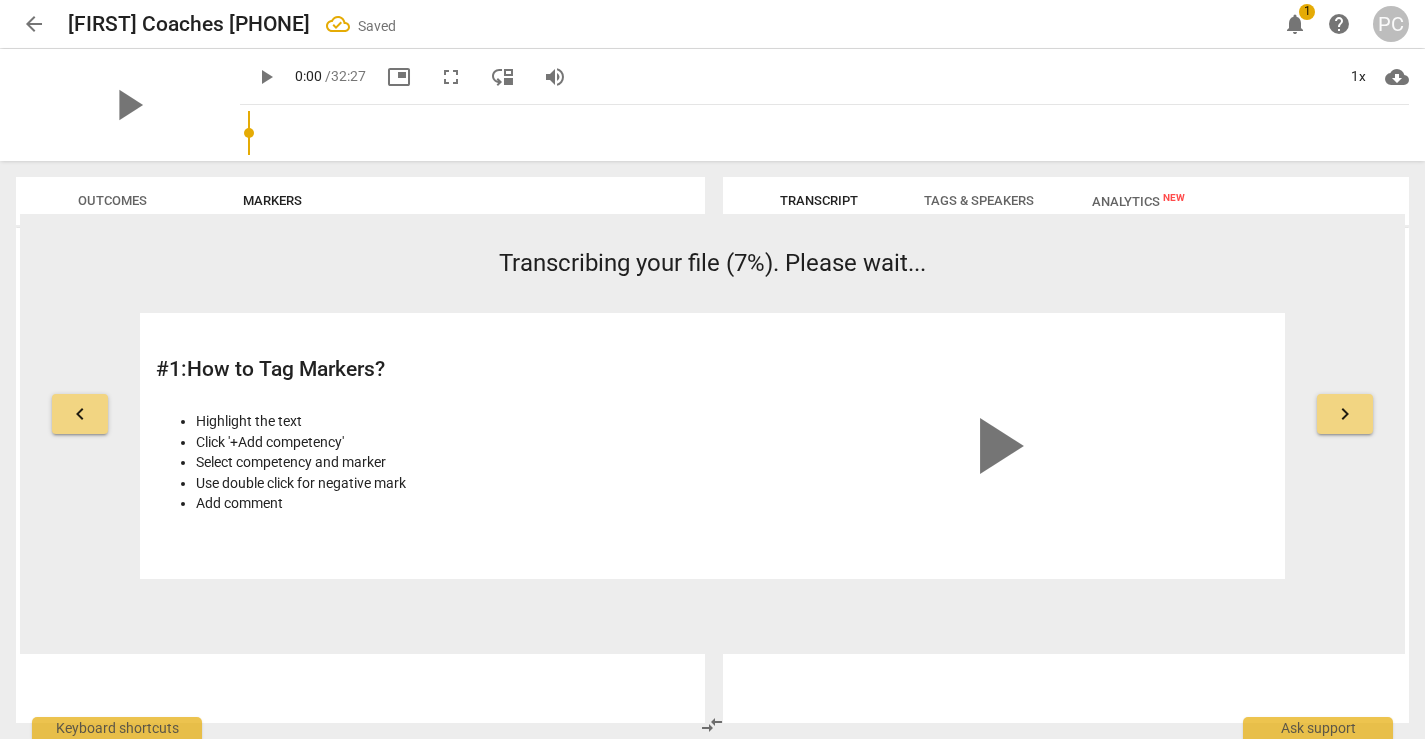 click on "arrow_back" at bounding box center (34, 24) 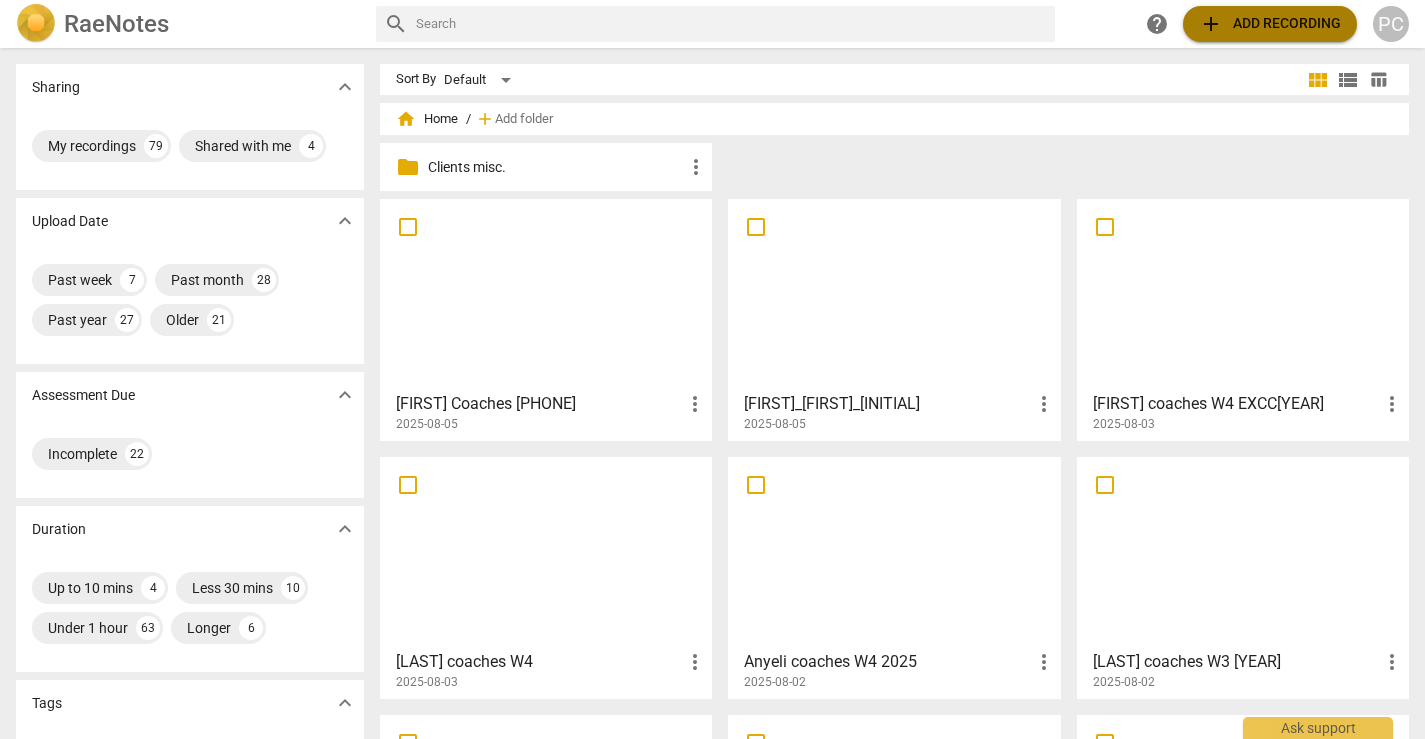 click on "add   Add recording" at bounding box center [1270, 24] 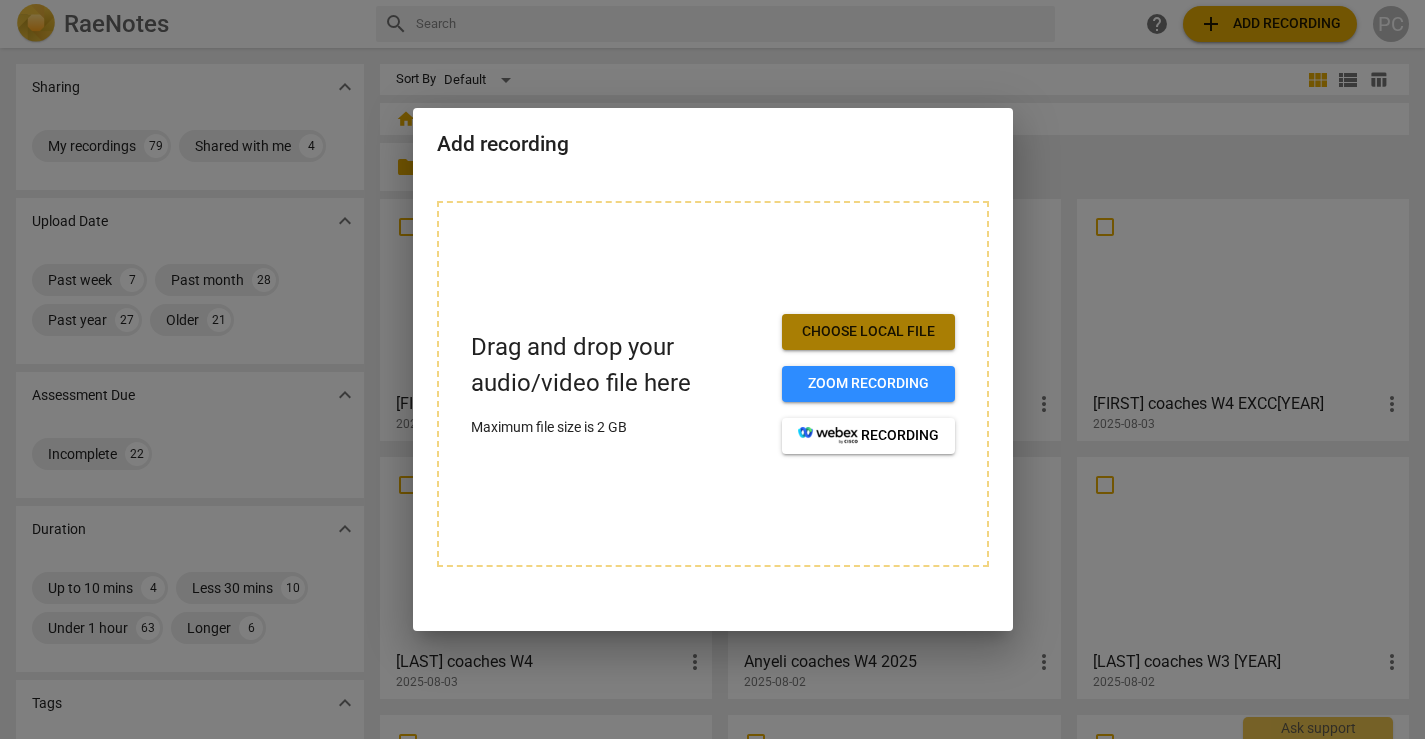click on "Choose local file" at bounding box center [868, 332] 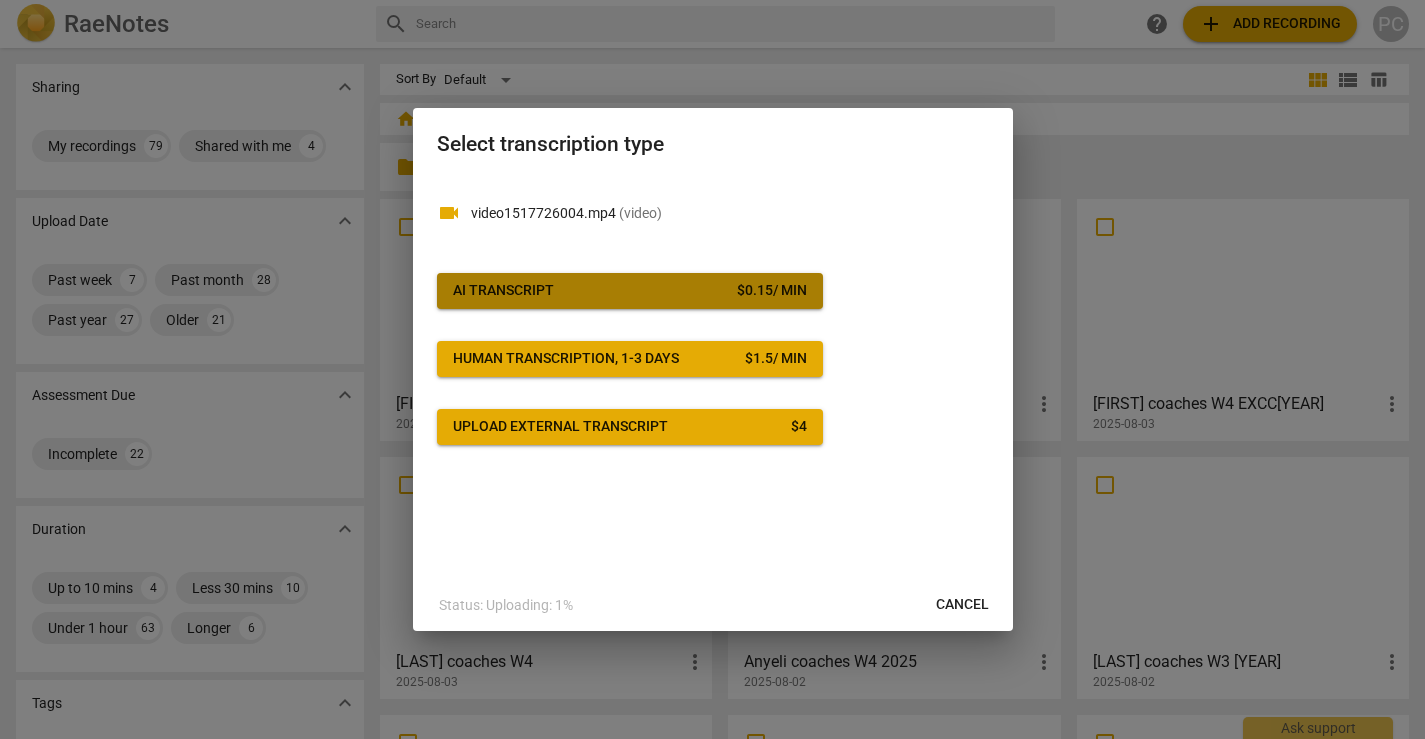 click on "AI Transcript $ 0.15  / min" at bounding box center (630, 291) 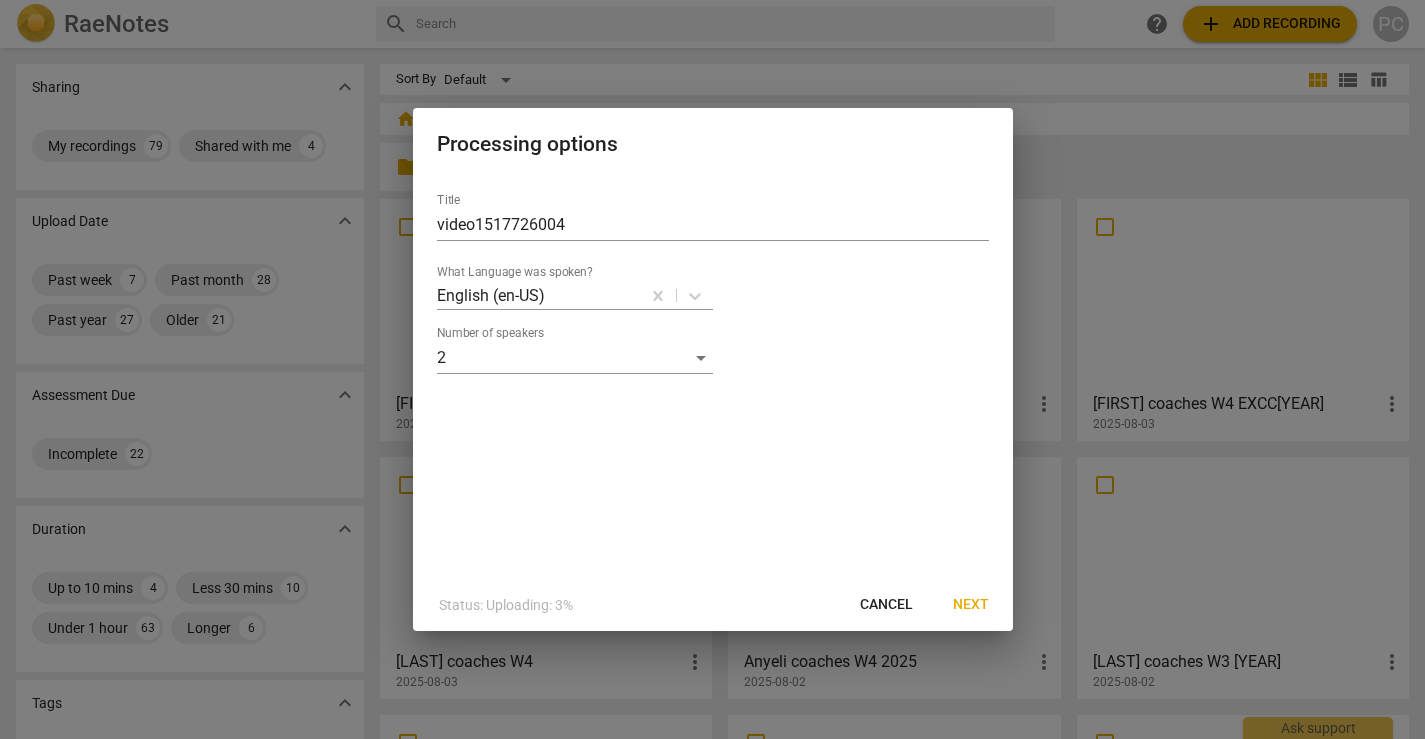 click on "Next" at bounding box center (971, 605) 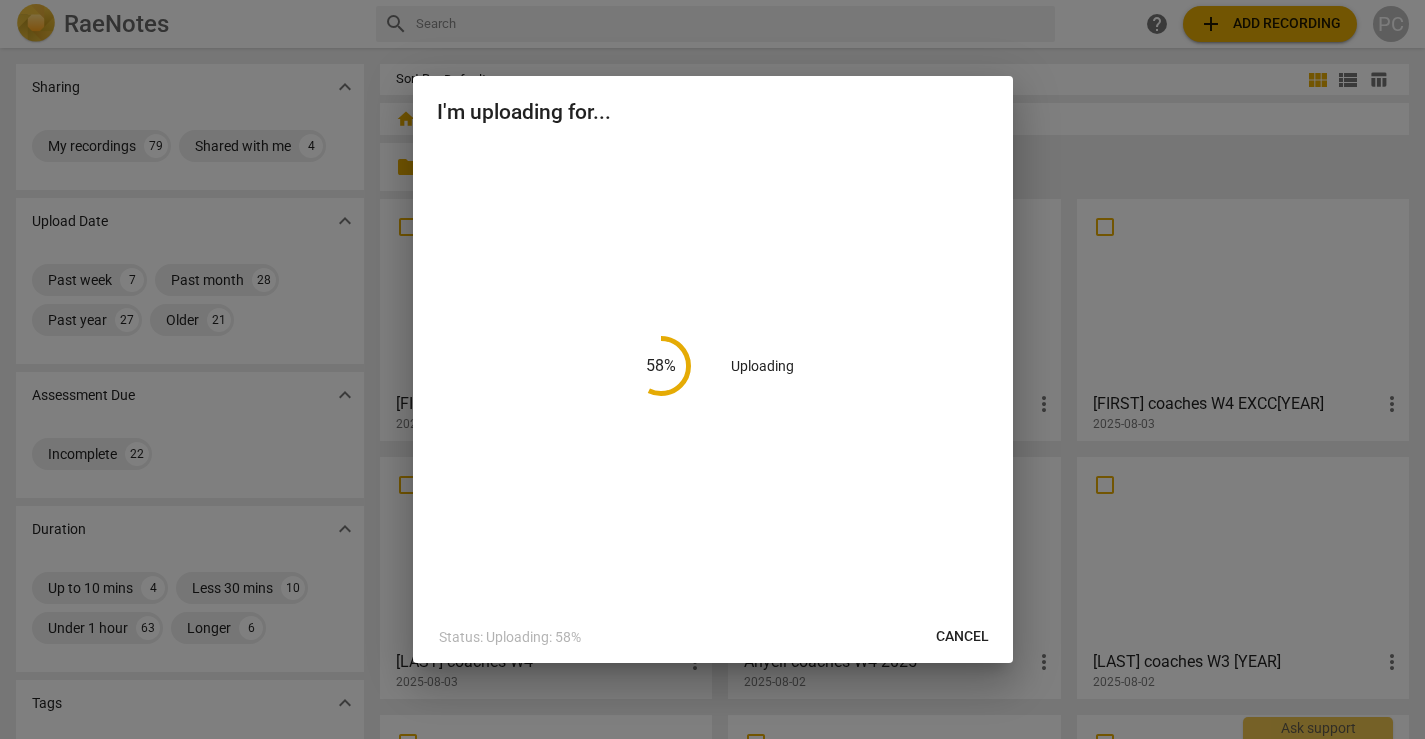 click at bounding box center [712, 369] 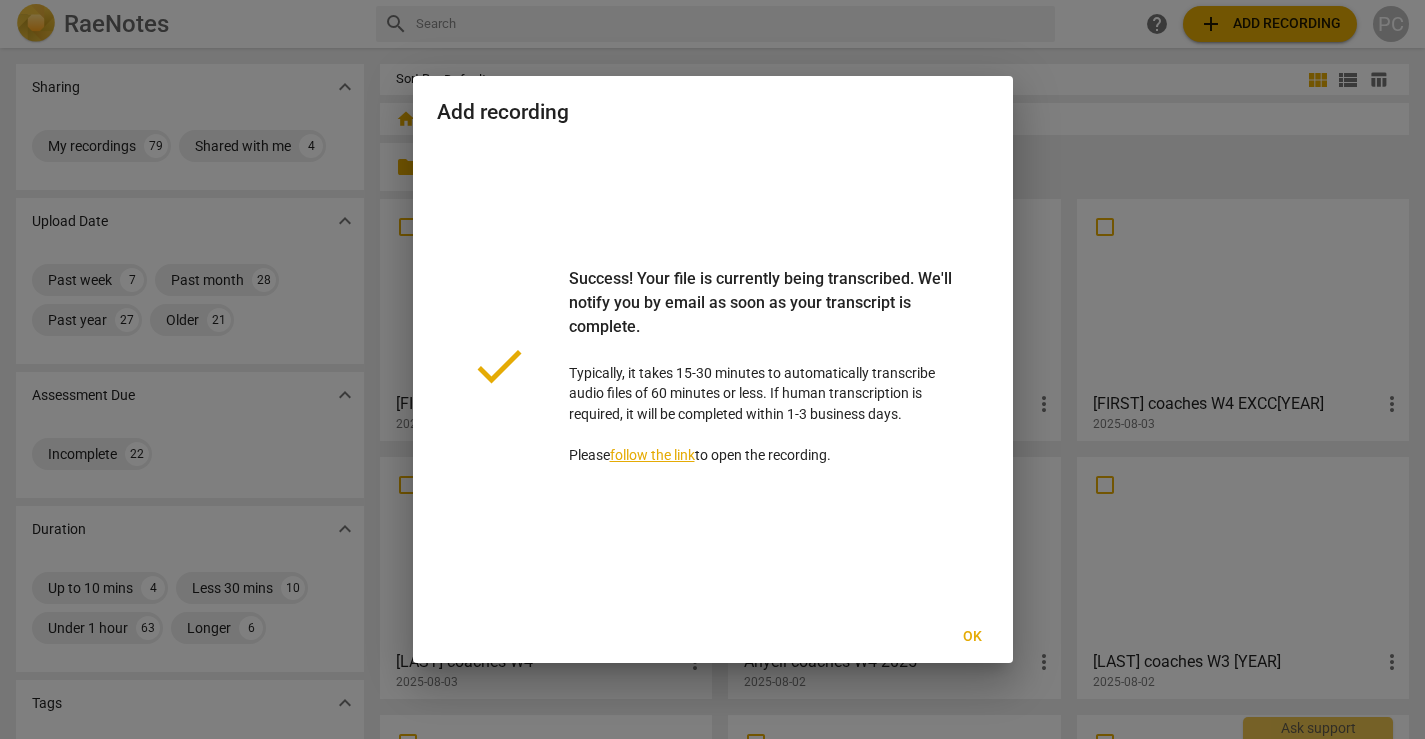 click on "Ok" at bounding box center [973, 637] 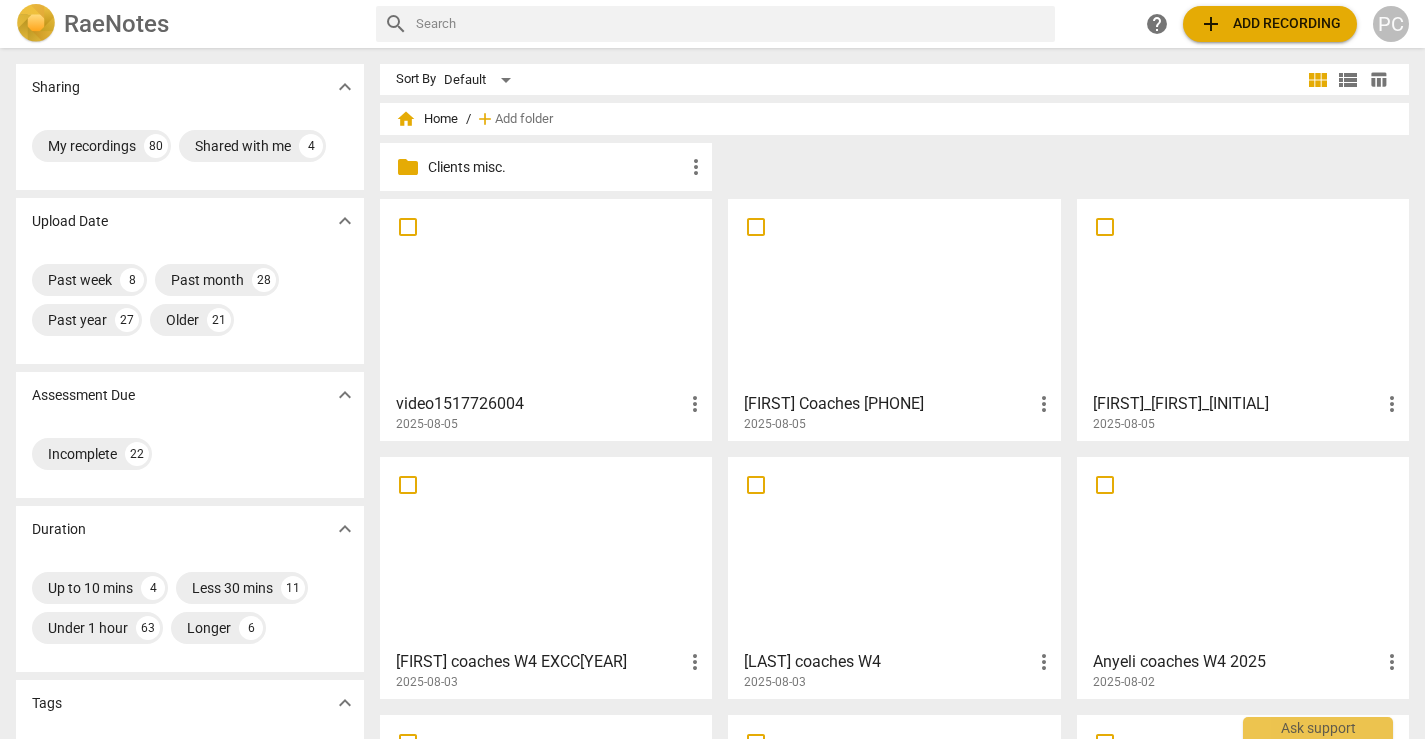 click at bounding box center (546, 294) 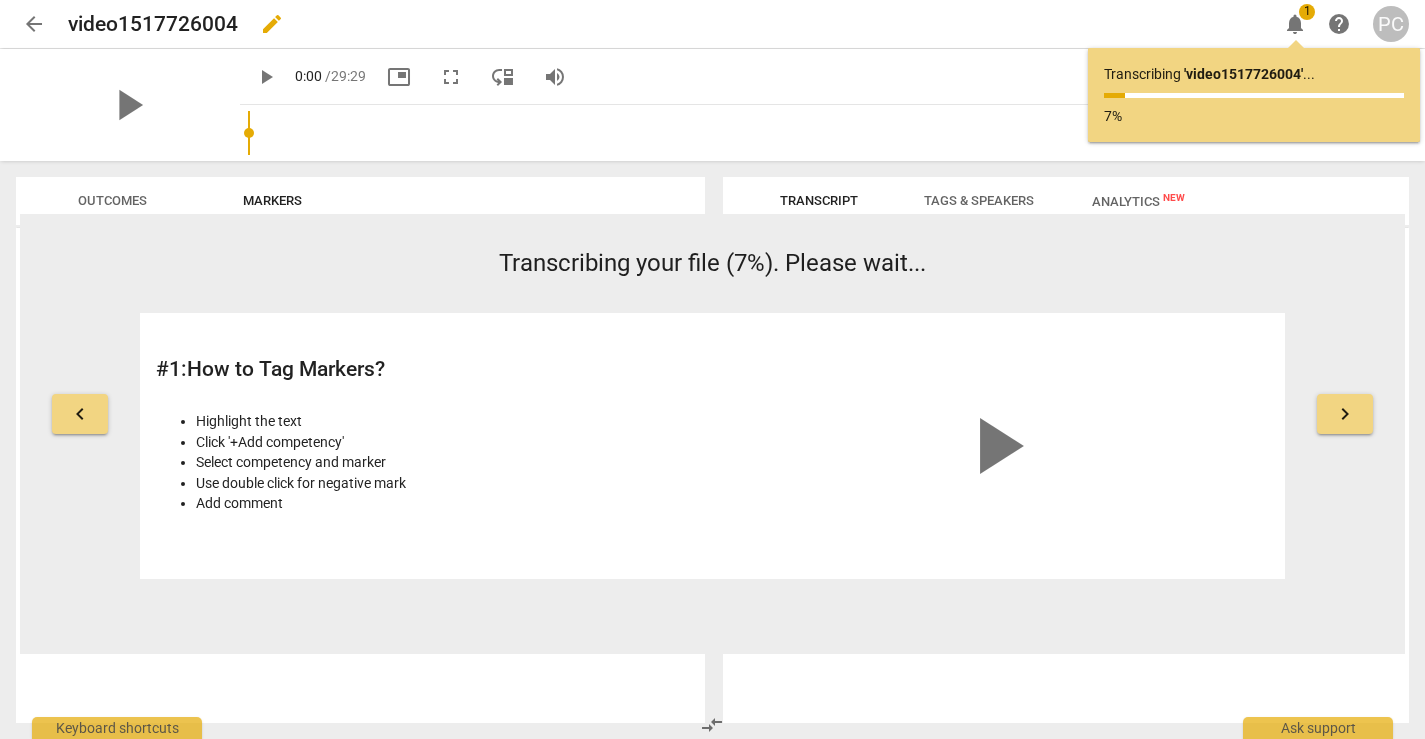 click on "edit" at bounding box center (272, 24) 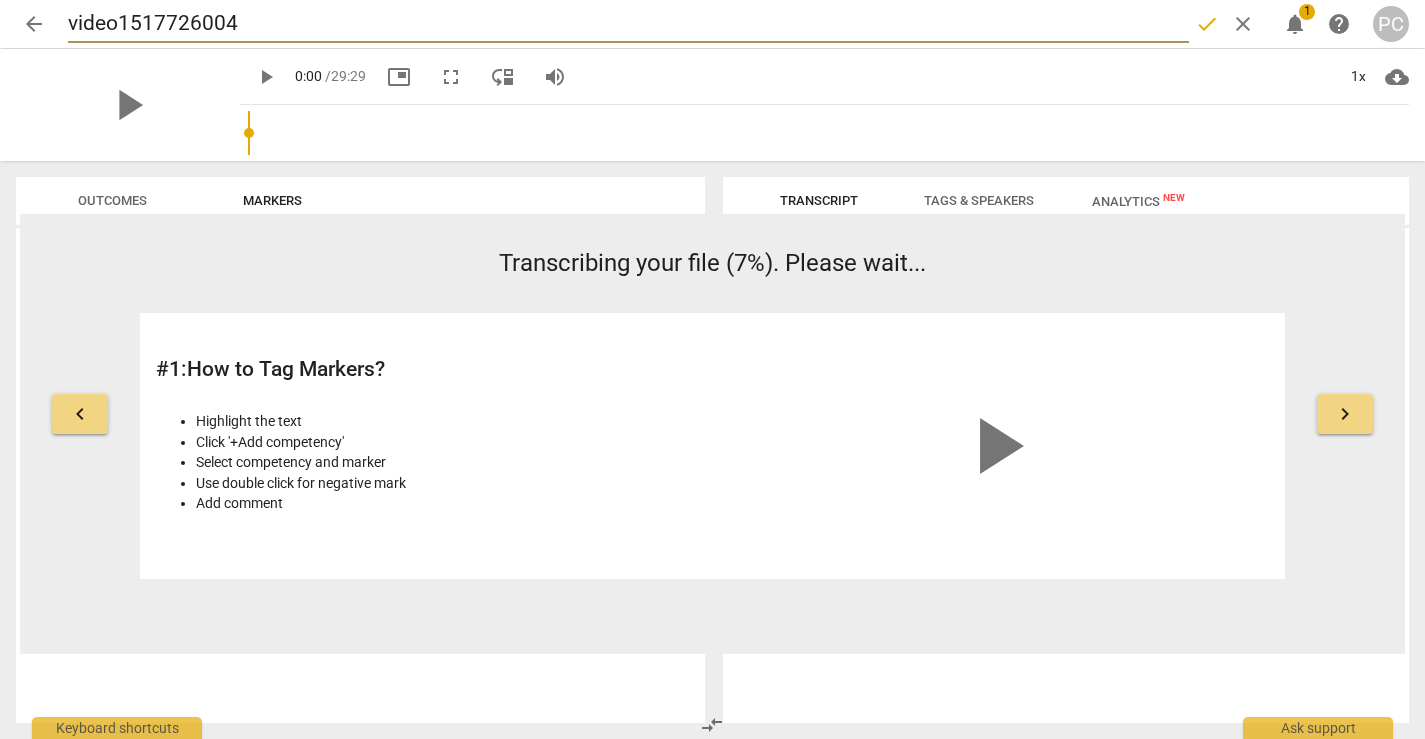 drag, startPoint x: 239, startPoint y: 21, endPoint x: 68, endPoint y: 24, distance: 171.0263 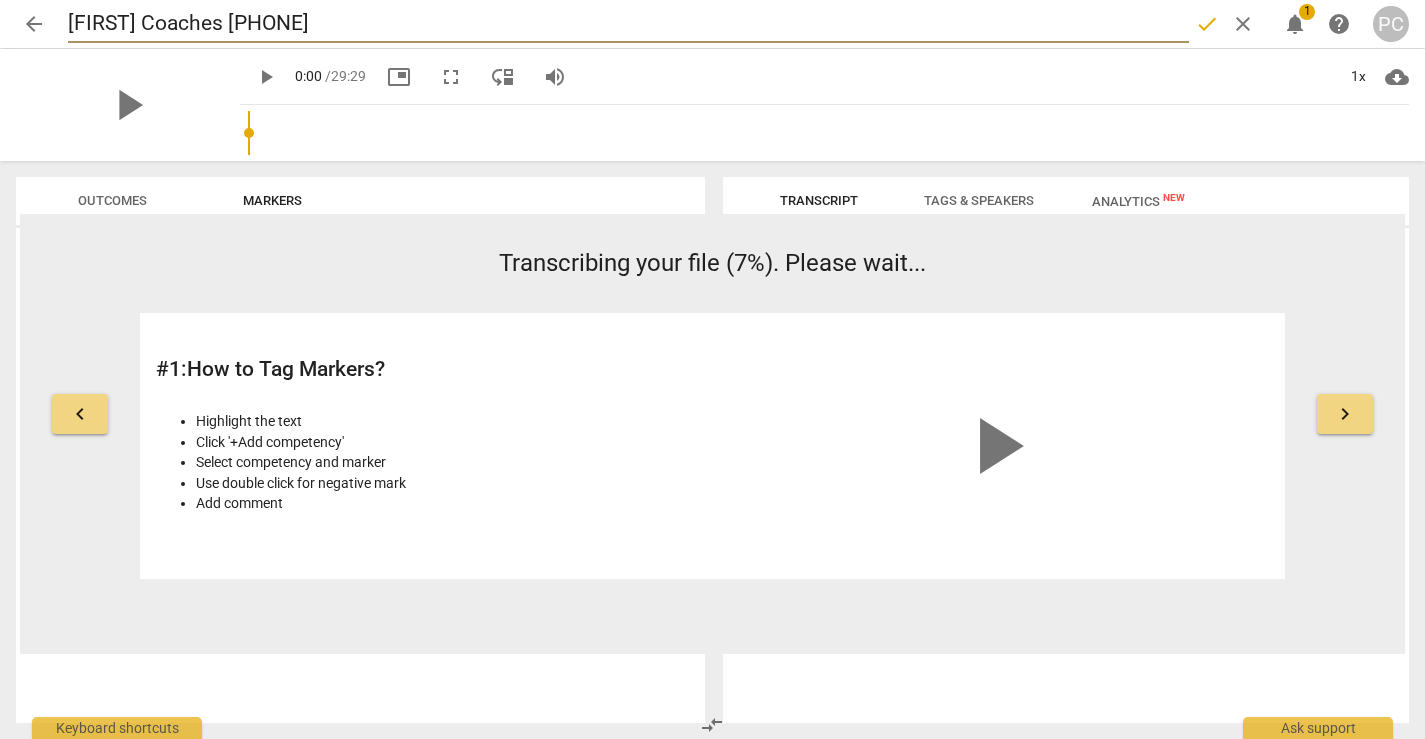 type on "[FIRST] Coaches [PHONE]" 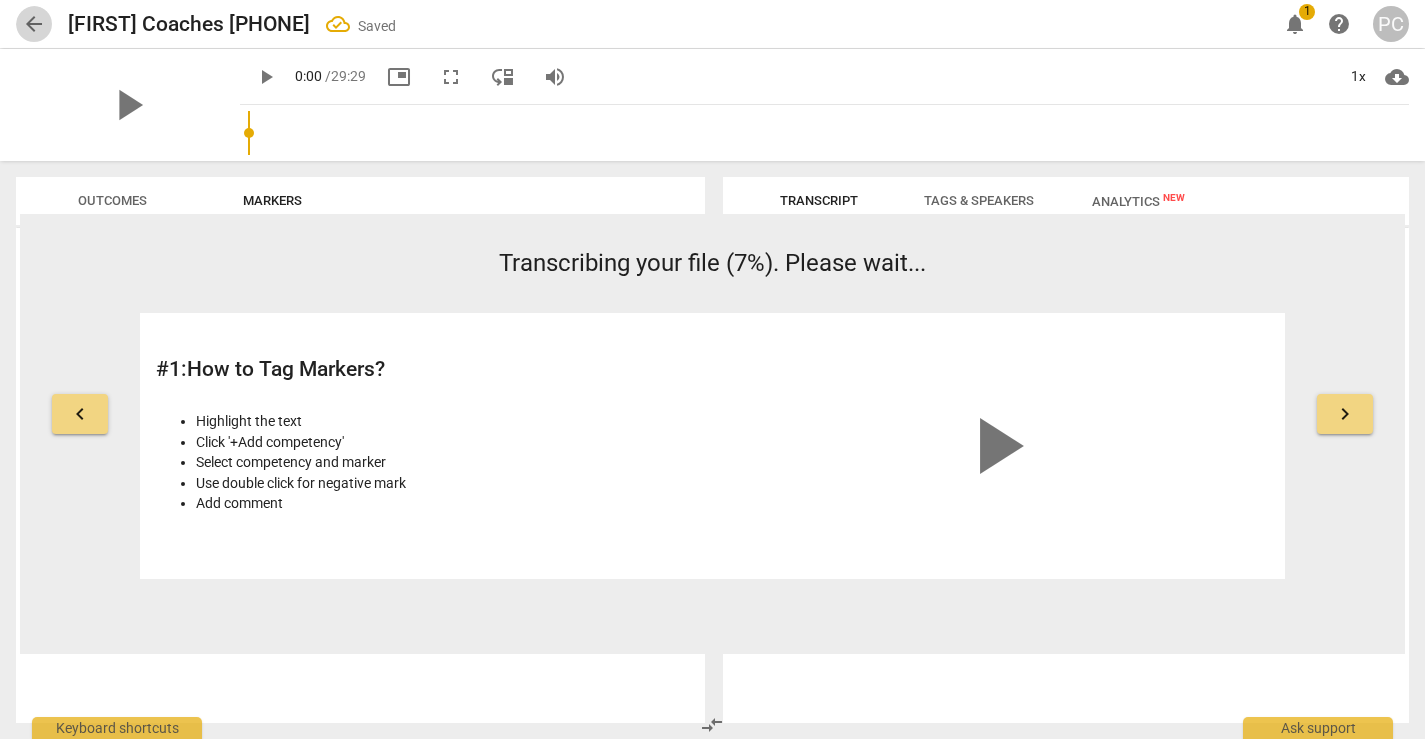 click on "arrow_back" at bounding box center (34, 24) 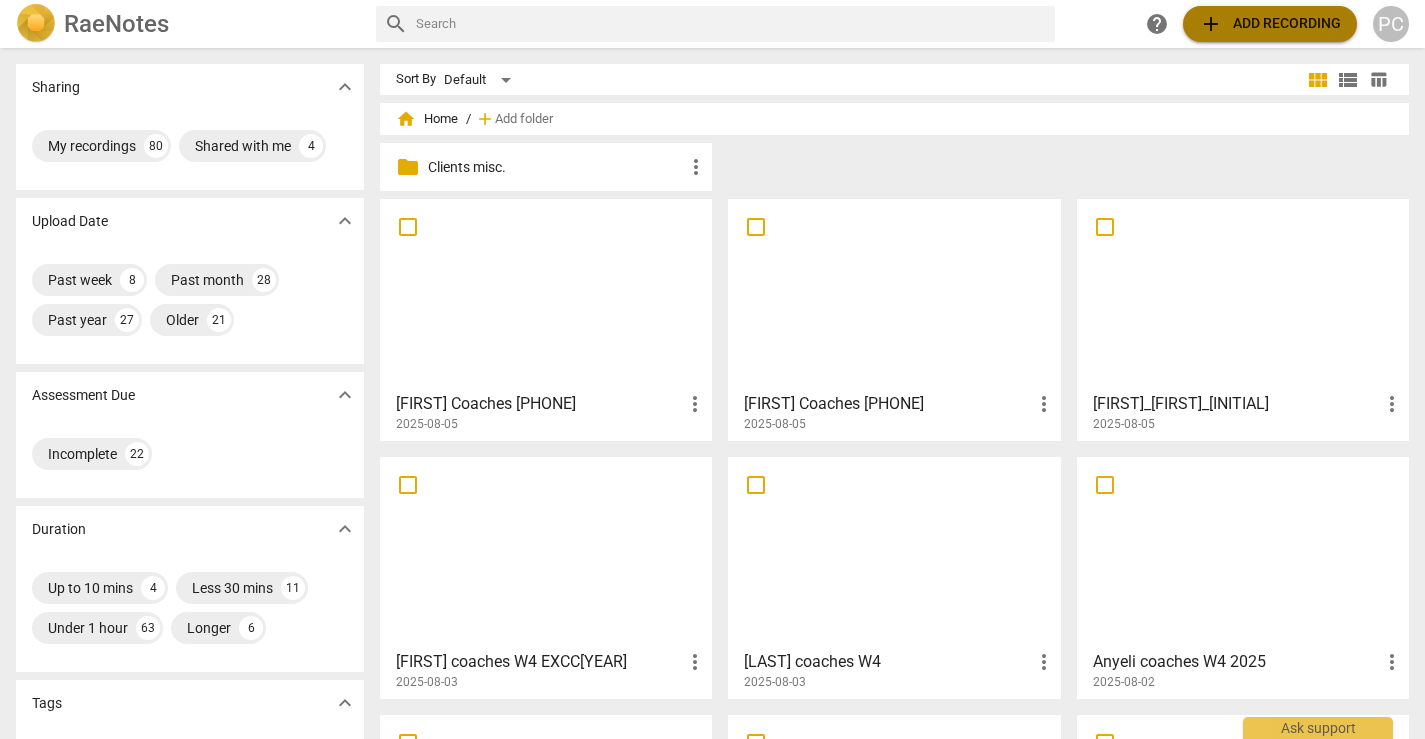 click on "add   Add recording" at bounding box center (1270, 24) 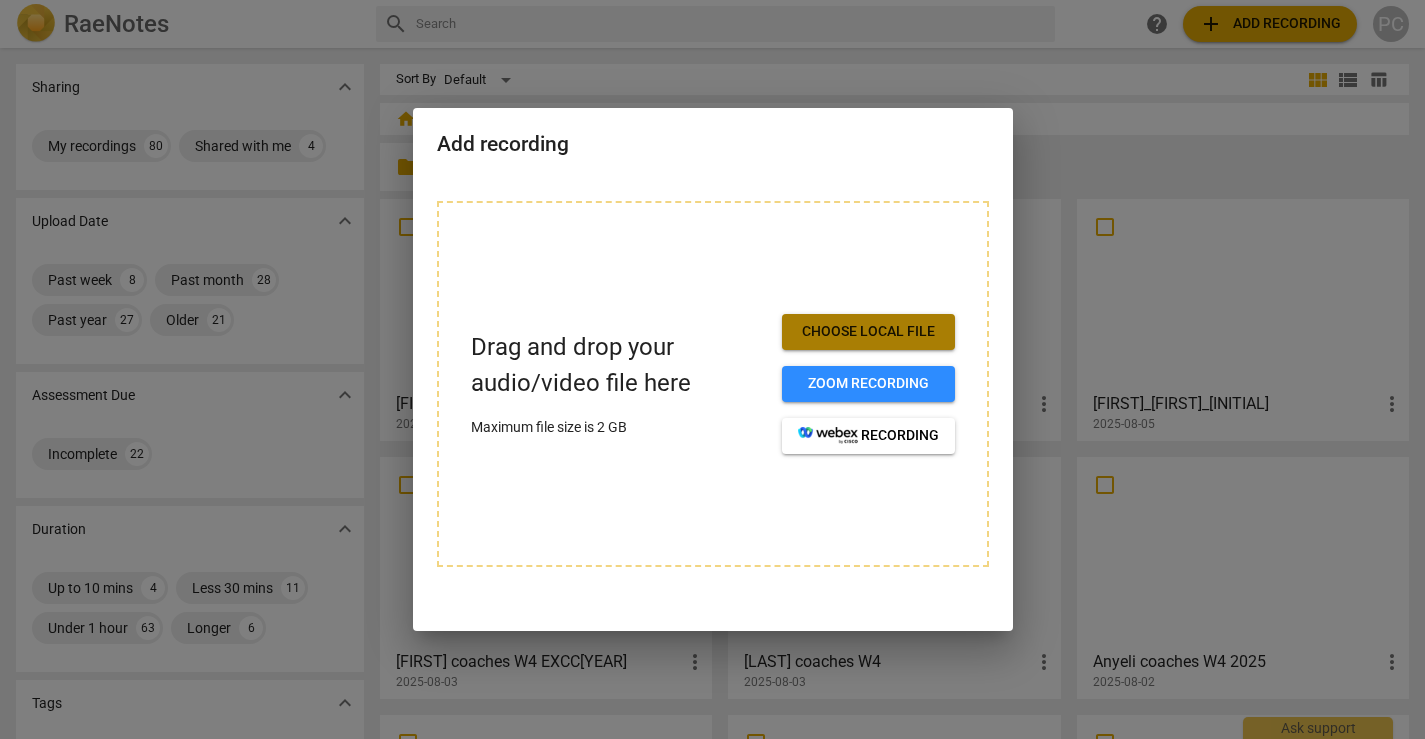 click on "Choose local file" at bounding box center [868, 332] 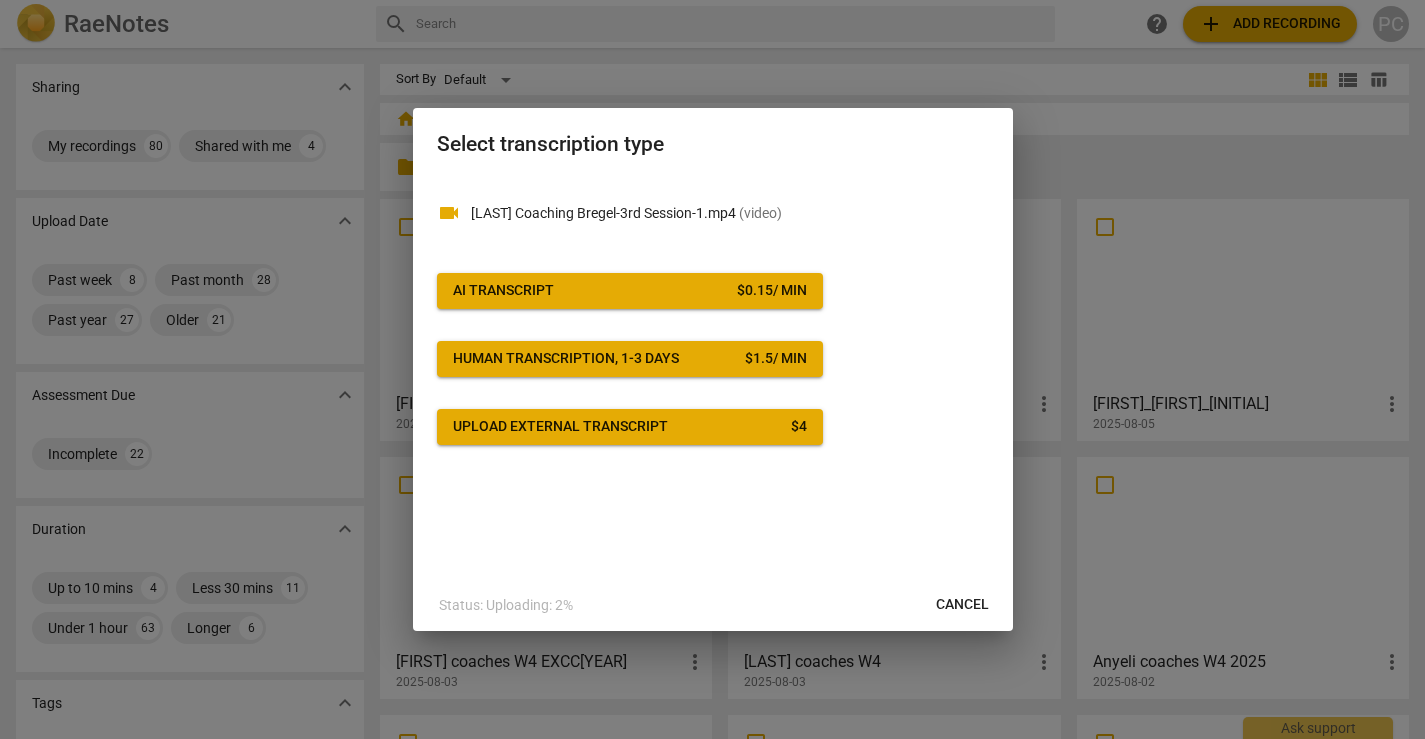 click on "Cancel" at bounding box center [962, 605] 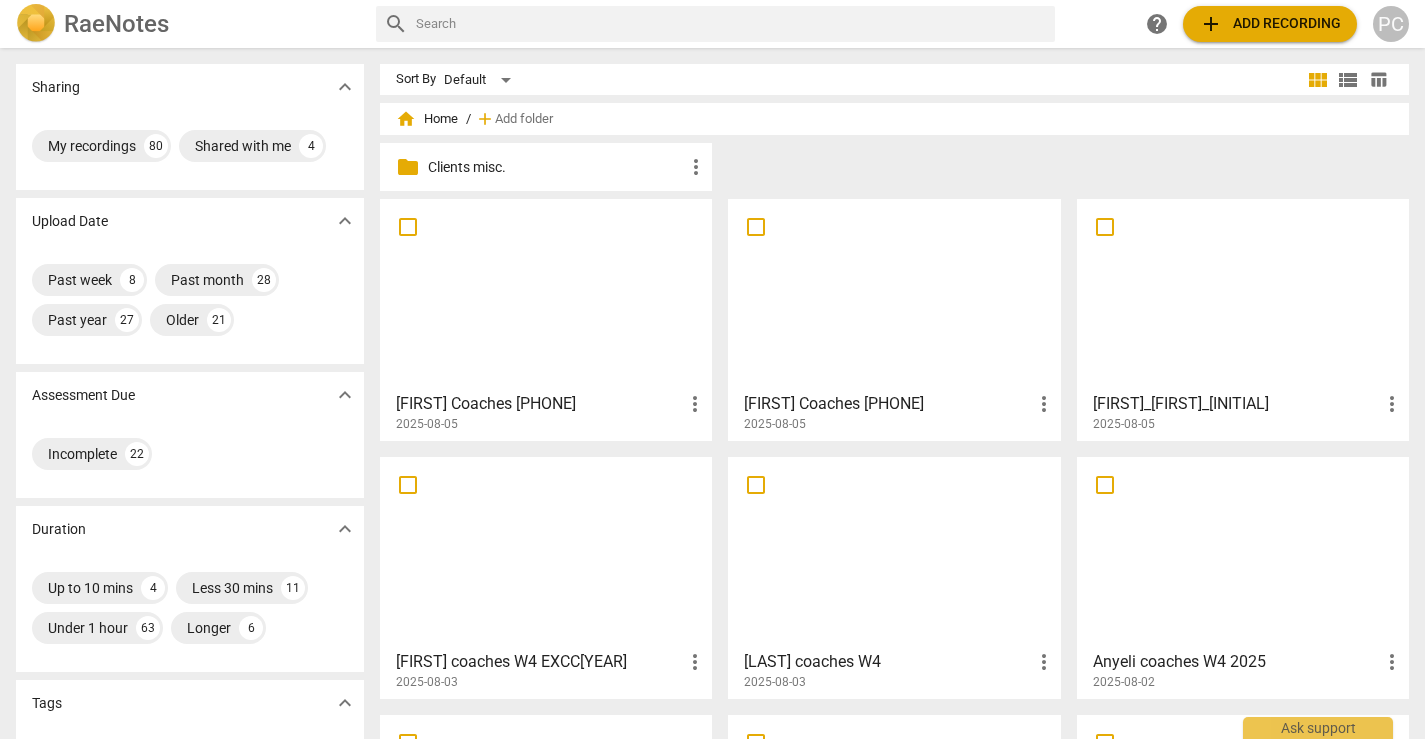 click on "[FIRST]_[FIRST]_[INITIAL]" at bounding box center [1236, 404] 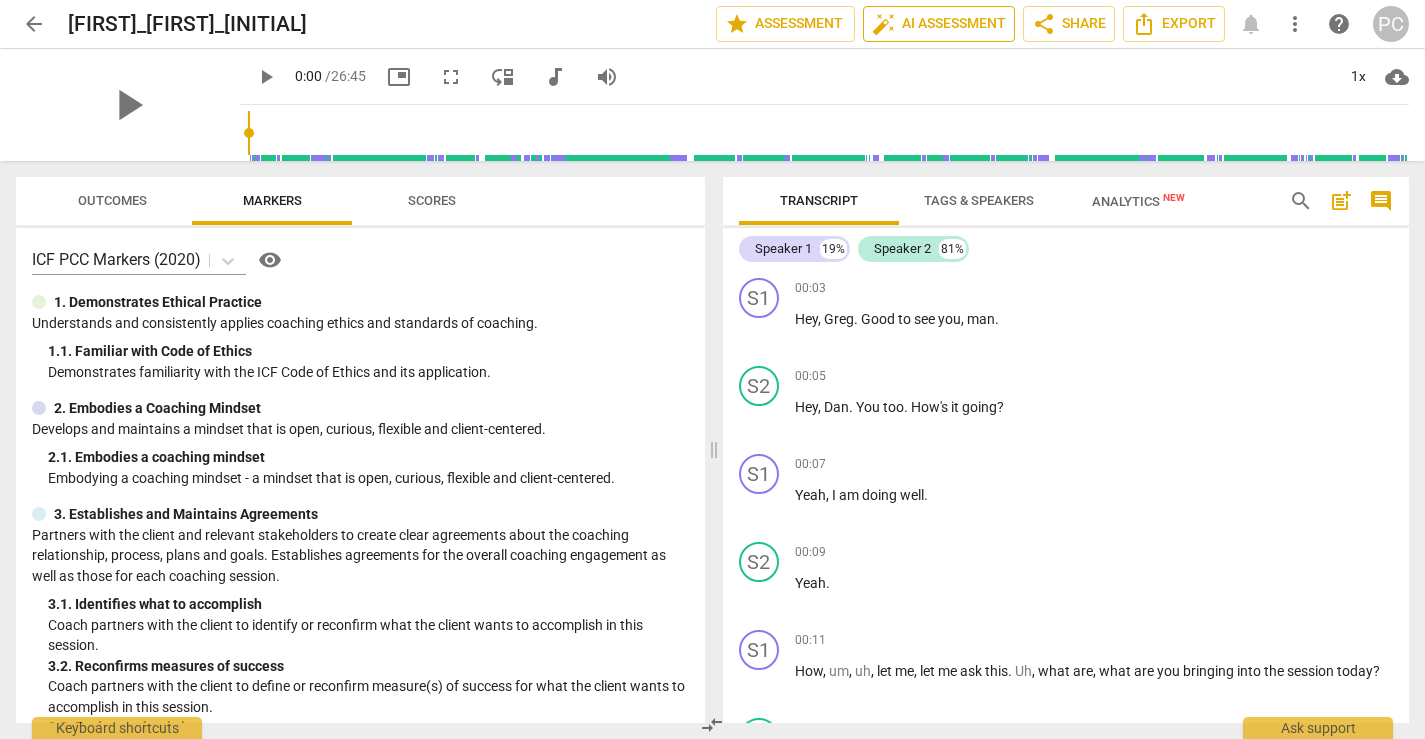 click on "auto_fix_high    AI Assessment" at bounding box center [939, 24] 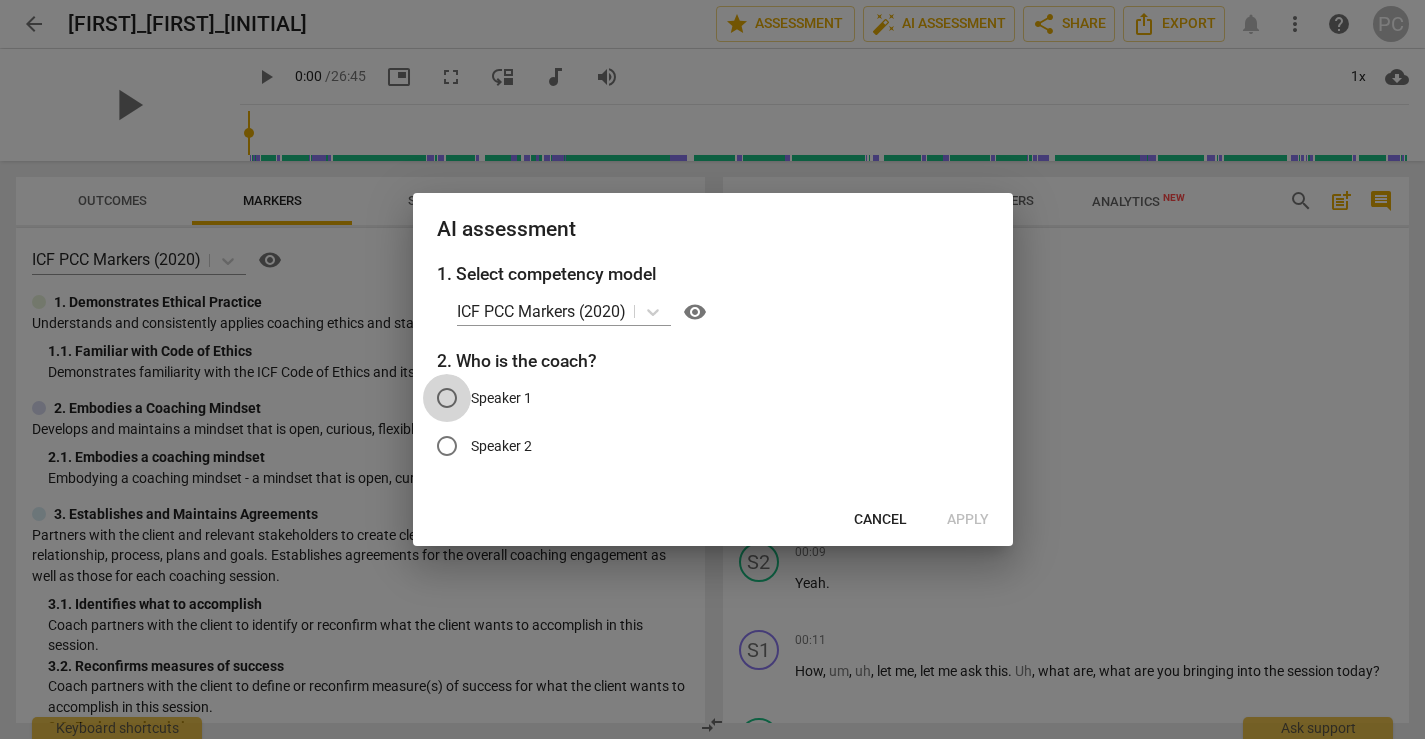 click on "Speaker 1" at bounding box center [447, 398] 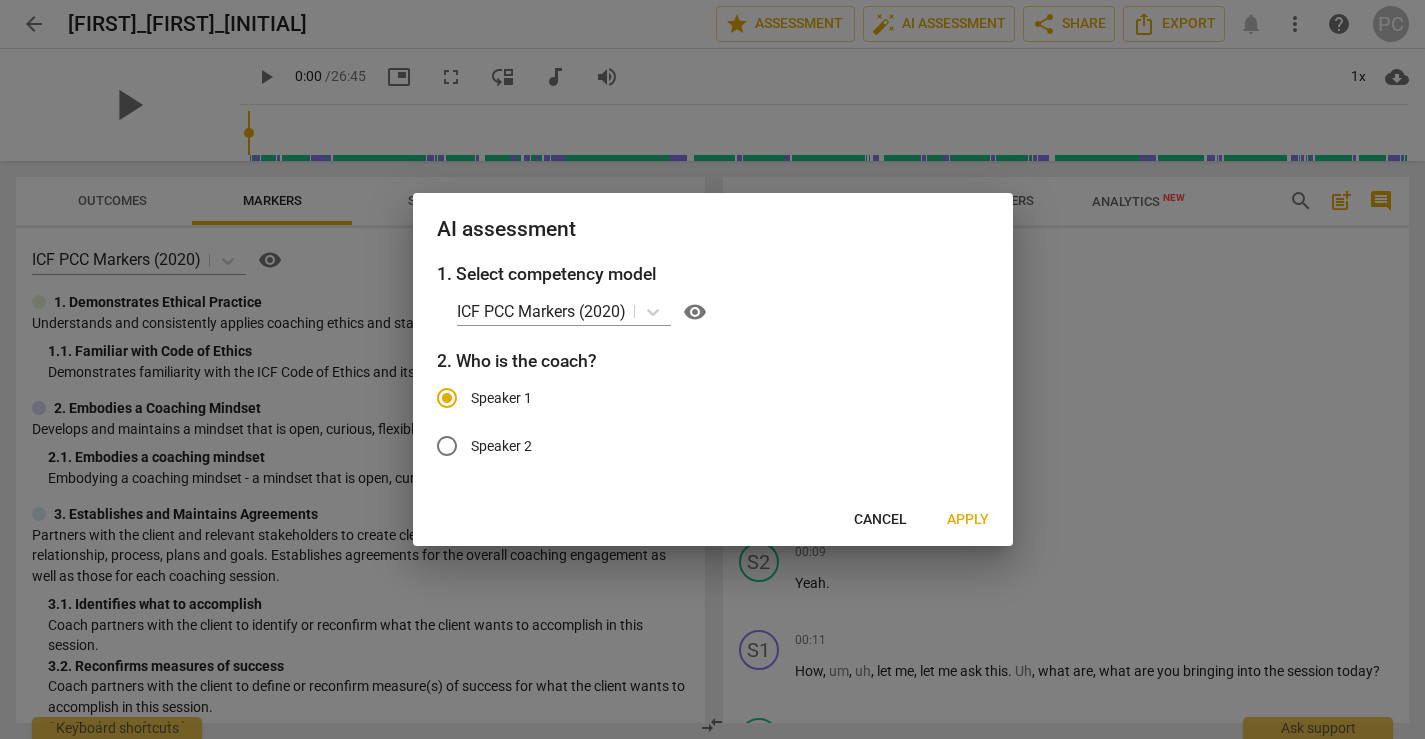 click on "Apply" at bounding box center (968, 520) 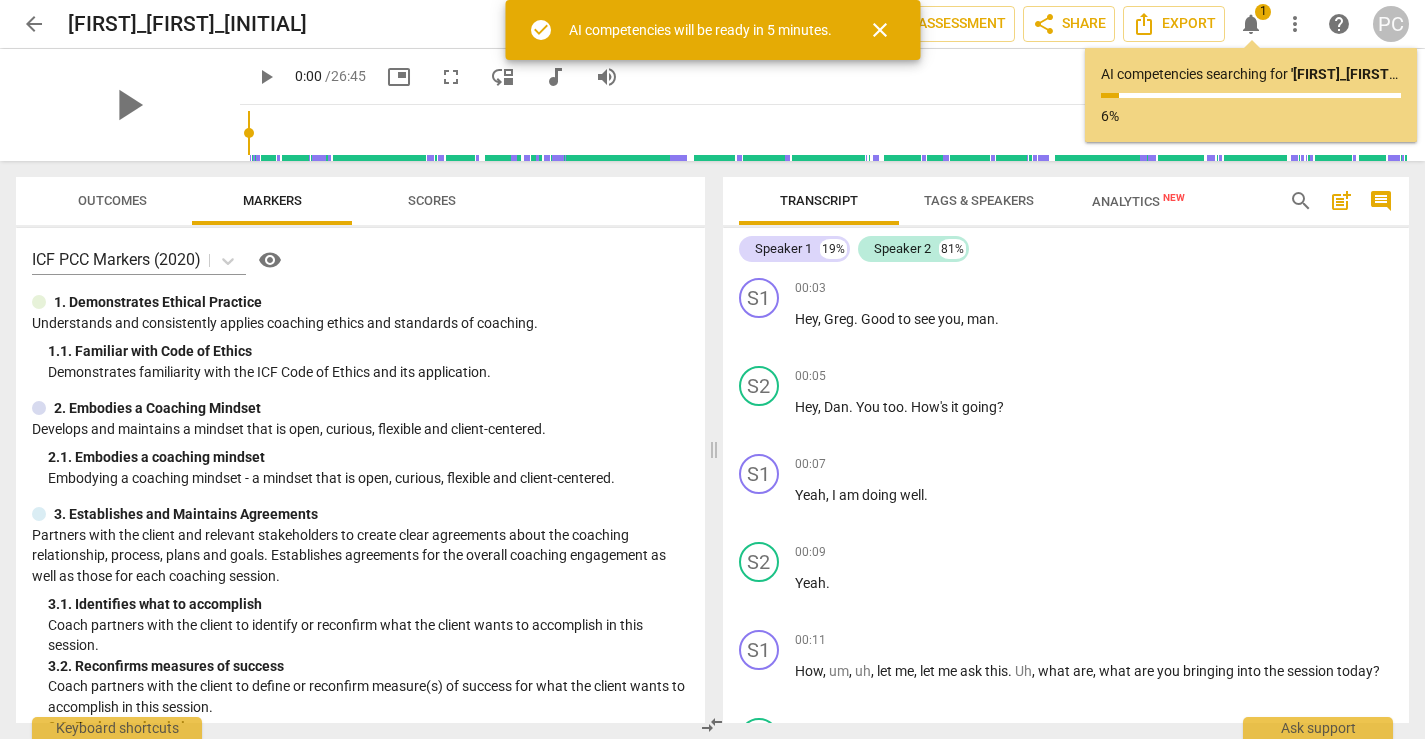 click on "arrow_back" at bounding box center (34, 24) 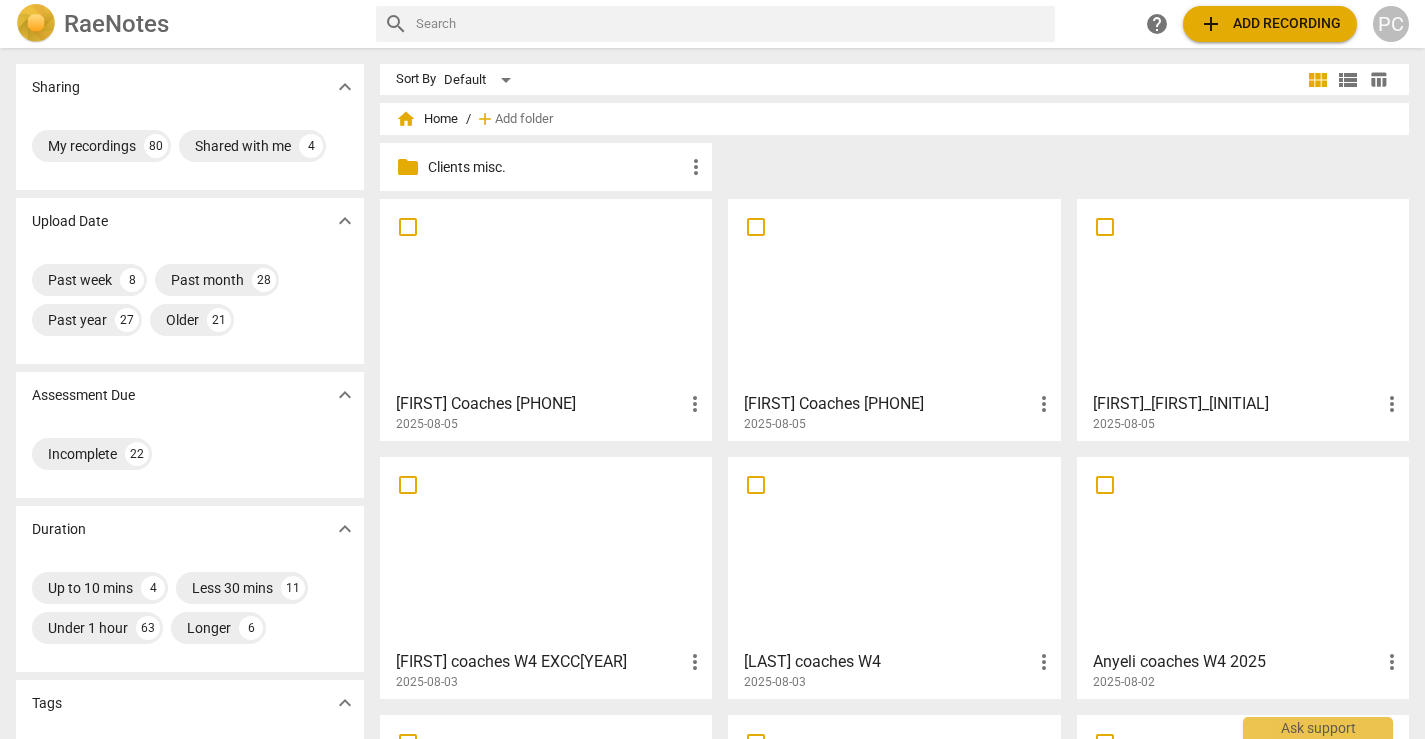 click at bounding box center [894, 294] 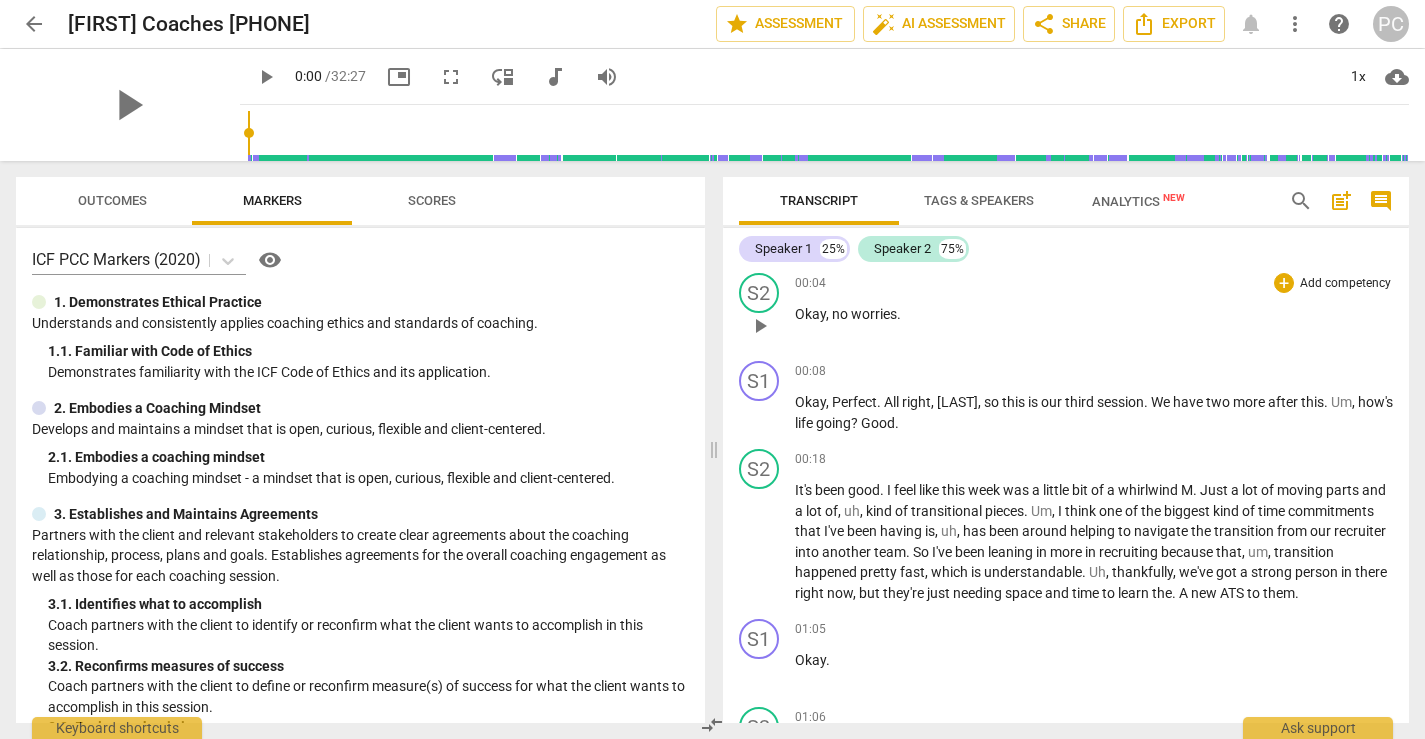 scroll, scrollTop: 0, scrollLeft: 0, axis: both 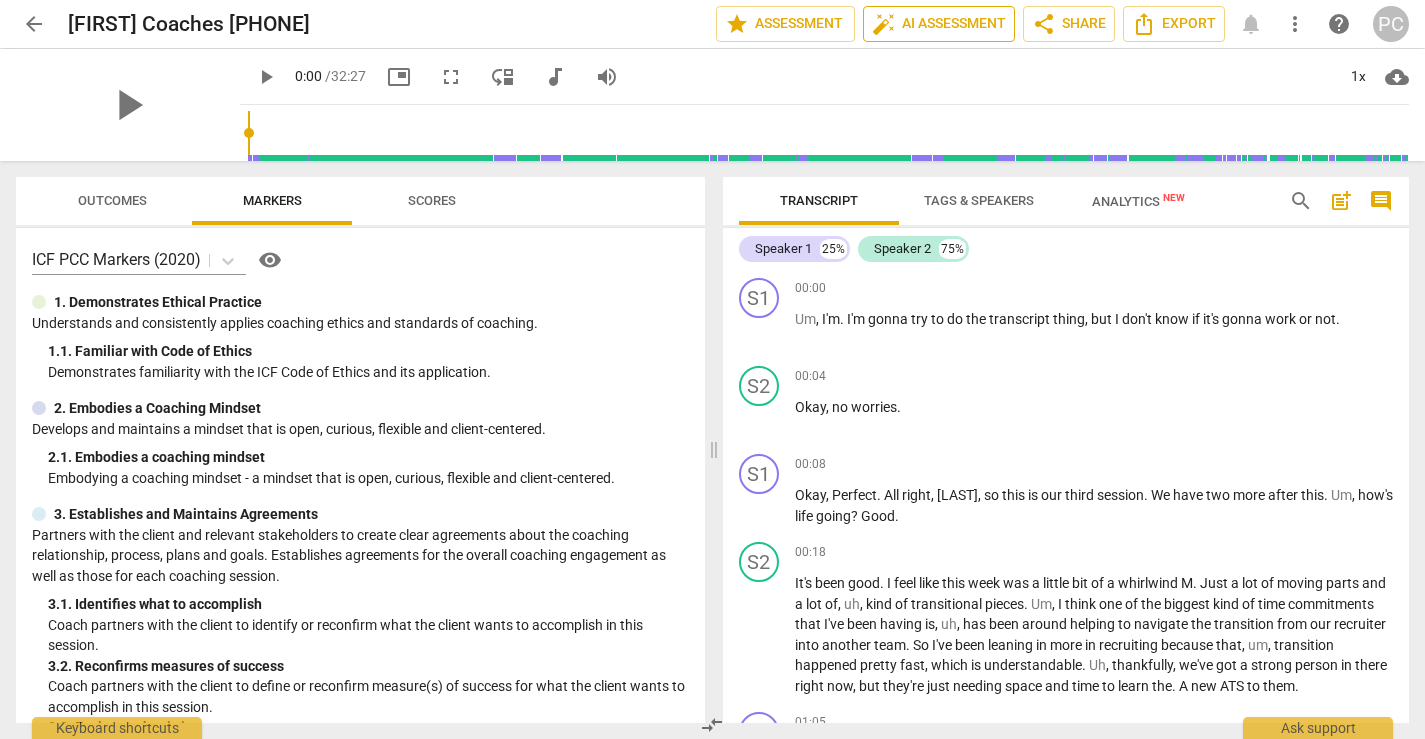 click on "auto_fix_high    AI Assessment" at bounding box center [939, 24] 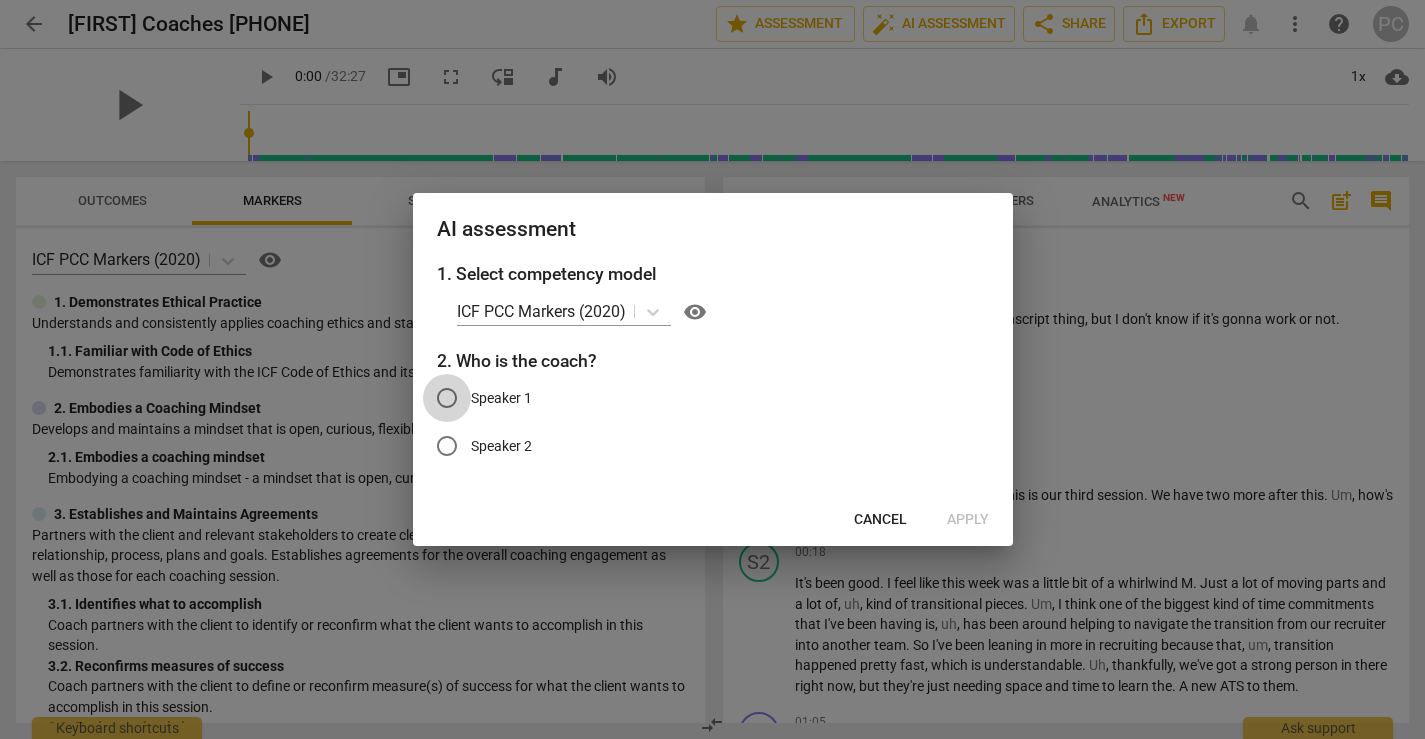 click on "Speaker 1" at bounding box center [447, 398] 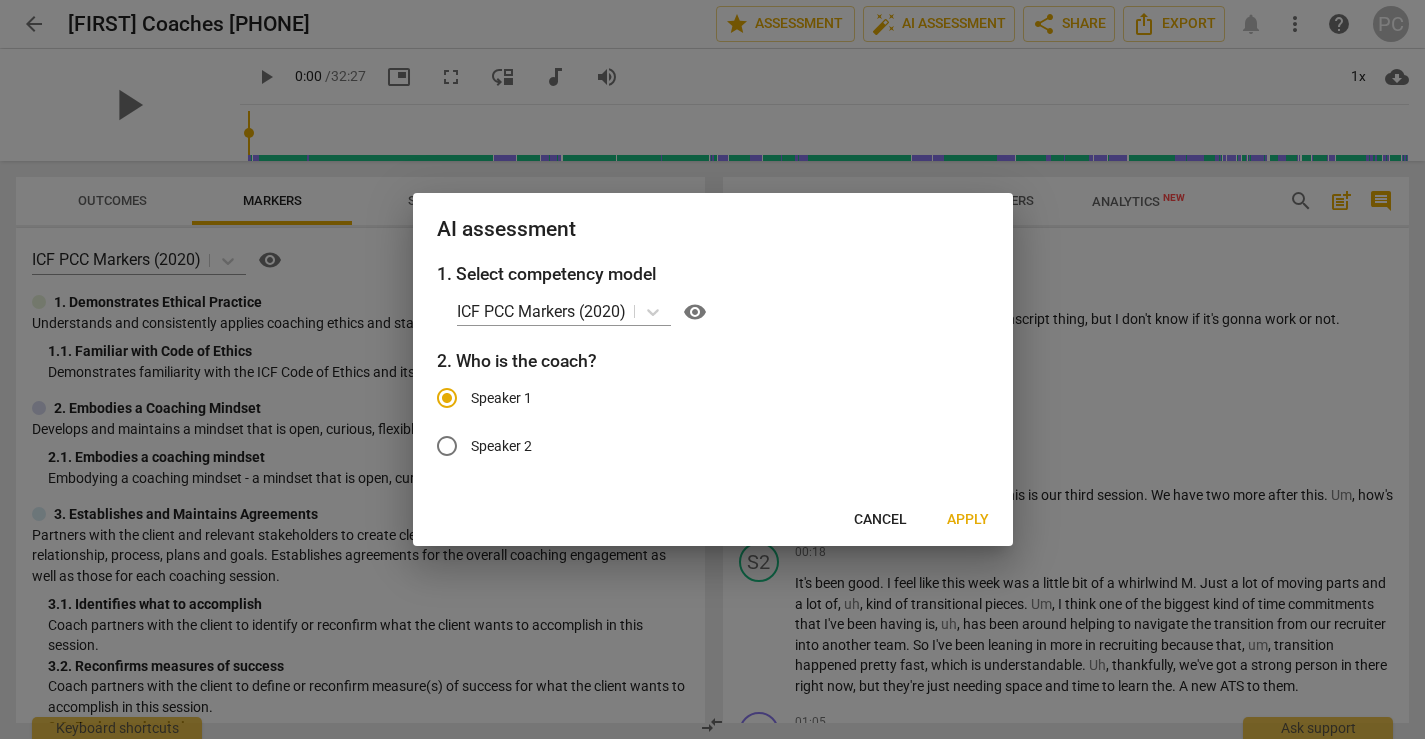 click on "Apply" at bounding box center [968, 520] 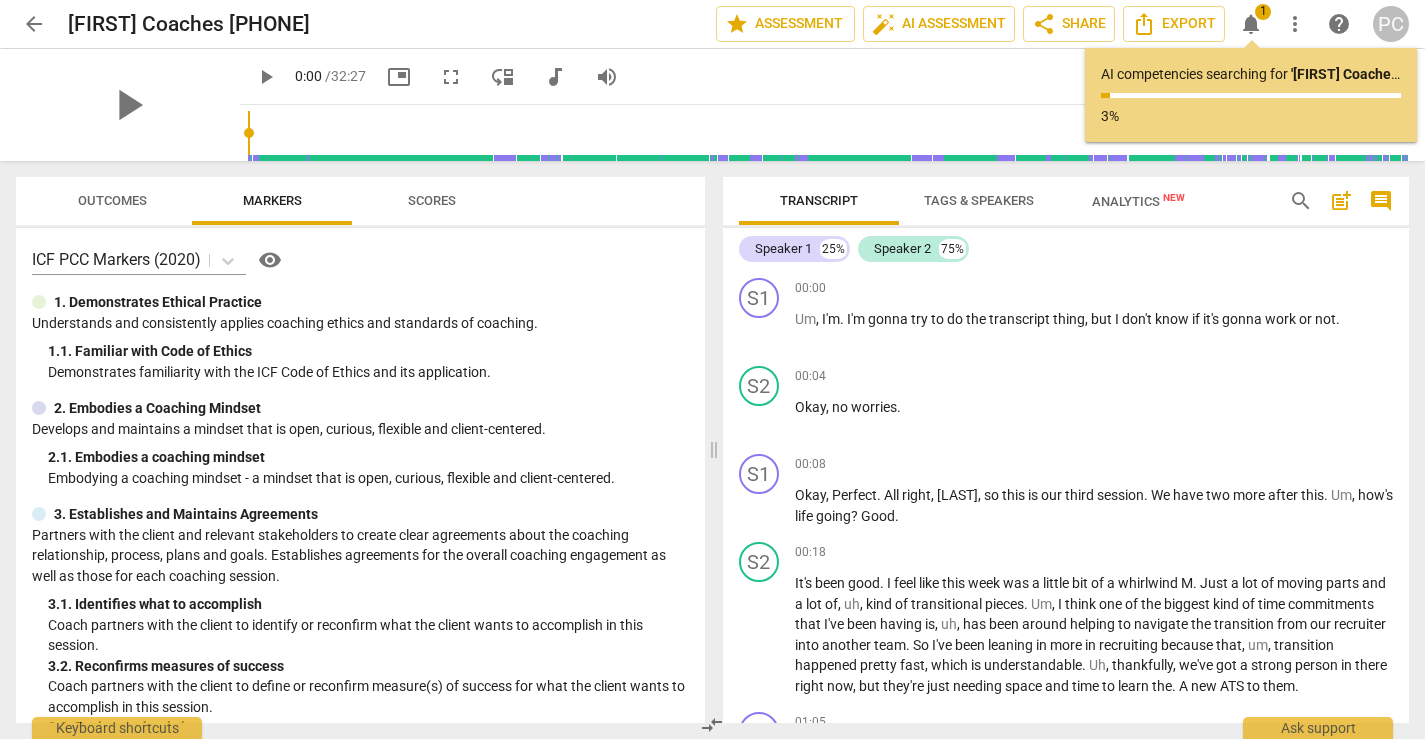 click on "arrow_back" at bounding box center [34, 24] 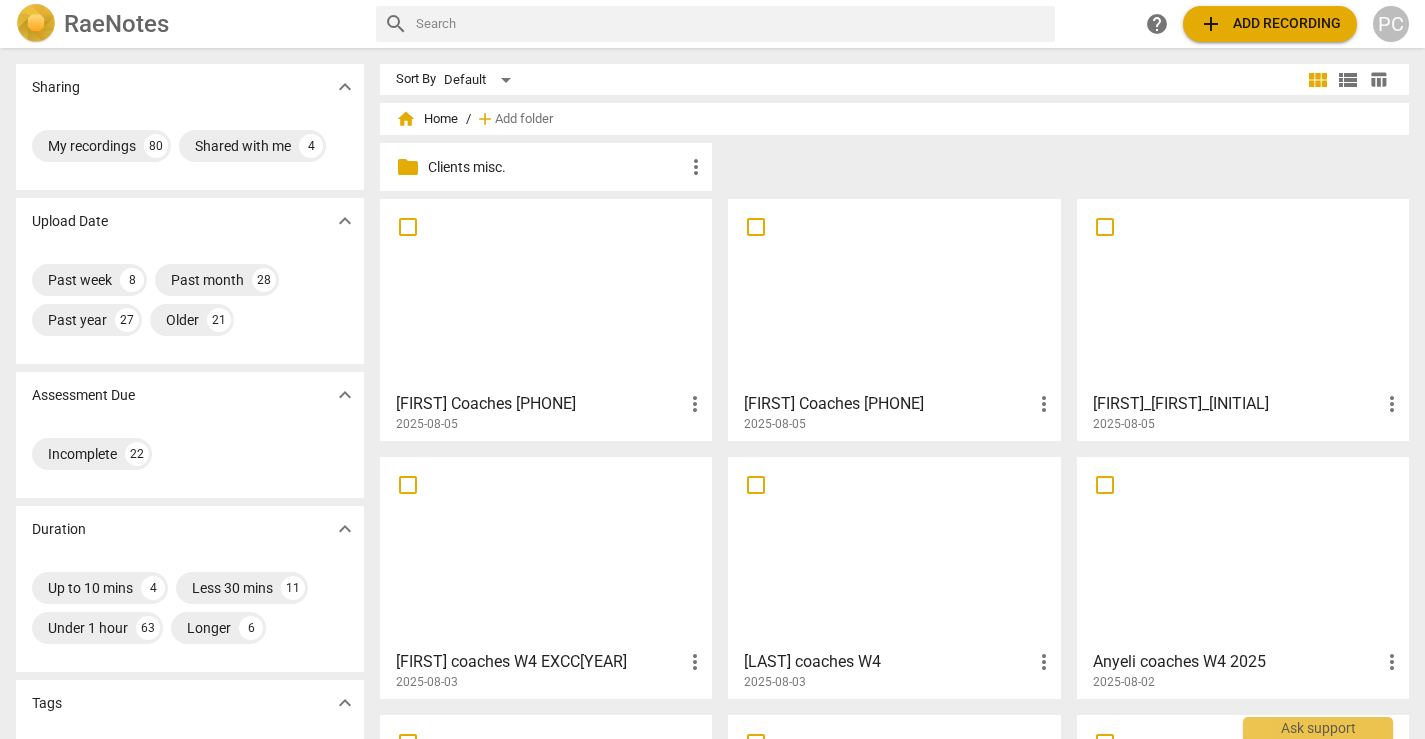 click at bounding box center [1243, 294] 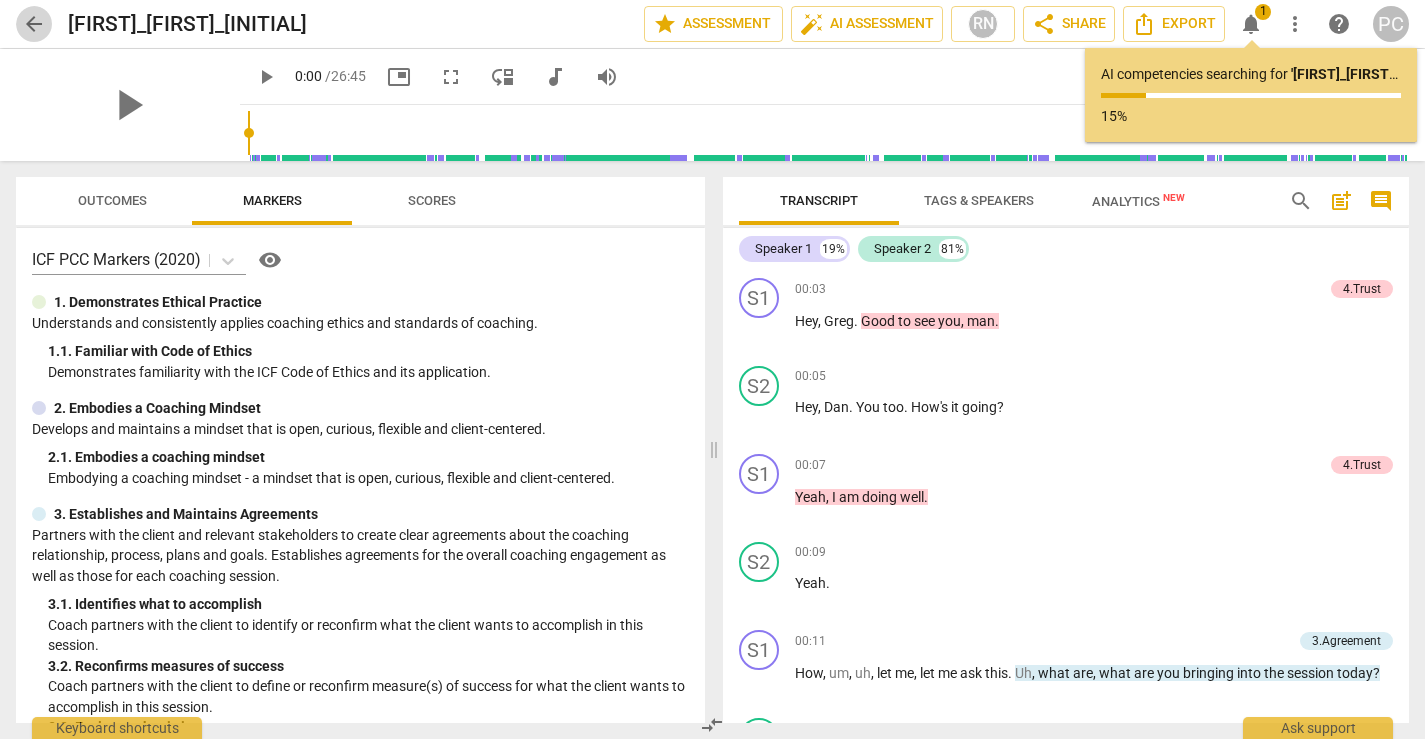click on "arrow_back" at bounding box center [34, 24] 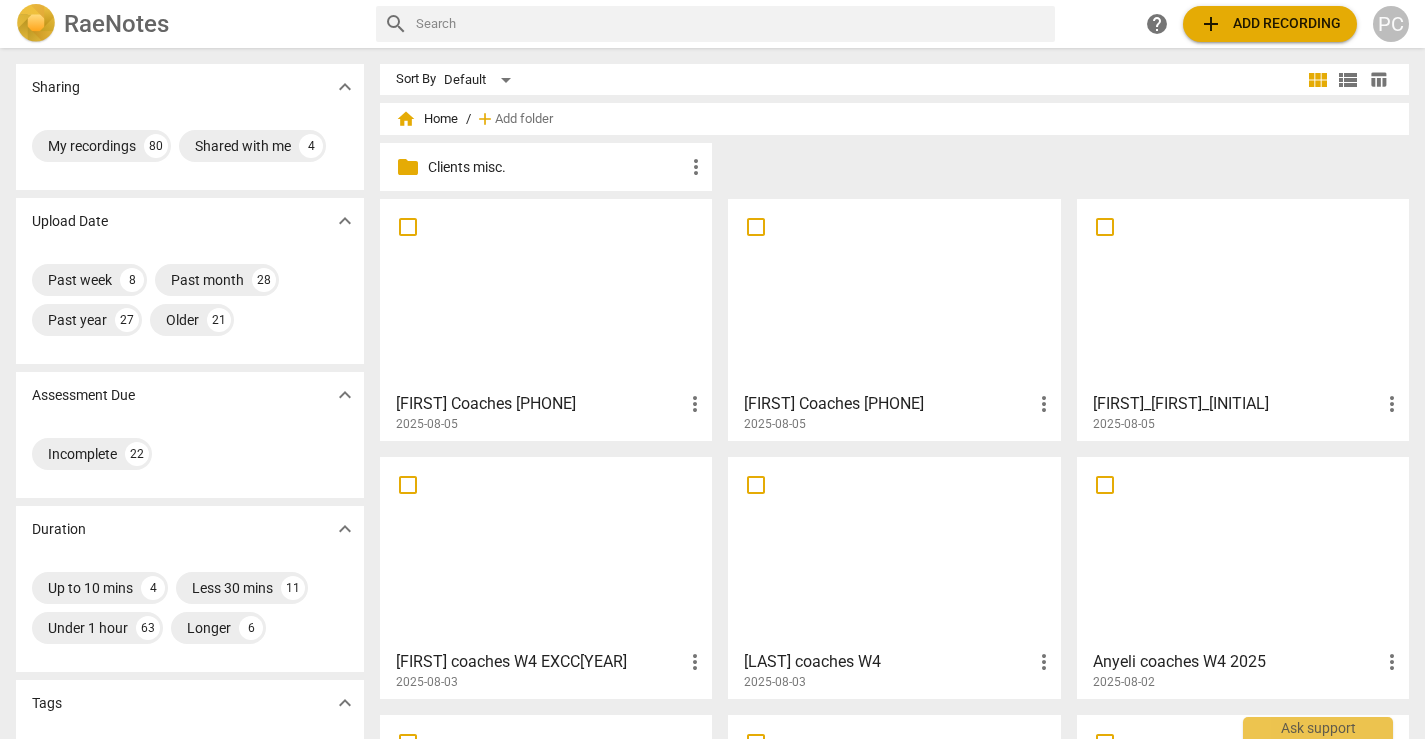 click at bounding box center [1243, 294] 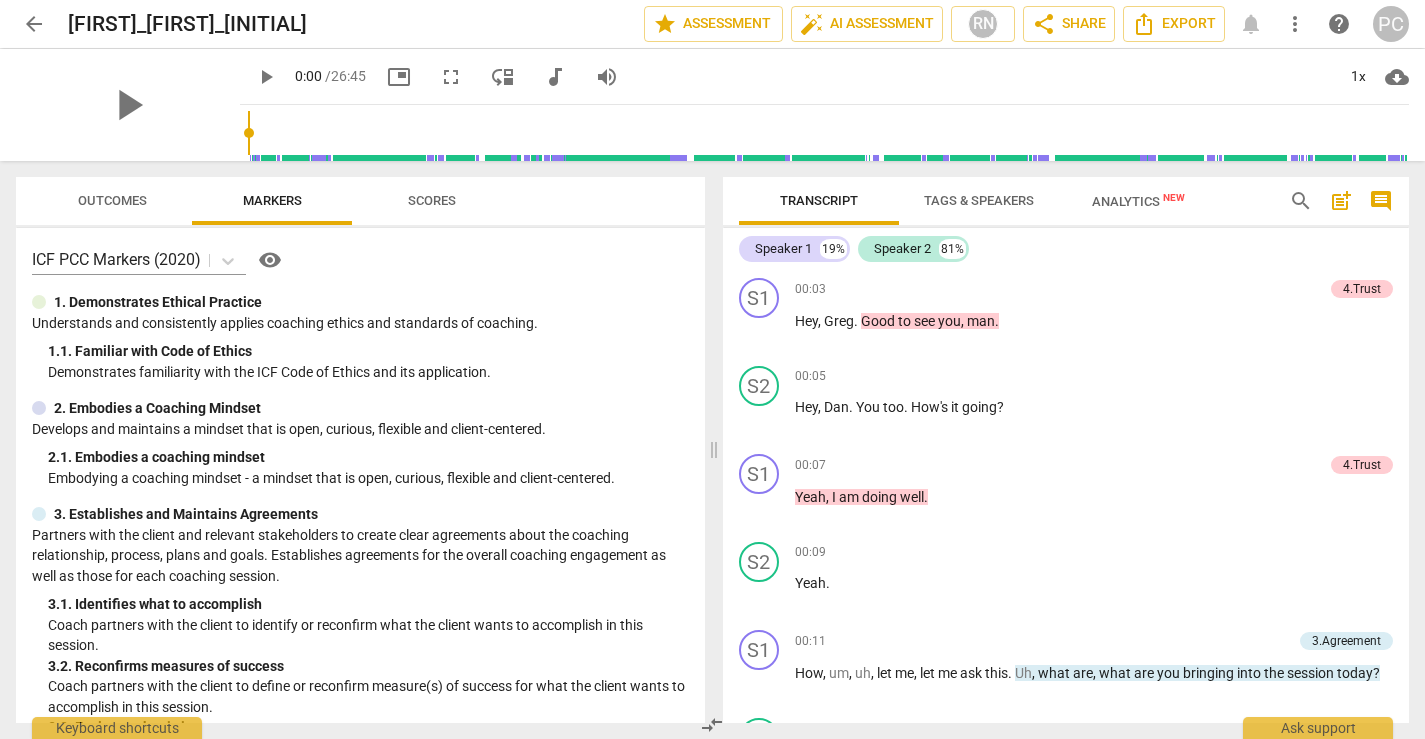 click on "arrow_back" at bounding box center [34, 24] 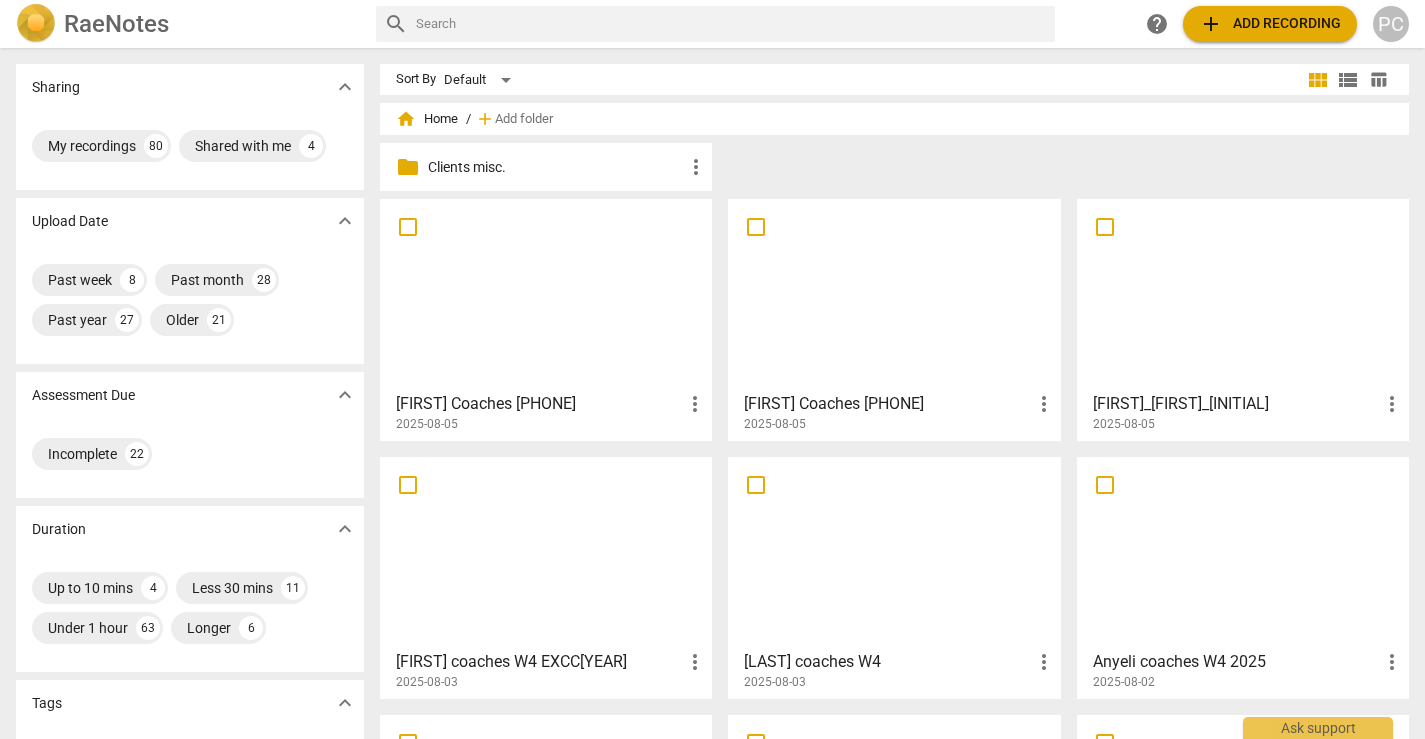 click at bounding box center [894, 294] 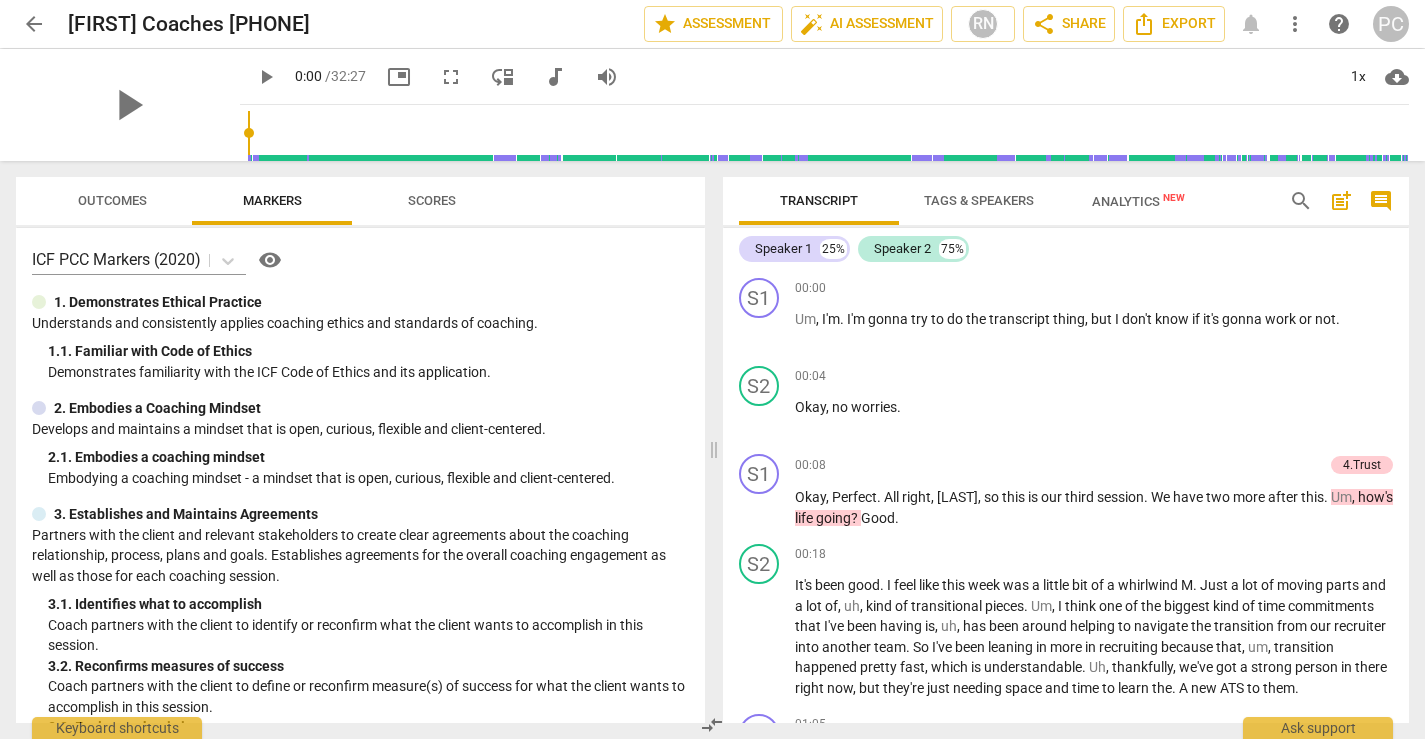 click on "arrow_back" at bounding box center [34, 24] 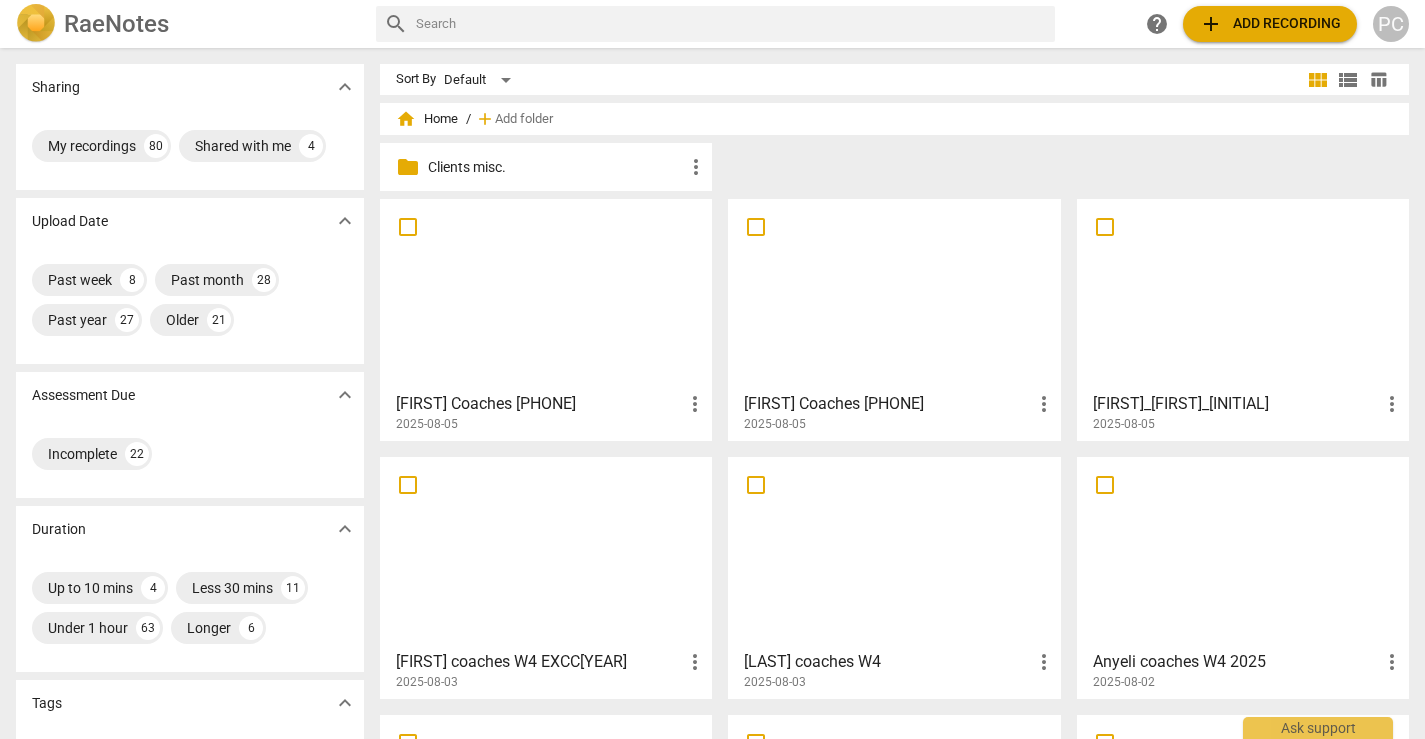 click at bounding box center (546, 294) 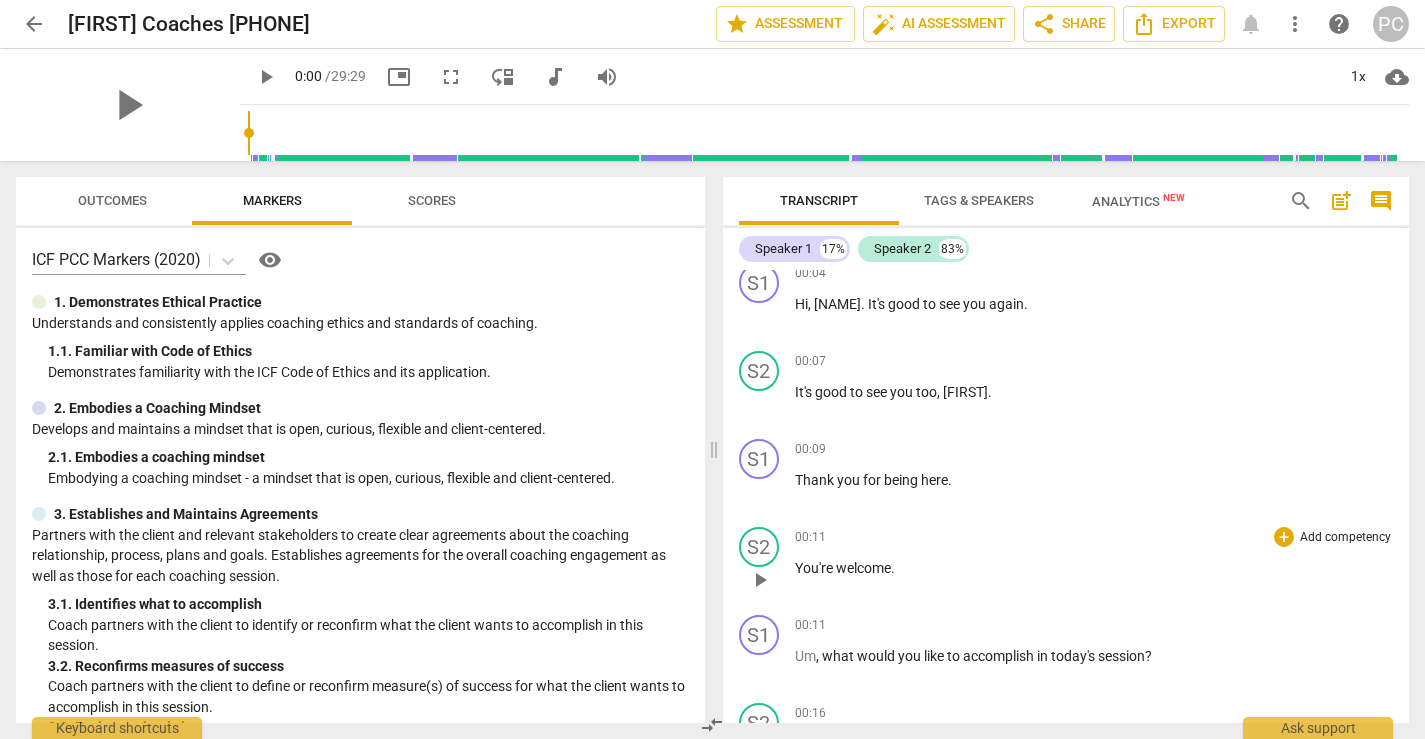 scroll, scrollTop: 0, scrollLeft: 0, axis: both 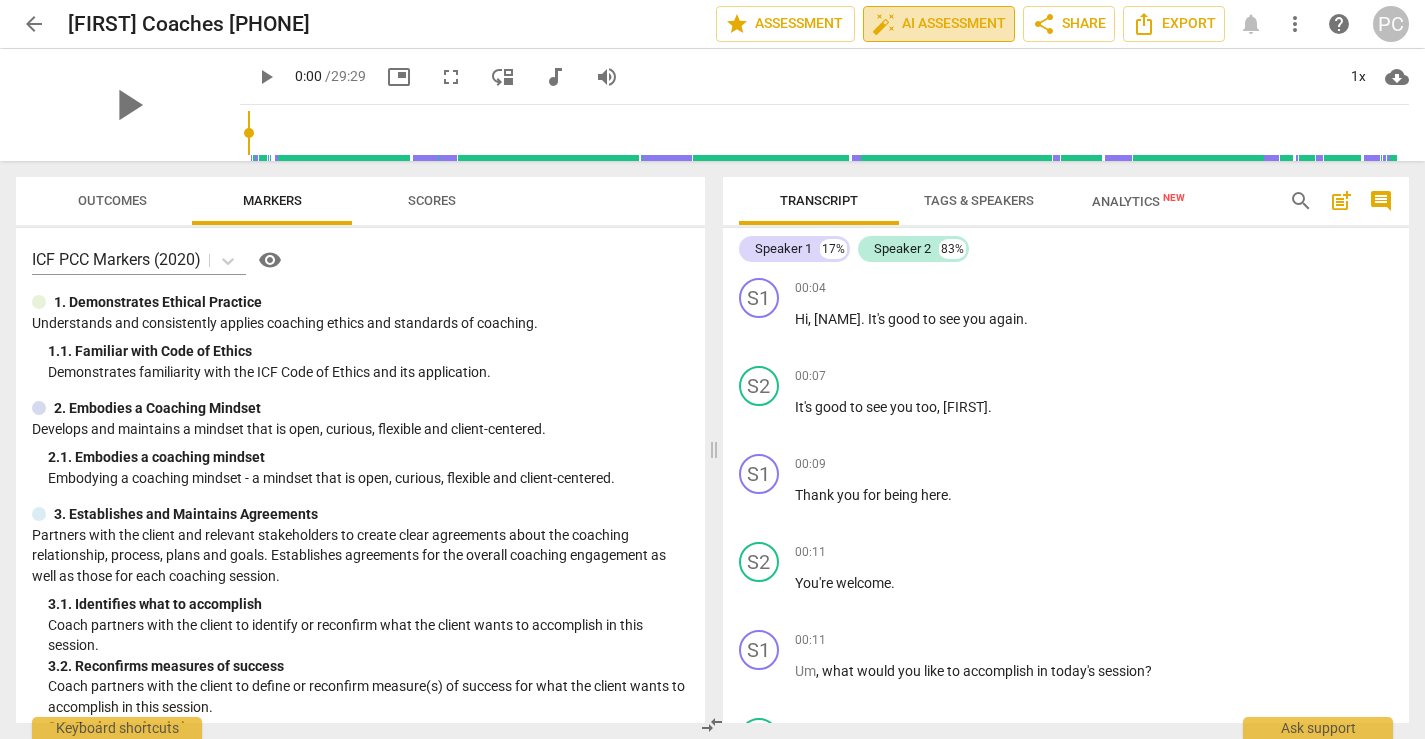 click on "auto_fix_high    AI Assessment" at bounding box center [939, 24] 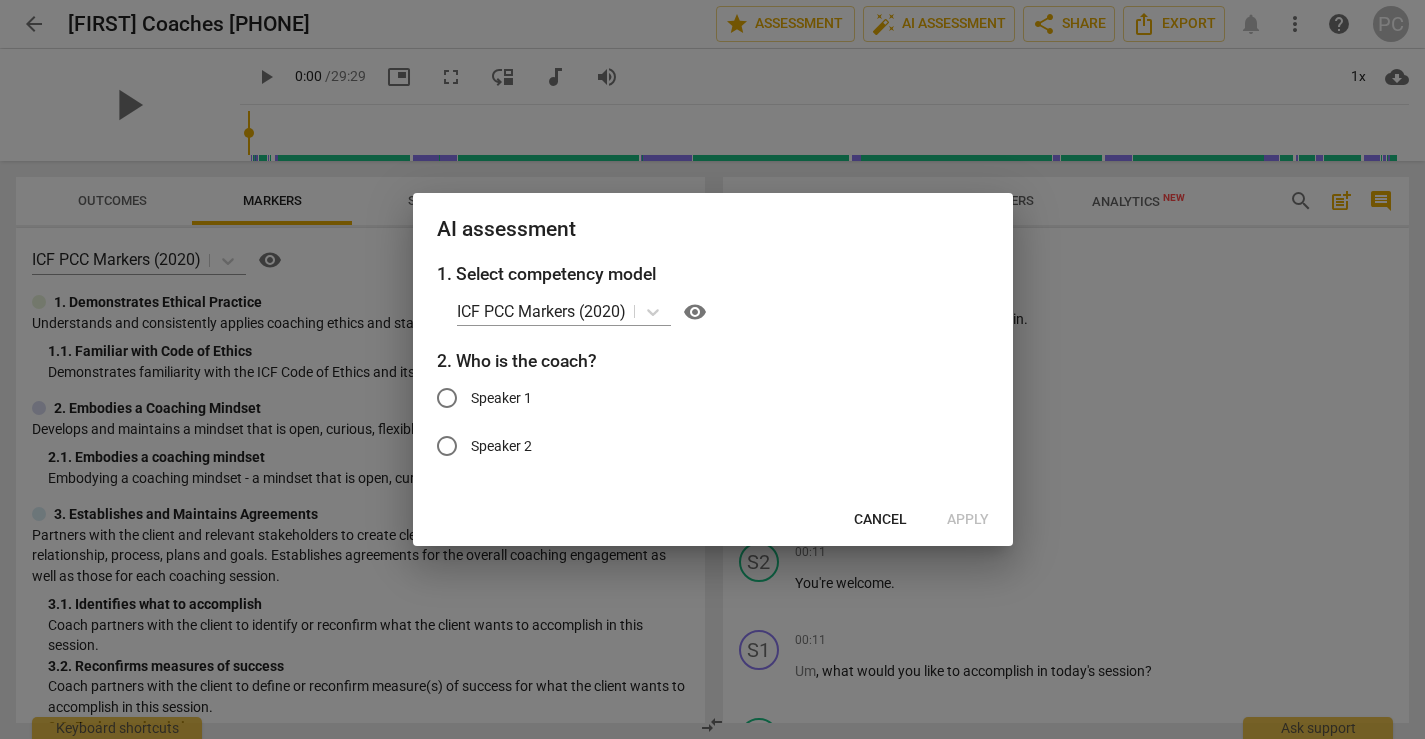 click on "Speaker 1" at bounding box center (447, 398) 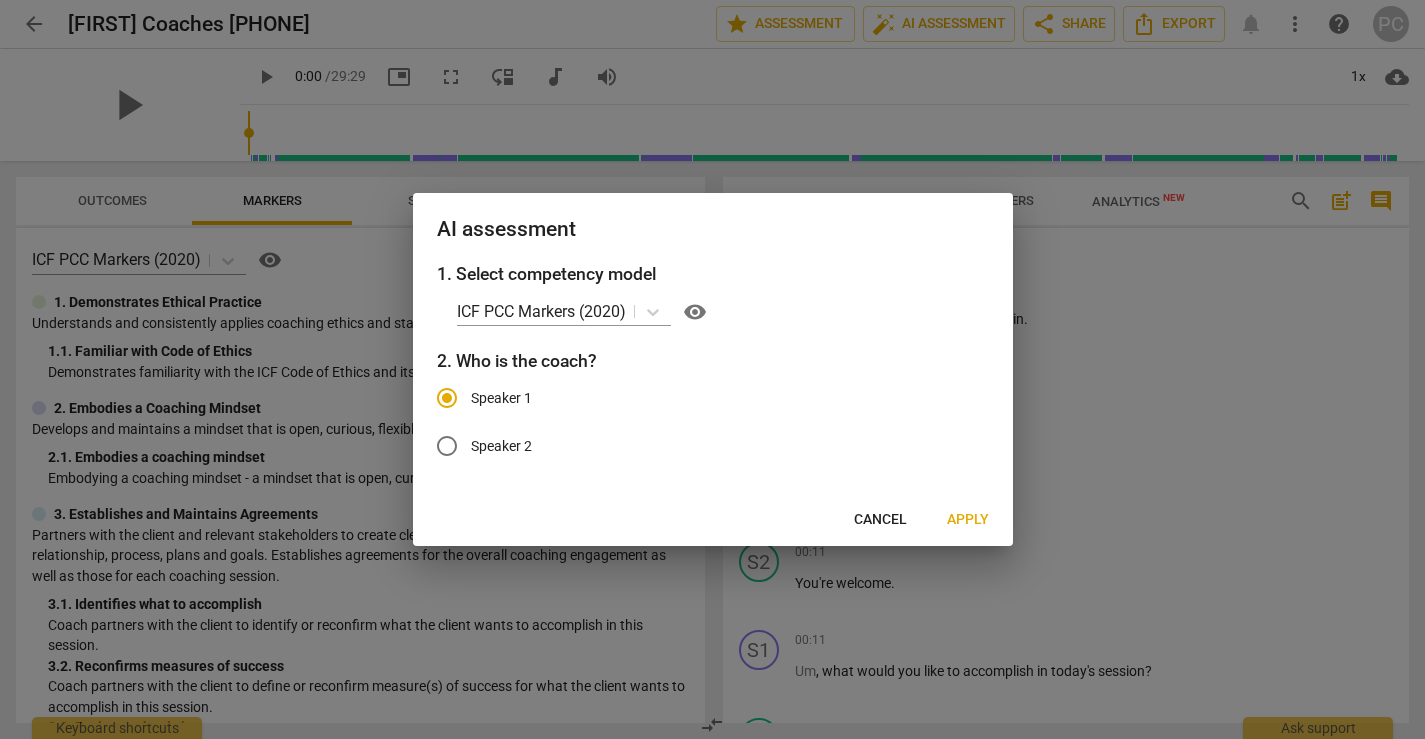 click on "Apply" at bounding box center [968, 520] 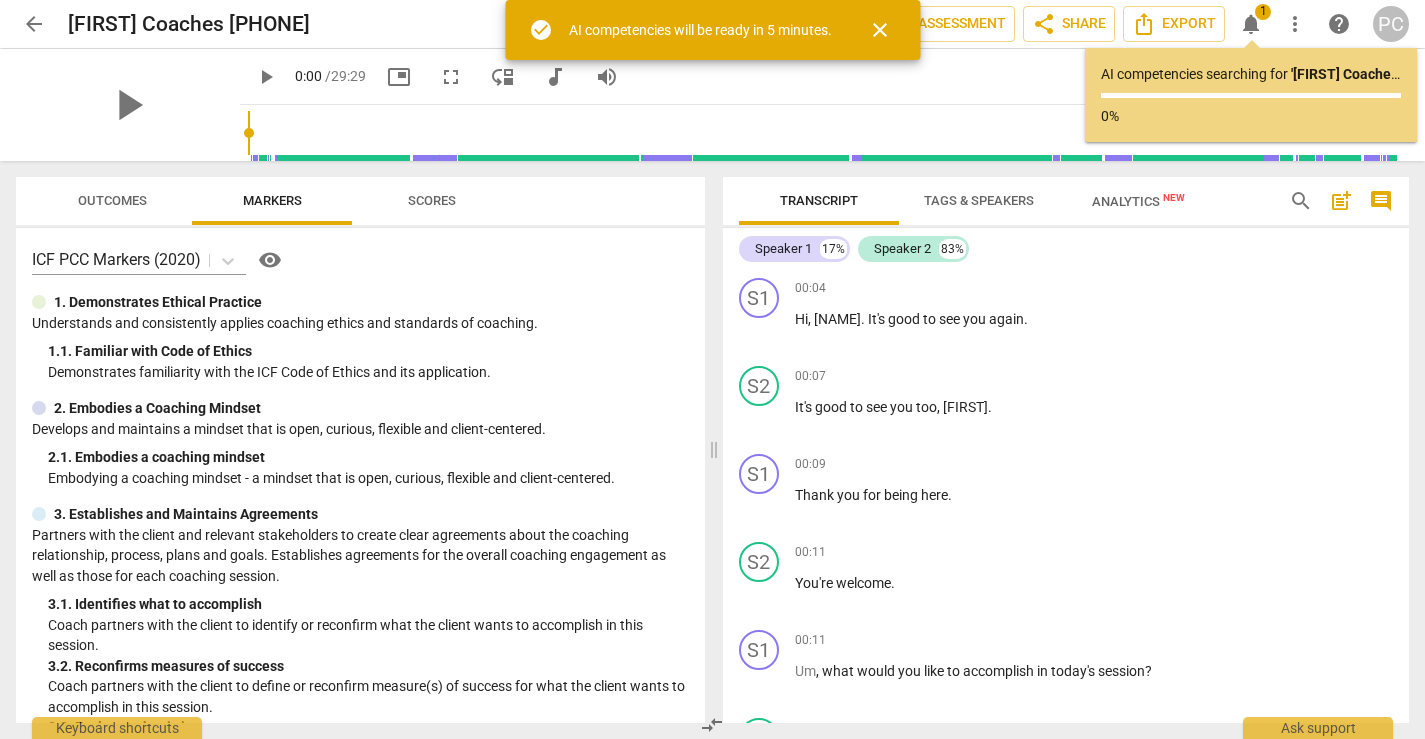 click on "arrow_back" at bounding box center (34, 24) 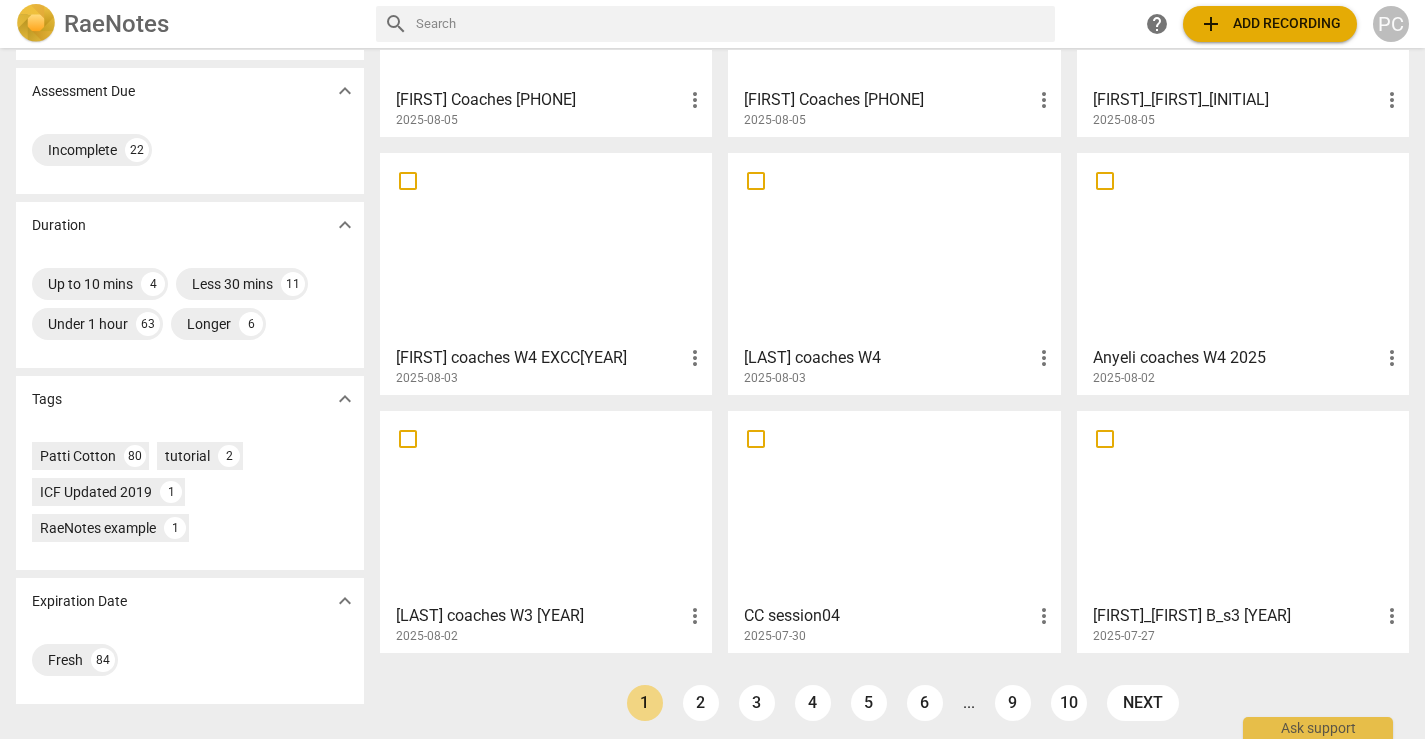 scroll, scrollTop: 312, scrollLeft: 0, axis: vertical 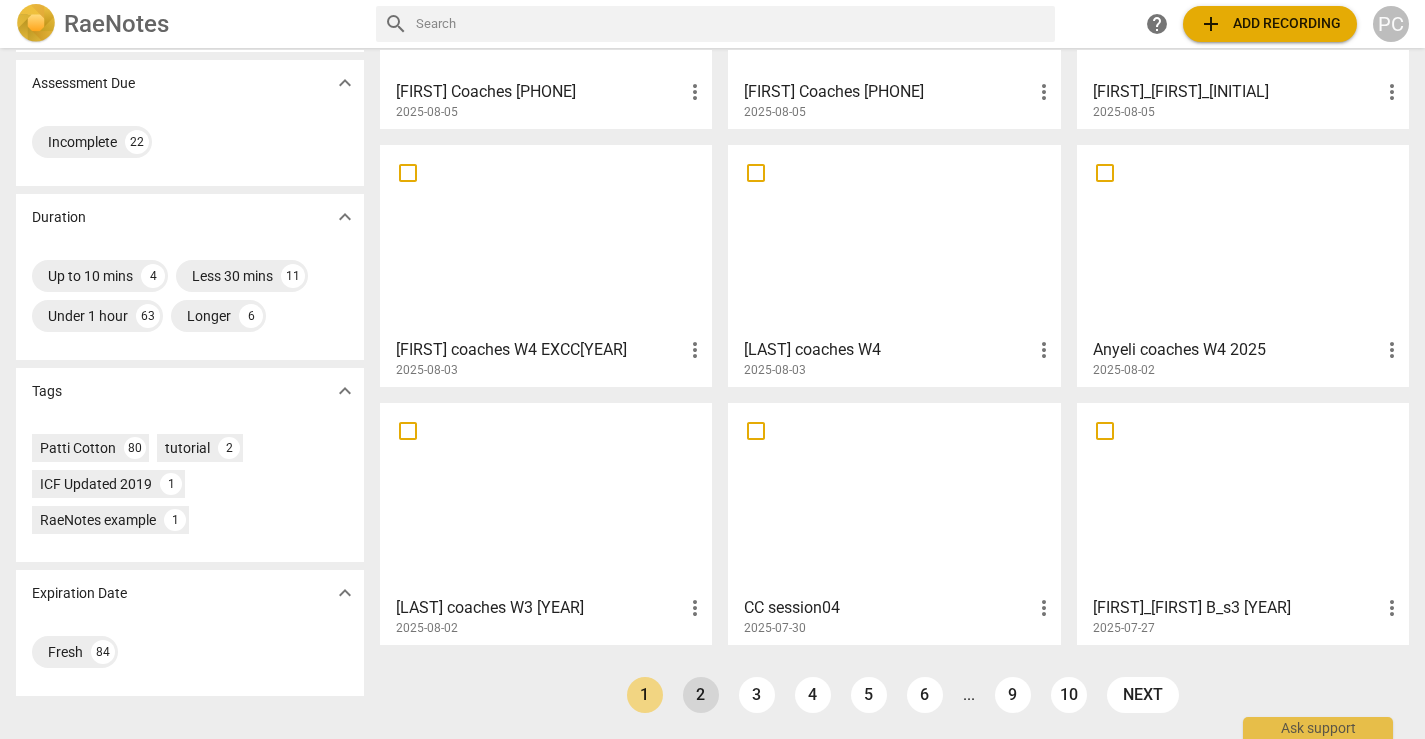 click on "2" at bounding box center (701, 695) 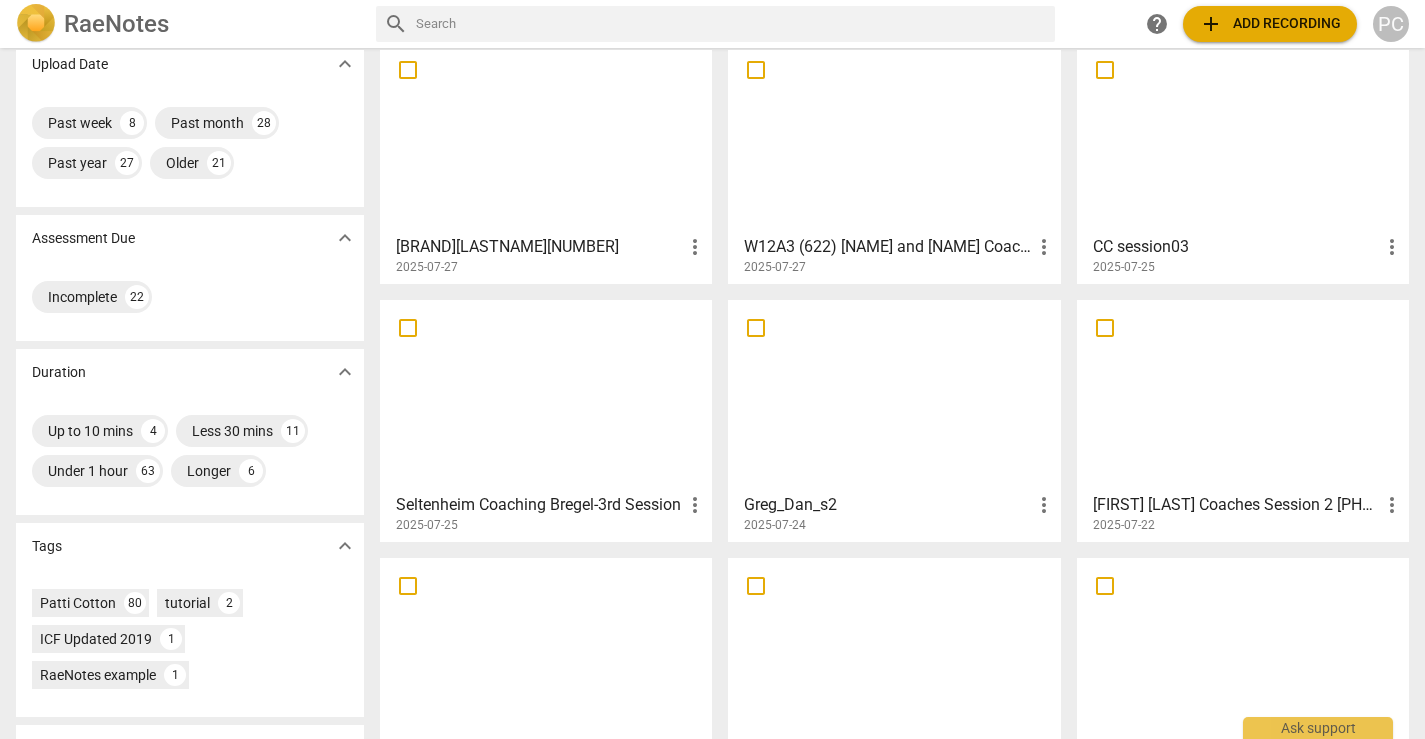 scroll, scrollTop: 0, scrollLeft: 0, axis: both 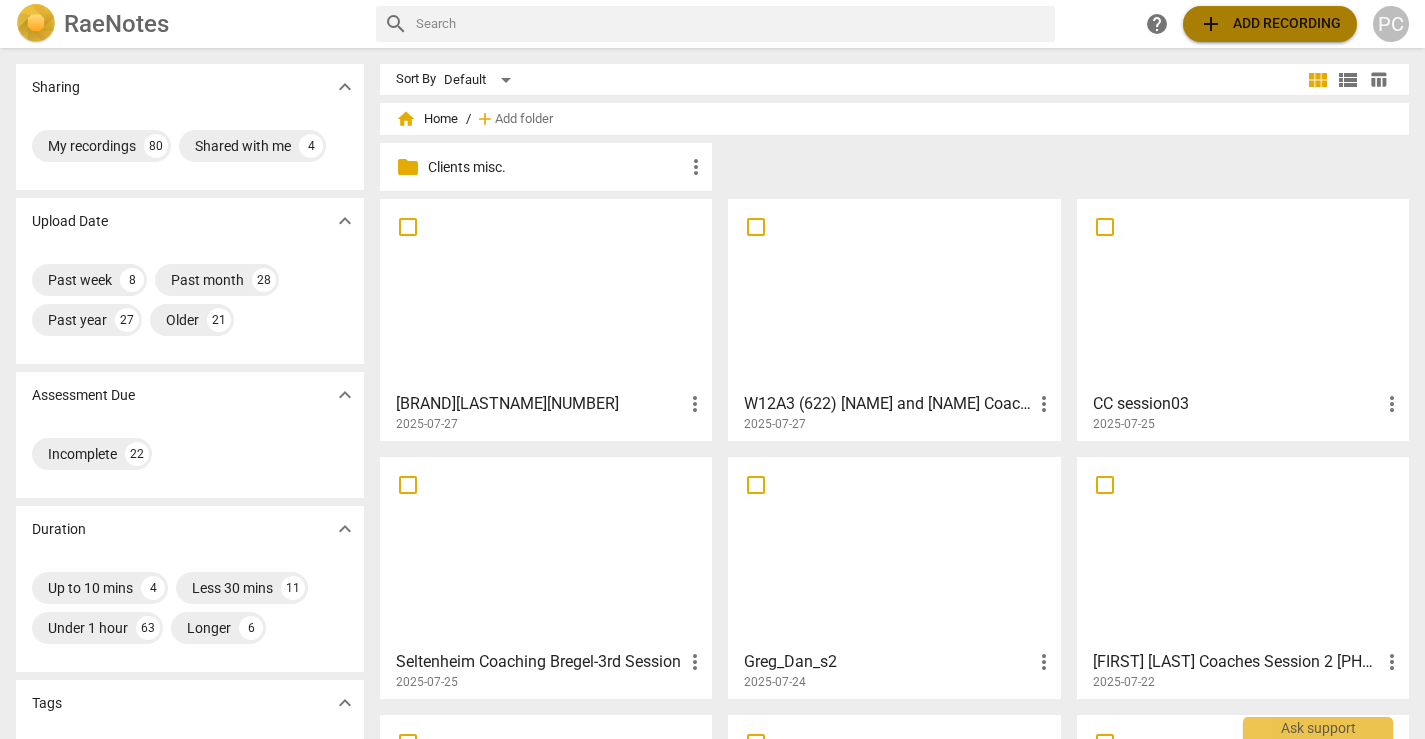 click on "add   Add recording" at bounding box center [1270, 24] 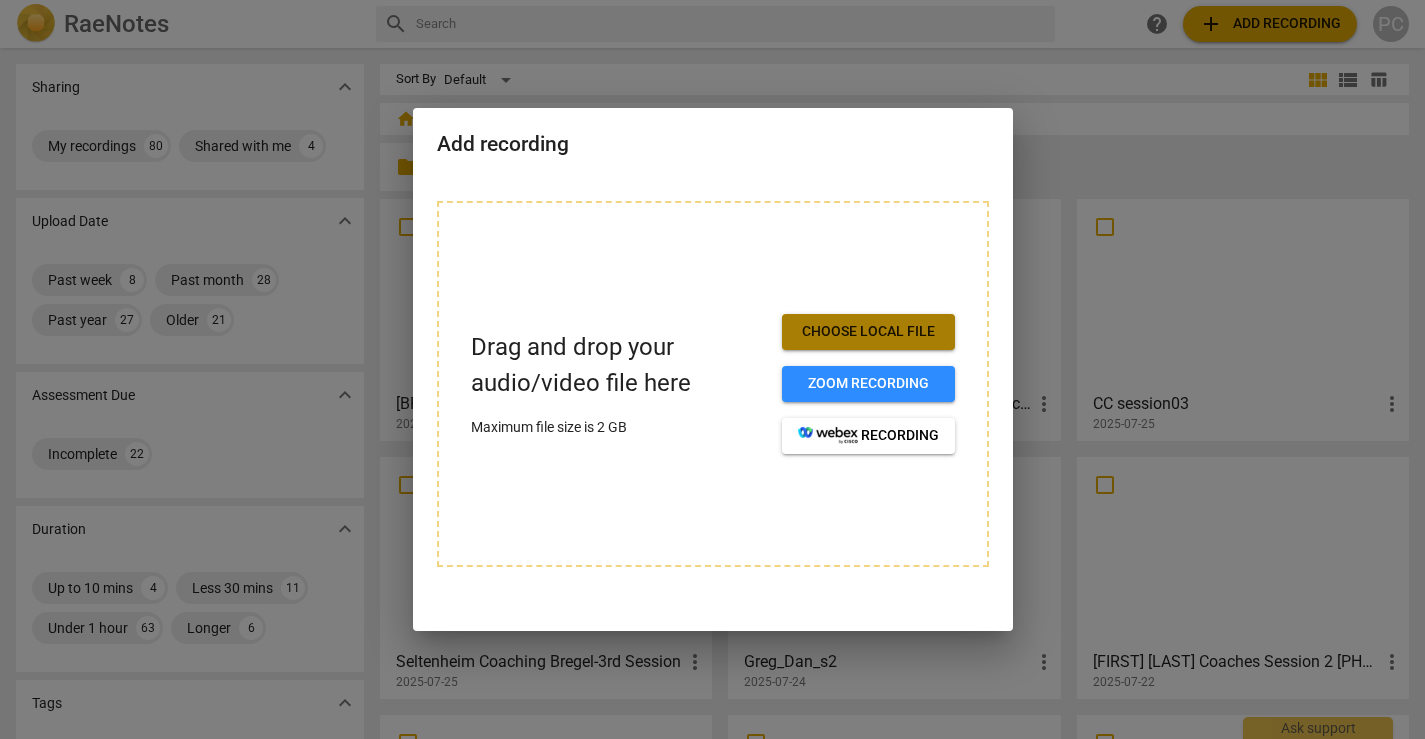 click on "Choose local file" at bounding box center (868, 332) 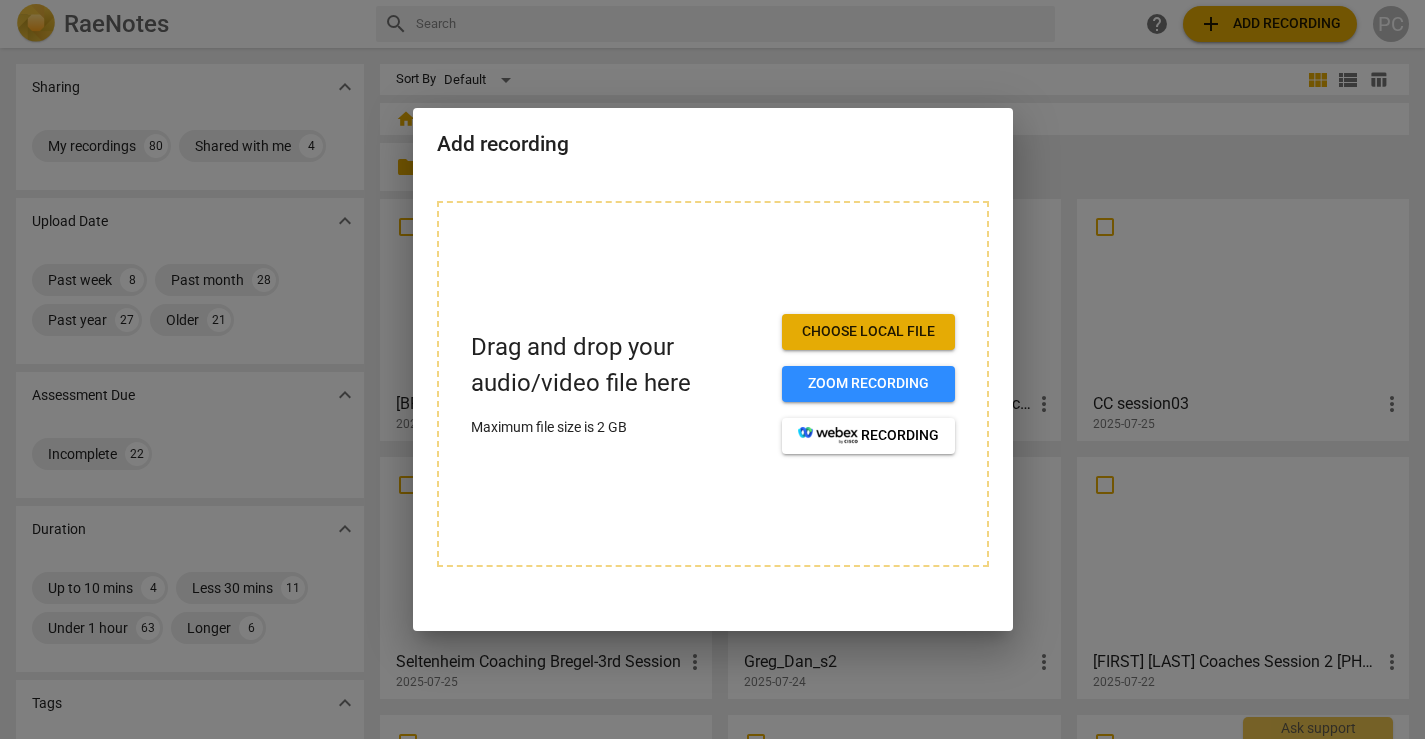 click at bounding box center (712, 369) 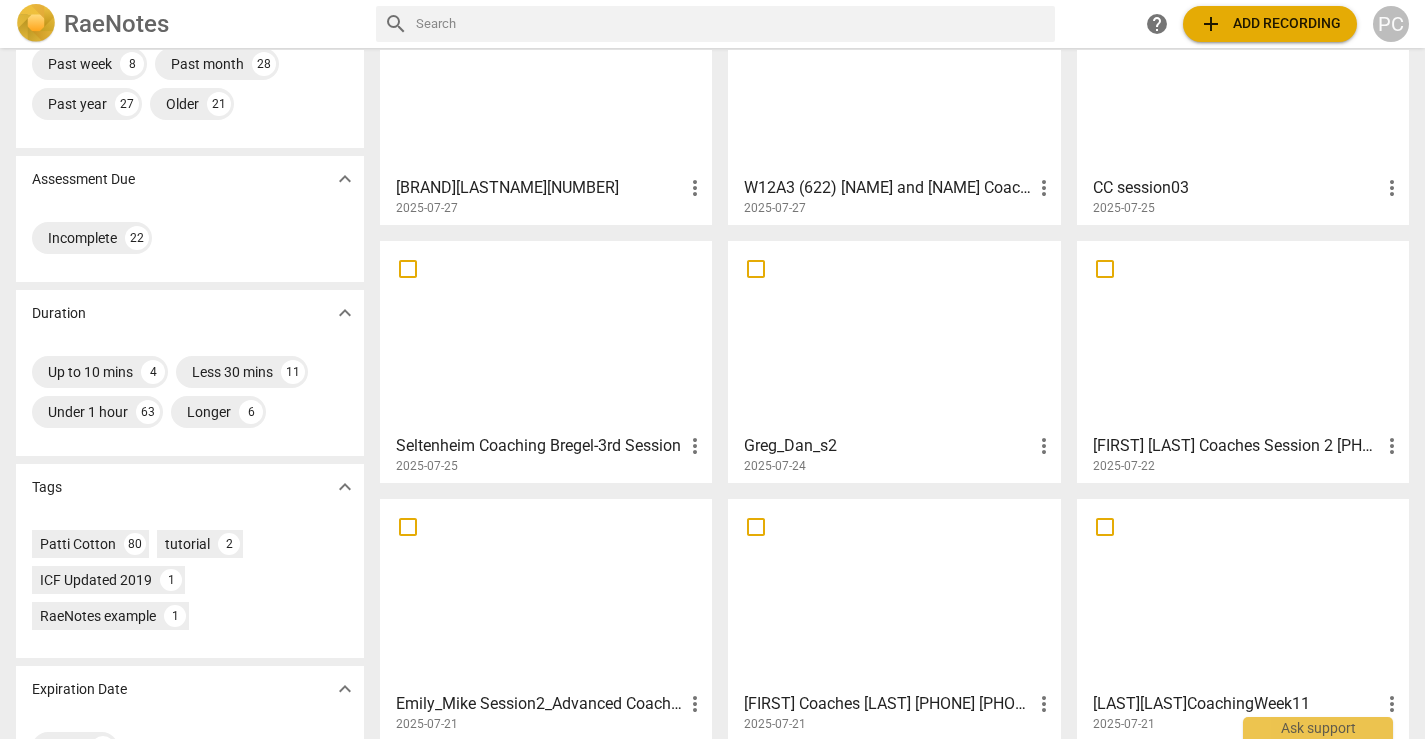 scroll, scrollTop: 312, scrollLeft: 0, axis: vertical 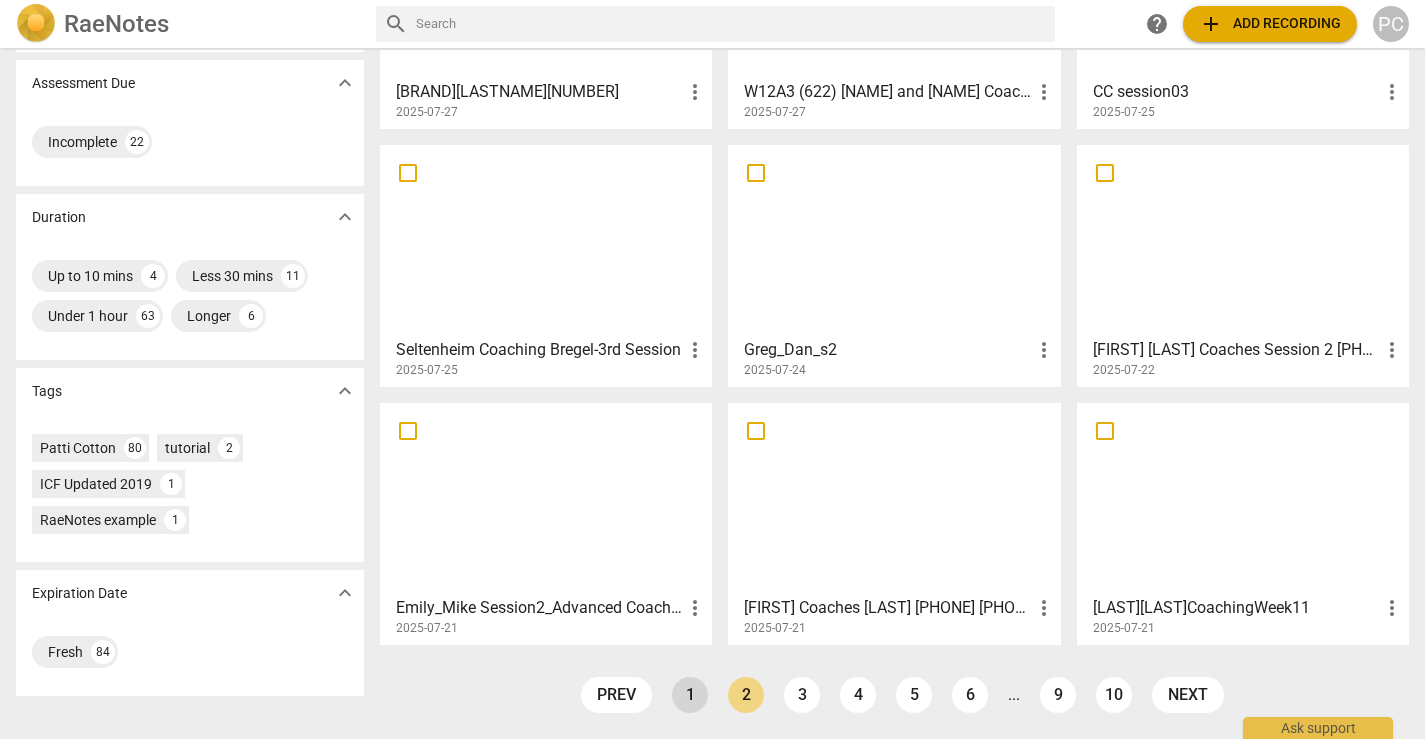 click on "1" at bounding box center [690, 695] 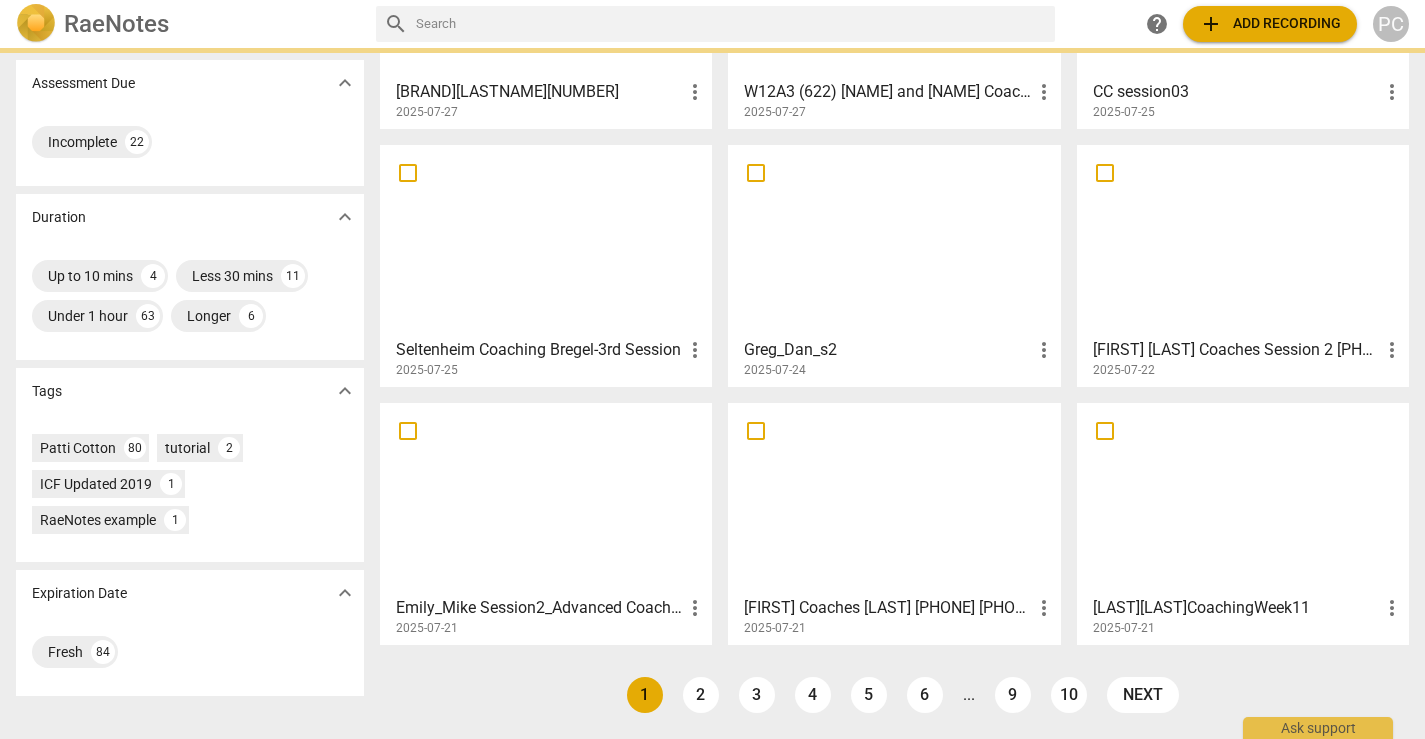 scroll, scrollTop: 0, scrollLeft: 0, axis: both 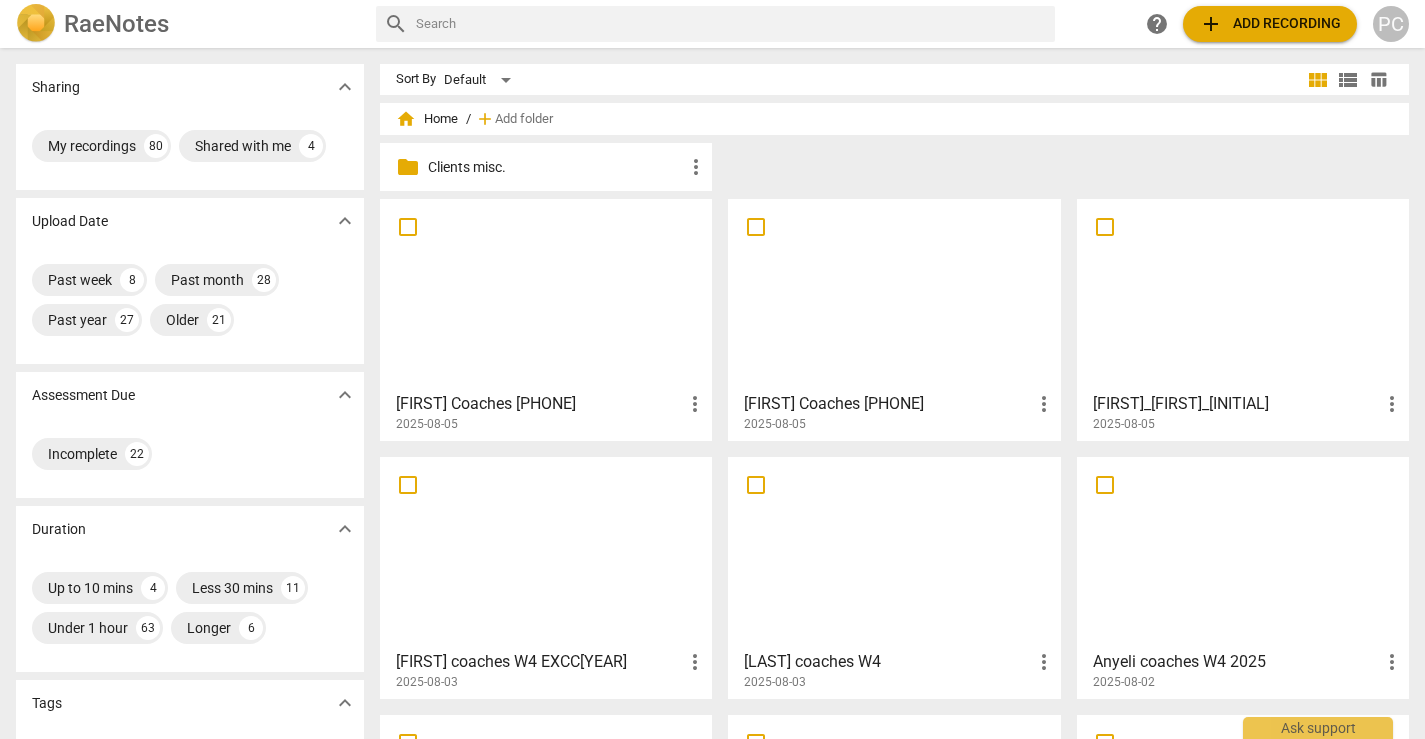 click at bounding box center (1243, 294) 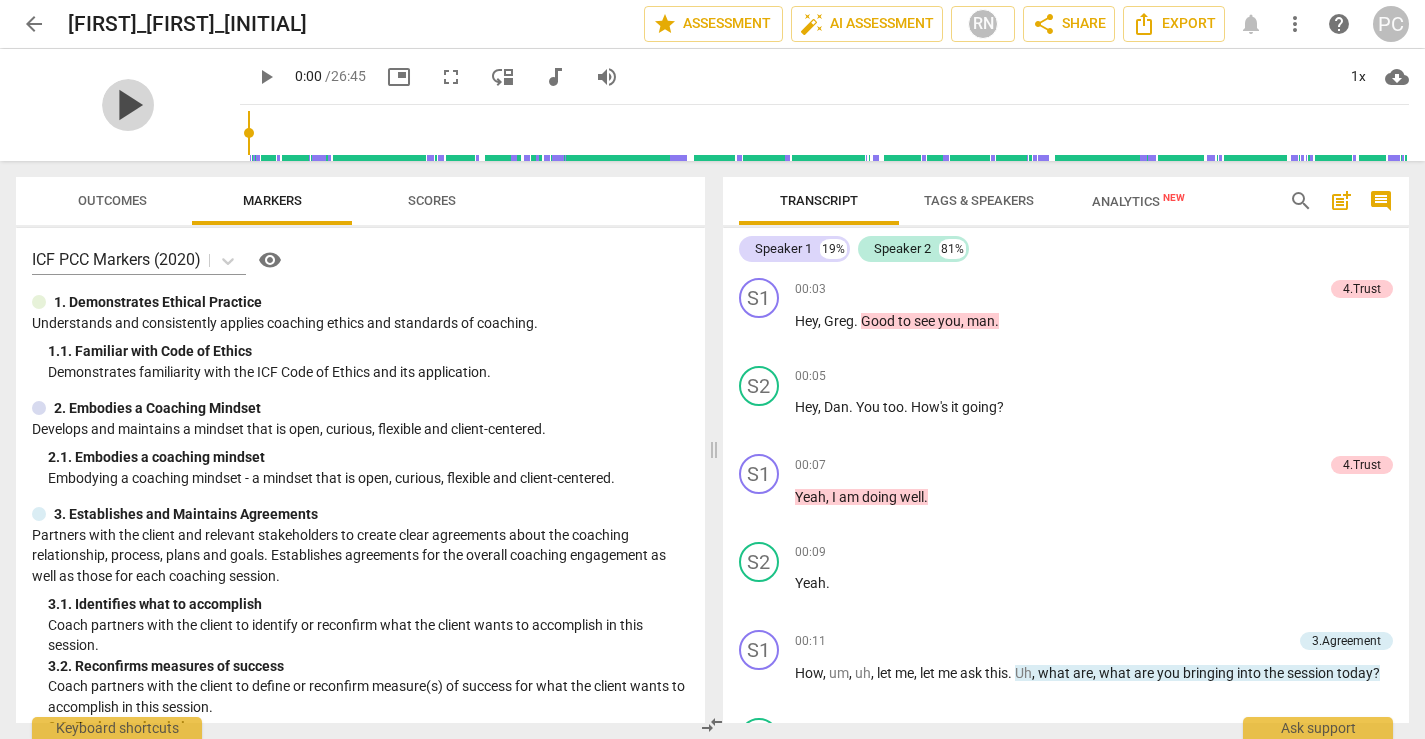 click on "play_arrow" at bounding box center (128, 105) 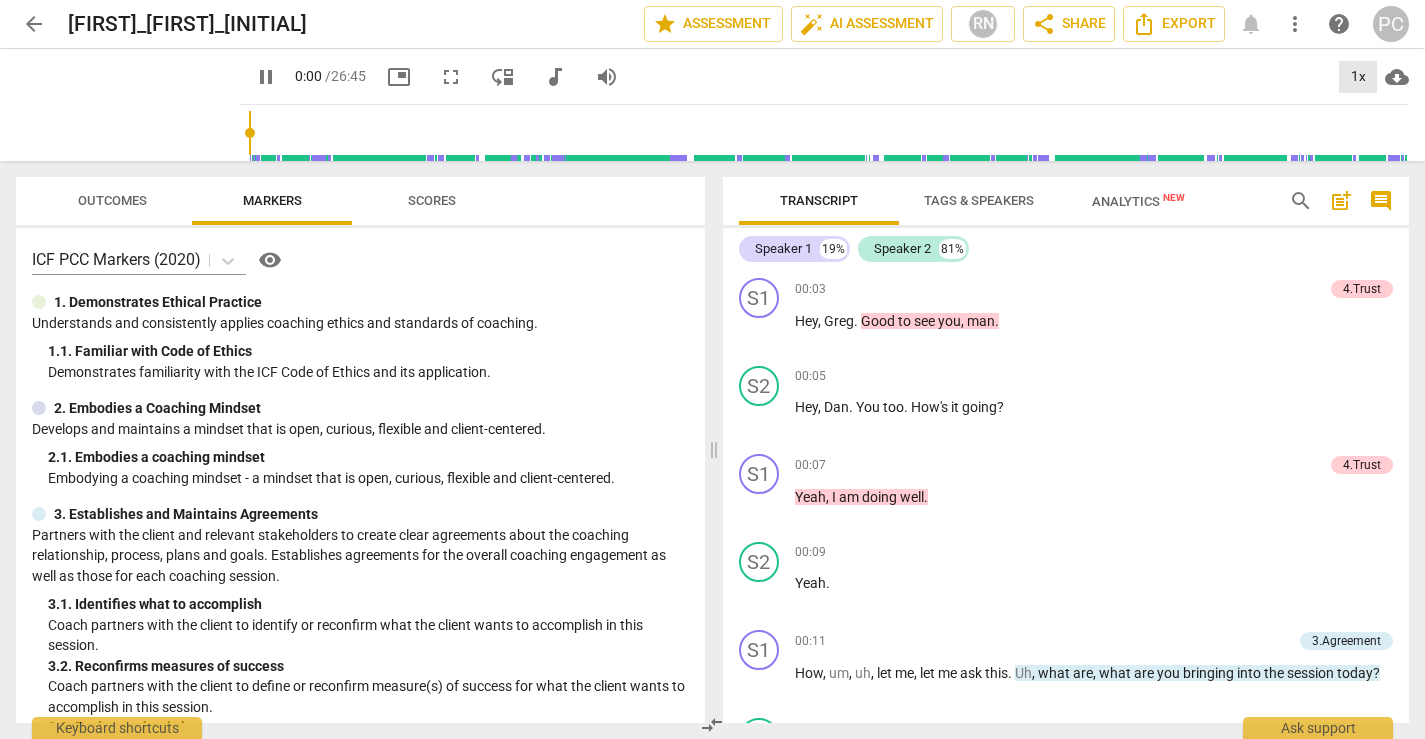 click on "1x" at bounding box center [1358, 77] 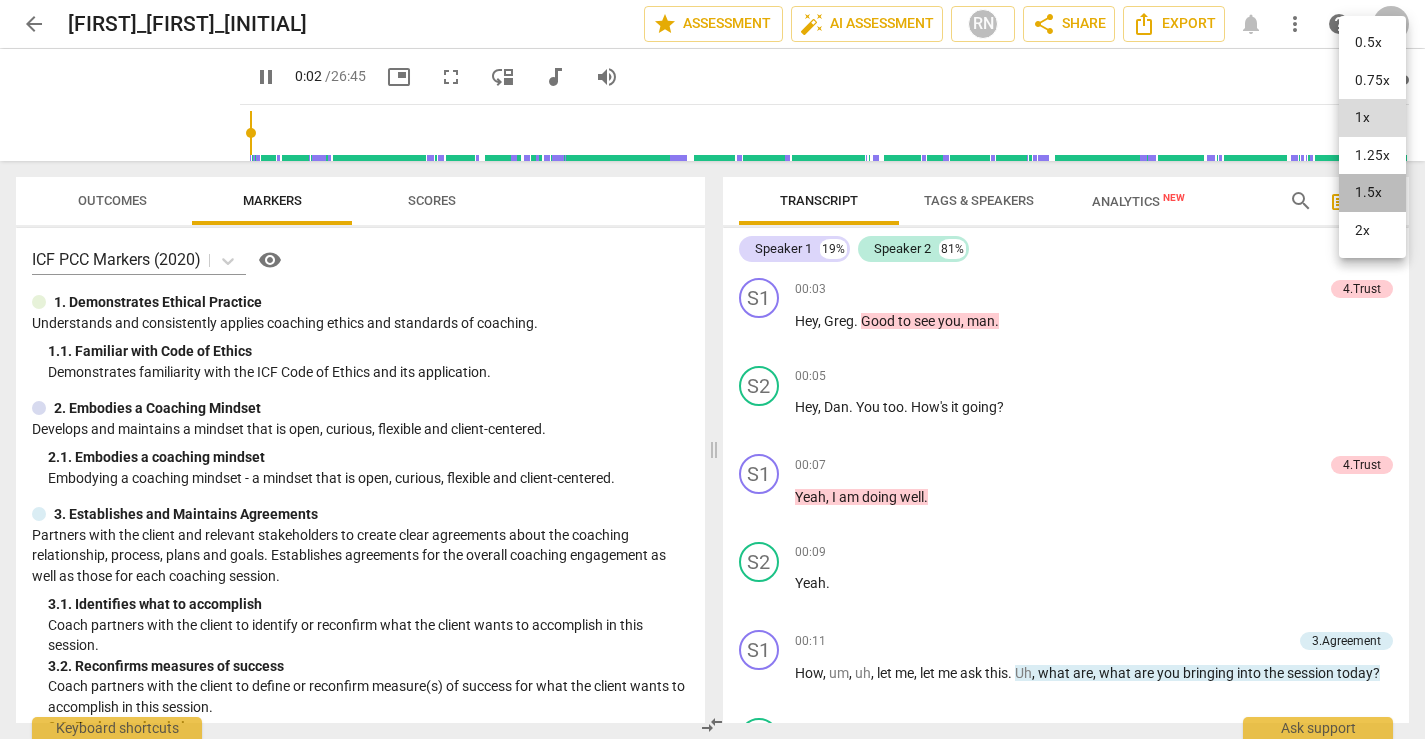 click on "1.5x" at bounding box center (1372, 193) 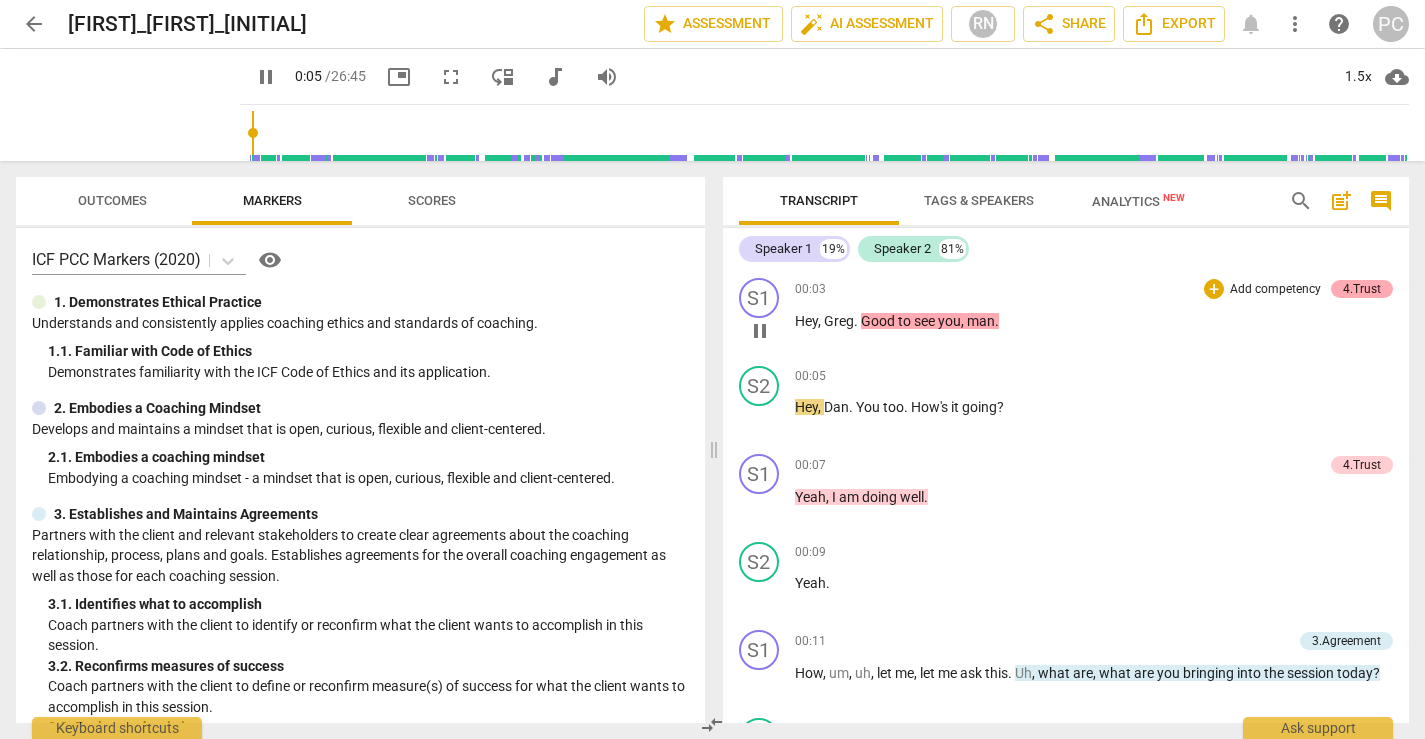 click on "4.Trust" at bounding box center [1362, 289] 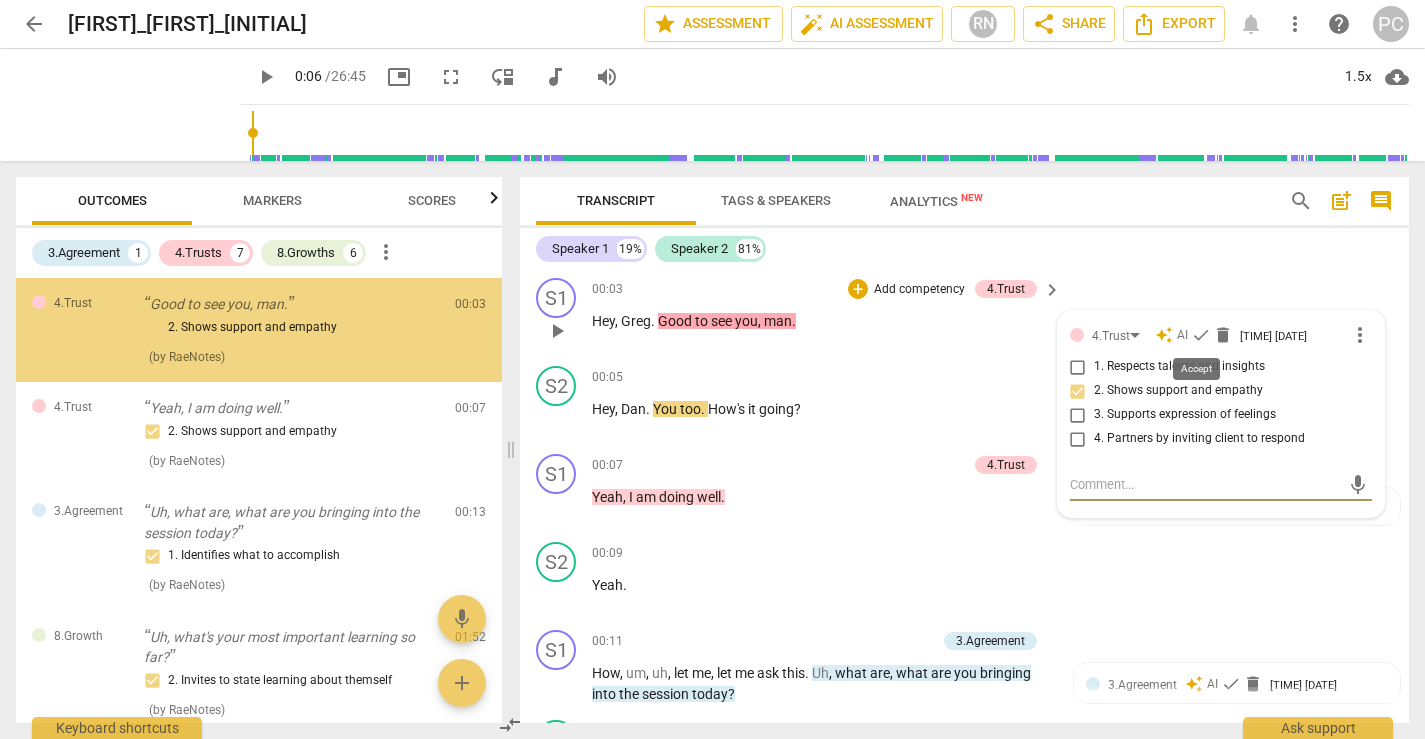 click on "check" at bounding box center (1201, 335) 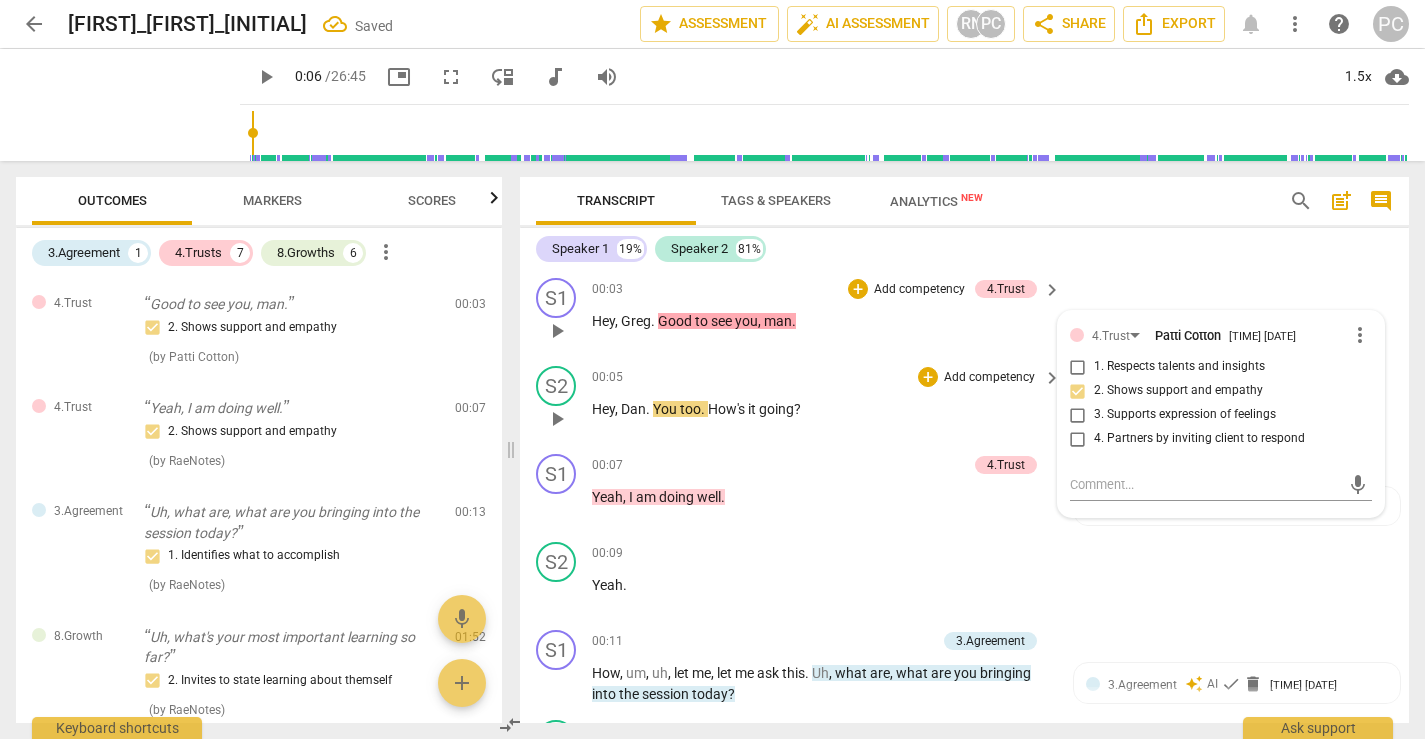 click on "Hey , [NAME] . You too . How's it going ?" at bounding box center [821, 409] 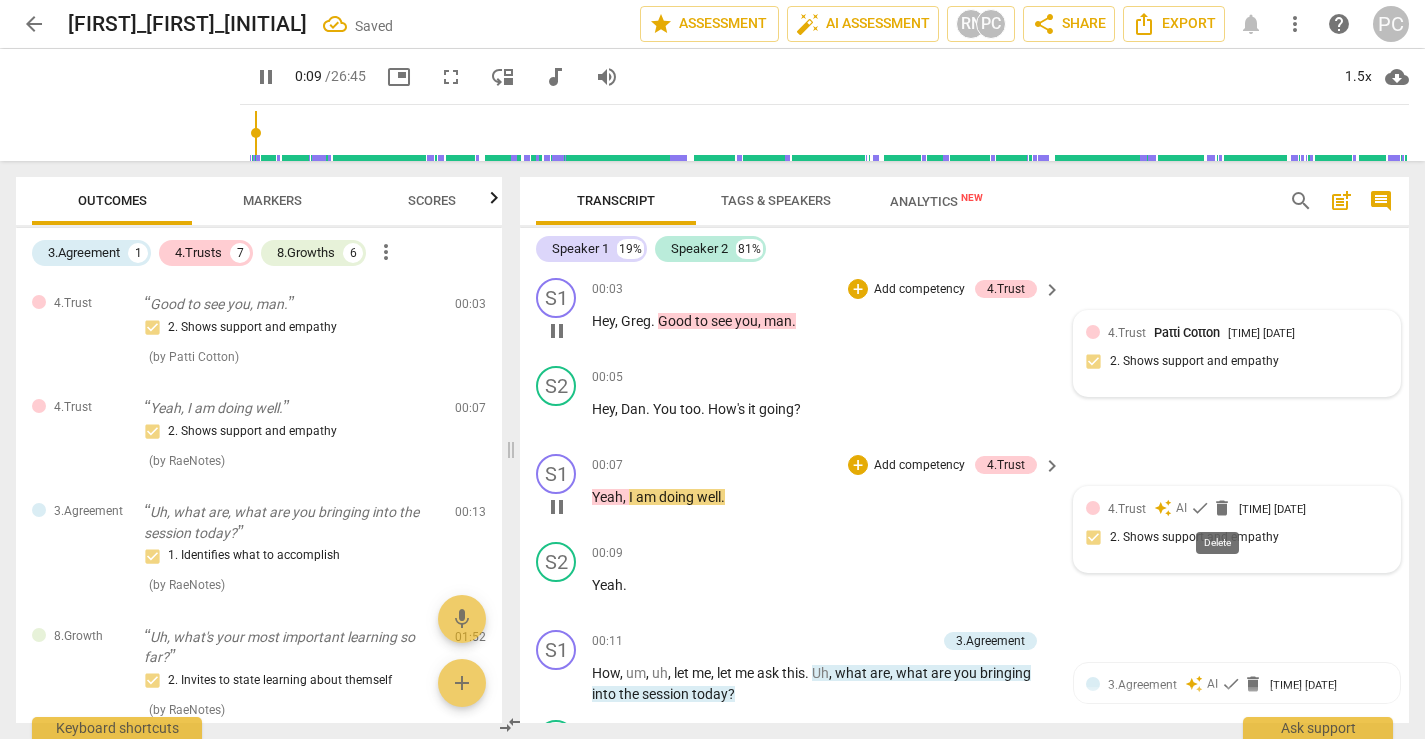 click on "delete" at bounding box center (1222, 508) 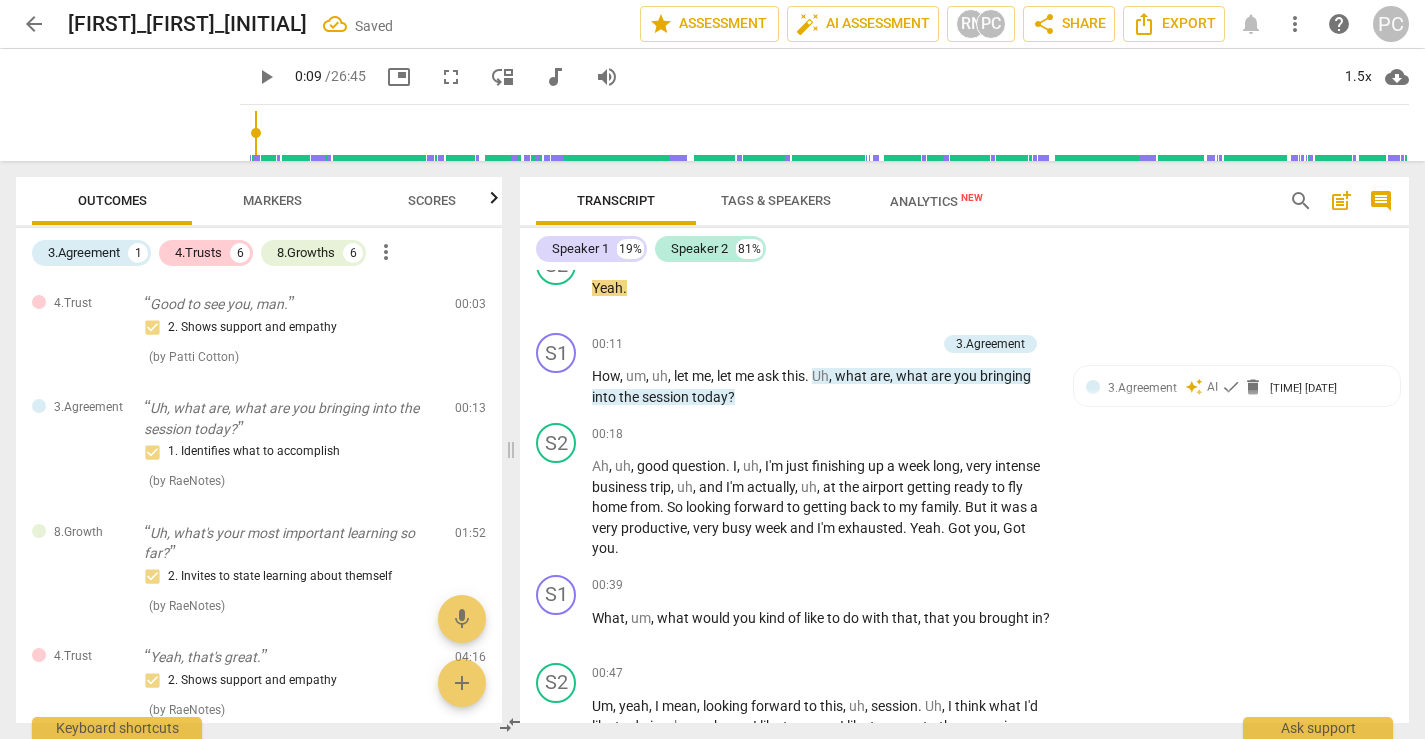 scroll, scrollTop: 307, scrollLeft: 0, axis: vertical 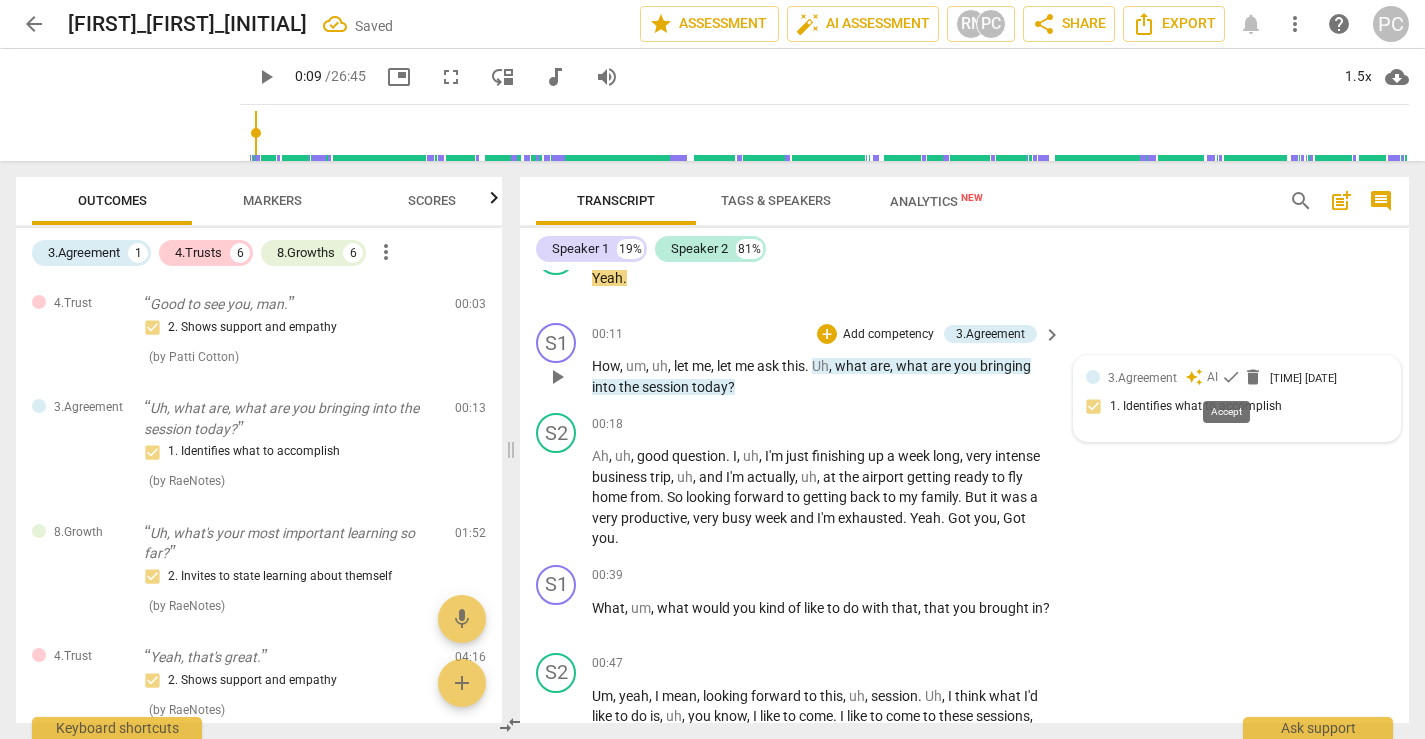 click on "check" at bounding box center [1231, 377] 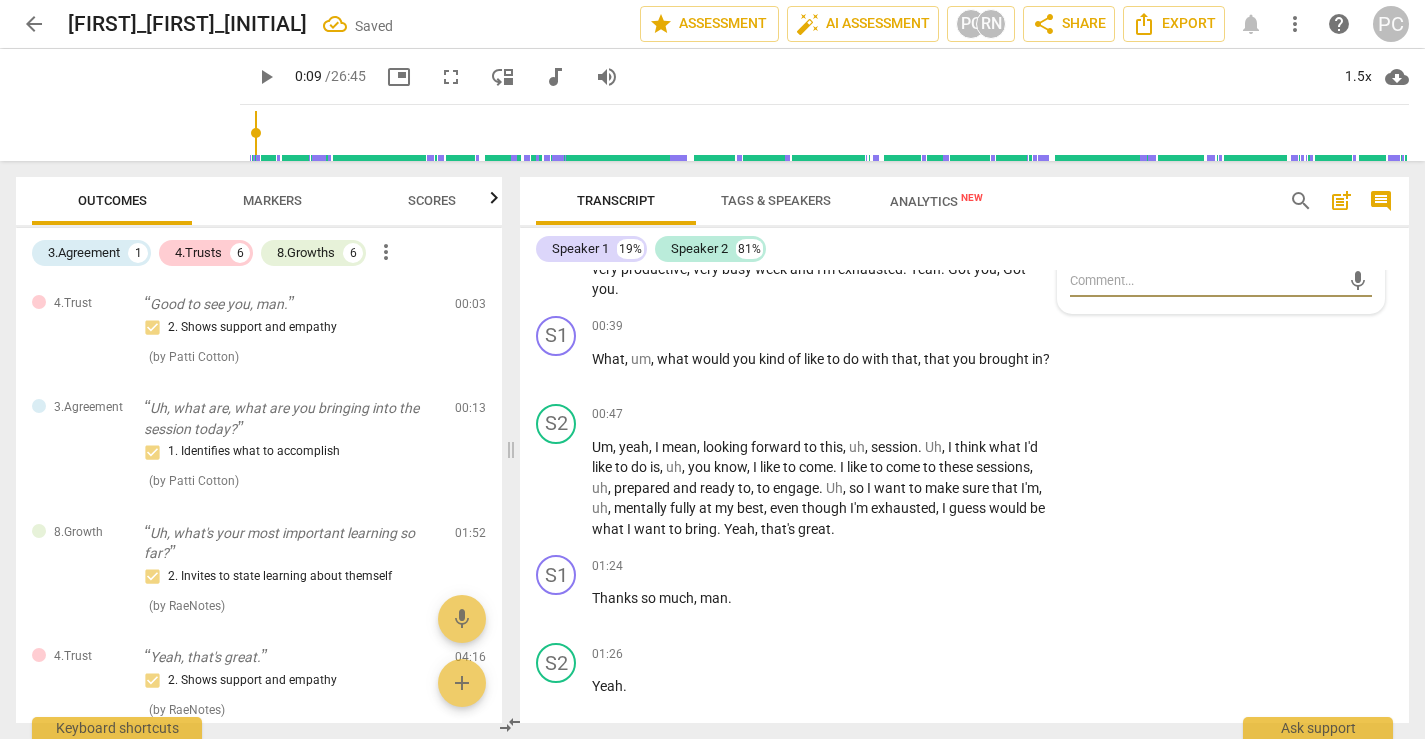 scroll, scrollTop: 570, scrollLeft: 0, axis: vertical 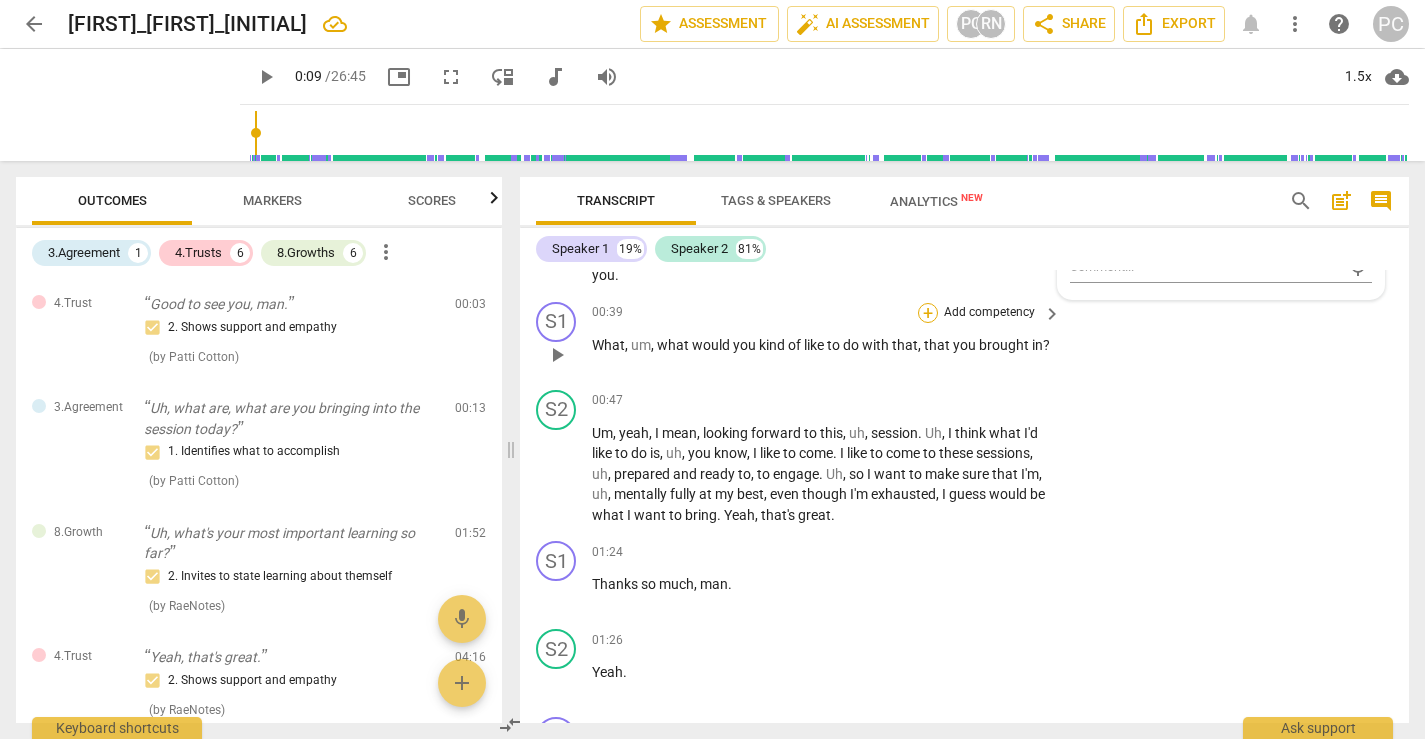 click on "+" at bounding box center (928, 313) 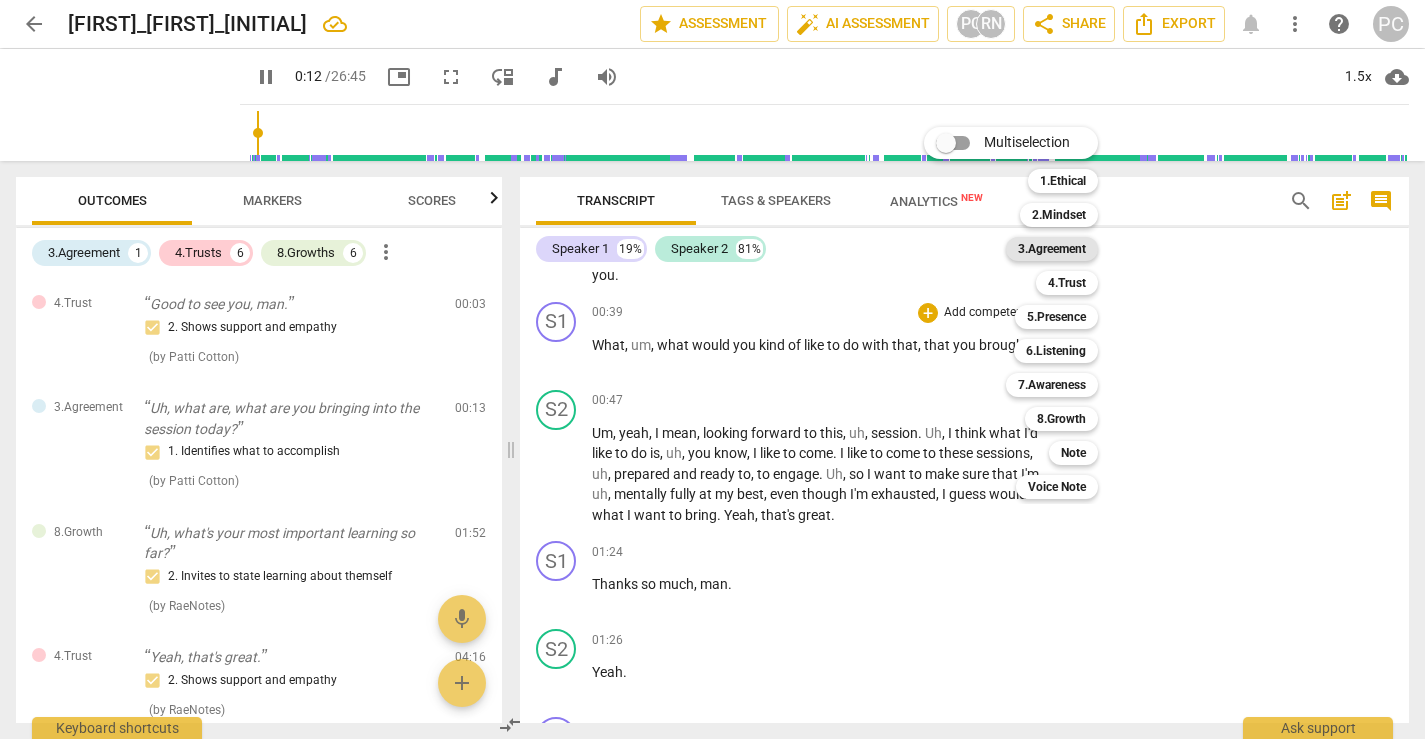click on "3.Agreement" at bounding box center (1052, 249) 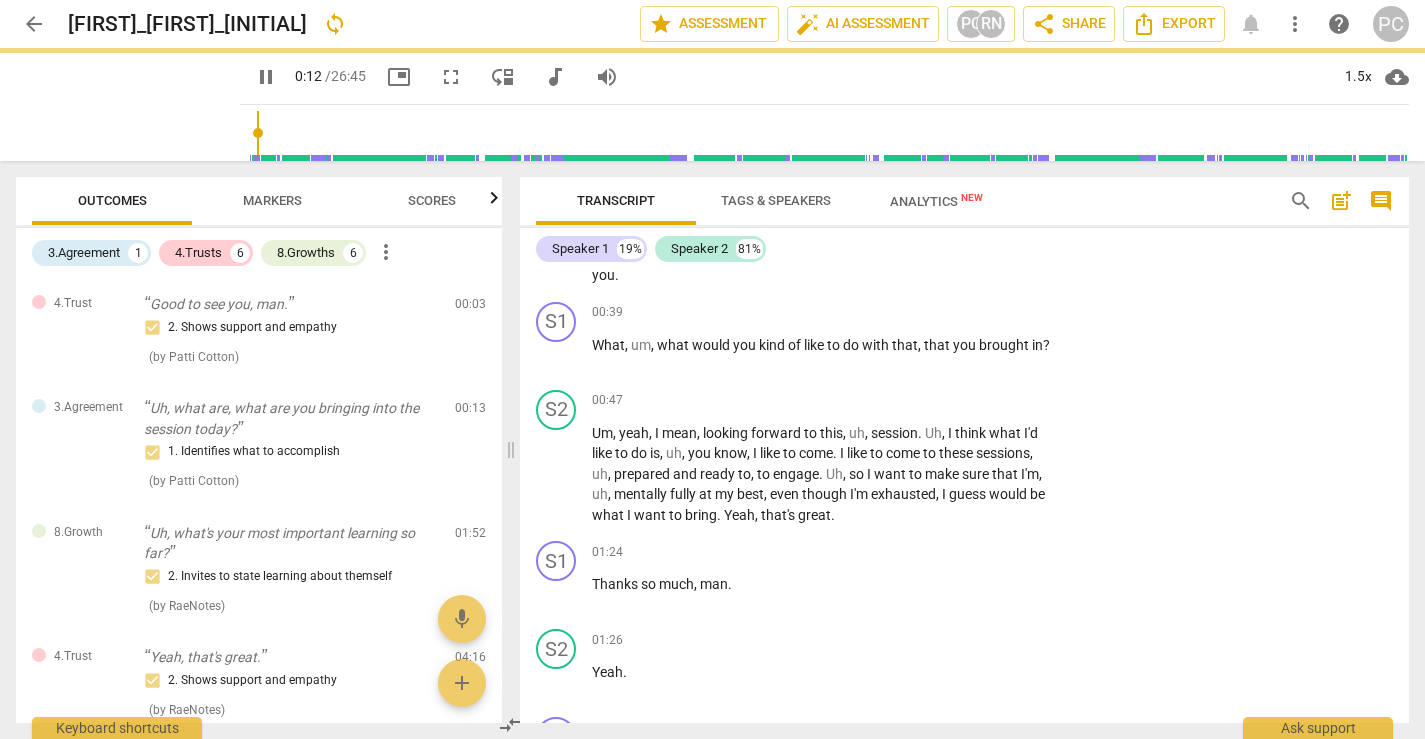 type on "13" 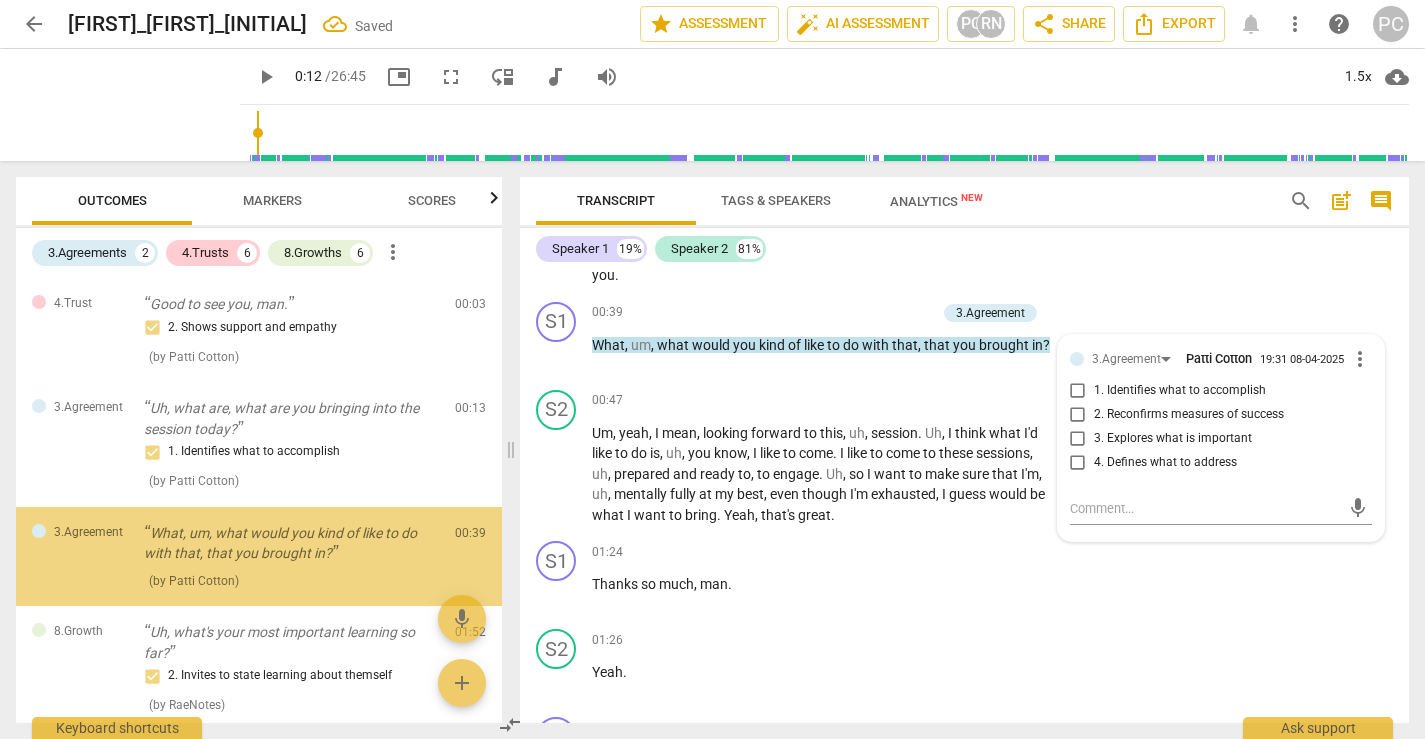 scroll, scrollTop: 56, scrollLeft: 0, axis: vertical 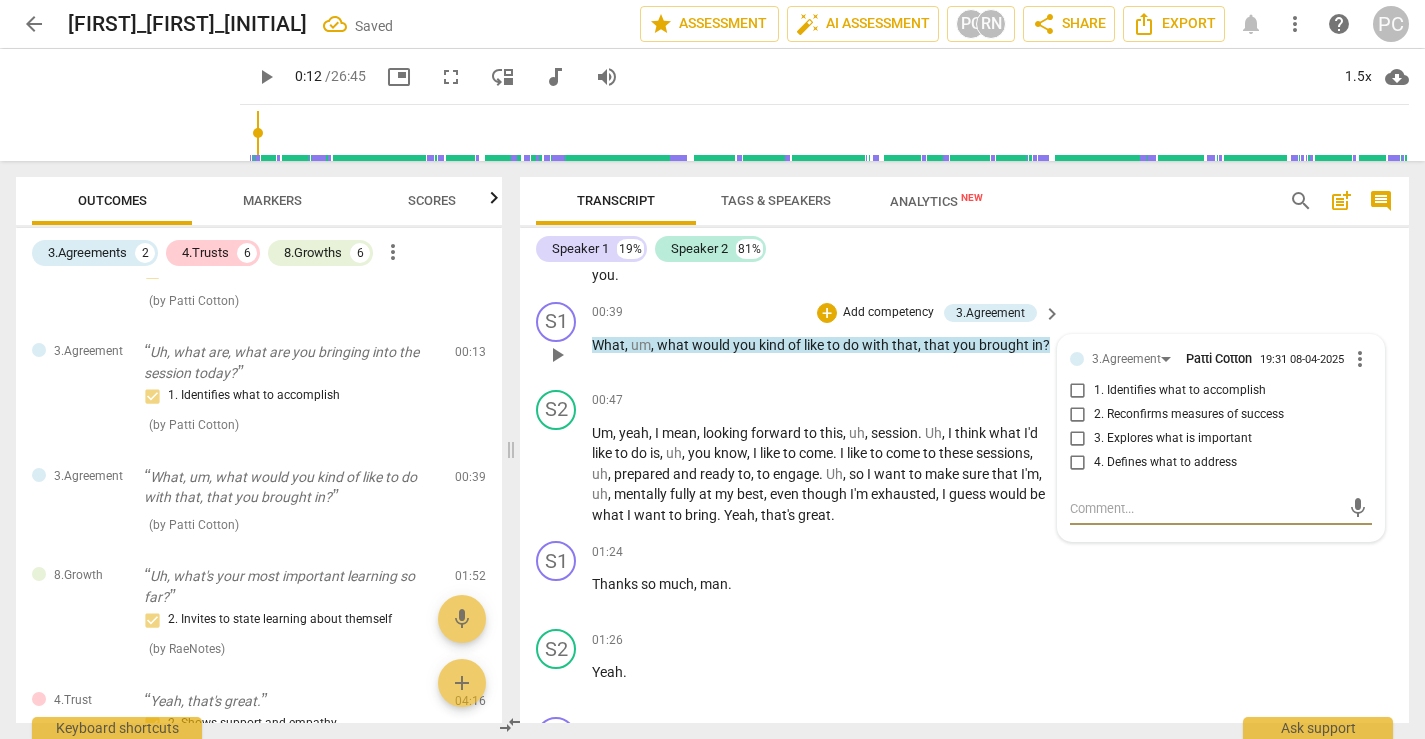 click on "3. Explores what is important" at bounding box center (1078, 439) 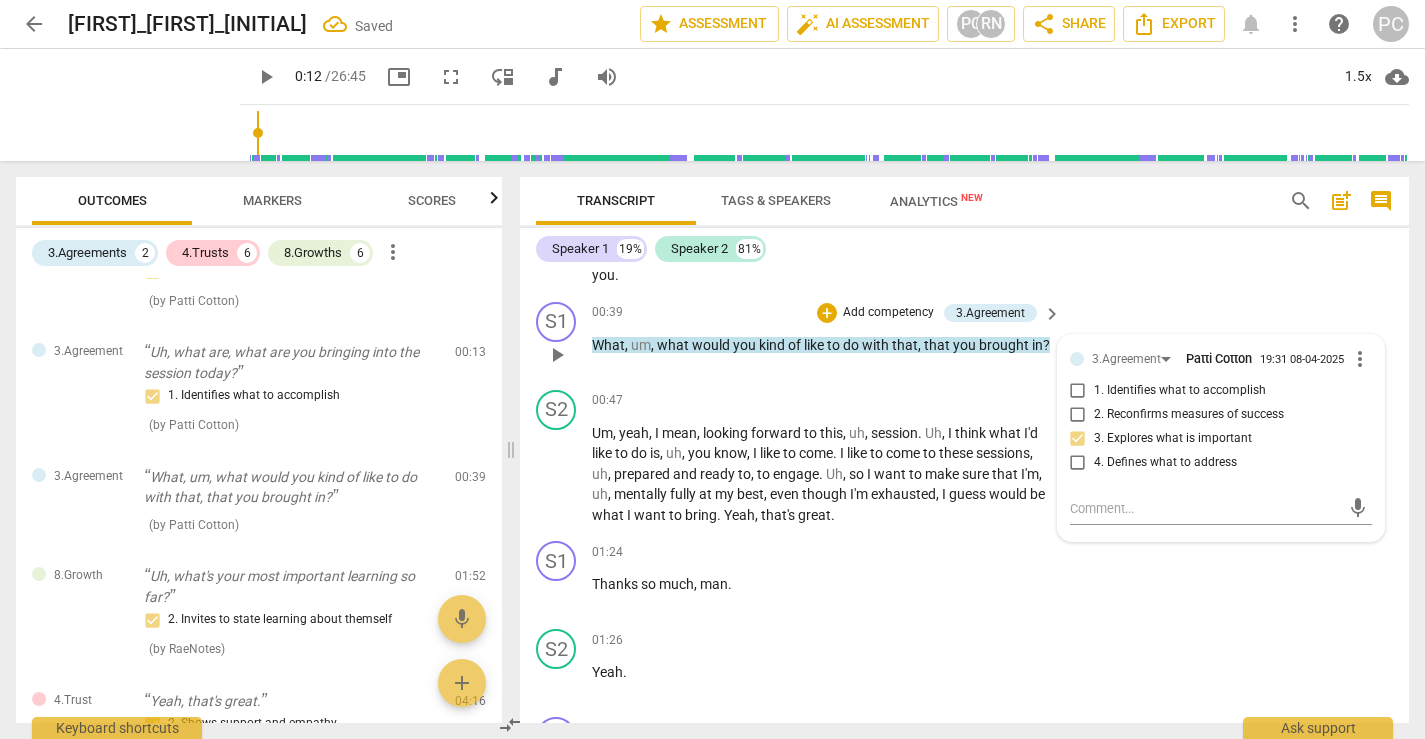 click on "play_arrow" at bounding box center (557, 355) 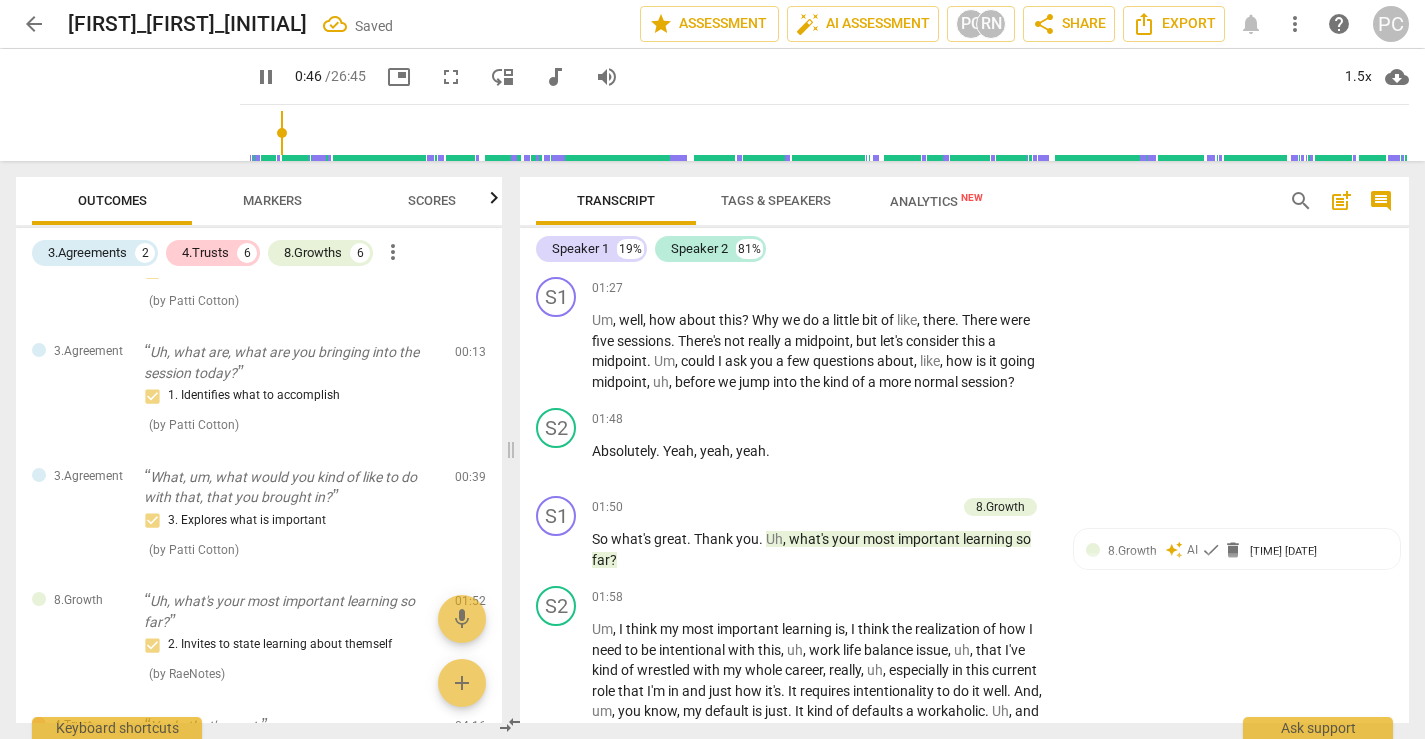 scroll, scrollTop: 1014, scrollLeft: 0, axis: vertical 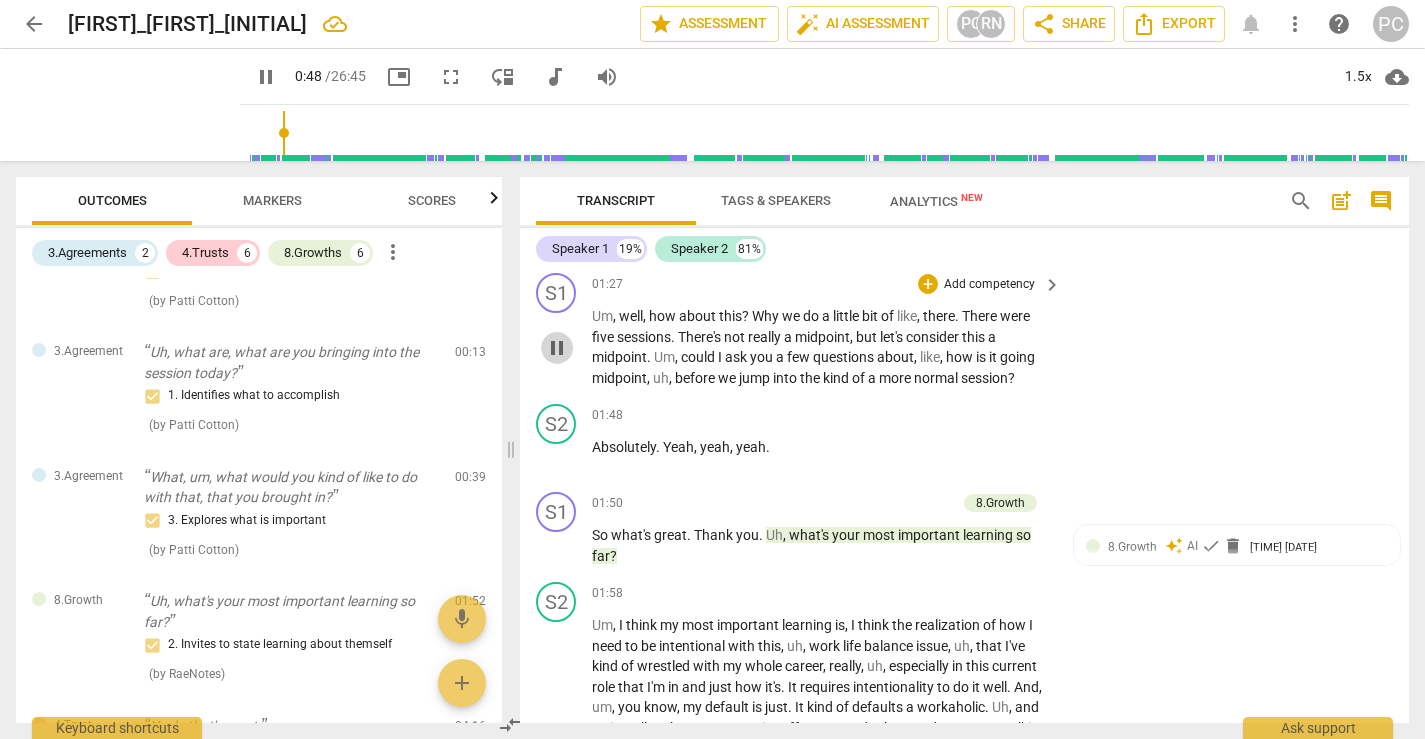 click on "pause" at bounding box center [557, 348] 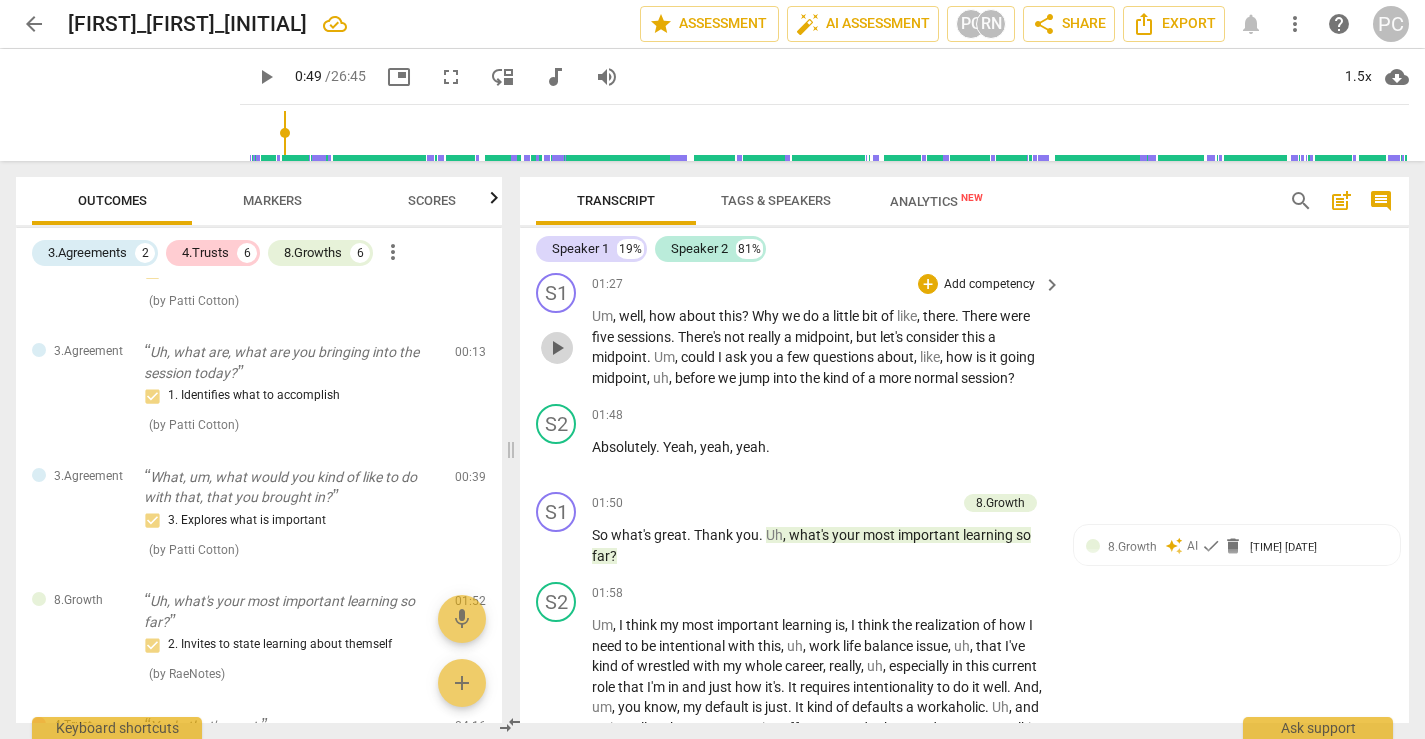 click on "play_arrow" at bounding box center (557, 348) 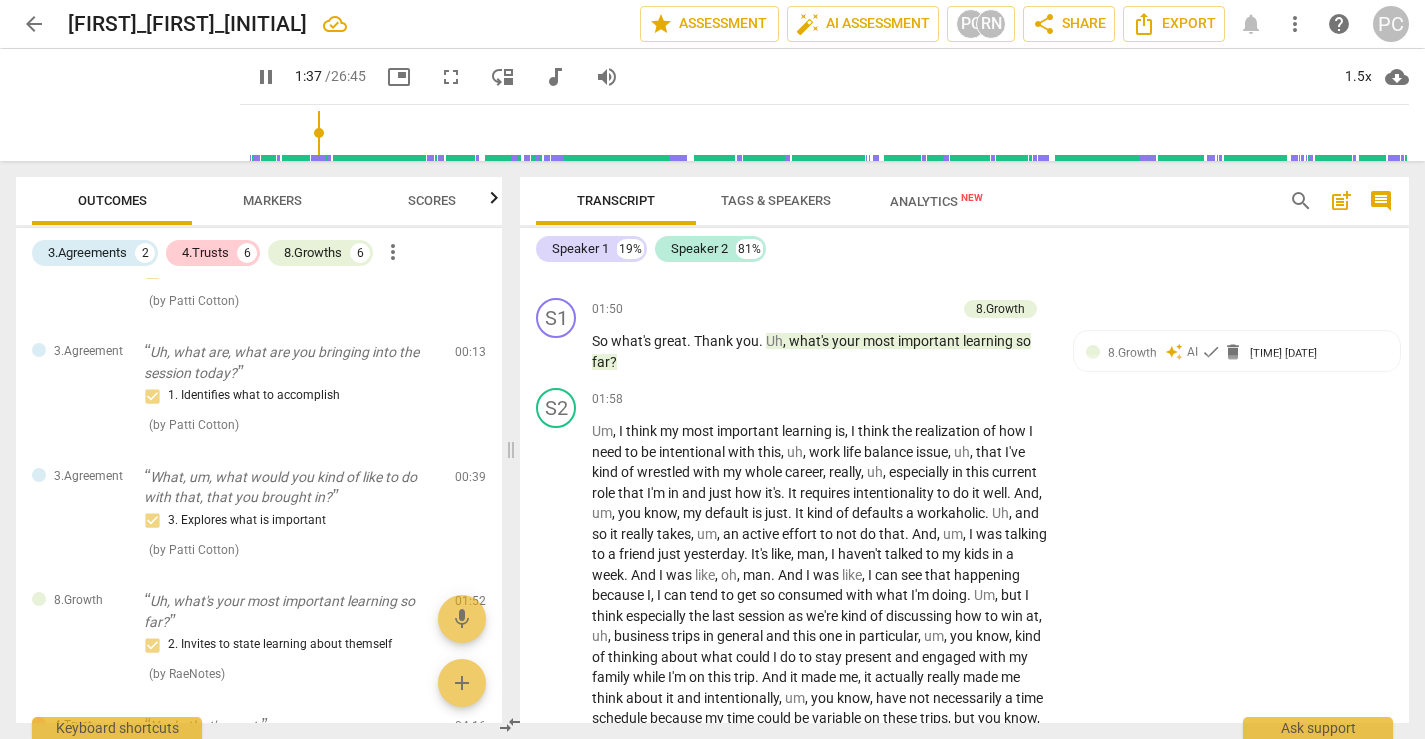 scroll, scrollTop: 1210, scrollLeft: 0, axis: vertical 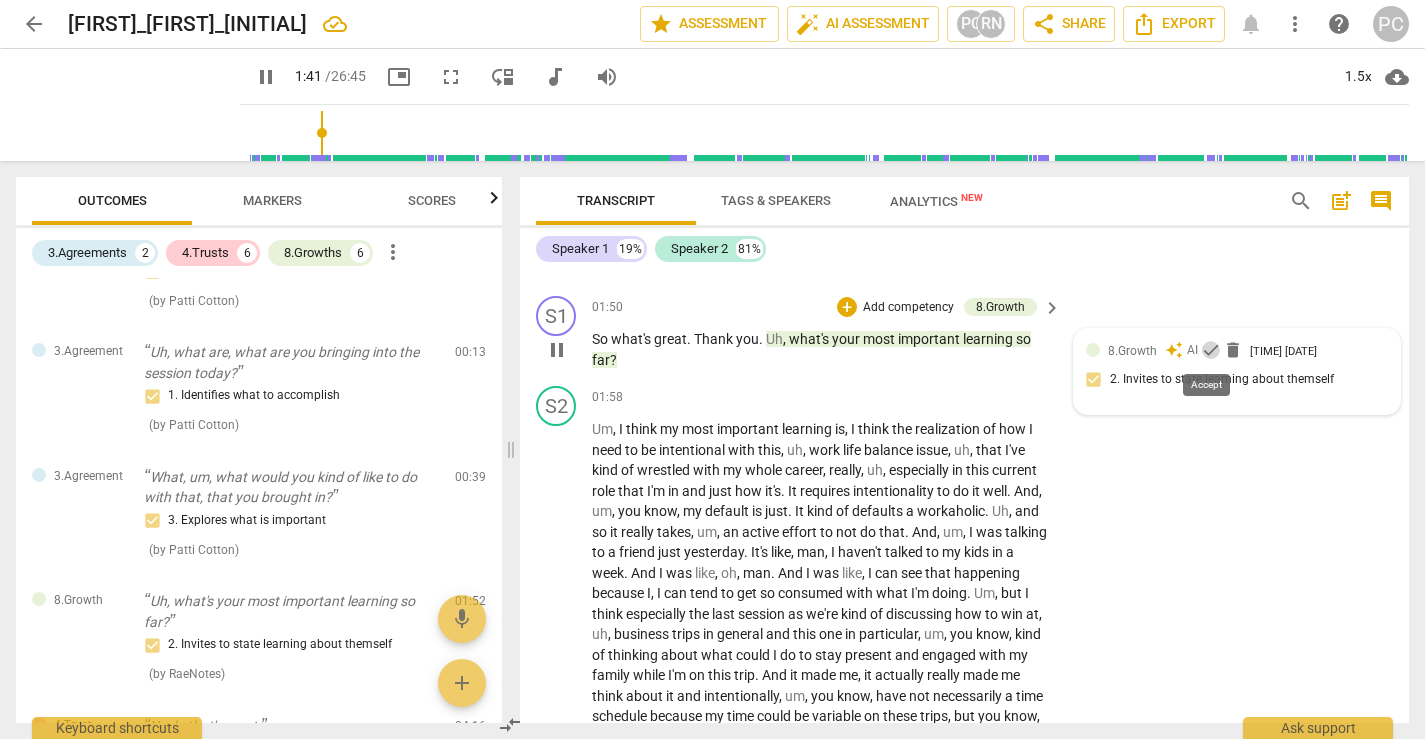 click on "check" at bounding box center (1211, 350) 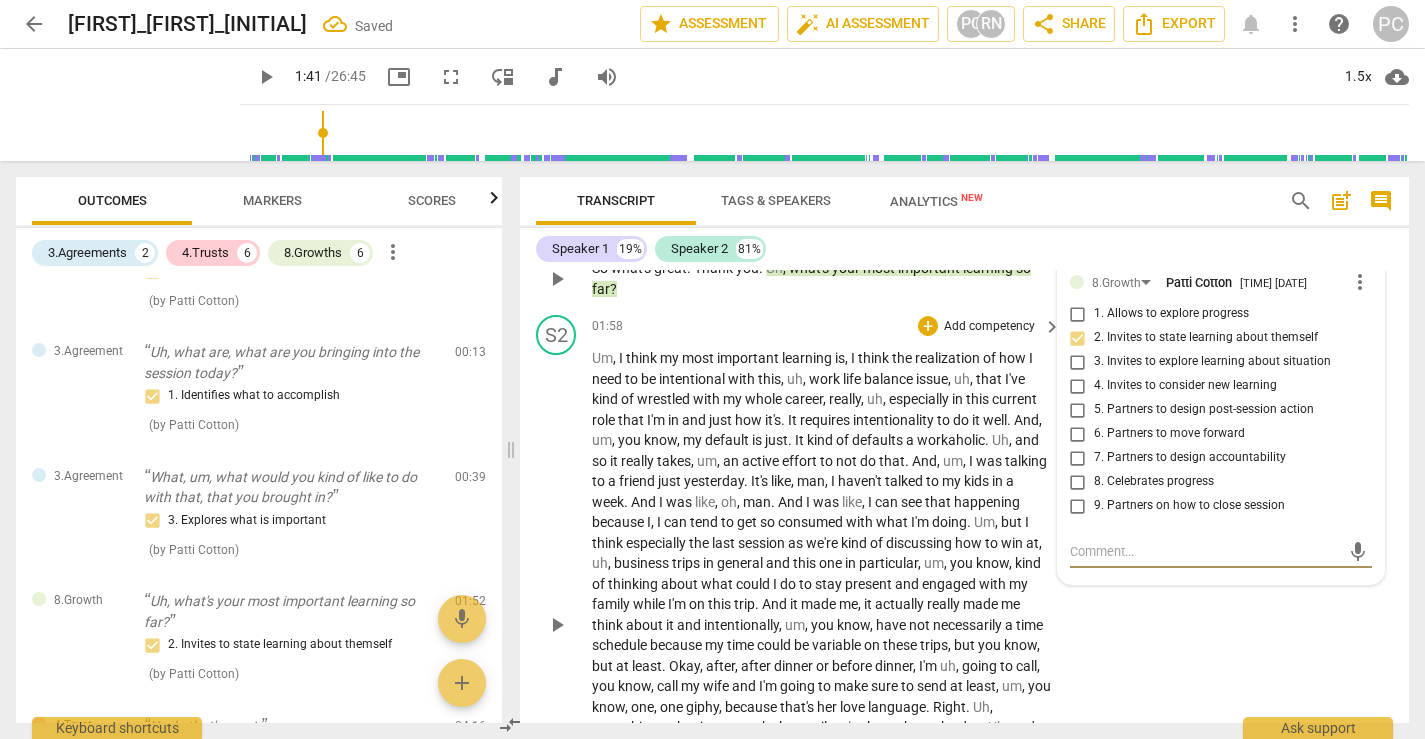 scroll, scrollTop: 1299, scrollLeft: 0, axis: vertical 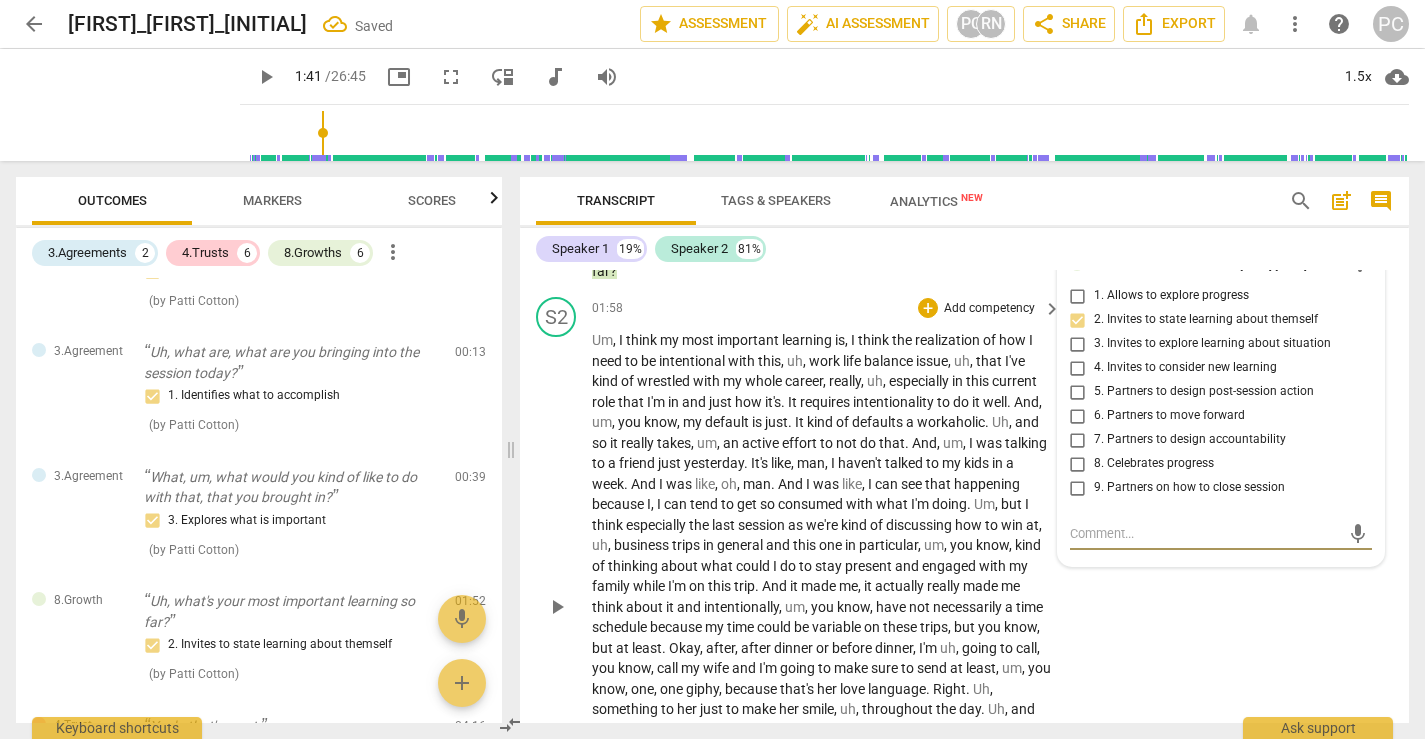 click on "S2 play_arrow pause 01:58 + Add competency keyboard_arrow_right Um ,   I   think   my   most   important   learning   is ,   I   think   the   realization   of   how   I   need   to   be   intentional   with   this ,   uh ,   work   life   balance   issue ,   uh ,   that   I've   kind   of   wrestled   with   my   whole   career ,   really ,   uh ,   especially   in   this   current   role   that   I'm   in   and   just   how   it's .   It   requires   intentionality   to   do   it   well .   And   ,   um   ,   you   know   ,   my   default   is   just .   It   kind   of   defaults   a   workaholic .   Uh   ,   and   so   it   really   takes ,   um ,   an   active   effort   to   not   do   that .   And   ,   um   ,   I   was   talking   to   a   friend   just   yesterday .   It's   like   ,   man   ,   I   haven't   talked   to   my   kids   in   a   week .   And   I   was   like   ,   oh   ,   man .   And   I   was   like   ,   I   can   see   that   happening   because   I   ,   I   can   tend   to   get   so   consumed   with" at bounding box center (964, 590) 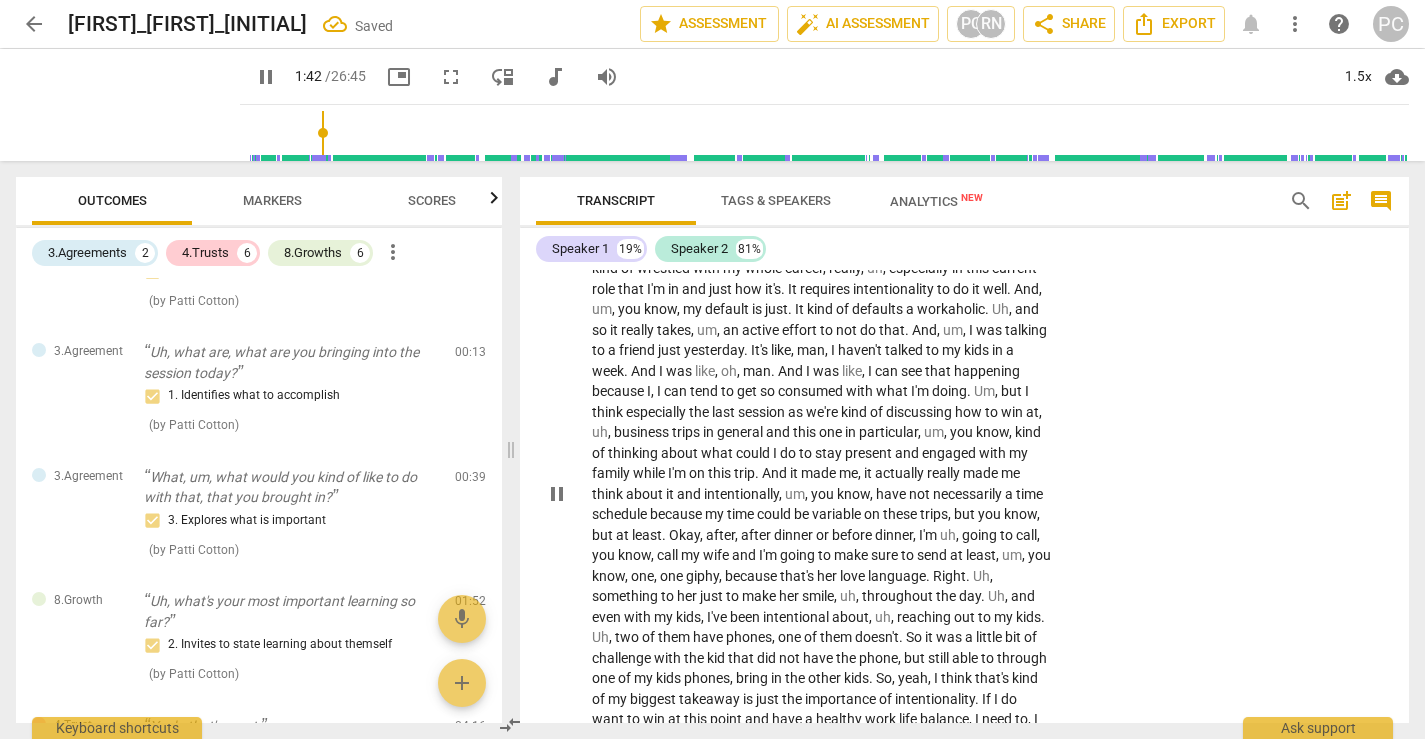 scroll, scrollTop: 1416, scrollLeft: 0, axis: vertical 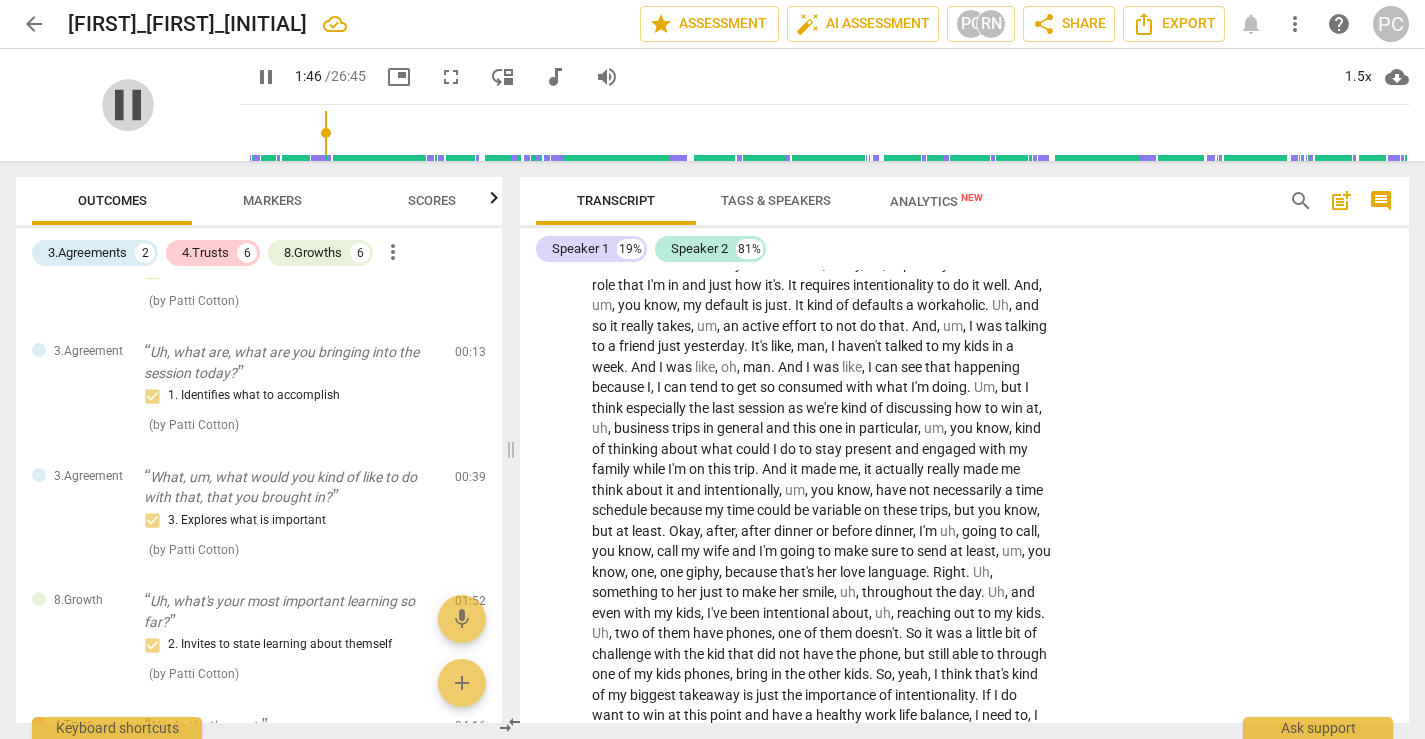 click on "pause" at bounding box center (128, 105) 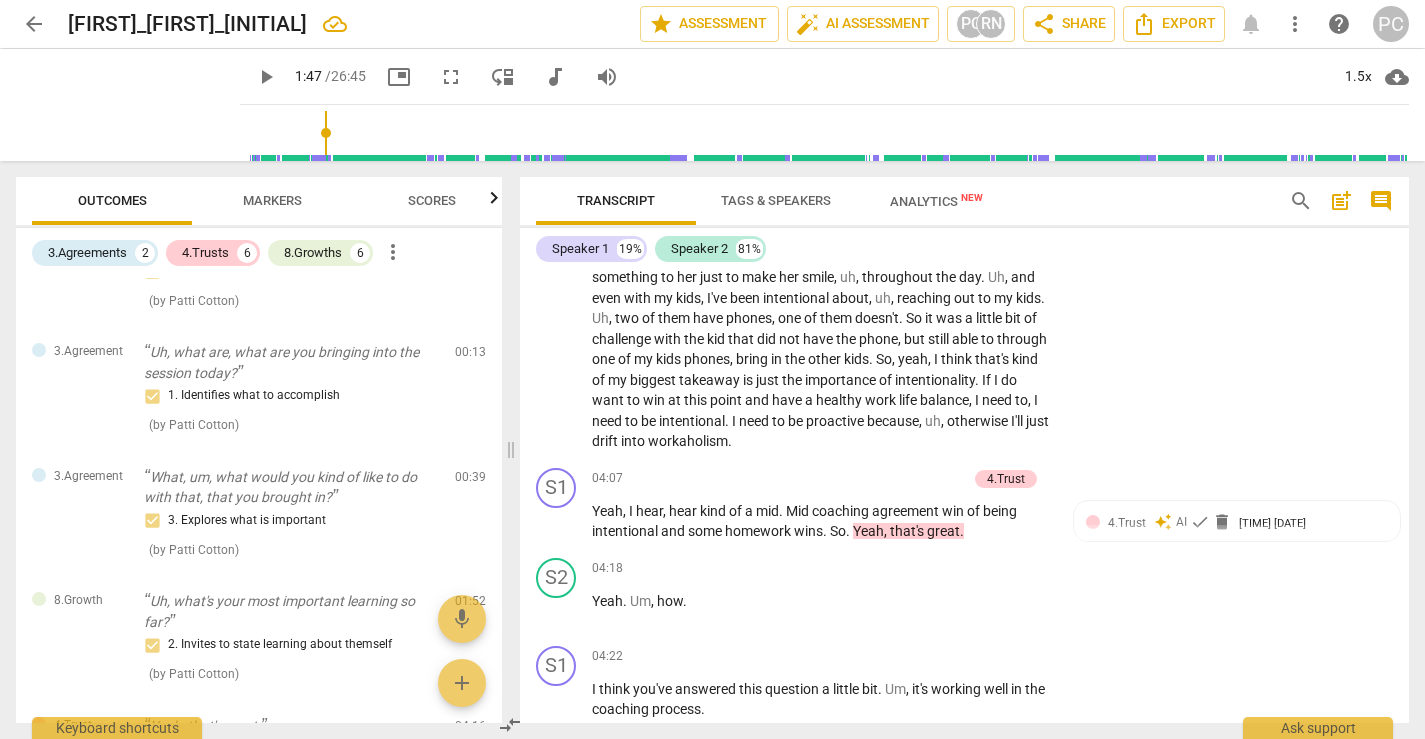 scroll, scrollTop: 1734, scrollLeft: 0, axis: vertical 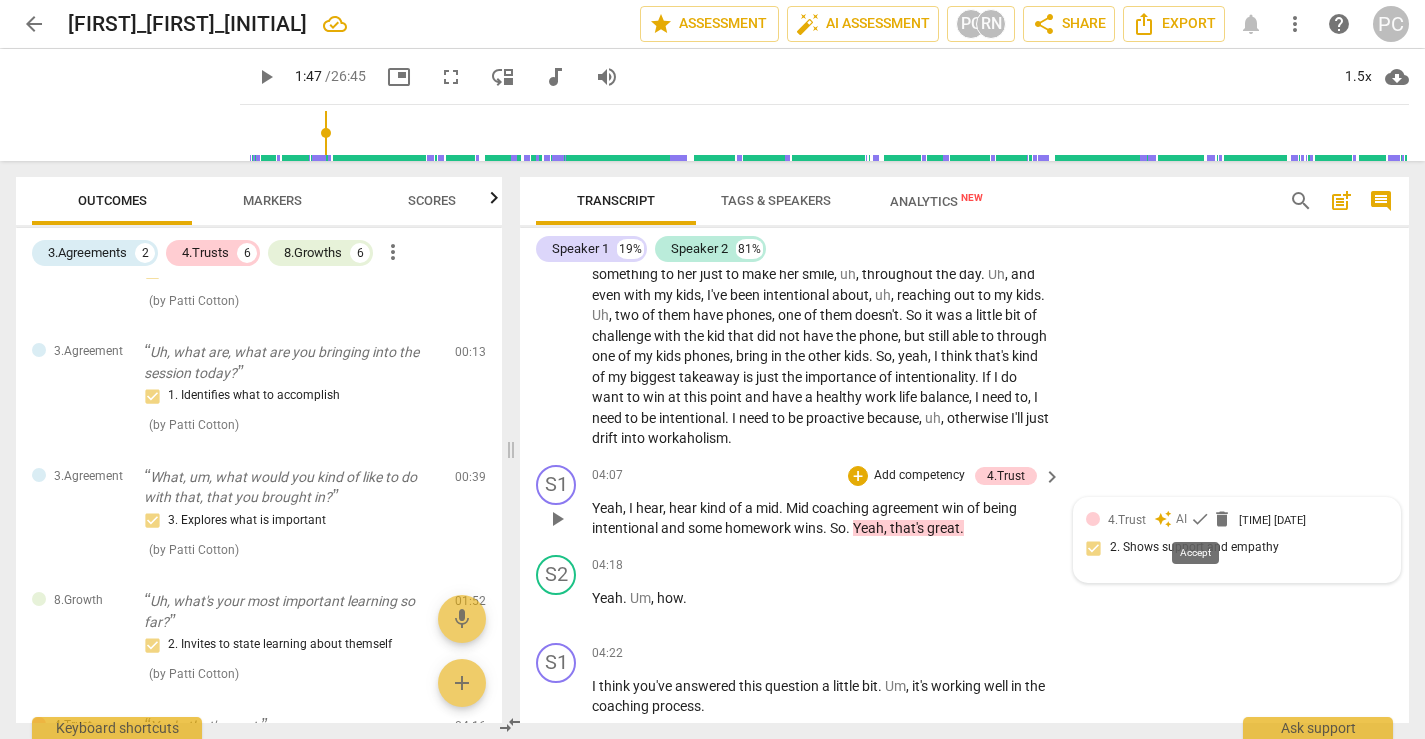click on "check" at bounding box center (1200, 519) 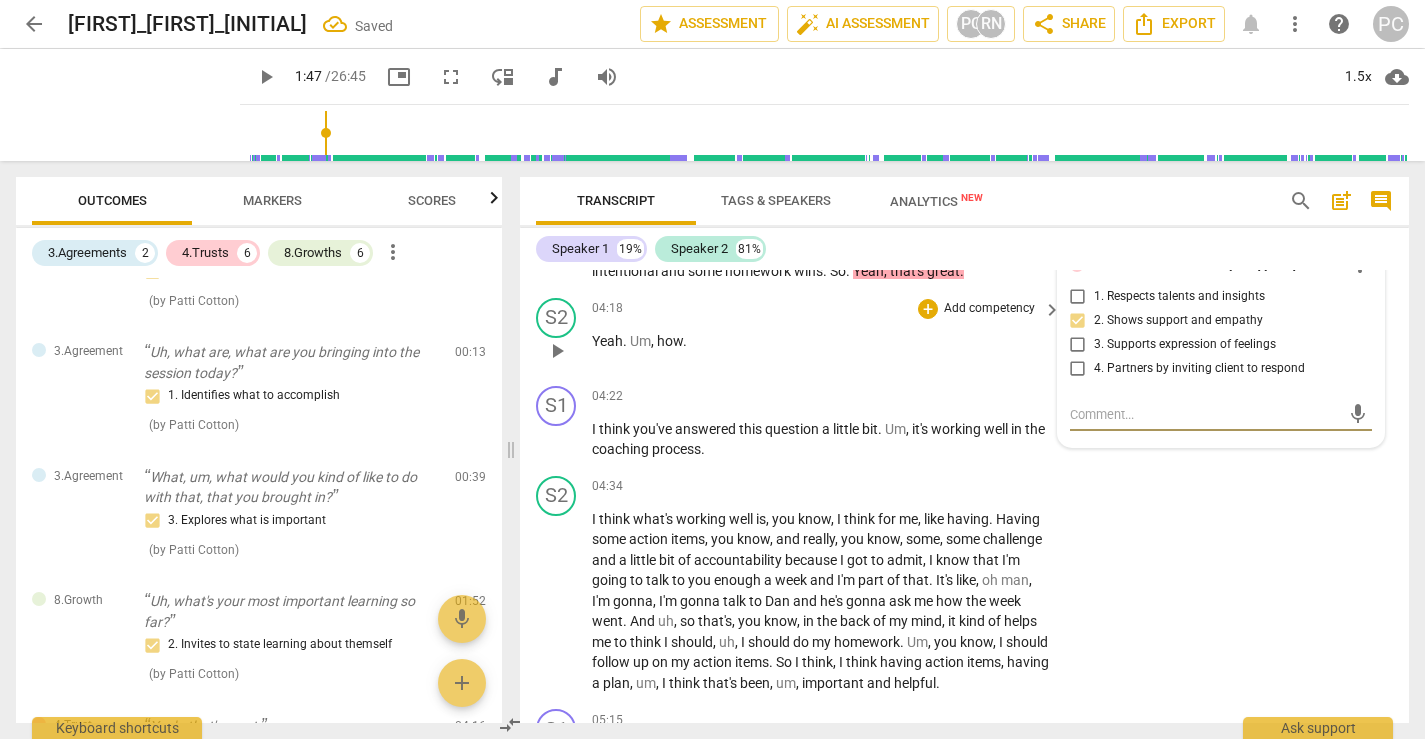 scroll, scrollTop: 2019, scrollLeft: 0, axis: vertical 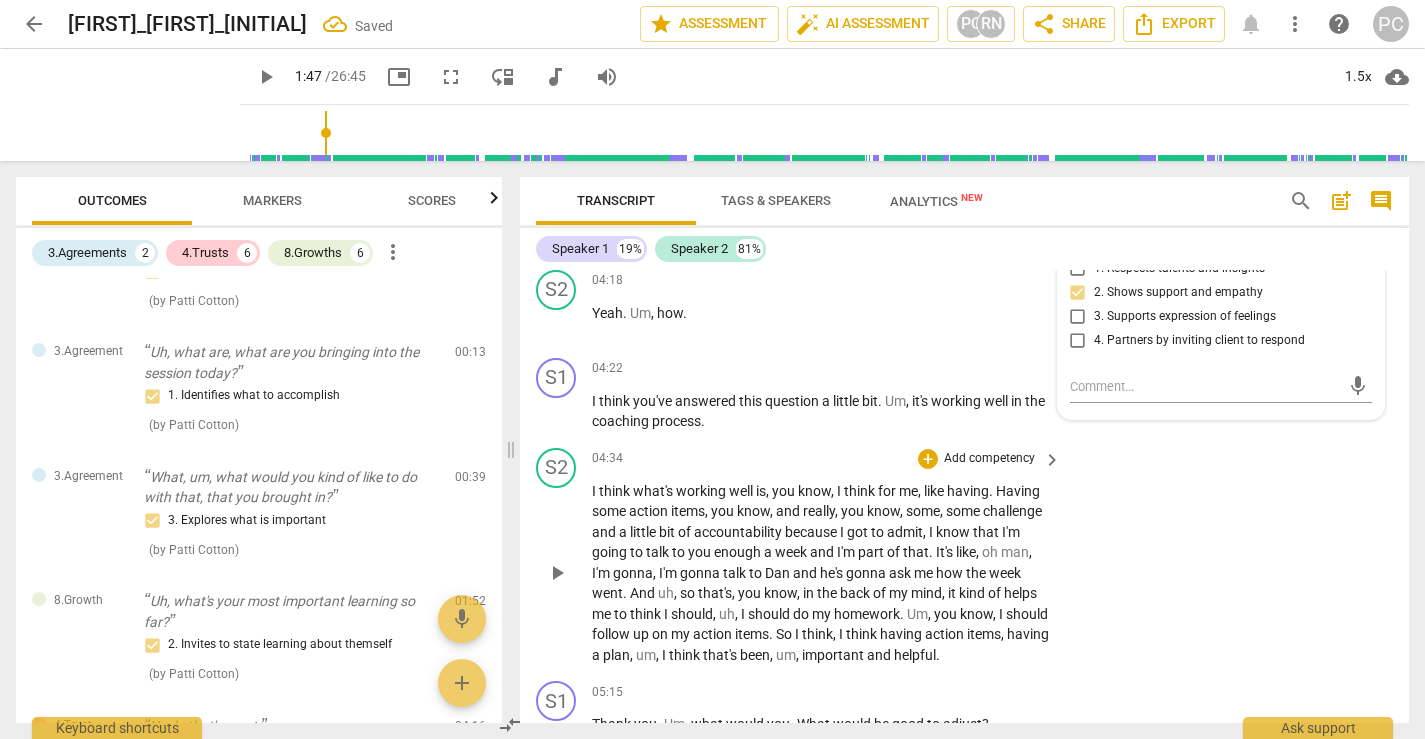 click on "S2 play_arrow pause [TIME] + Add competency keyboard_arrow_right I   think   what's   working   well   is ,   you   know ,   I   think   for   me ,   like   having .   Having   some   action   items ,   you   know ,   and   really ,   you   know ,   some ,   some   challenge   and   a   little   bit   of   accountability   because   I   got   to   admit ,   I   know   that   I'm   going   to   talk   to   you   enough   a   week   and   I'm   part   of   that .   It's   like ,   oh   man ,   I'm   gonna ,   I'm   gonna   talk   to   [FIRST]   and   he's   gonna   ask   me   how   the   week   went .   And   uh ,   so   that's ,   you   know ,   in   the   back   of   my   mind ,   it   kind   of   helps   me   to   think   I   should ,   uh ,   I   should   do   my   homework .   Um ,   you   know ,   I   should   follow   up   on   my   action   items .   So   I   think ,   I   think   having   action   items ,   having   a   plan ,   um ,   I   think   that's   been ,   um ,   important   and   helpful ." at bounding box center (964, 557) 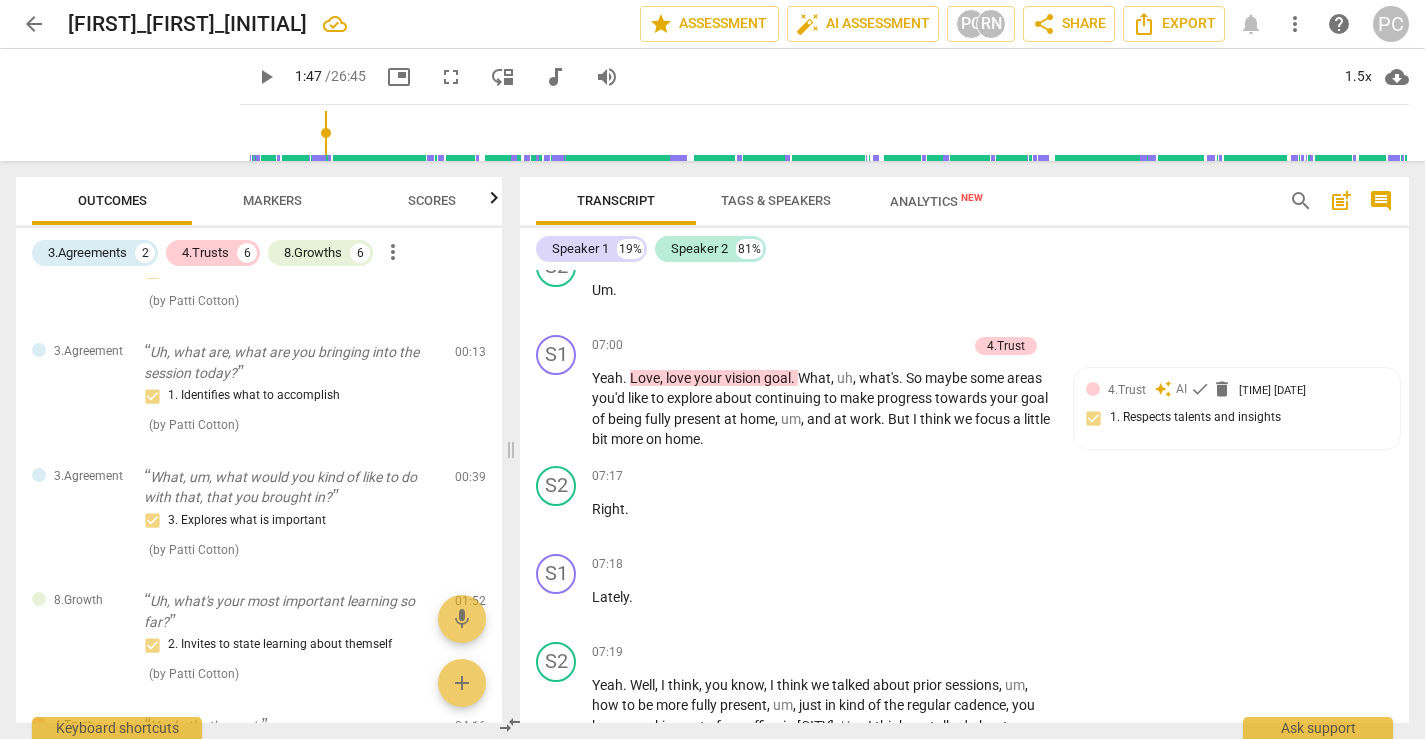 scroll, scrollTop: 3367, scrollLeft: 0, axis: vertical 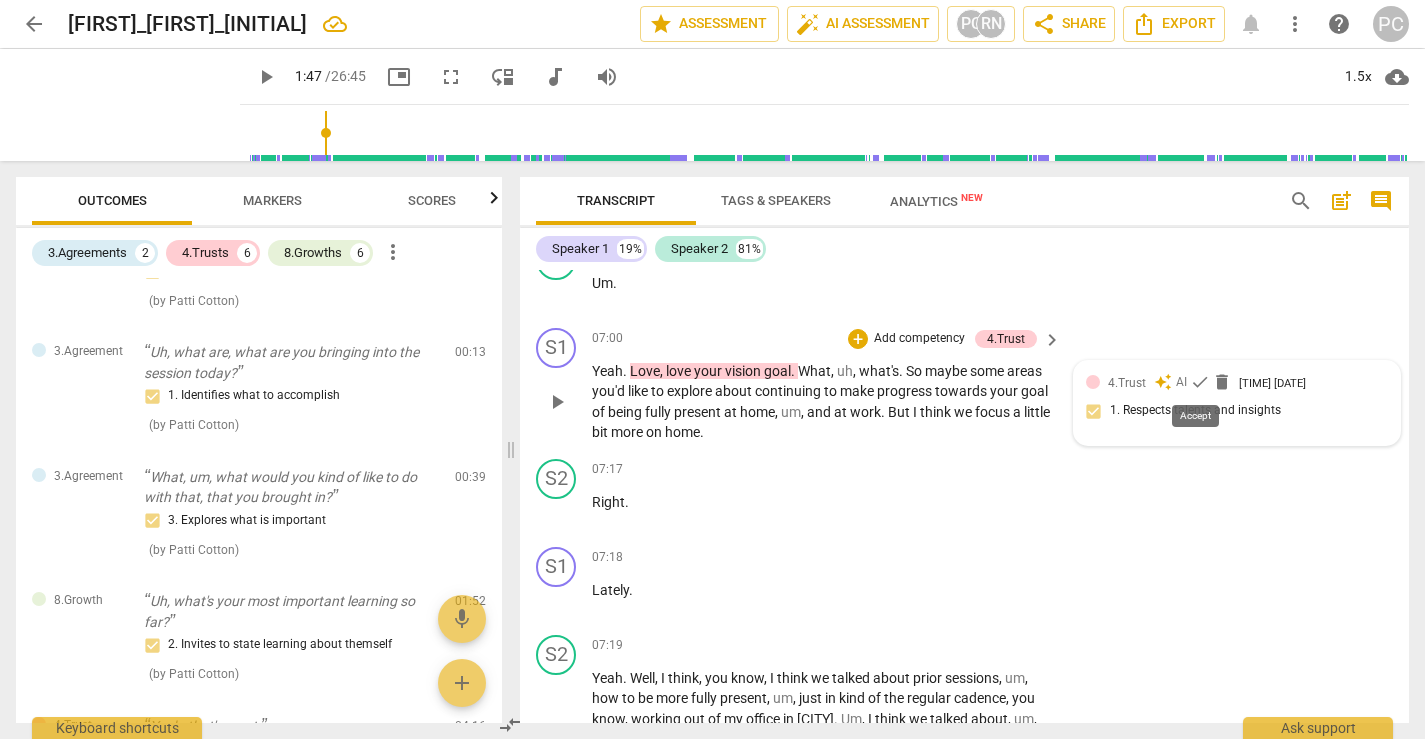 click on "check" at bounding box center (1200, 382) 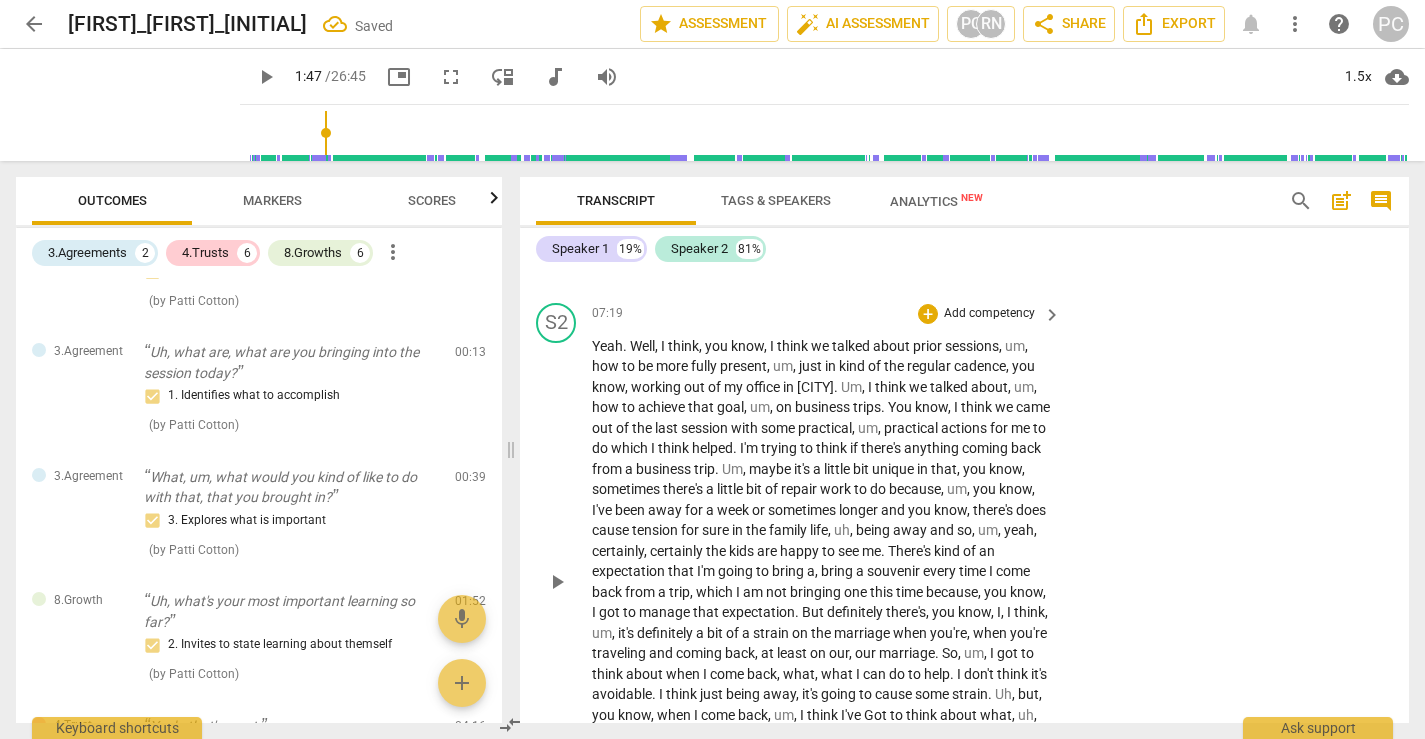 scroll, scrollTop: 3687, scrollLeft: 0, axis: vertical 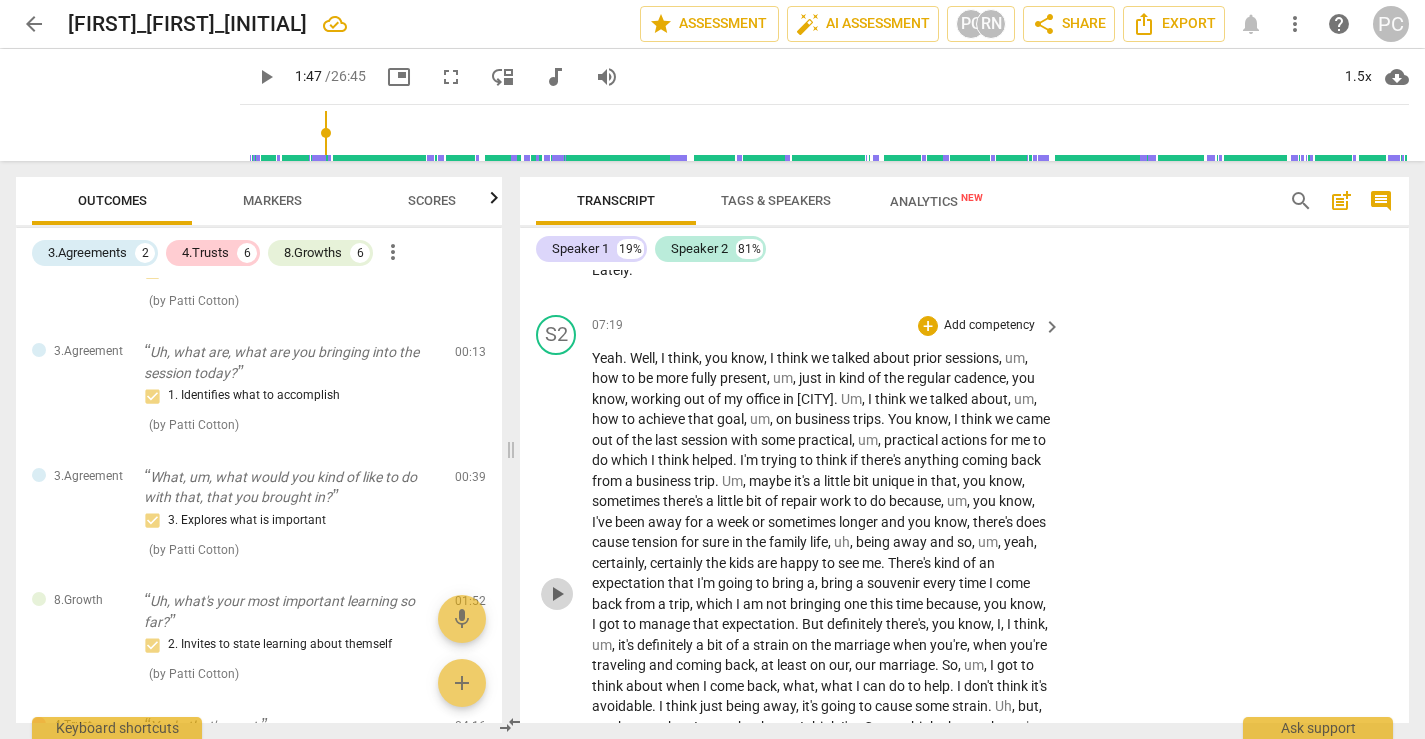 click on "play_arrow" at bounding box center [557, 594] 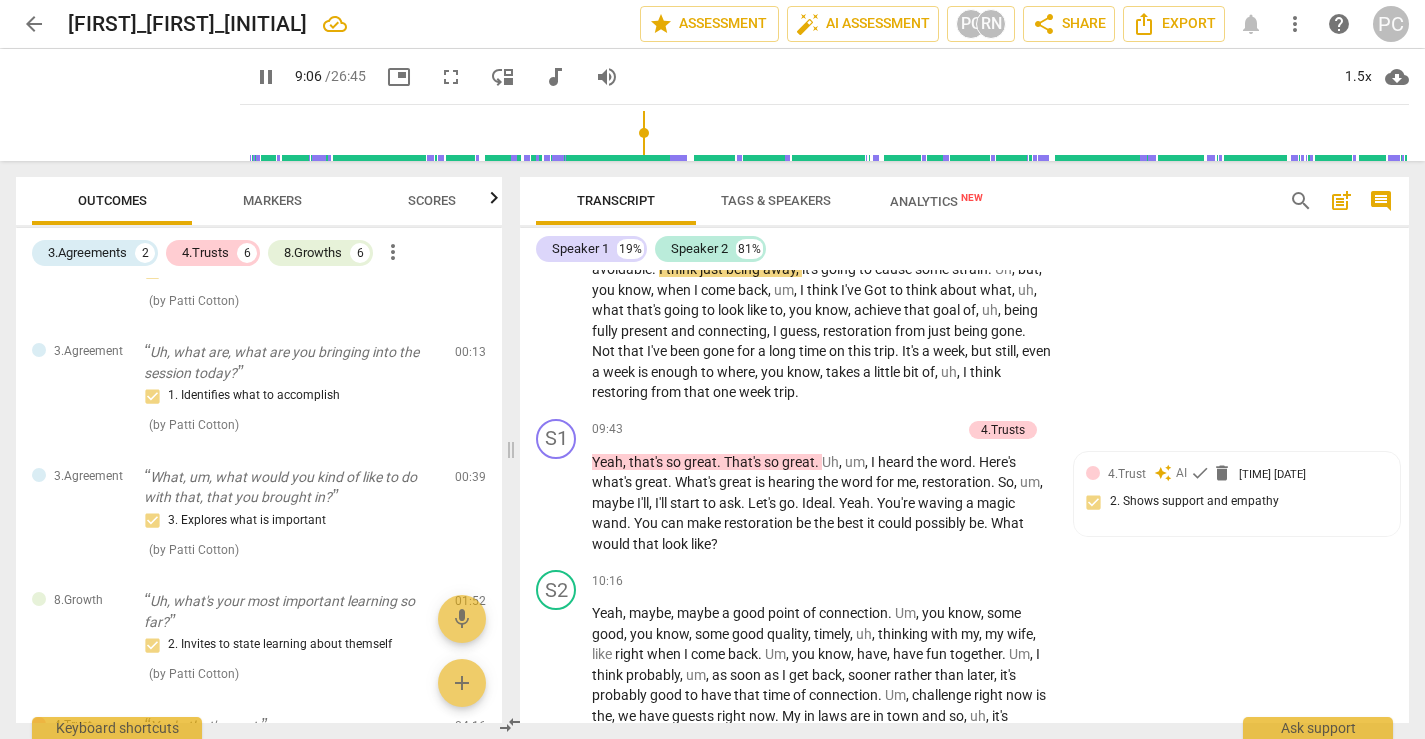 scroll, scrollTop: 4132, scrollLeft: 0, axis: vertical 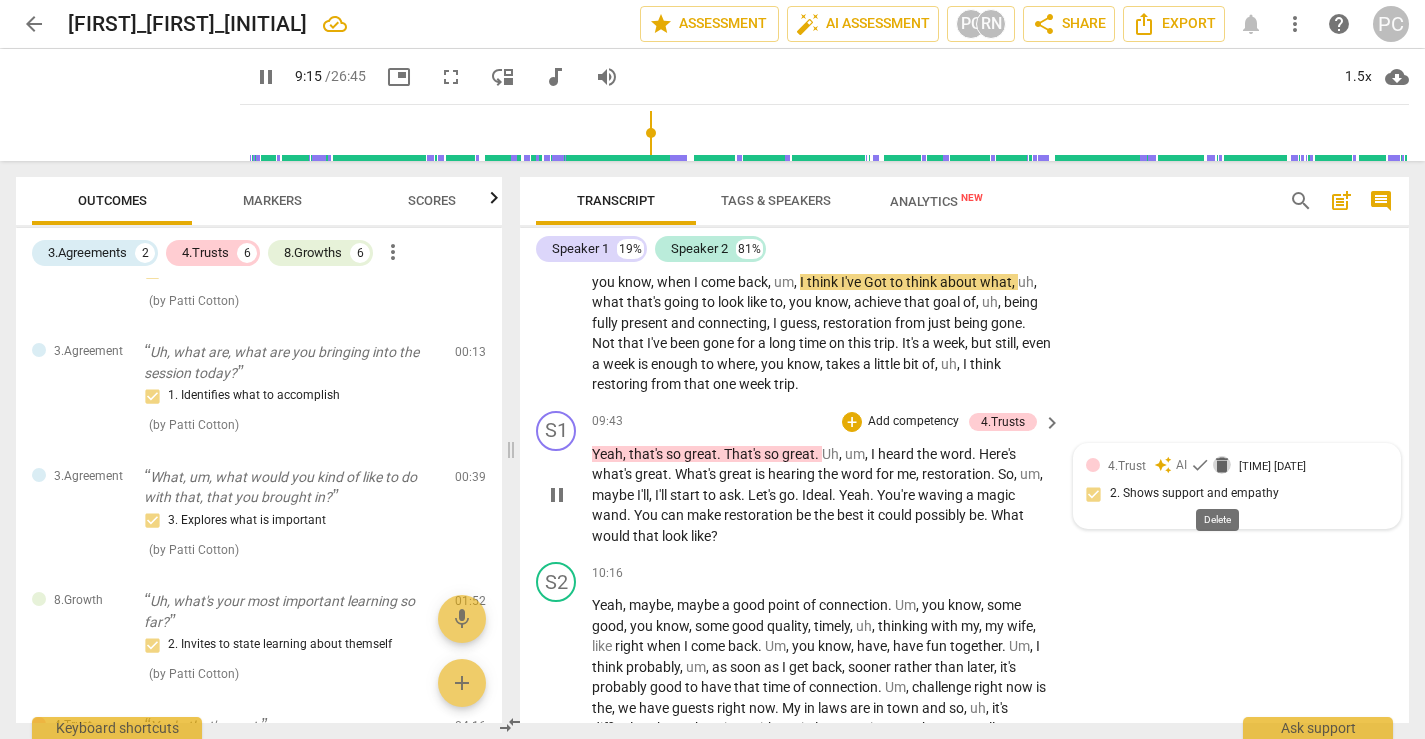 click on "delete" at bounding box center (1222, 465) 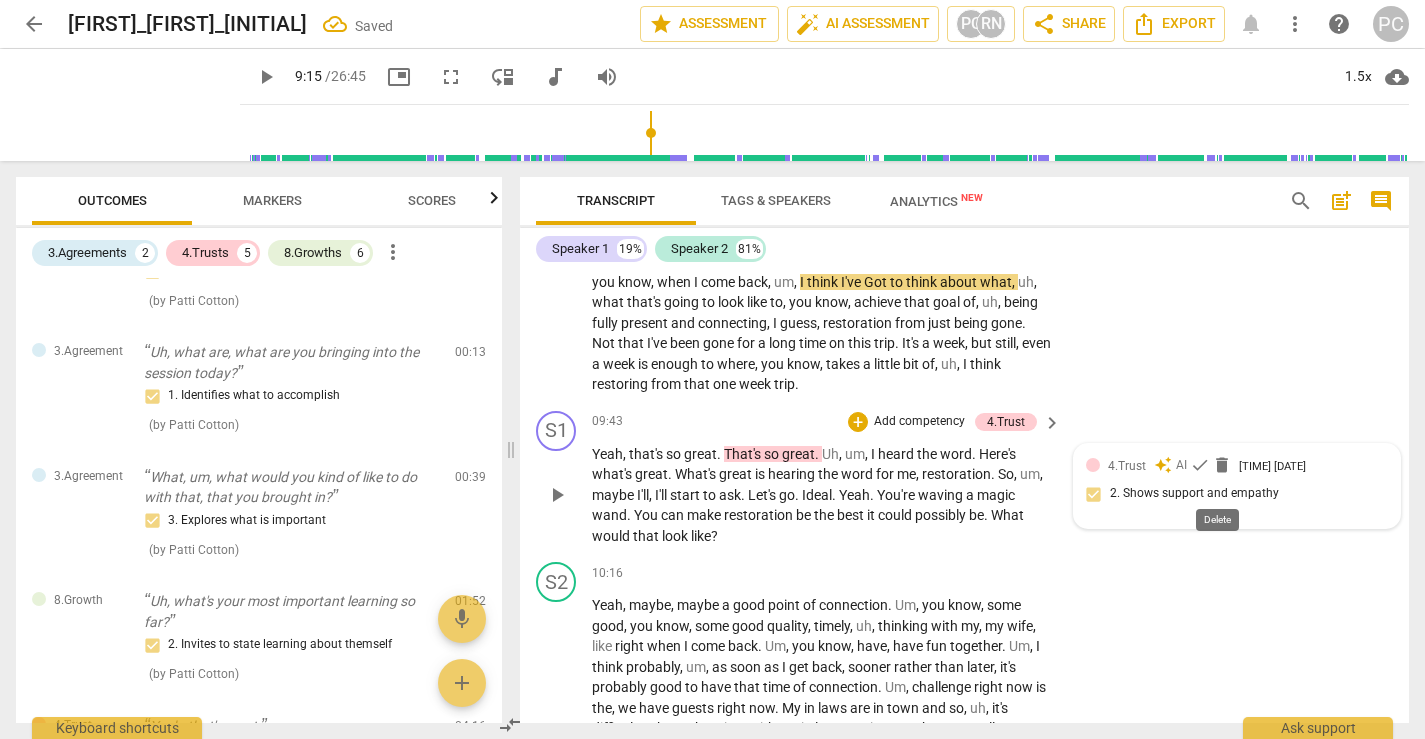click on "delete" at bounding box center (1222, 465) 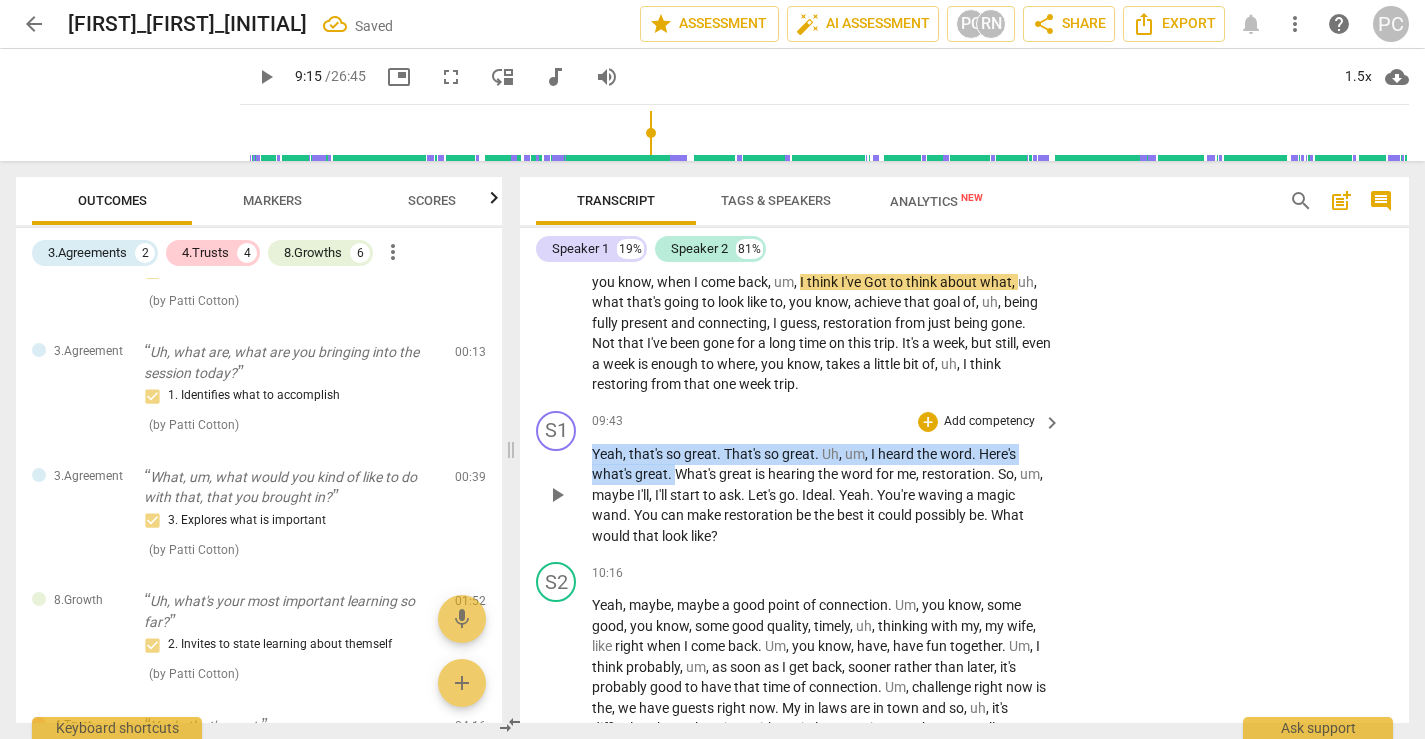 drag, startPoint x: 592, startPoint y: 474, endPoint x: 675, endPoint y: 496, distance: 85.86617 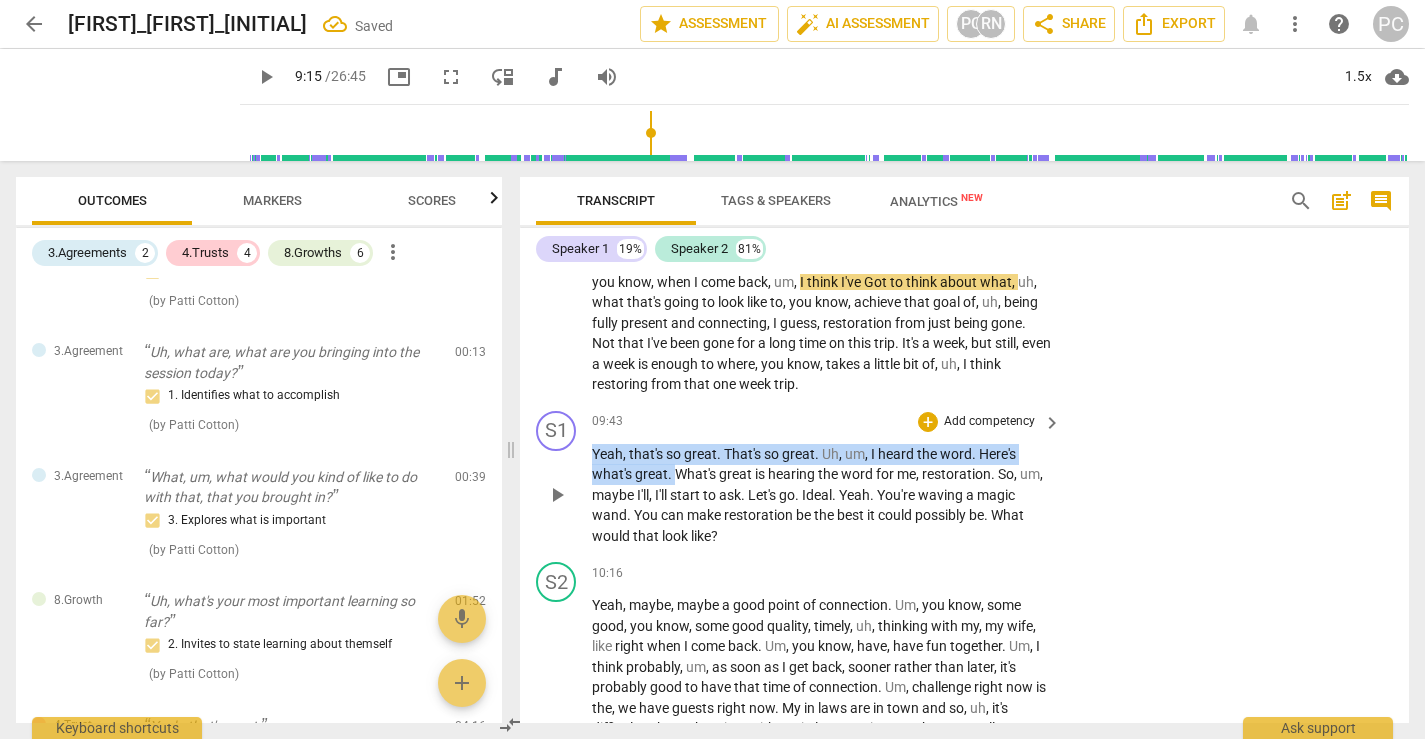 click on "Yeah , that's so great . That's so great . Uh , um , I heard the word . Here's what's great . What's great is hearing the word for me , restoration . So , um , maybe I'll , I'll start to ask . Let's go . Ideal . Yeah . You're waving a magic wand . You can make restoration be the best it could possibly be . What would that look like ?" at bounding box center (821, 495) 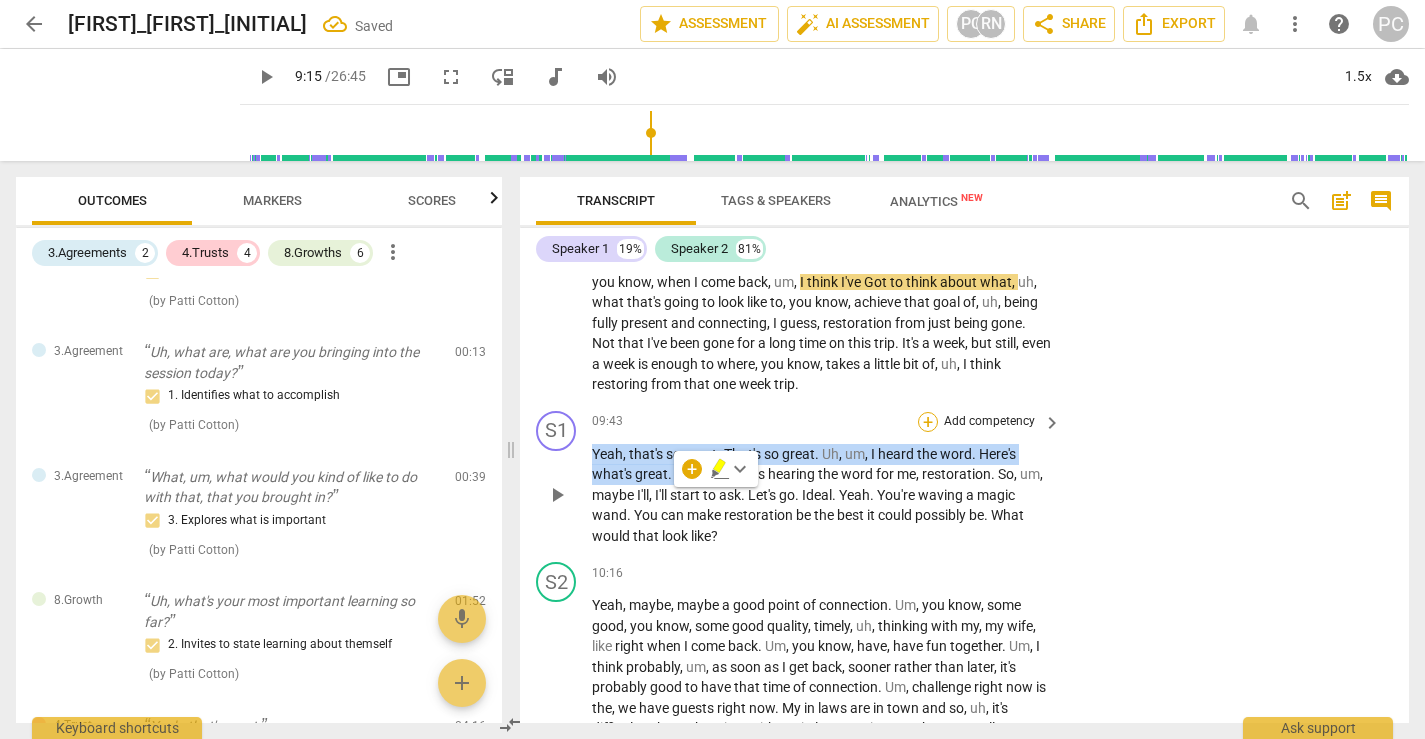 click on "+" at bounding box center (928, 422) 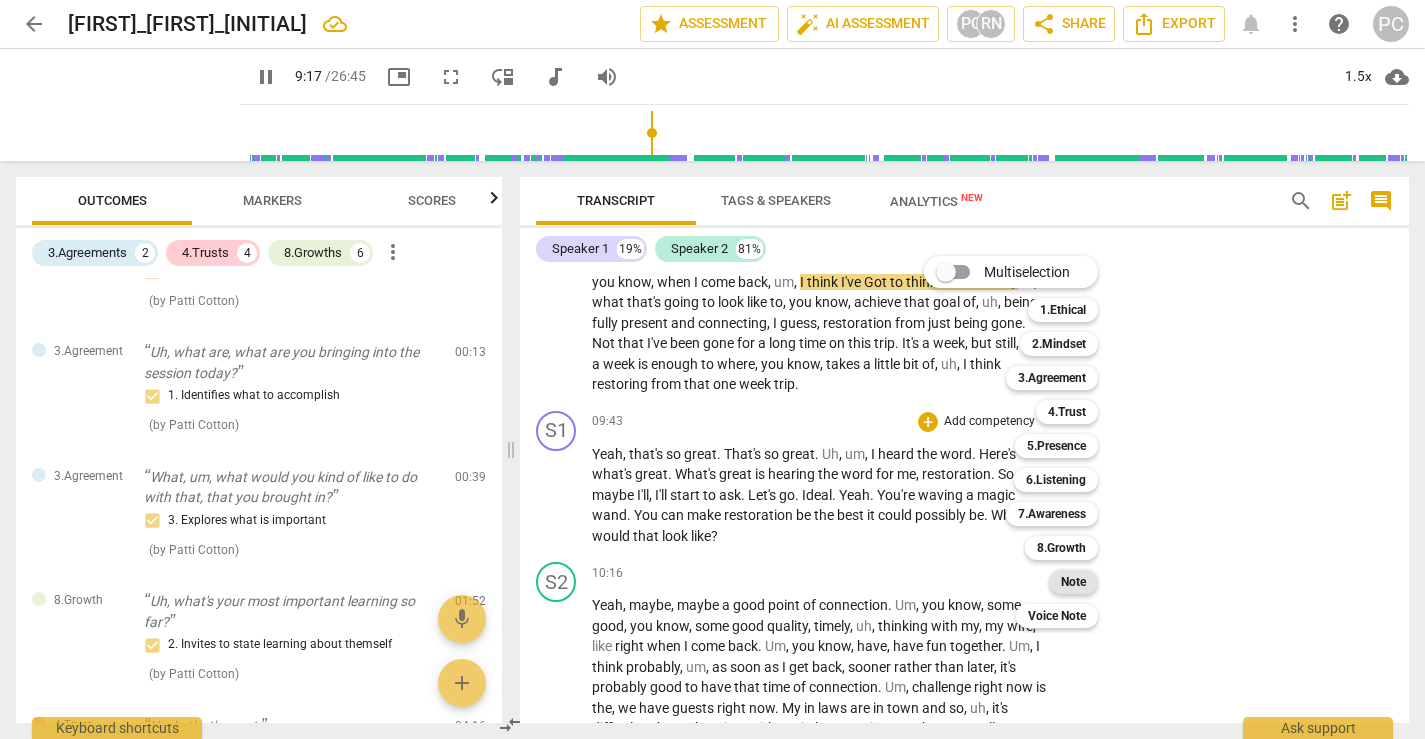 click on "Note" at bounding box center [1073, 582] 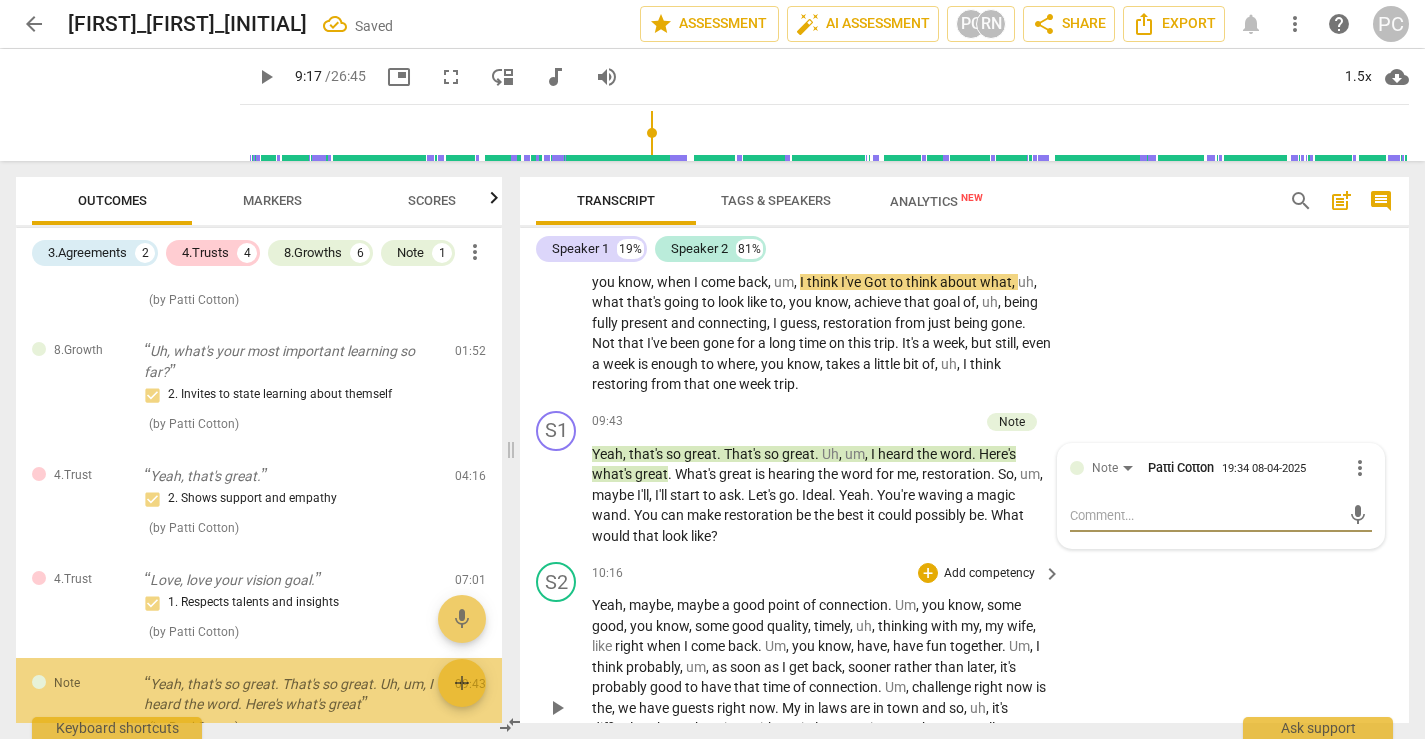 scroll, scrollTop: 510, scrollLeft: 0, axis: vertical 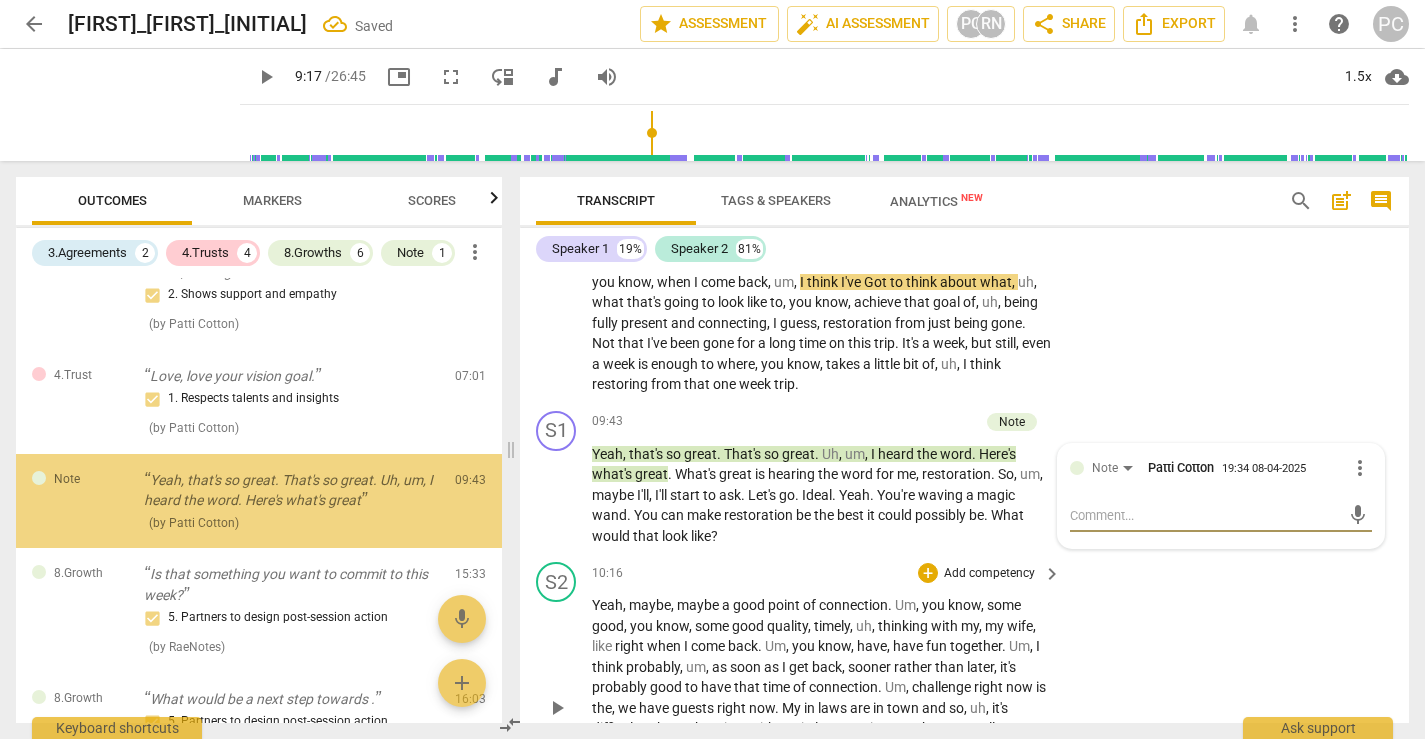 type on "D" 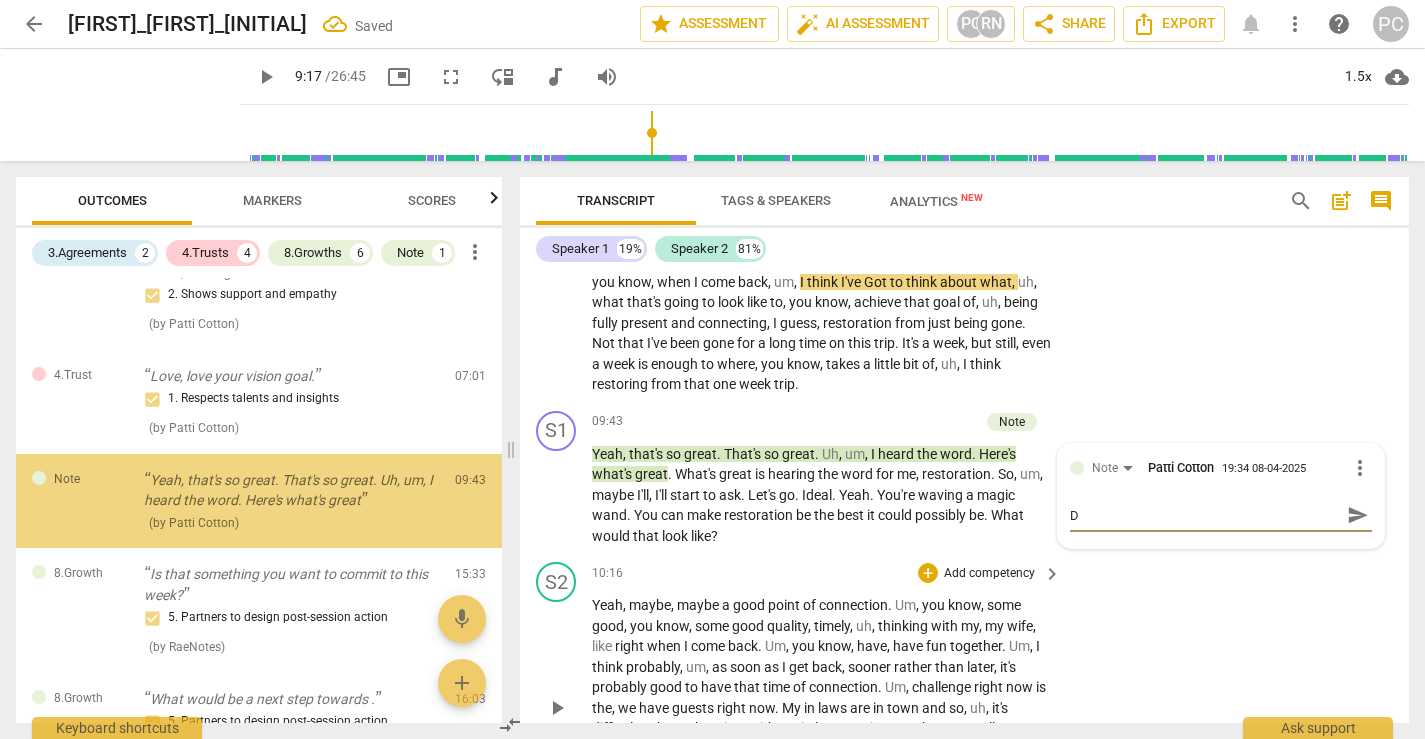 type on "Da" 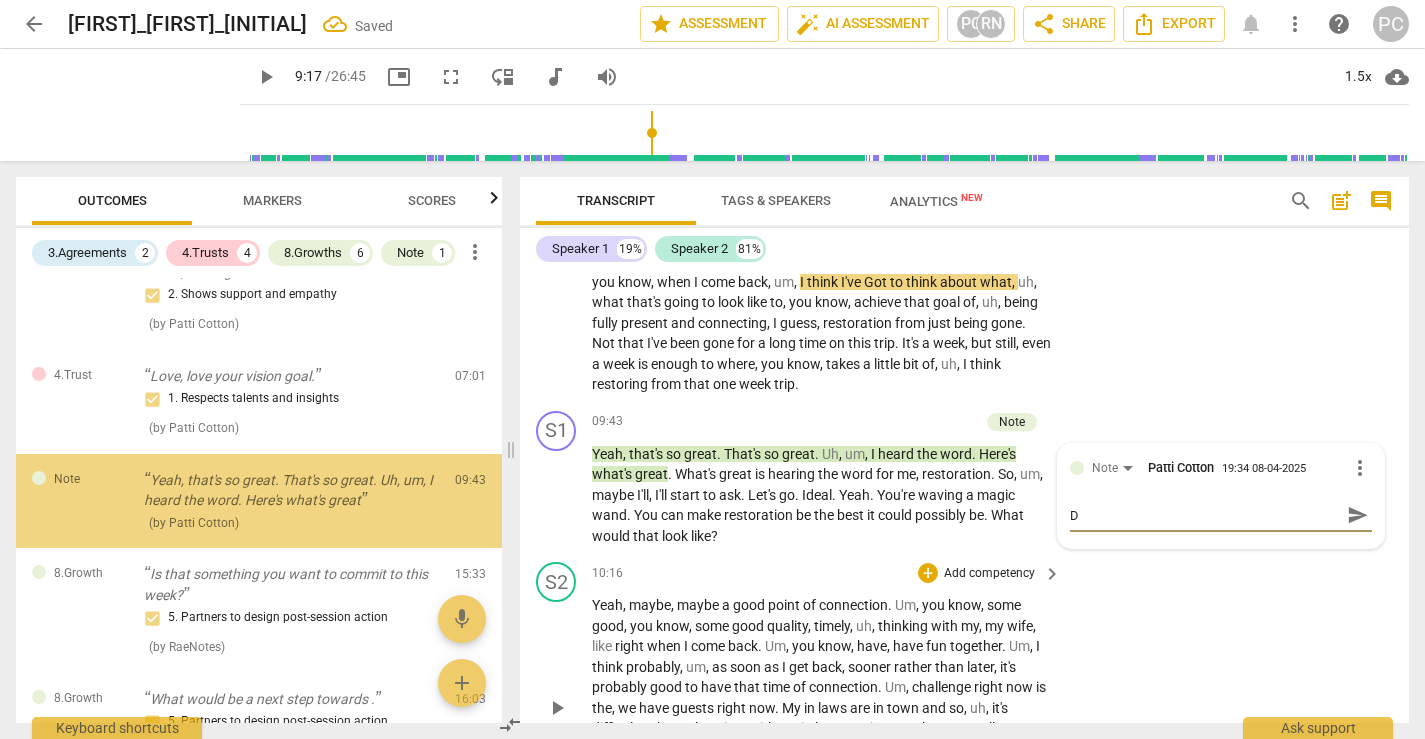 type on "Da" 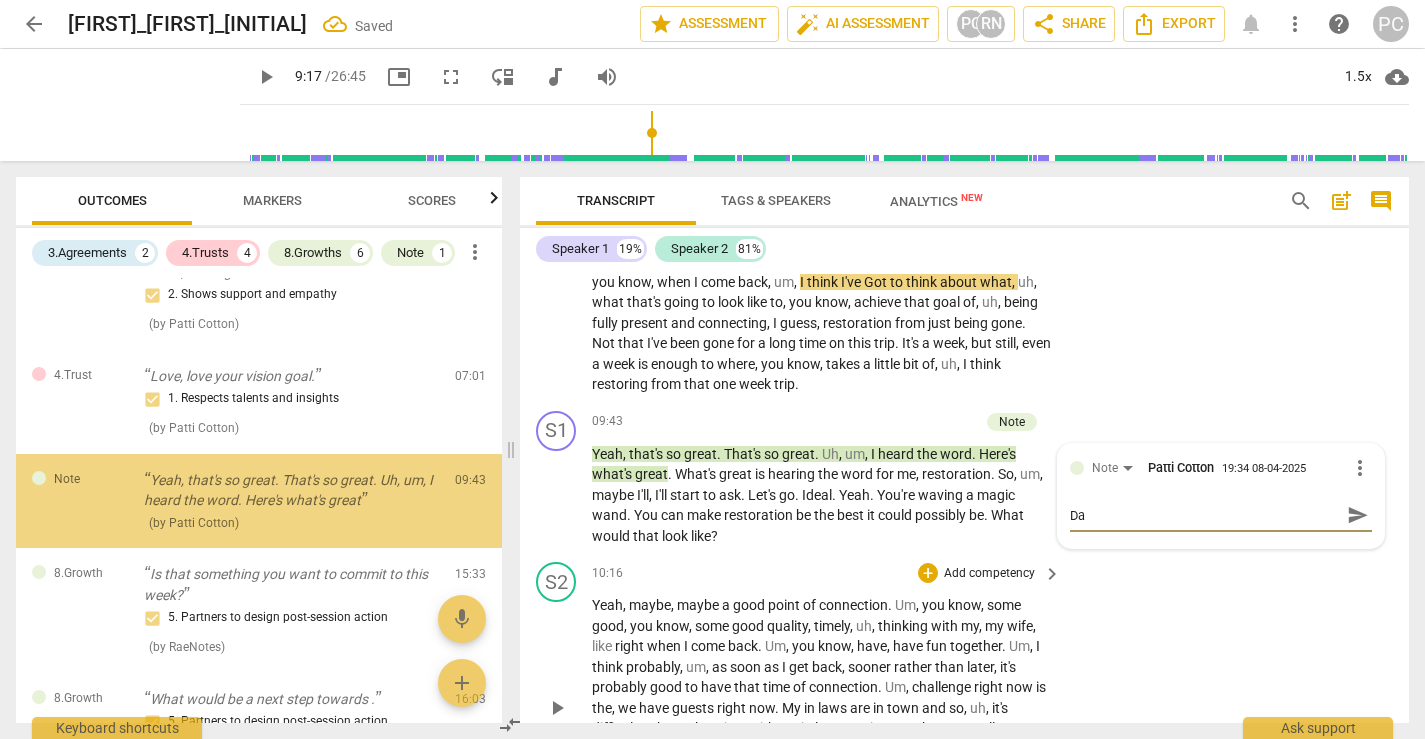 type on "Dan" 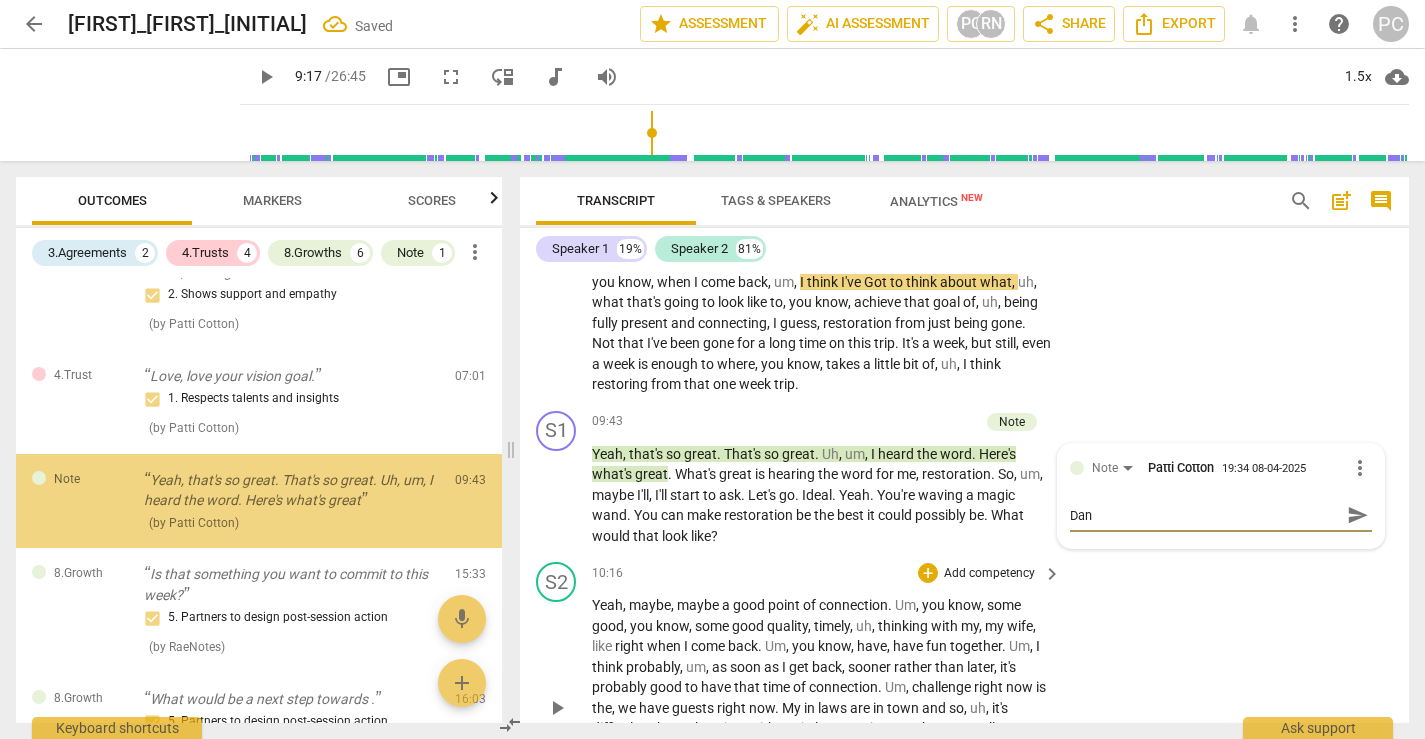 type on "[NAME]," 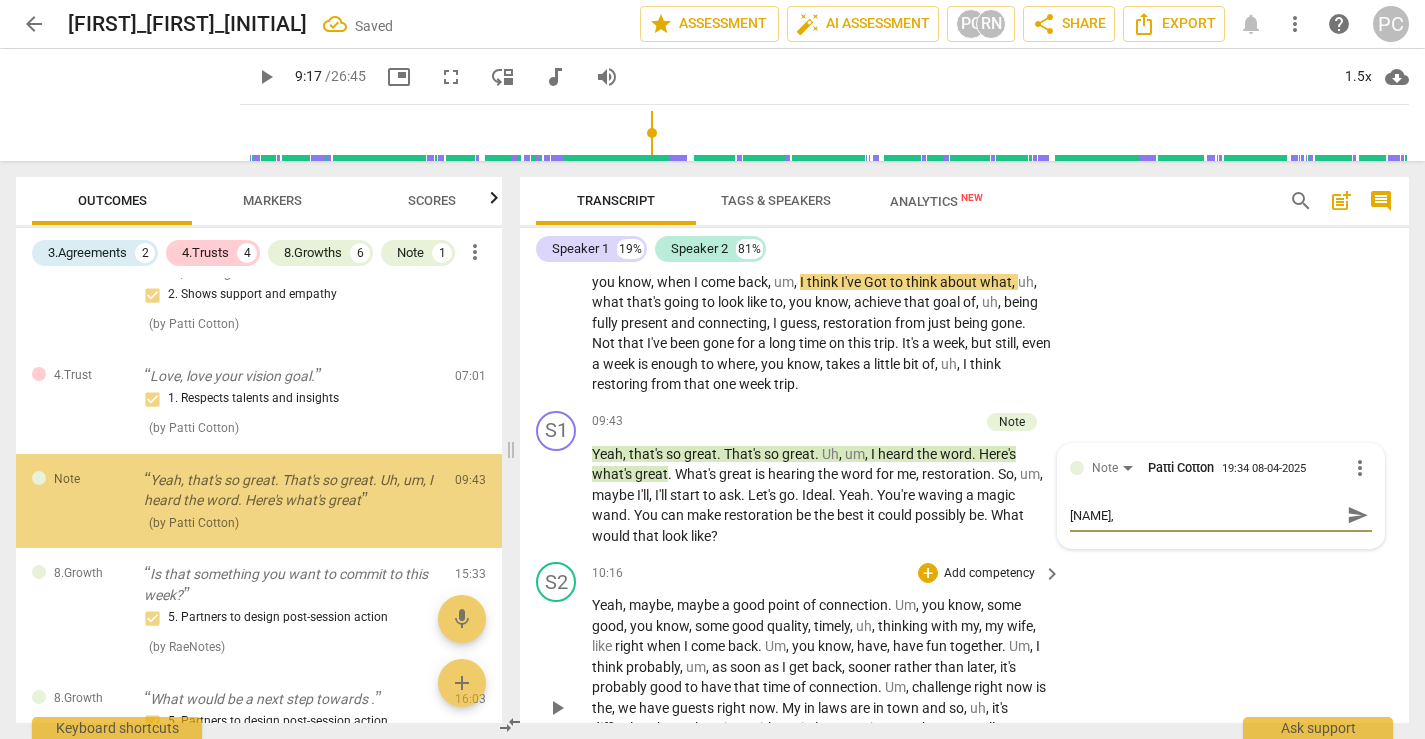 type on "[NAME]," 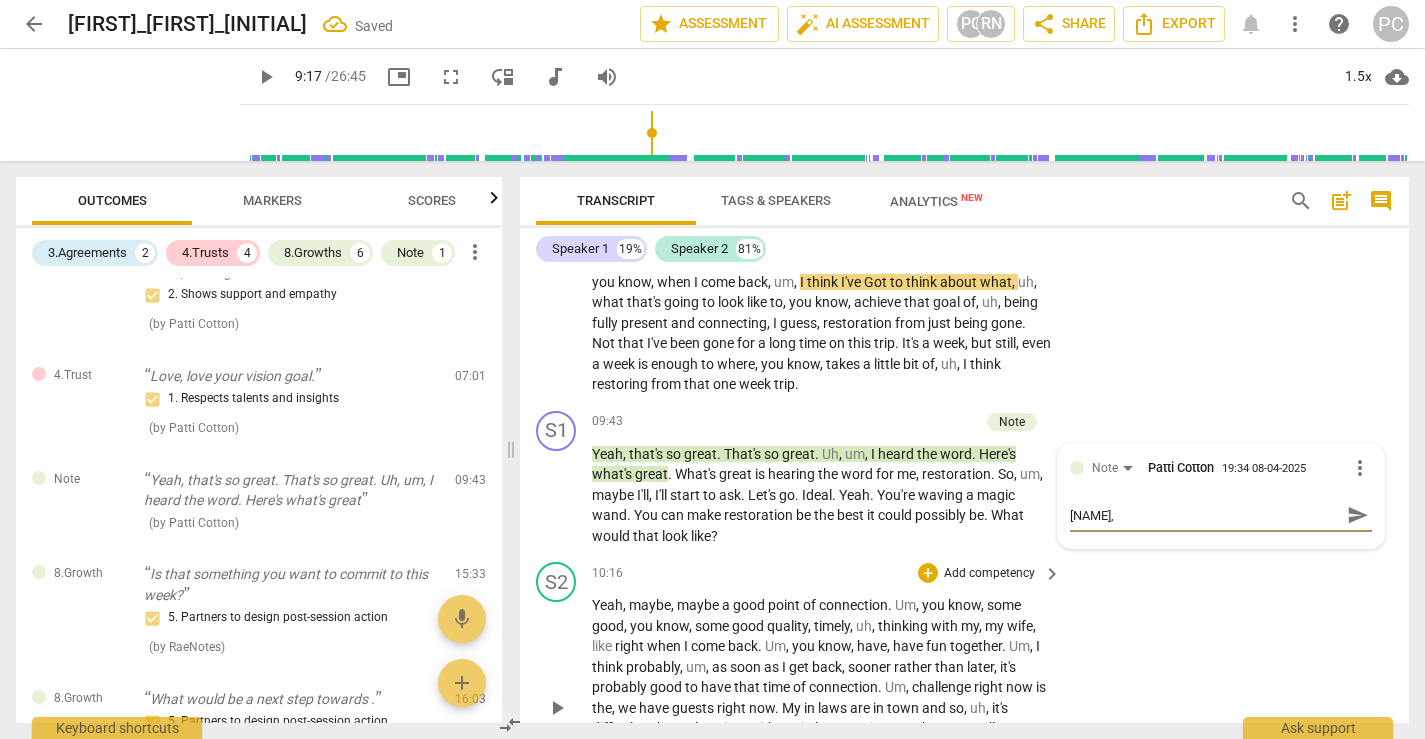type on "[FIRST]," 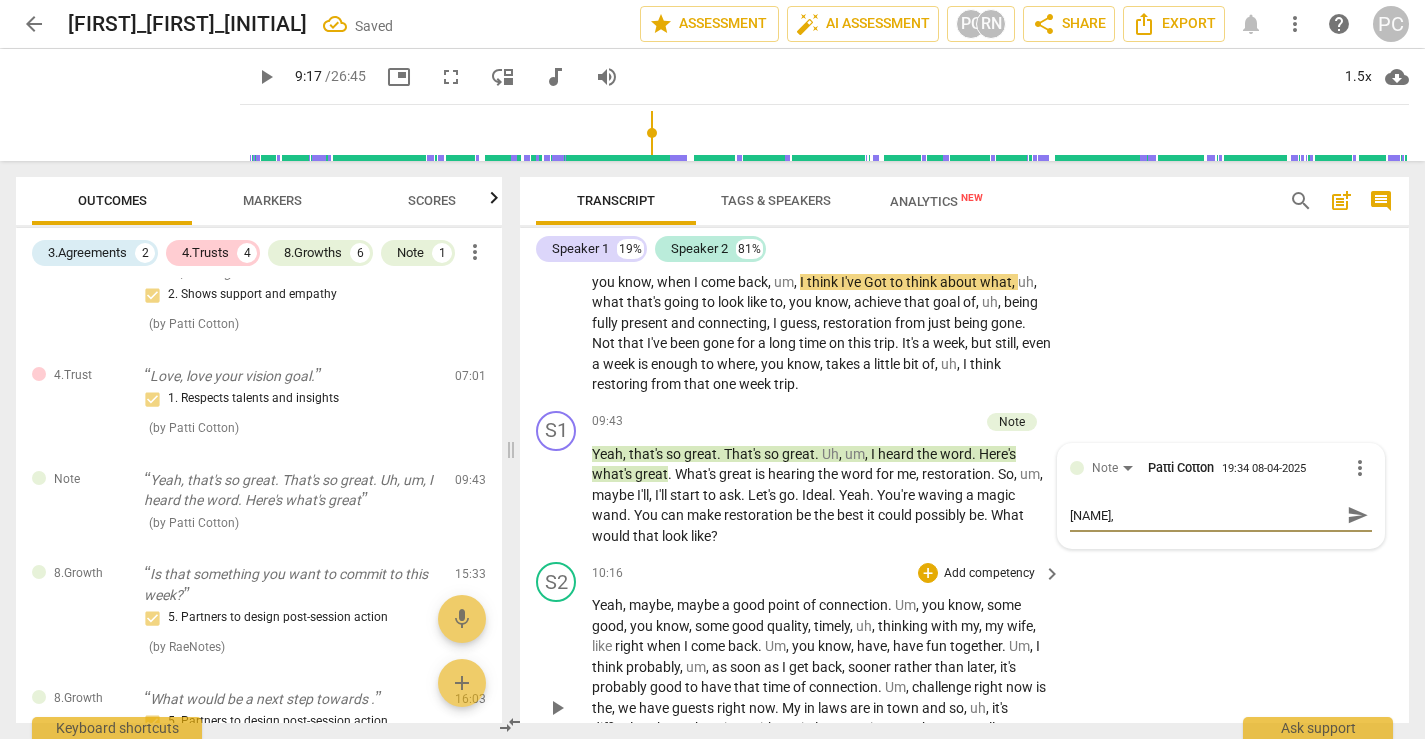 type on "[FIRST]," 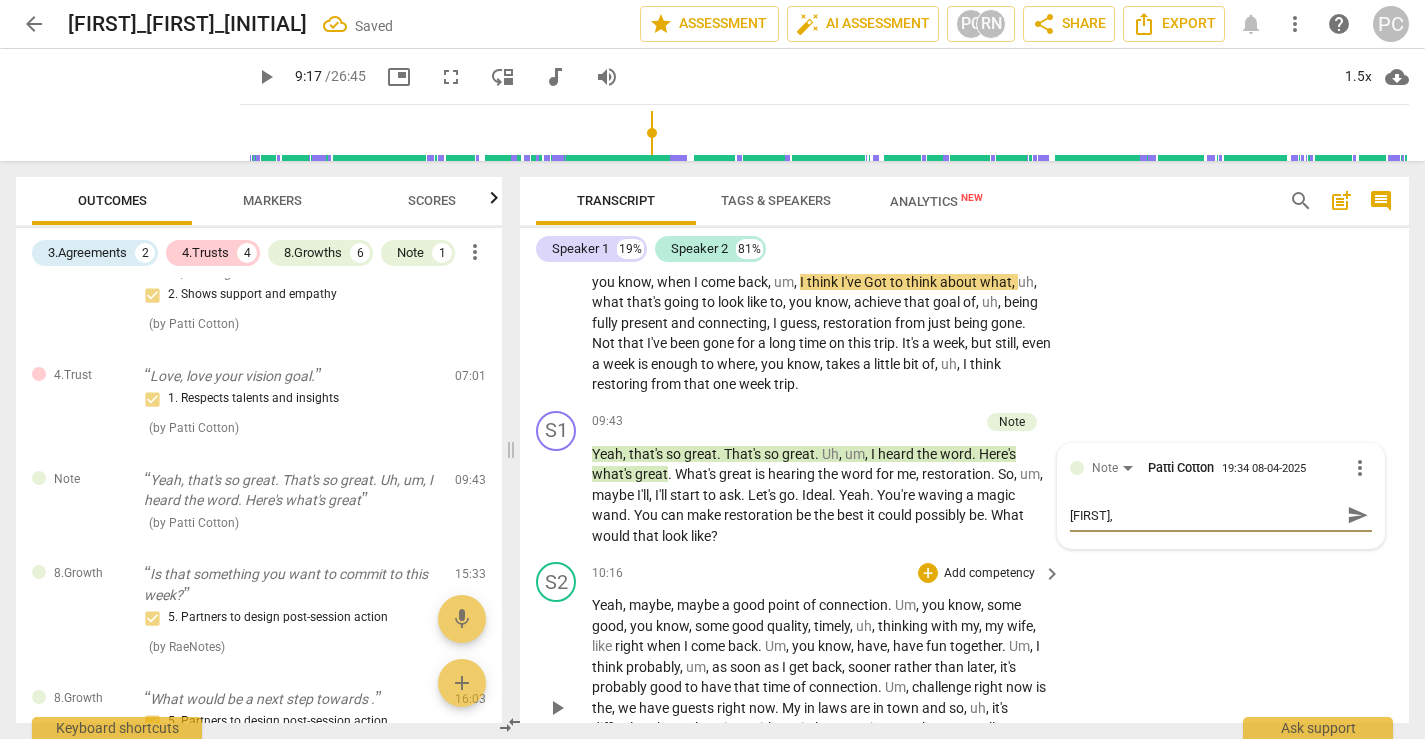type on "[FIRST]," 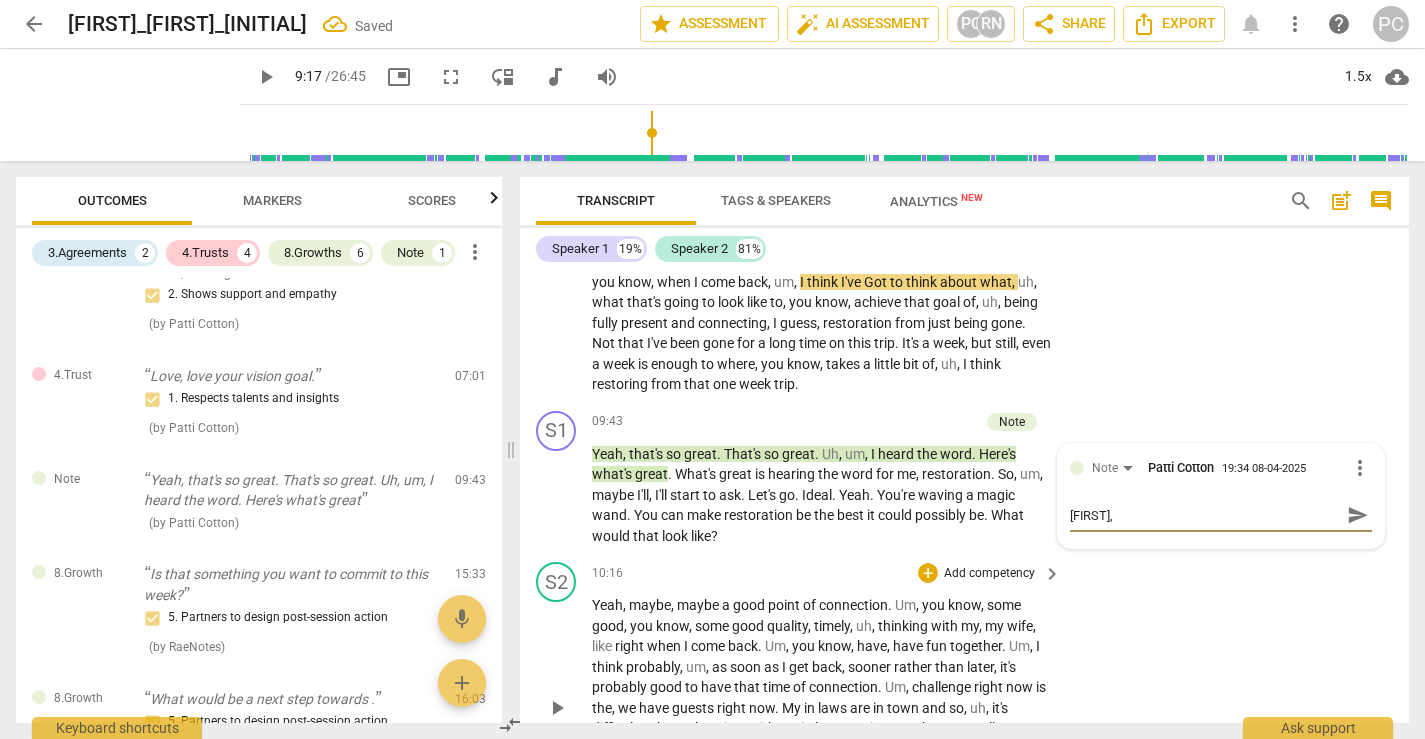 type on "[FIRST], I r" 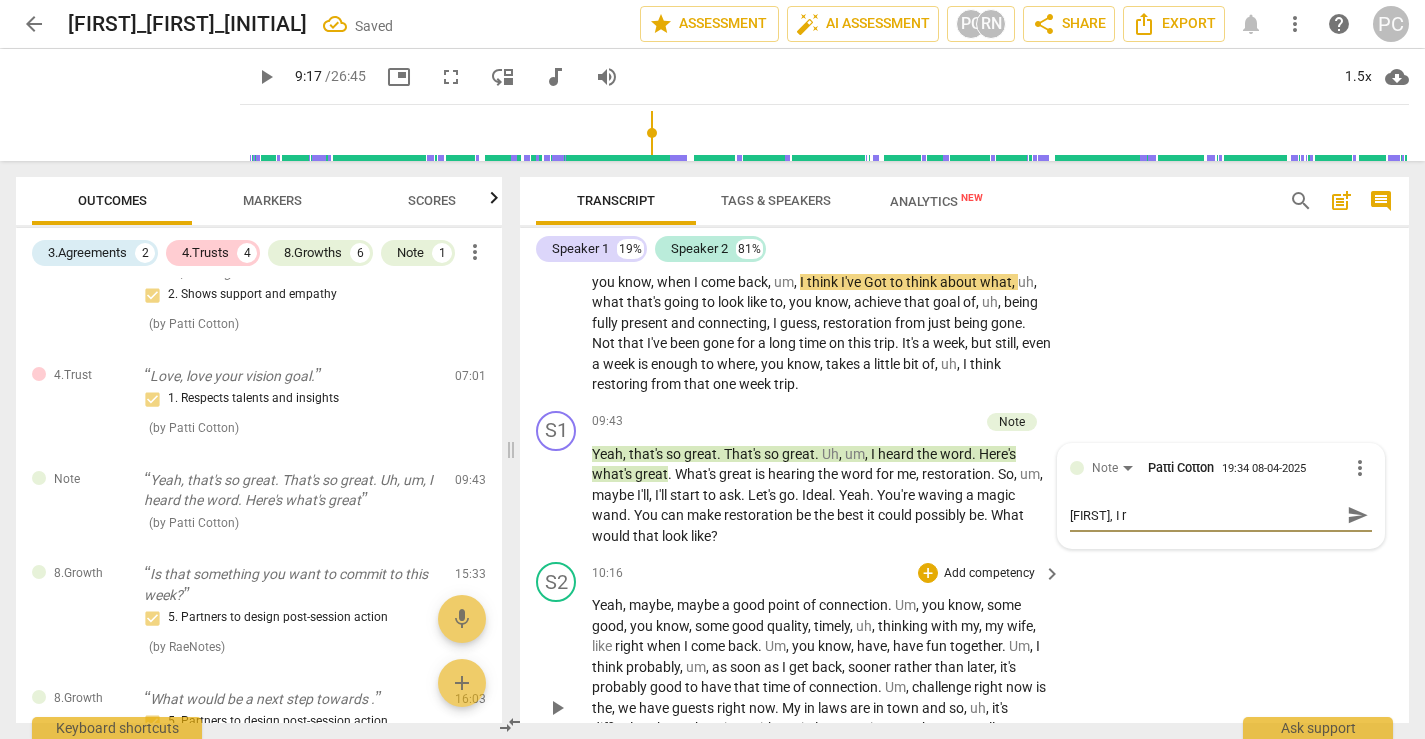 type on "[FIRST], I re" 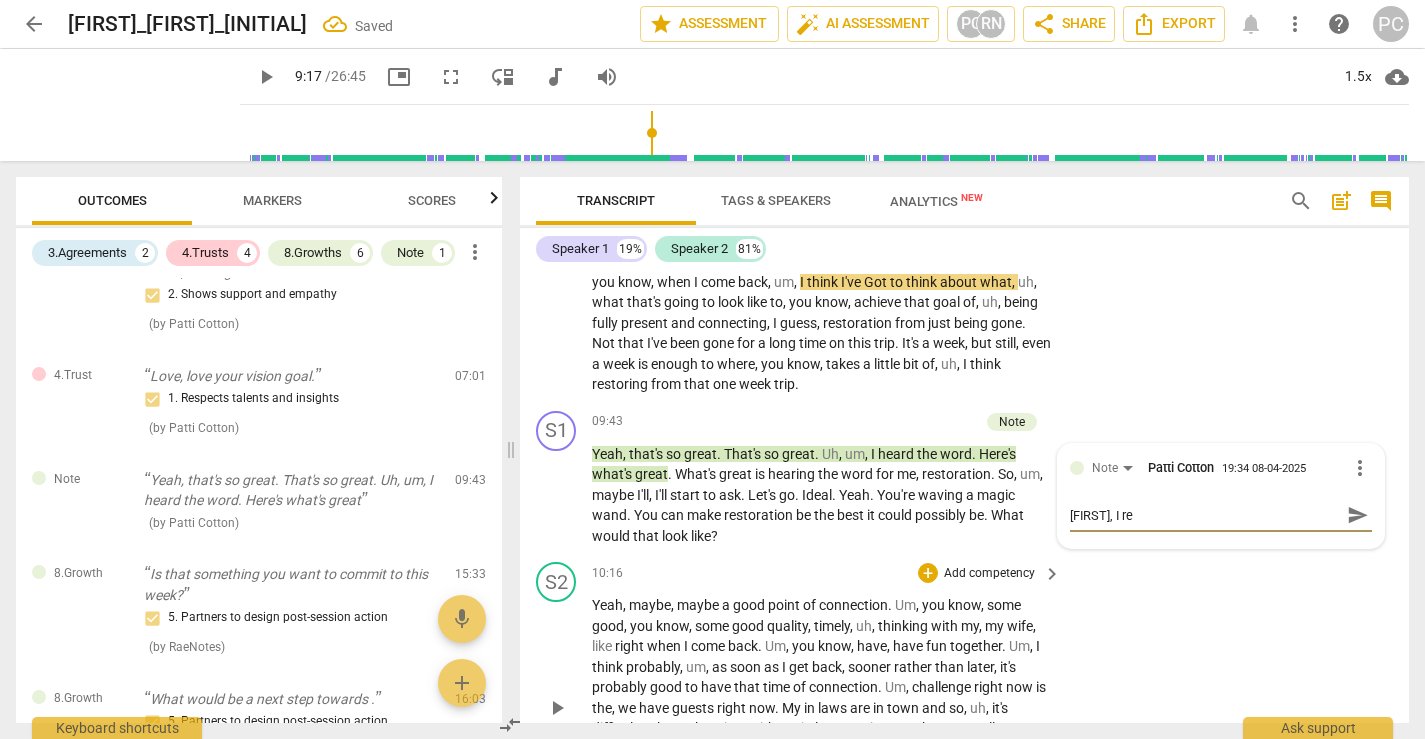 type on "[FIRST], I rea" 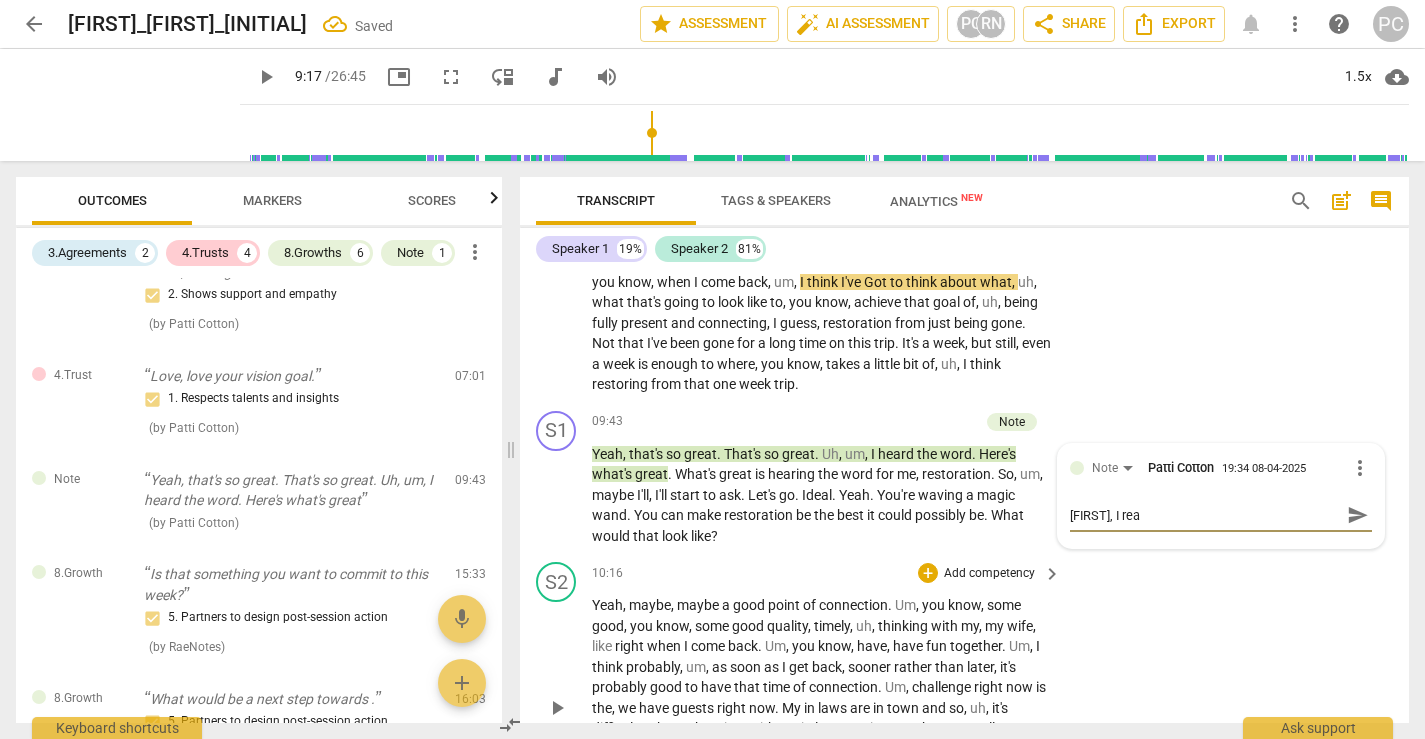 type on "[FIRST], I rea" 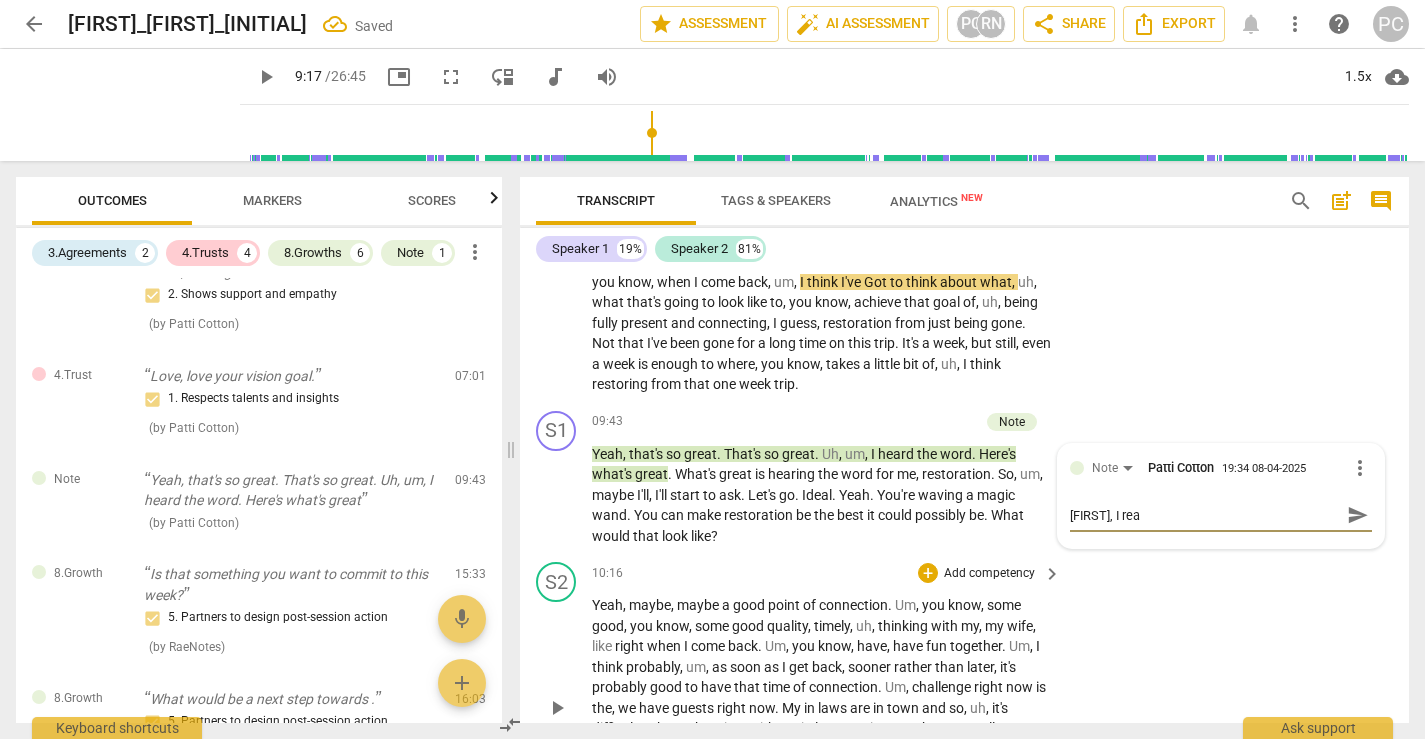 type on "[FIRST], I real" 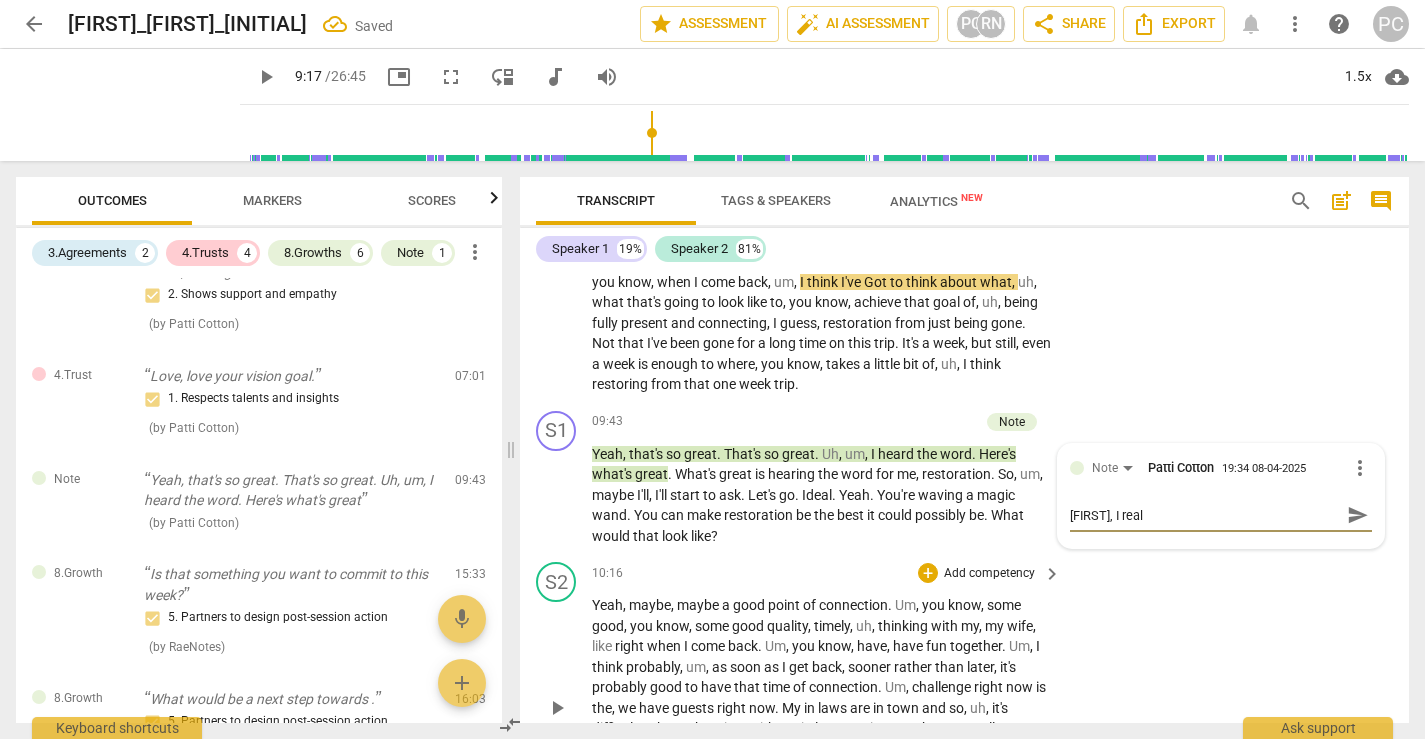 type on "[FIRST], I reali" 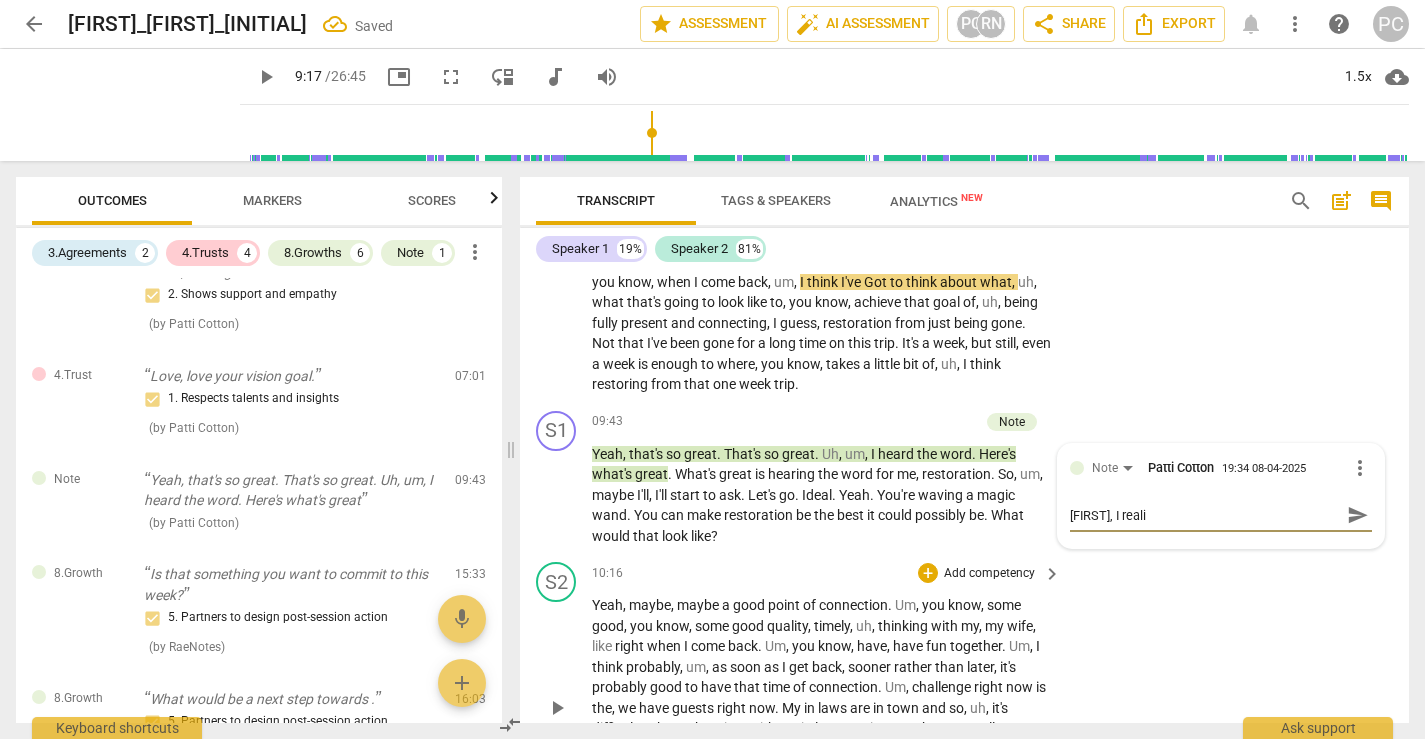 type on "[FIRST], I realiz" 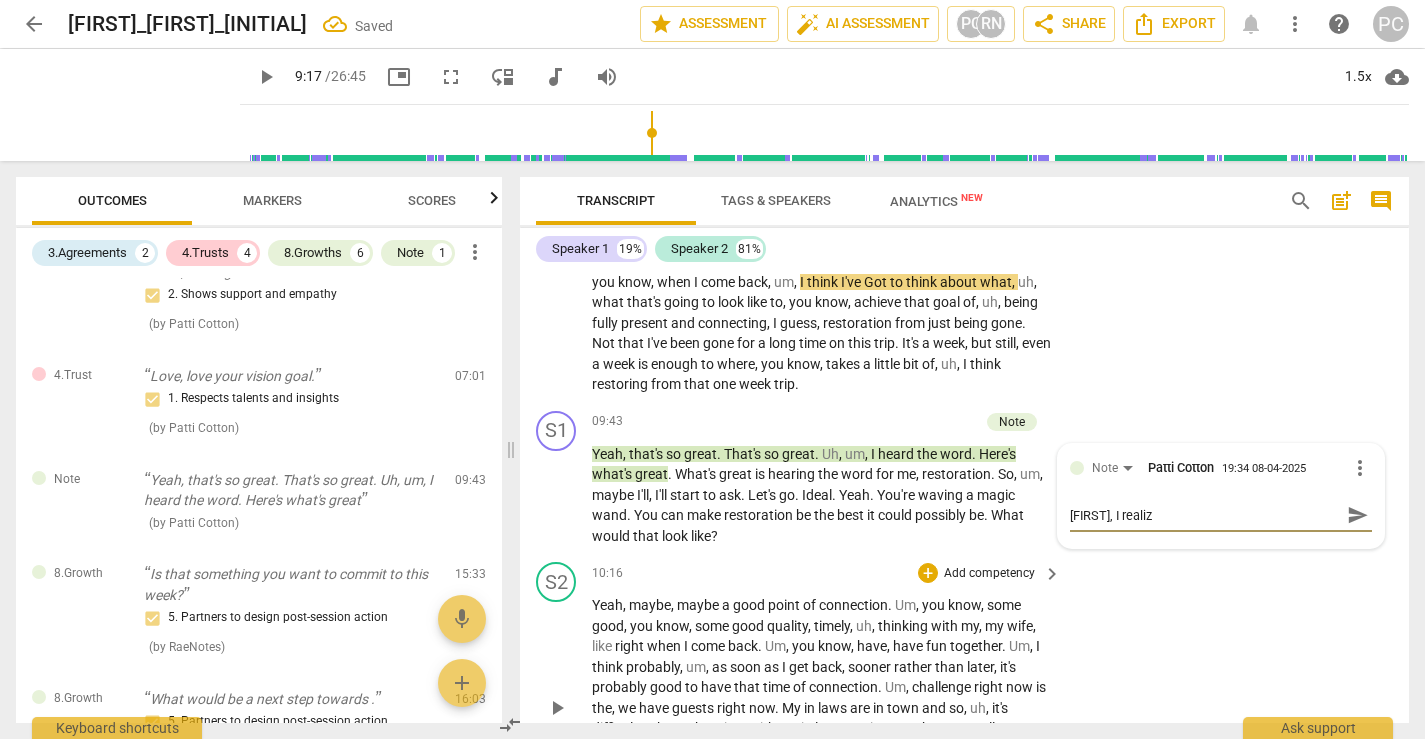 type on "[FIRST], I realize" 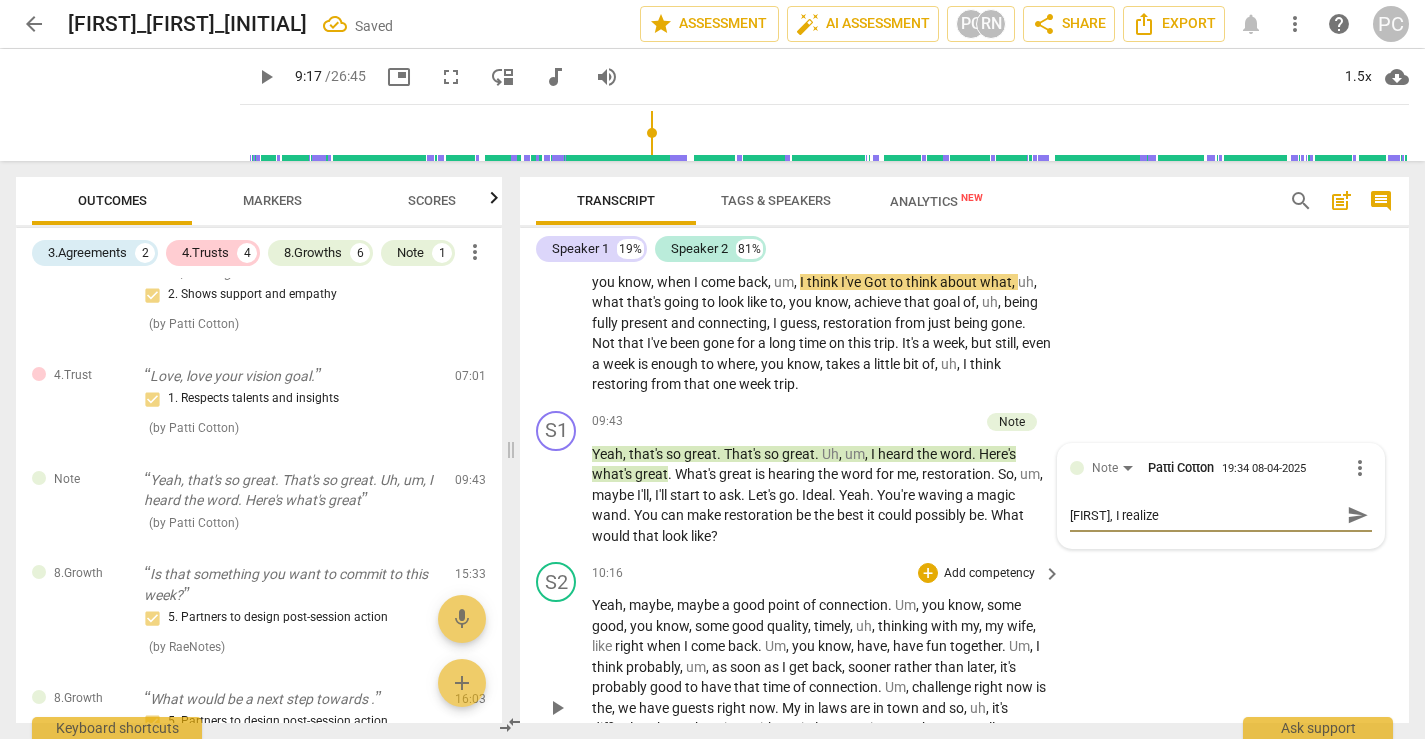type on "[NAME], I realized" 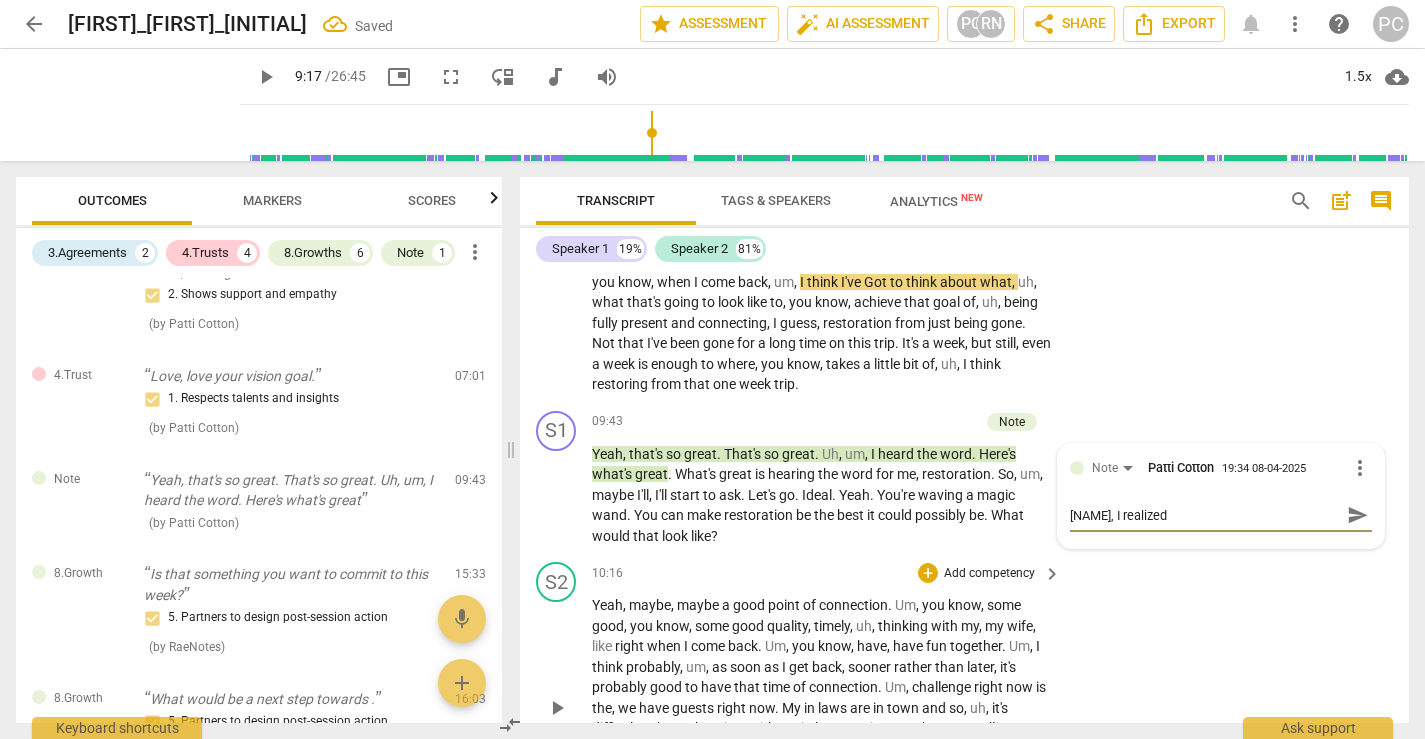 type on "[FIRST], I realize" 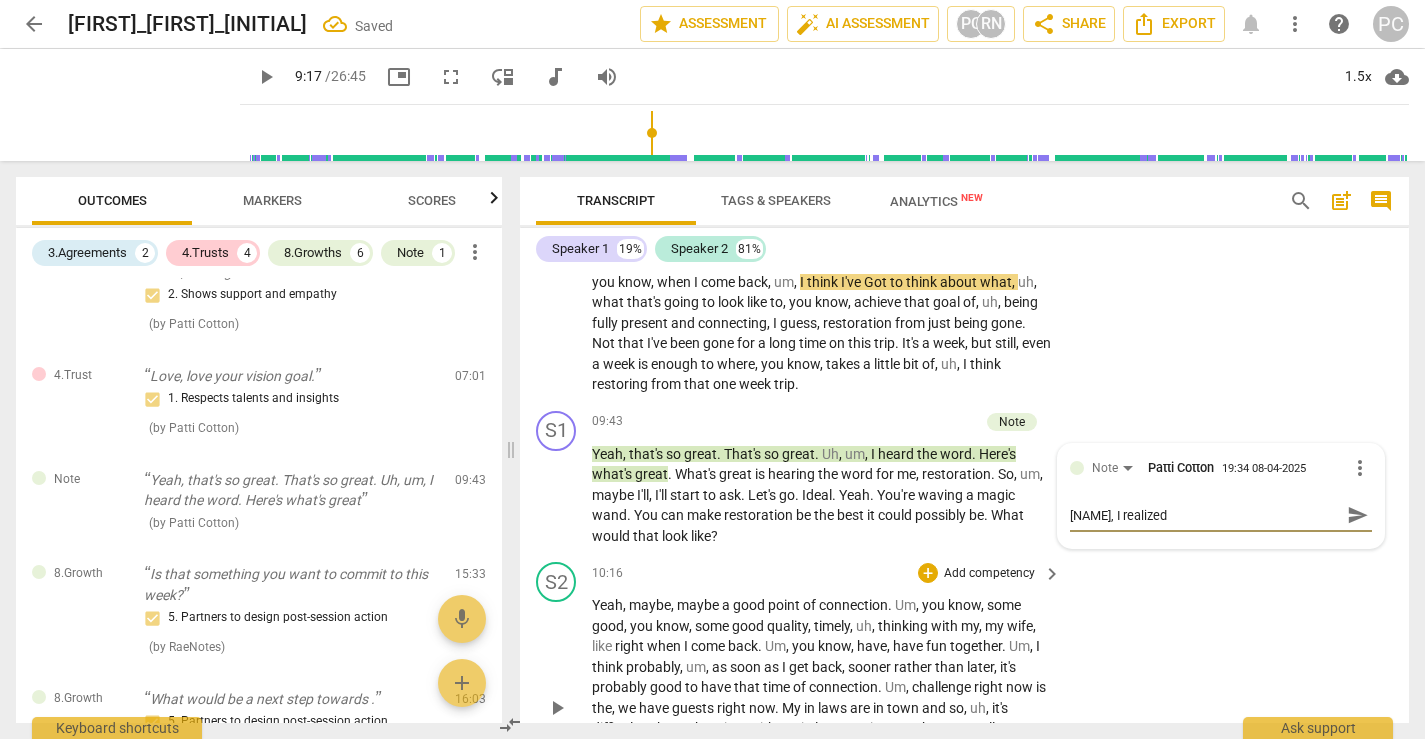 type on "[FIRST], I realize" 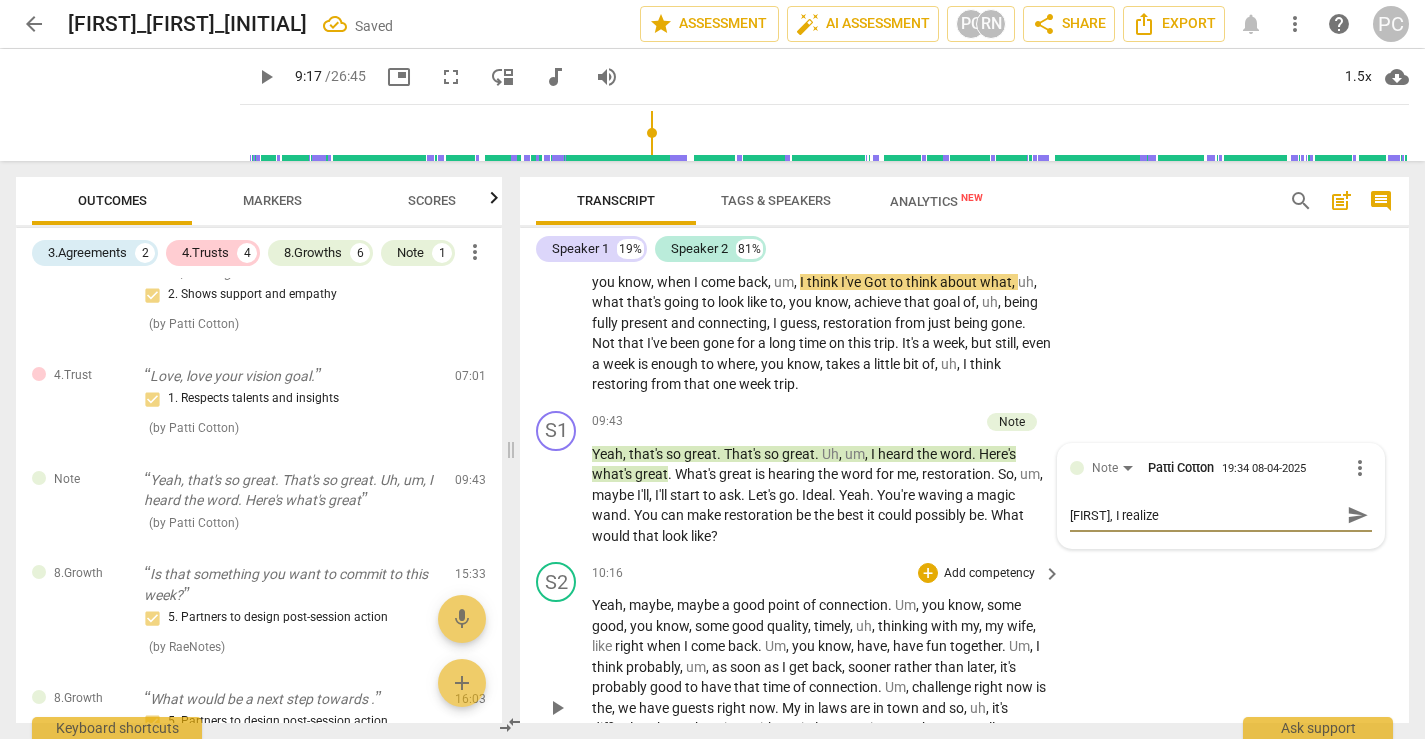 type on "[FIRST], I realize" 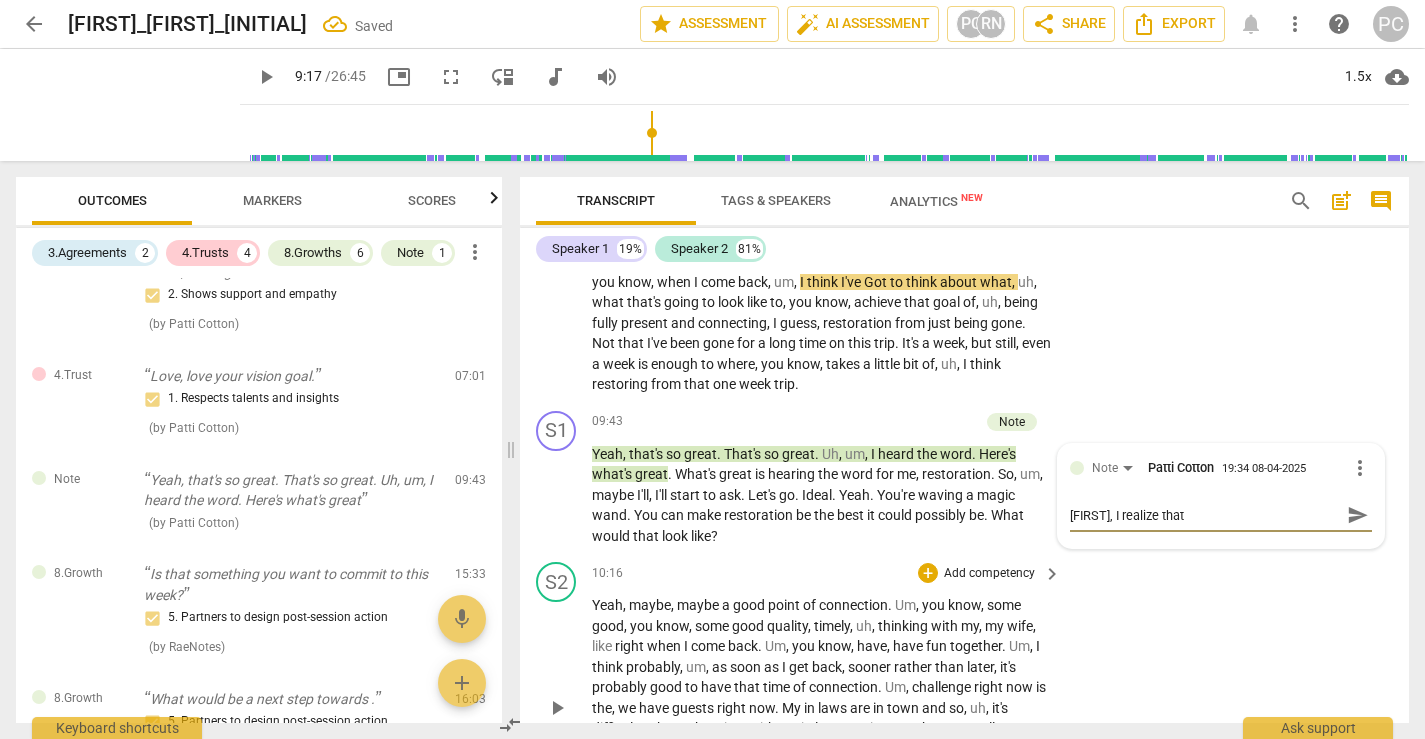 type on "Dan, I realize th" 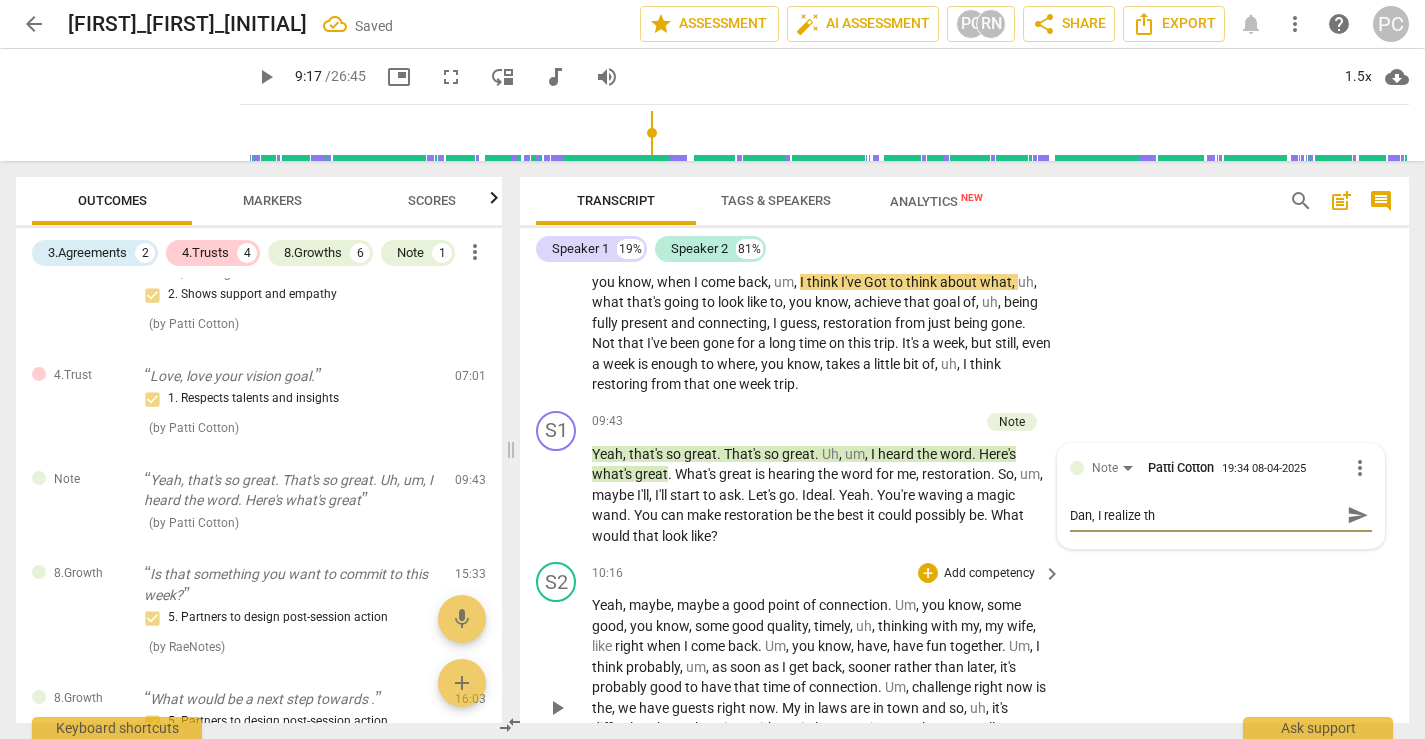 type on "[FIRST], I realize tha" 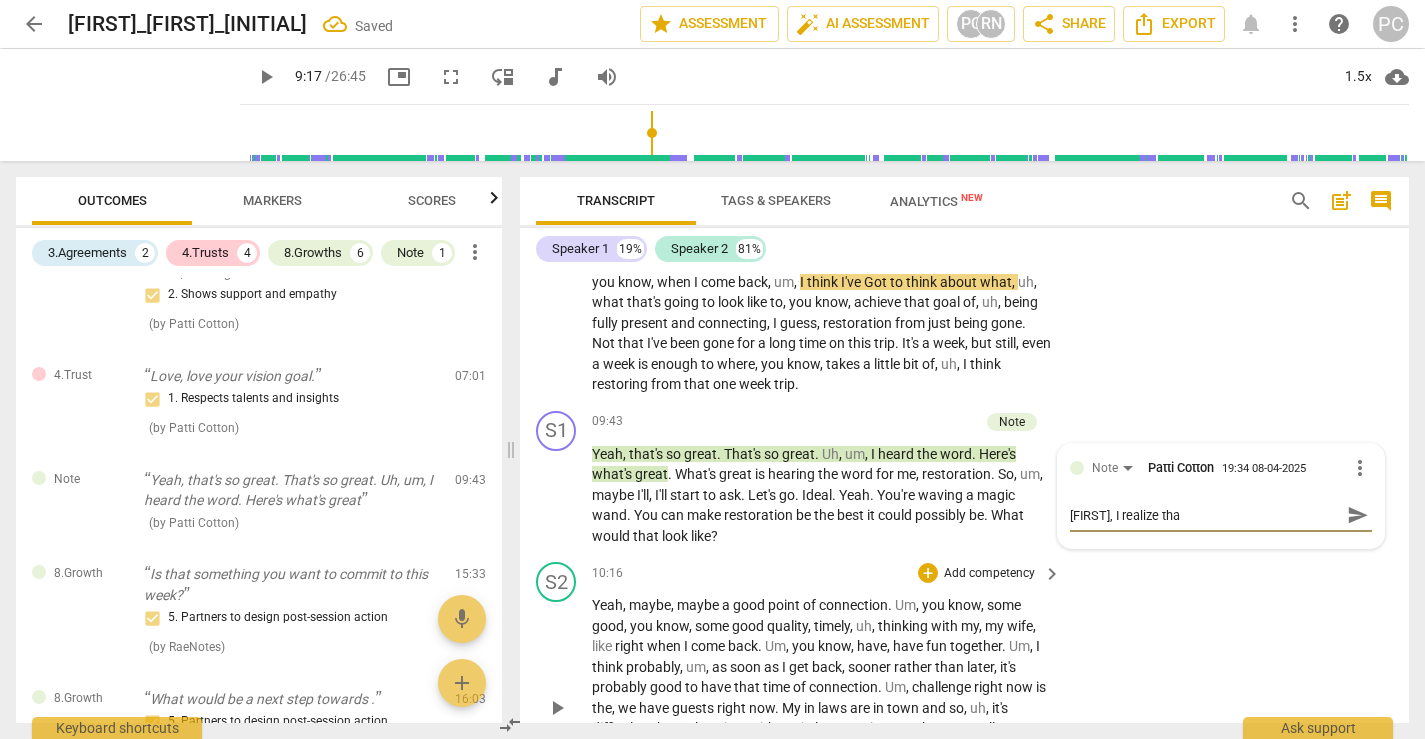 type on "[NAME], I realize that" 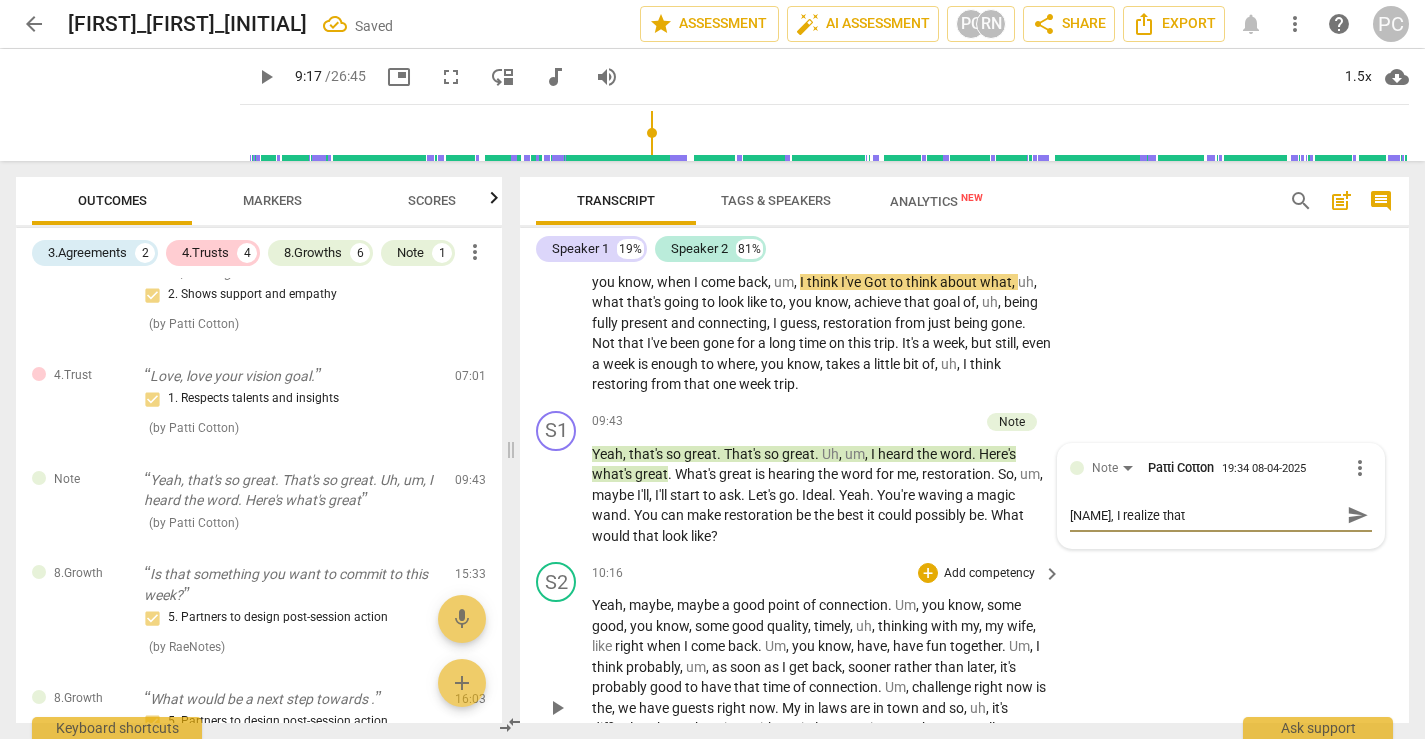 type on "[NAME], I realize that" 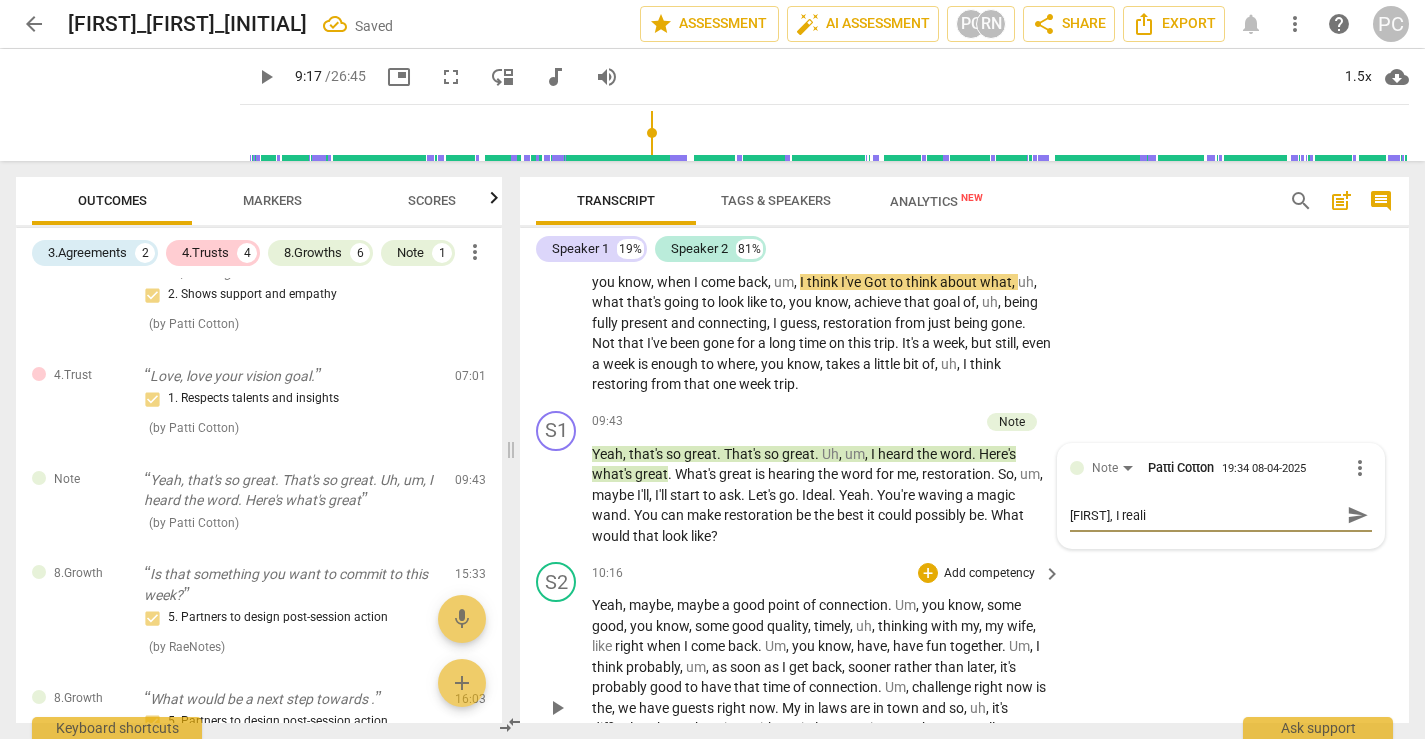 type on "[FIRST], I realize that pa" 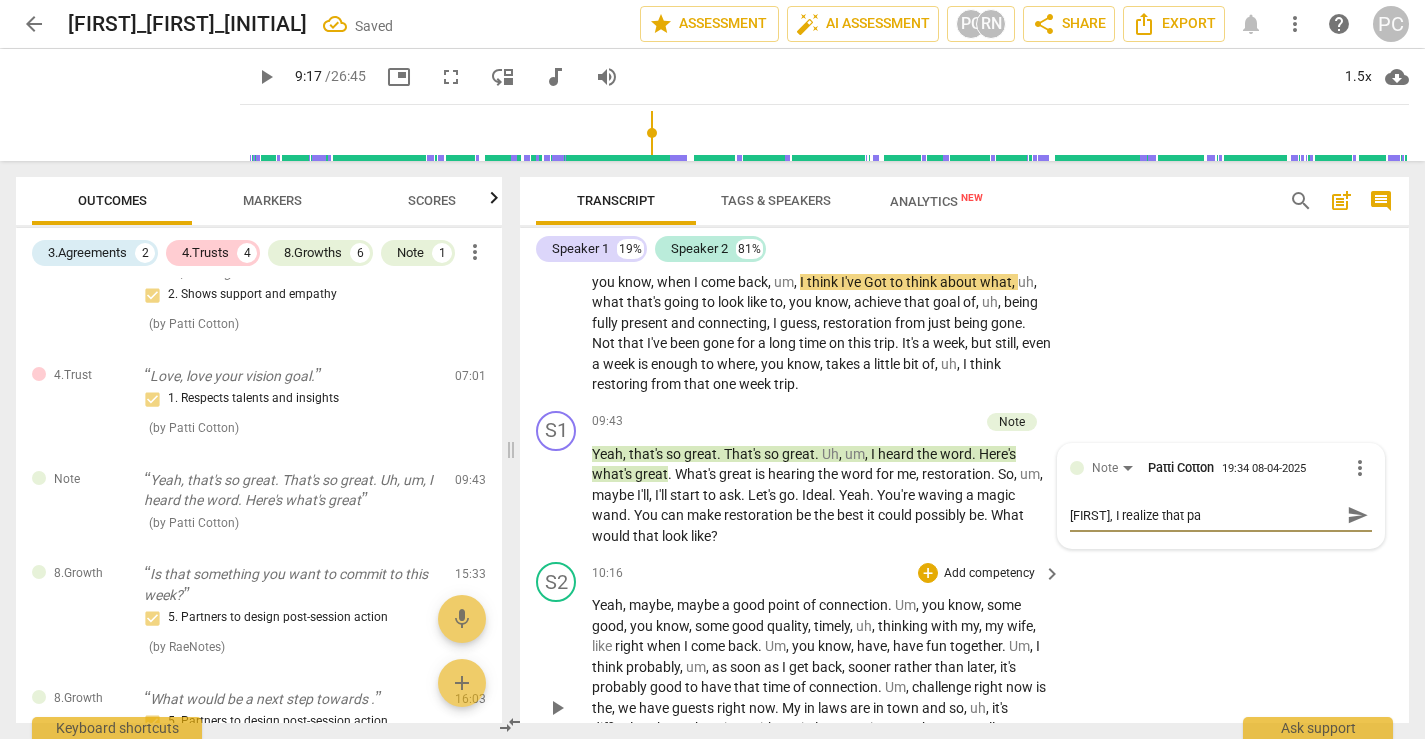 type on "[NAME], I realize that par" 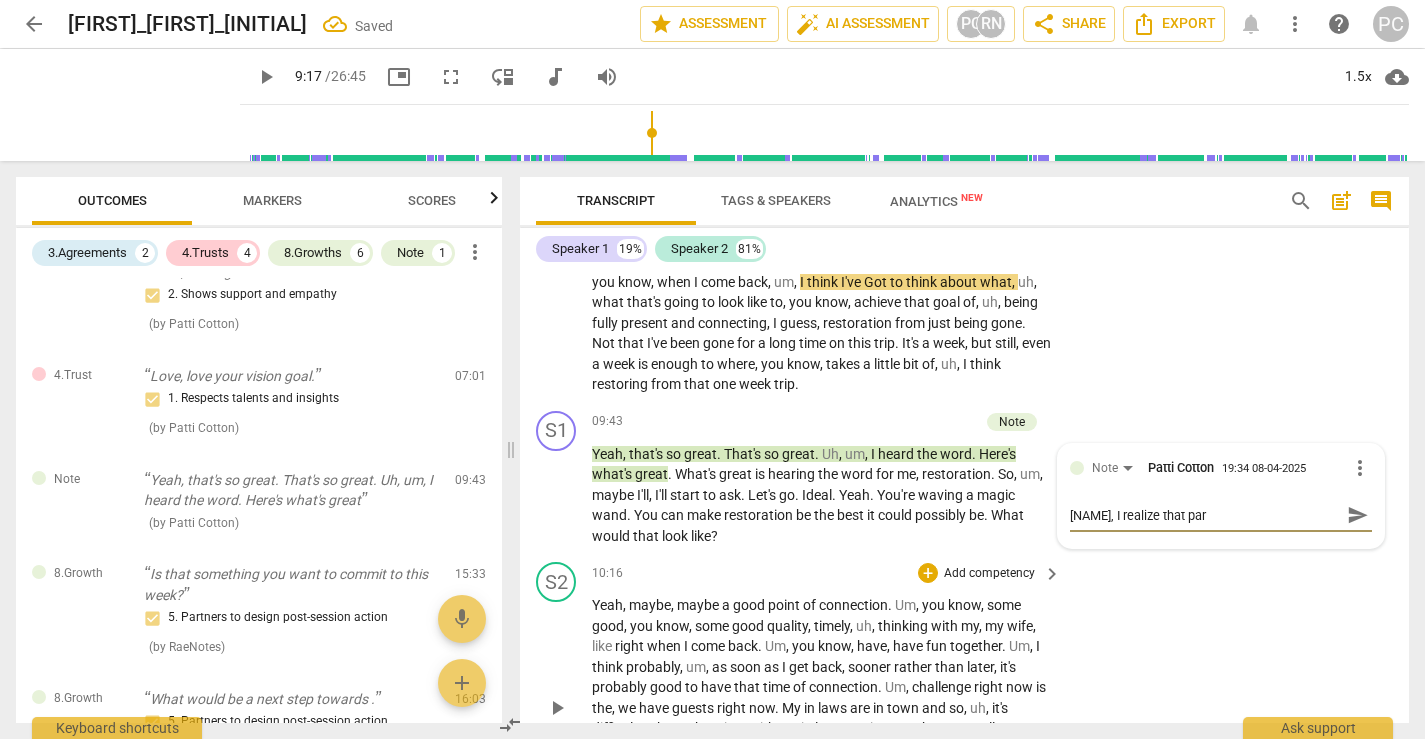 type on "[NAME], I realize that part" 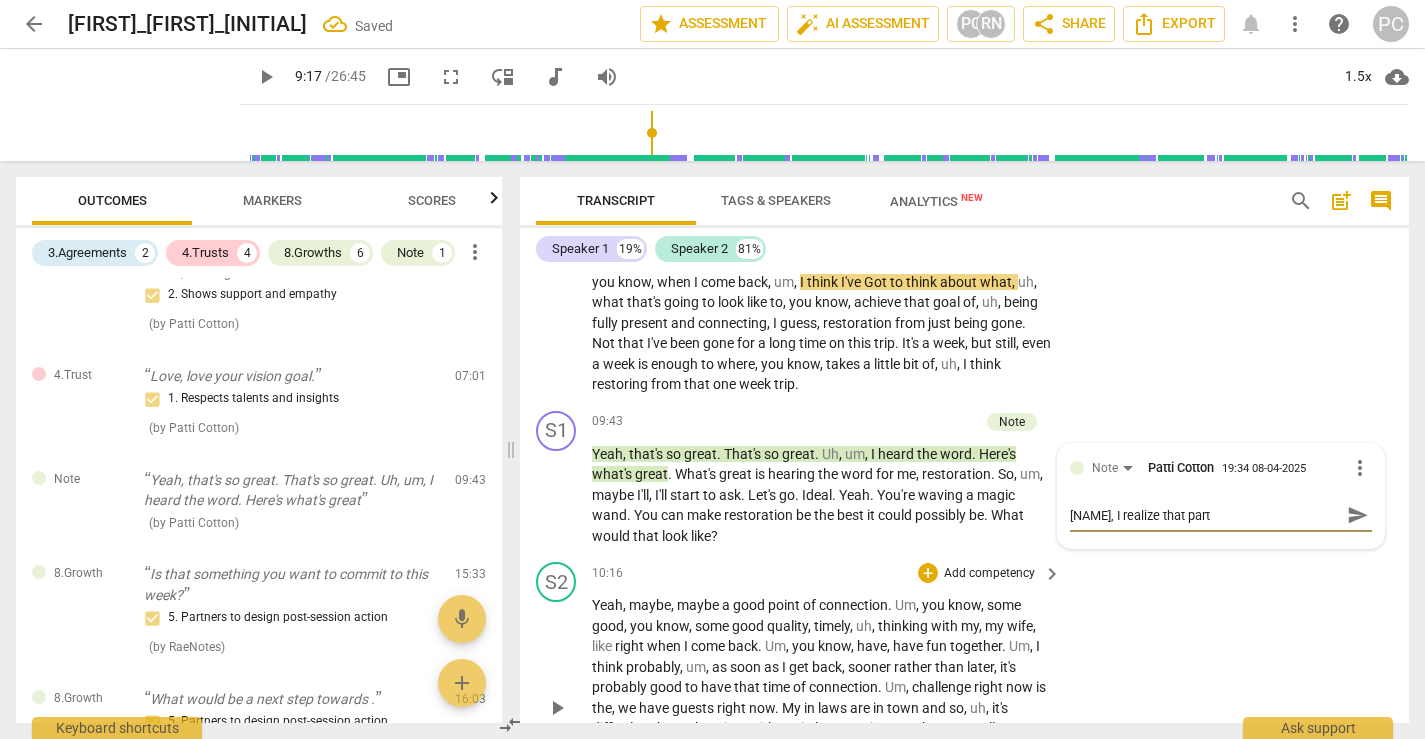 type on "[NAME], I realize that part" 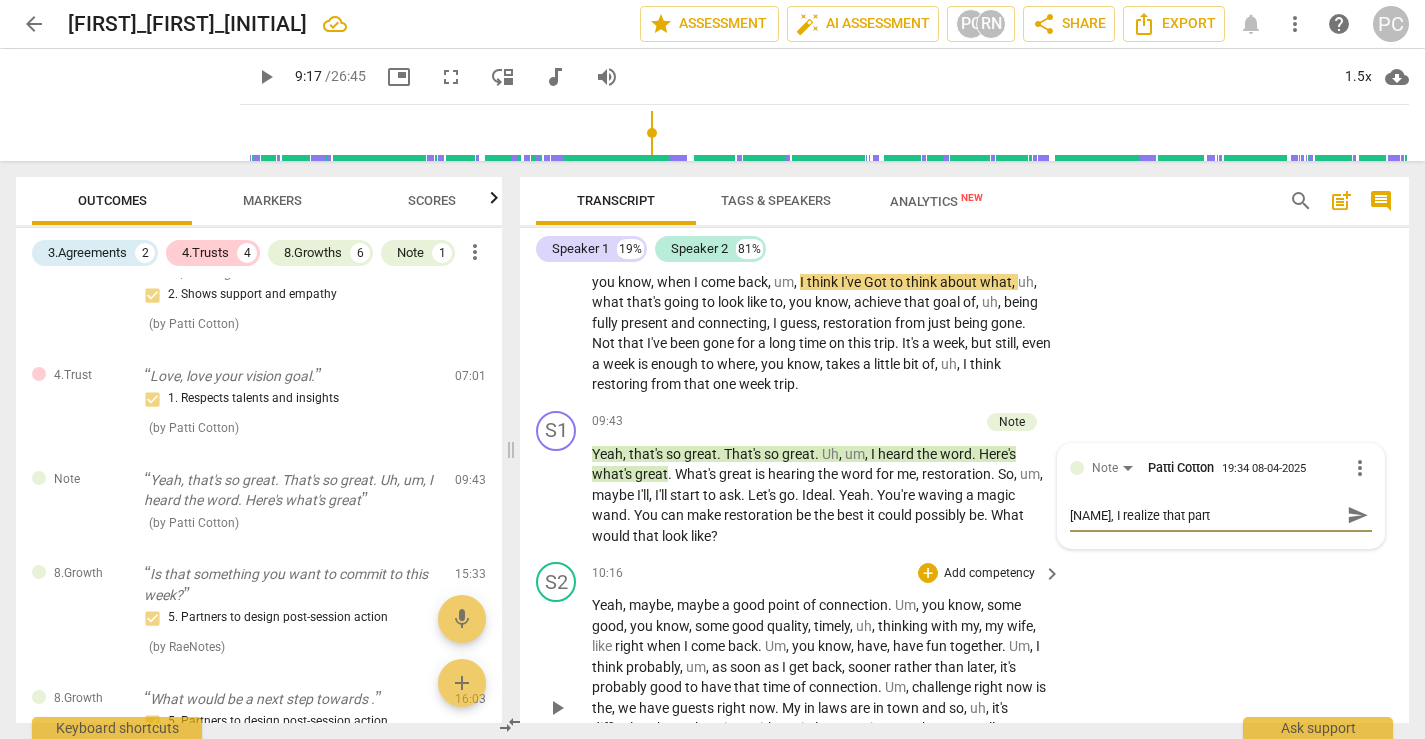 type on "[FIRST], I realize that part o" 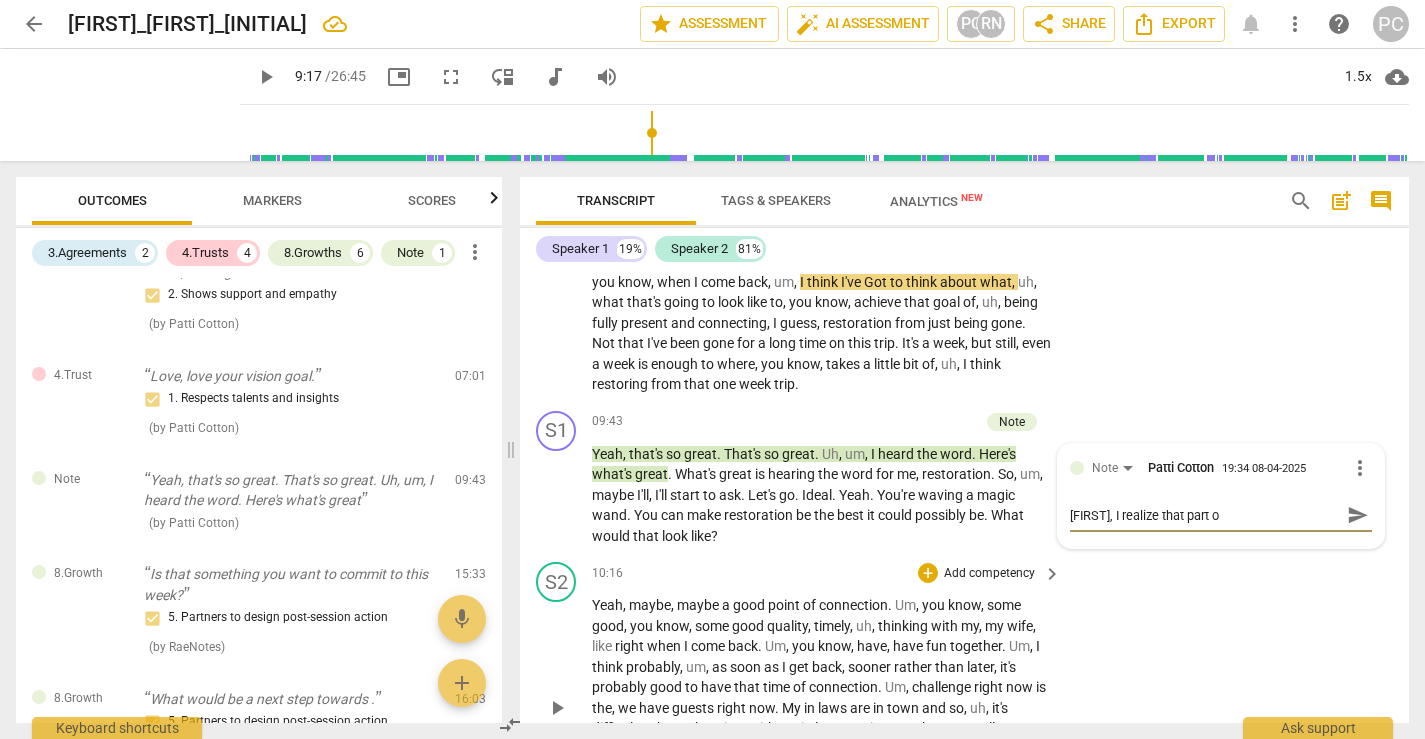 type on "[NAME], I realize that part of" 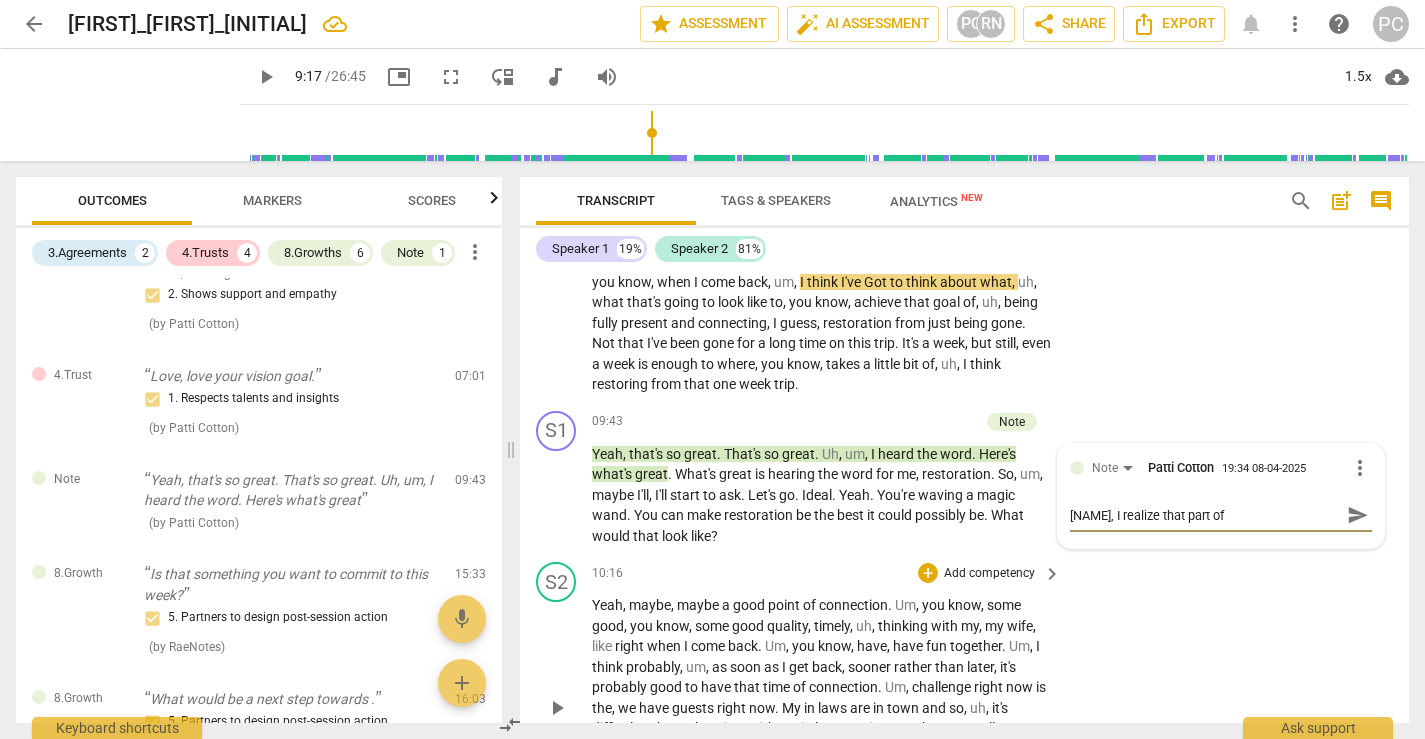 type on "[NAME], I realize that part of" 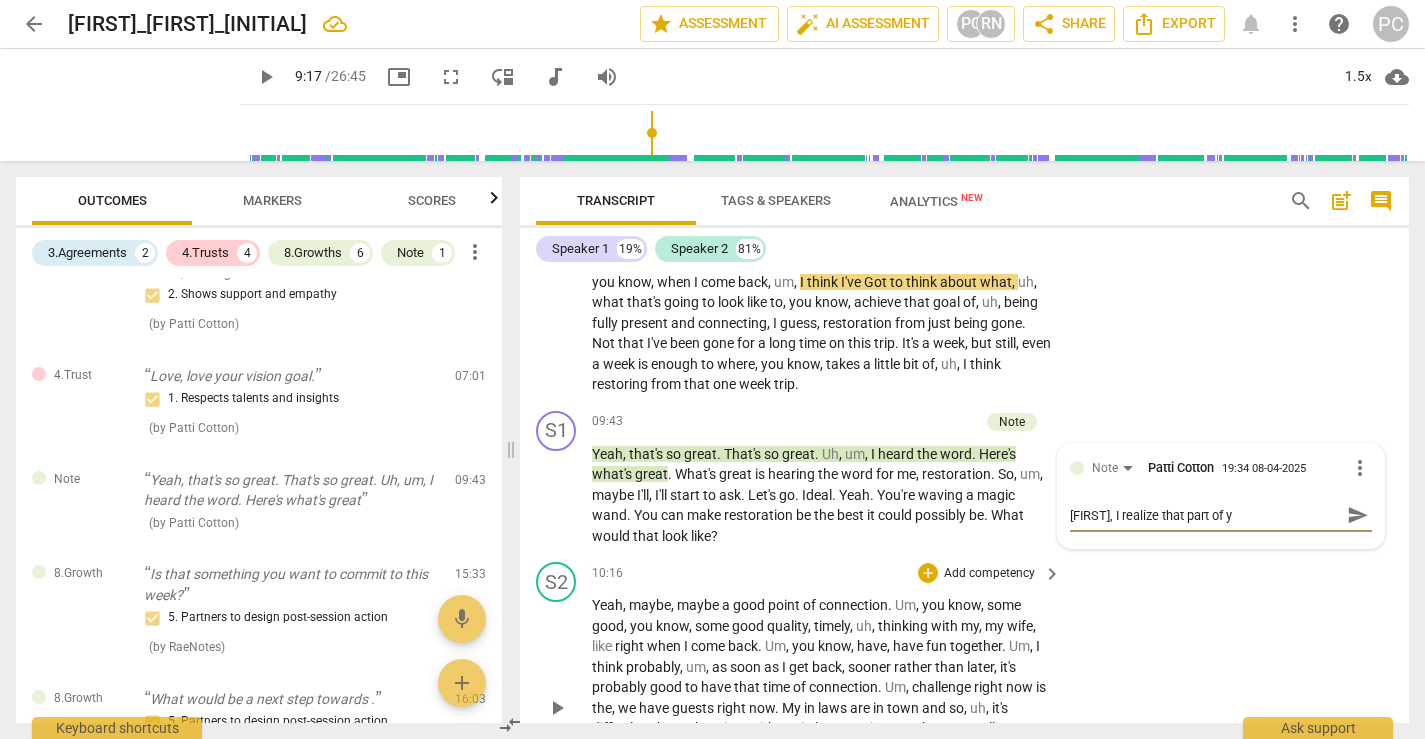 type on "Dan, I realize that part of yo" 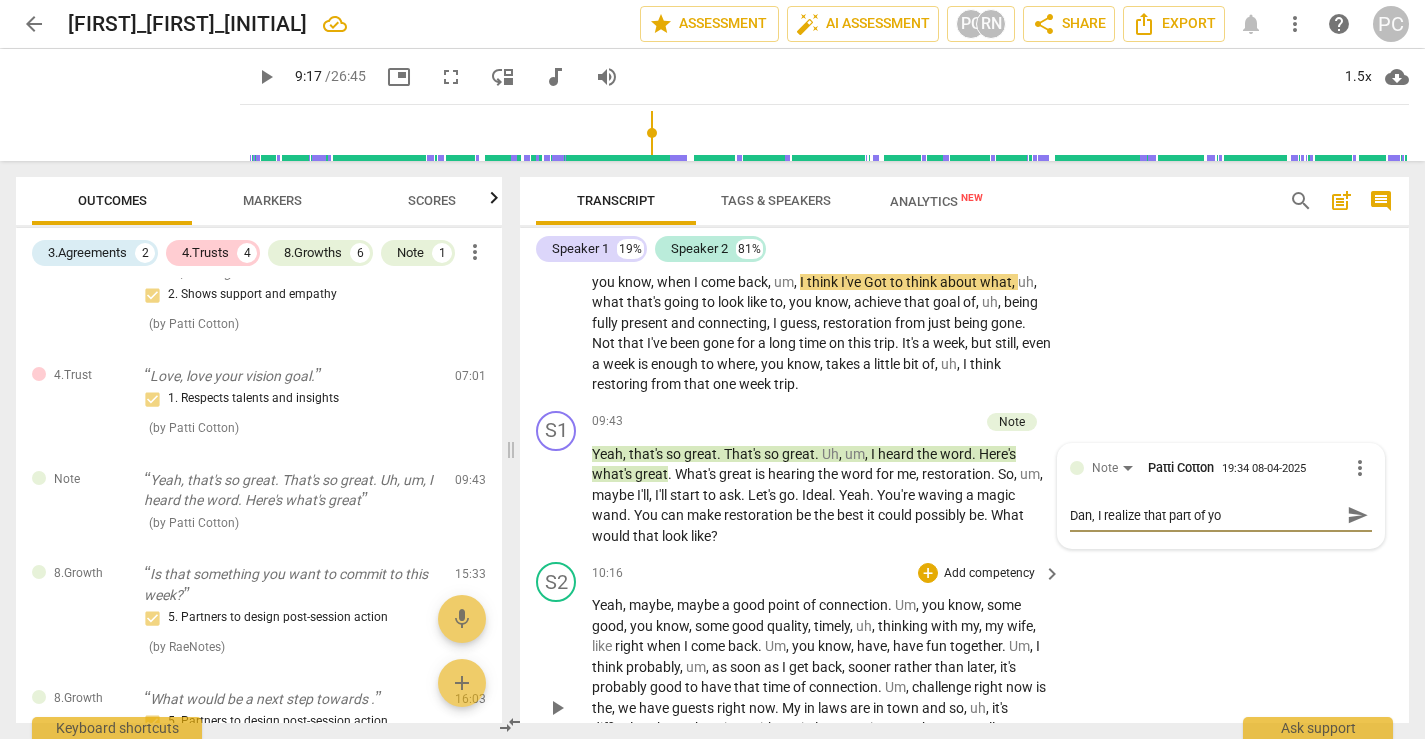 type on "[NAME], I realize that part of you" 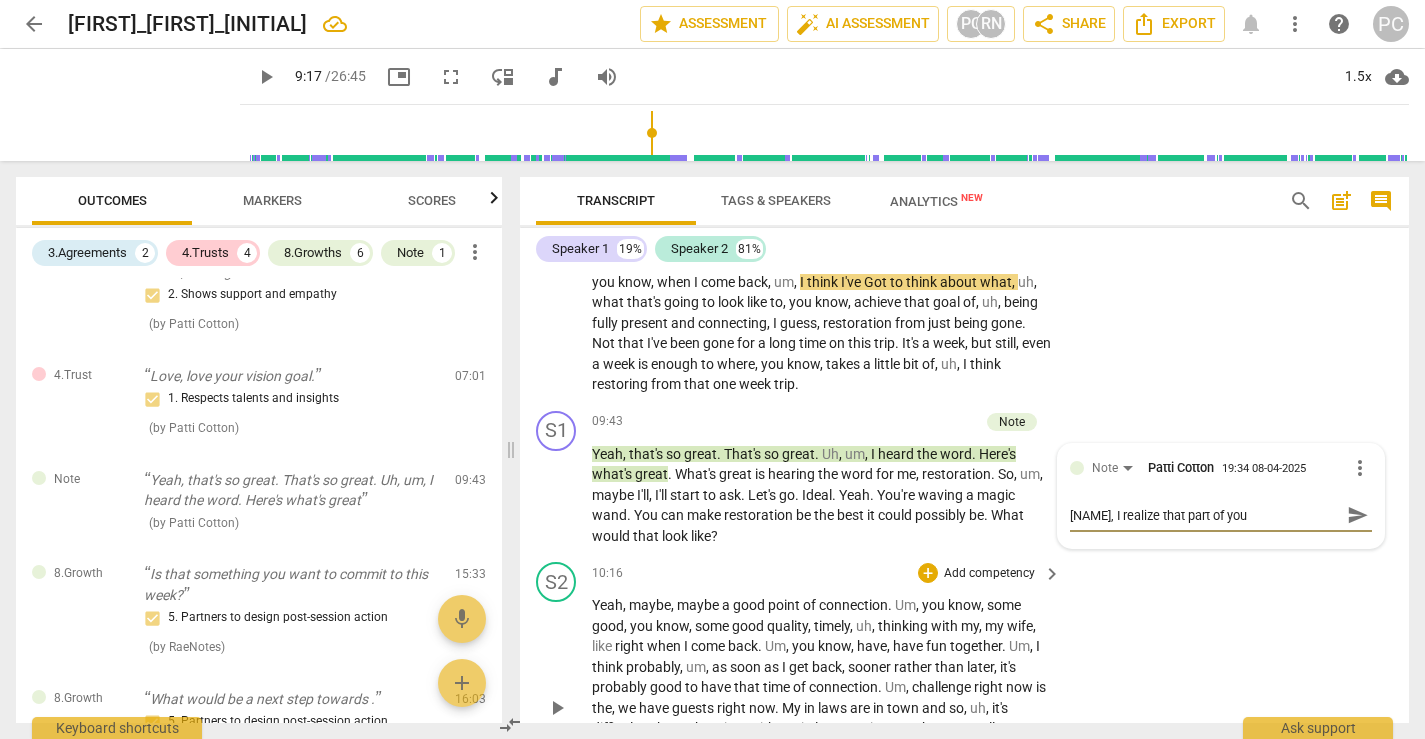 type on "[FIRST], I realize that part of your" 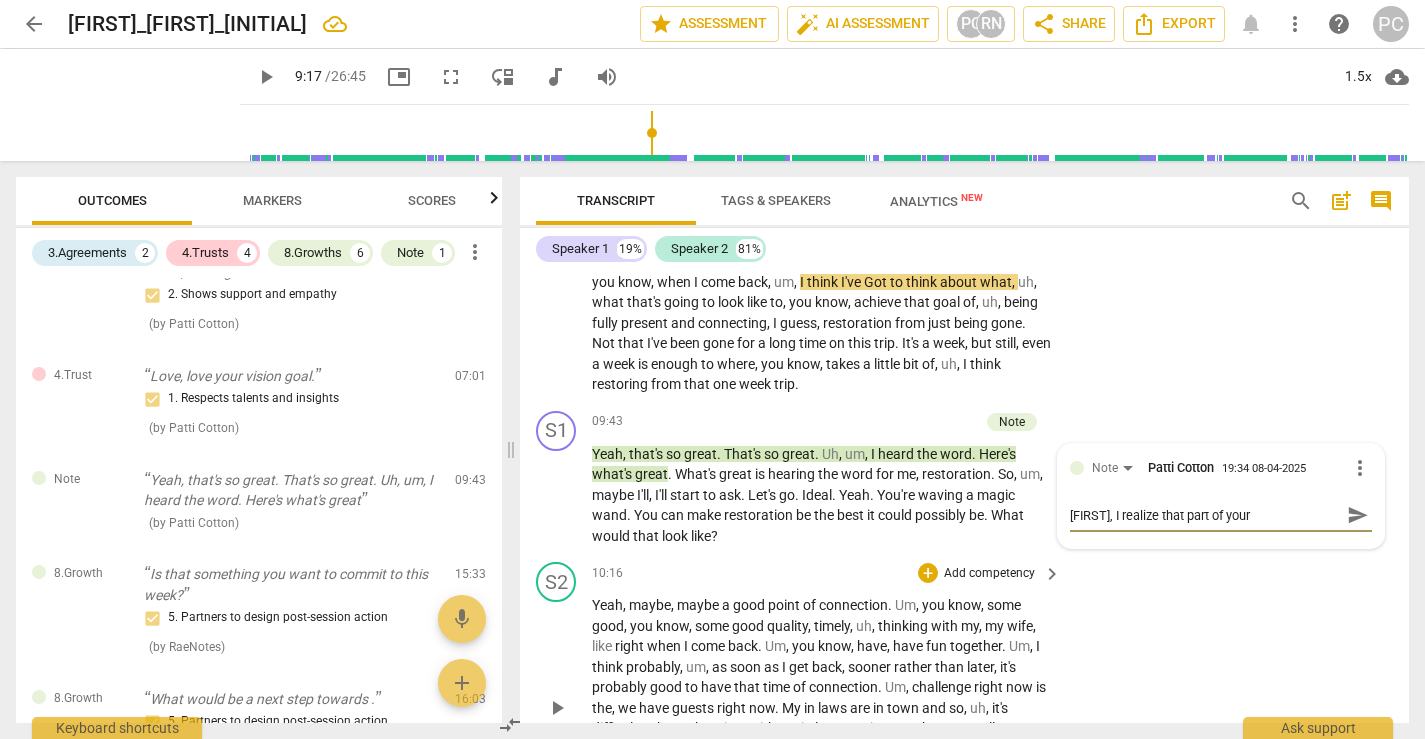 type on "[FIRST], I realize that part of your" 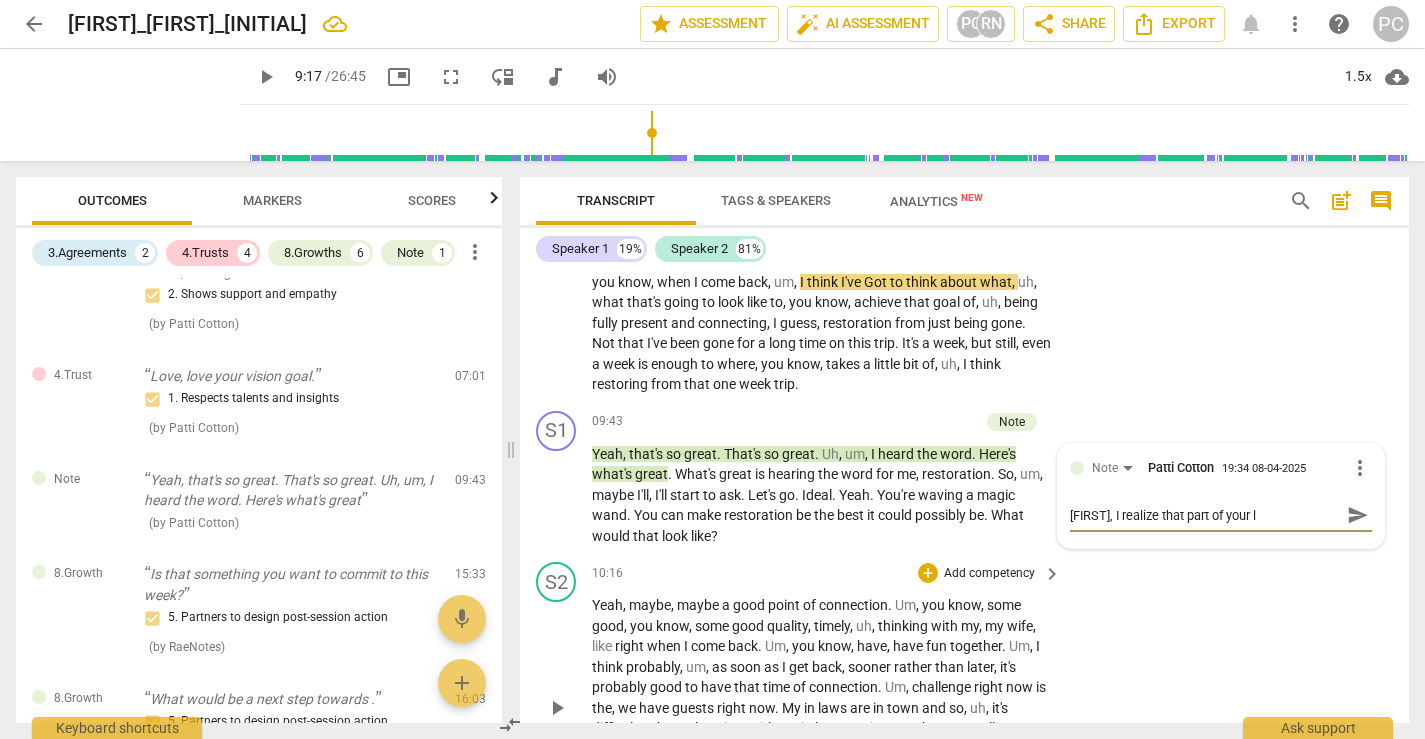 type on "[NAME], I realize that part of your la" 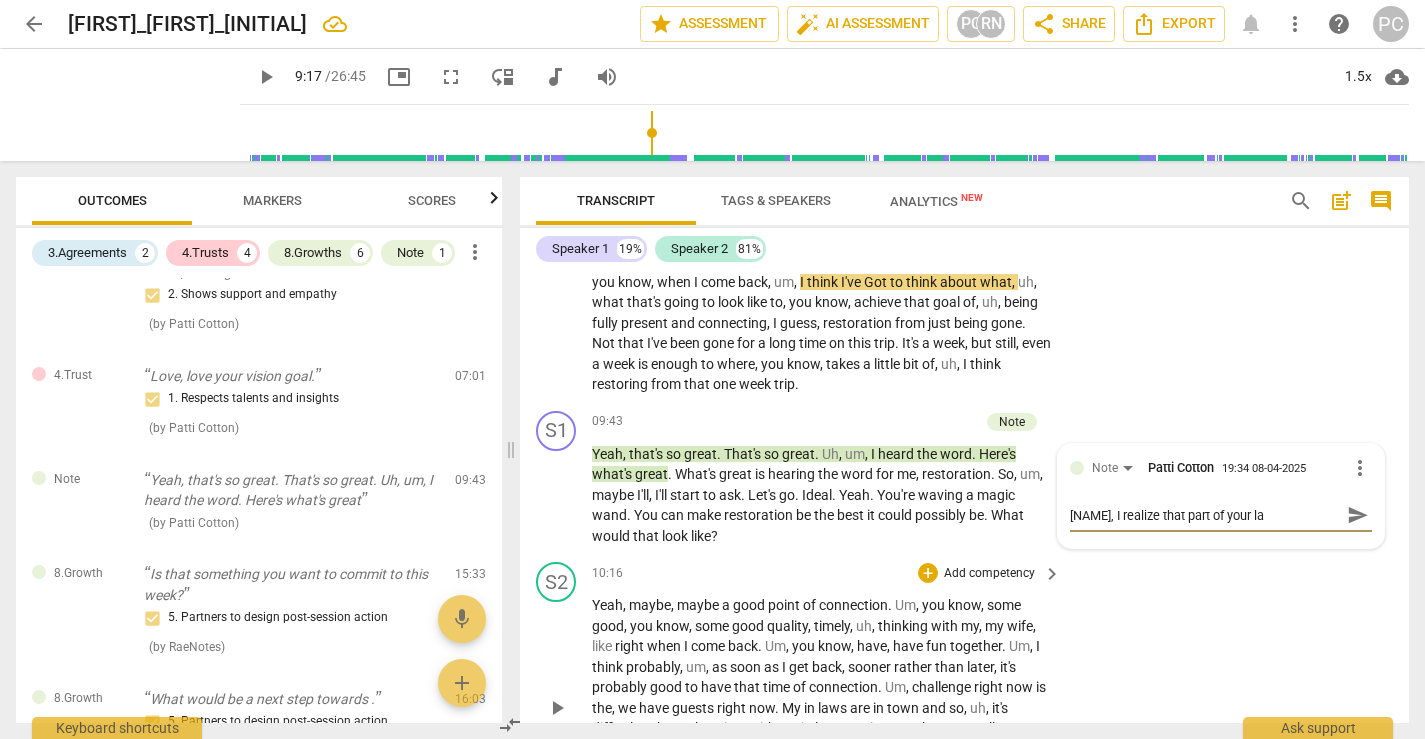type on "[FIRST], I realize that part of your lan" 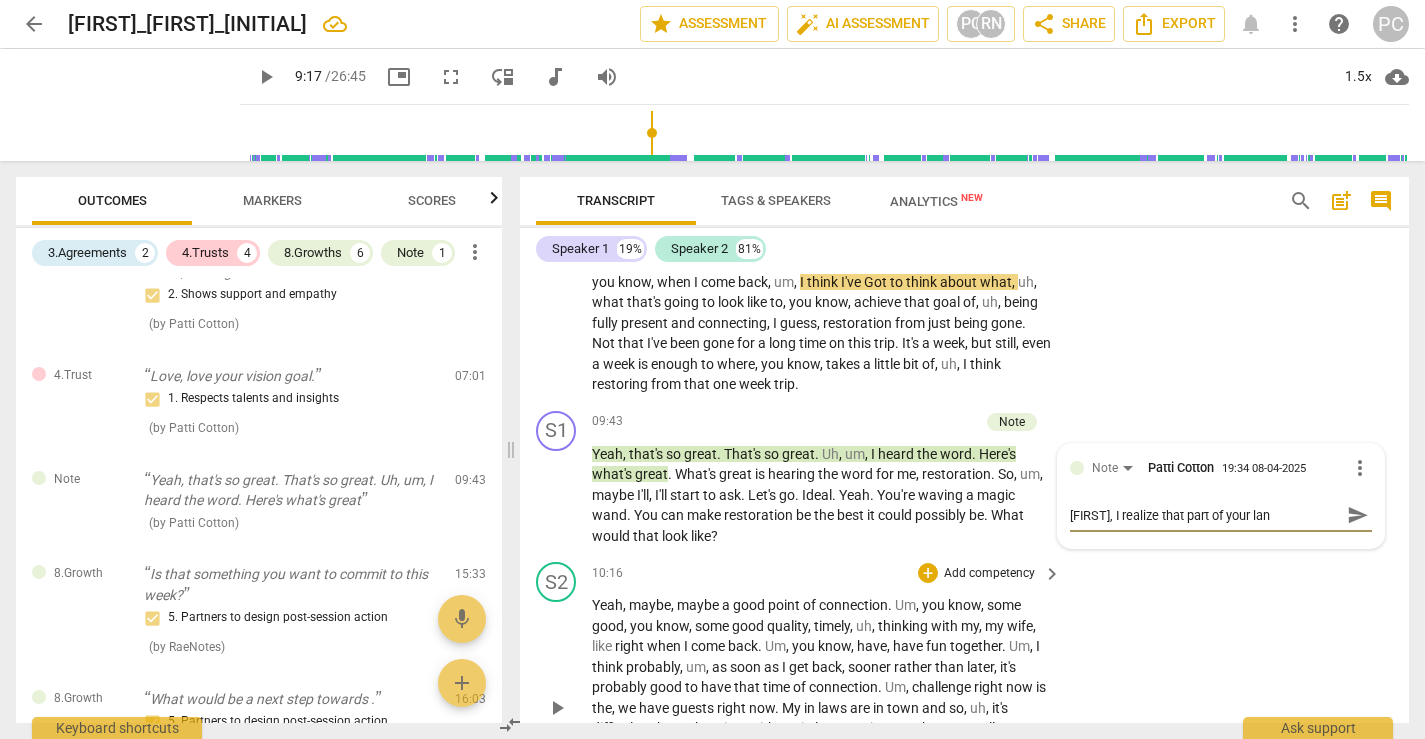 type on "[FIRST], I realize that part of your lang" 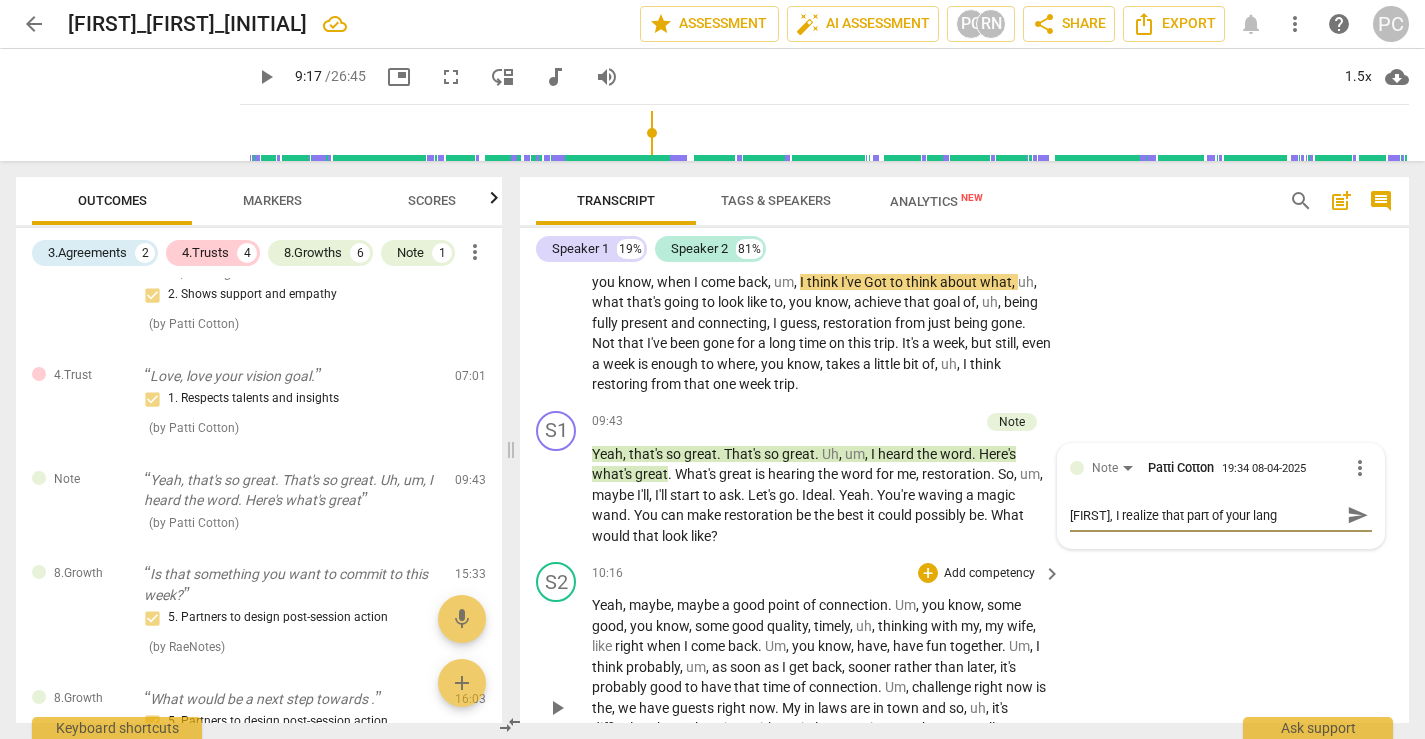 type on "Dan, I realize that part of your langu" 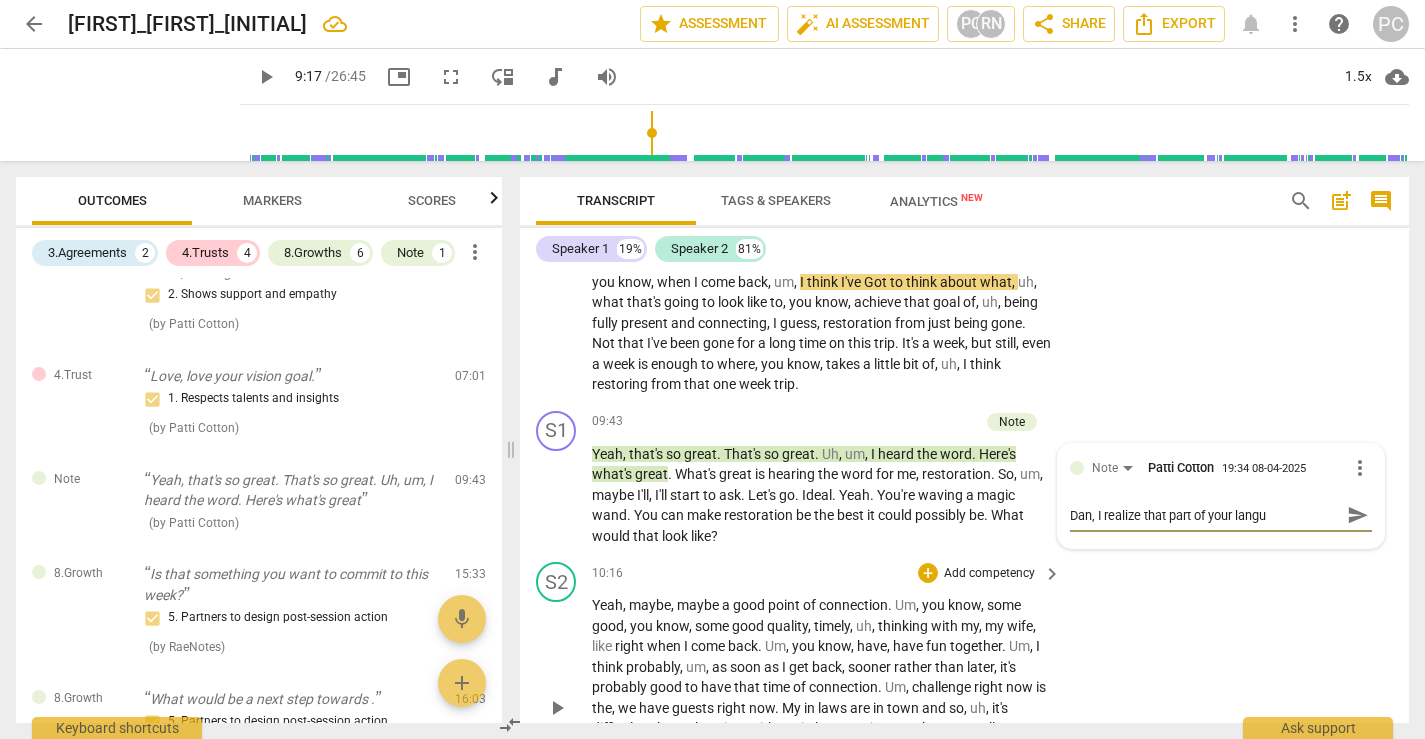 type on "[NAME], I realize that part of your langua" 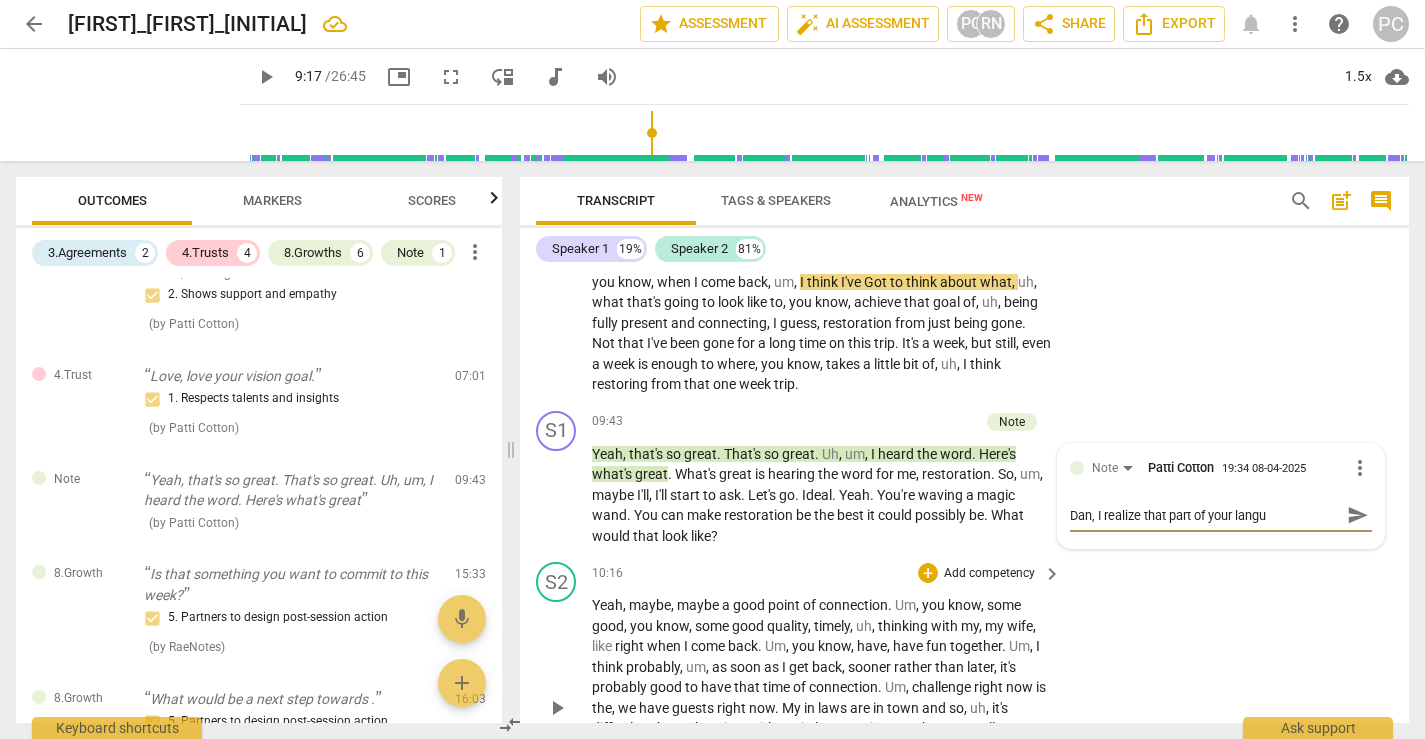 type on "[NAME], I realize that part of your langua" 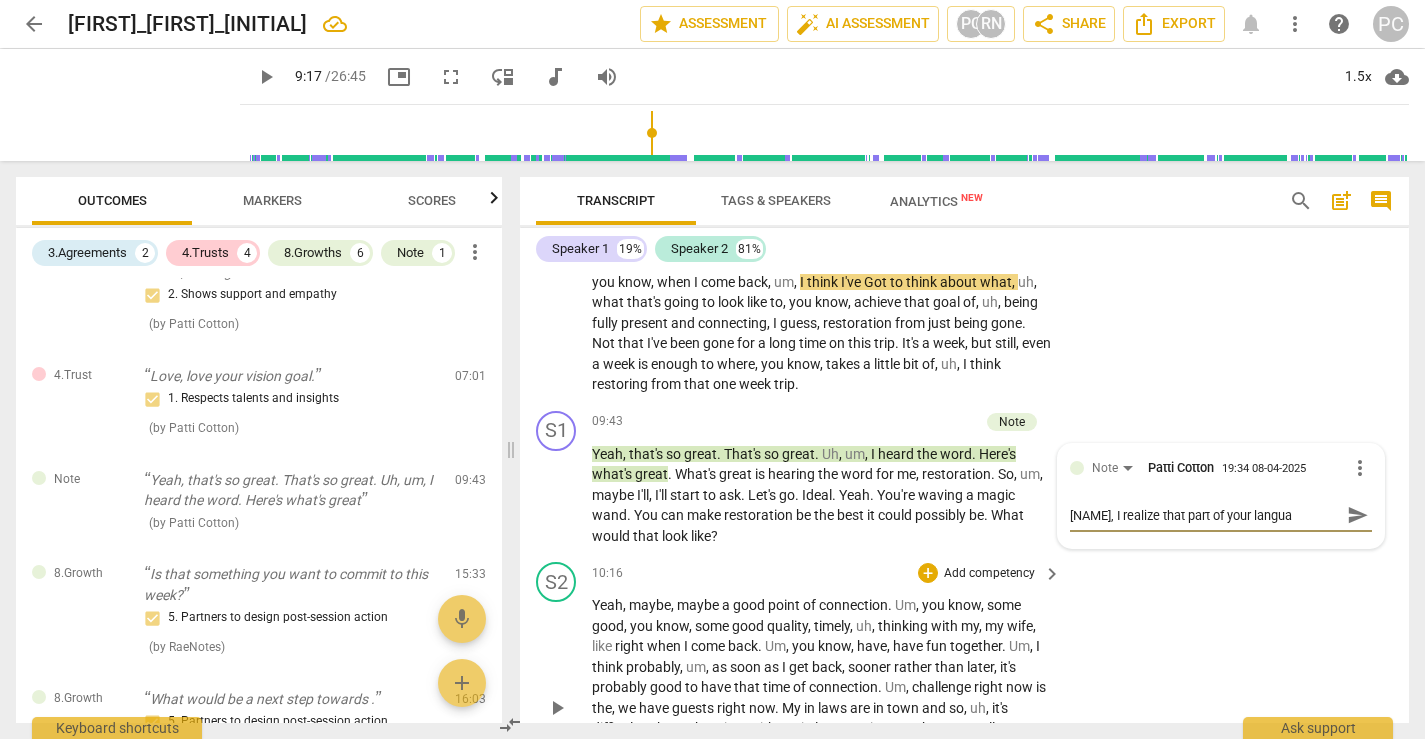 type on "[FIRST], I realize that part of your languag" 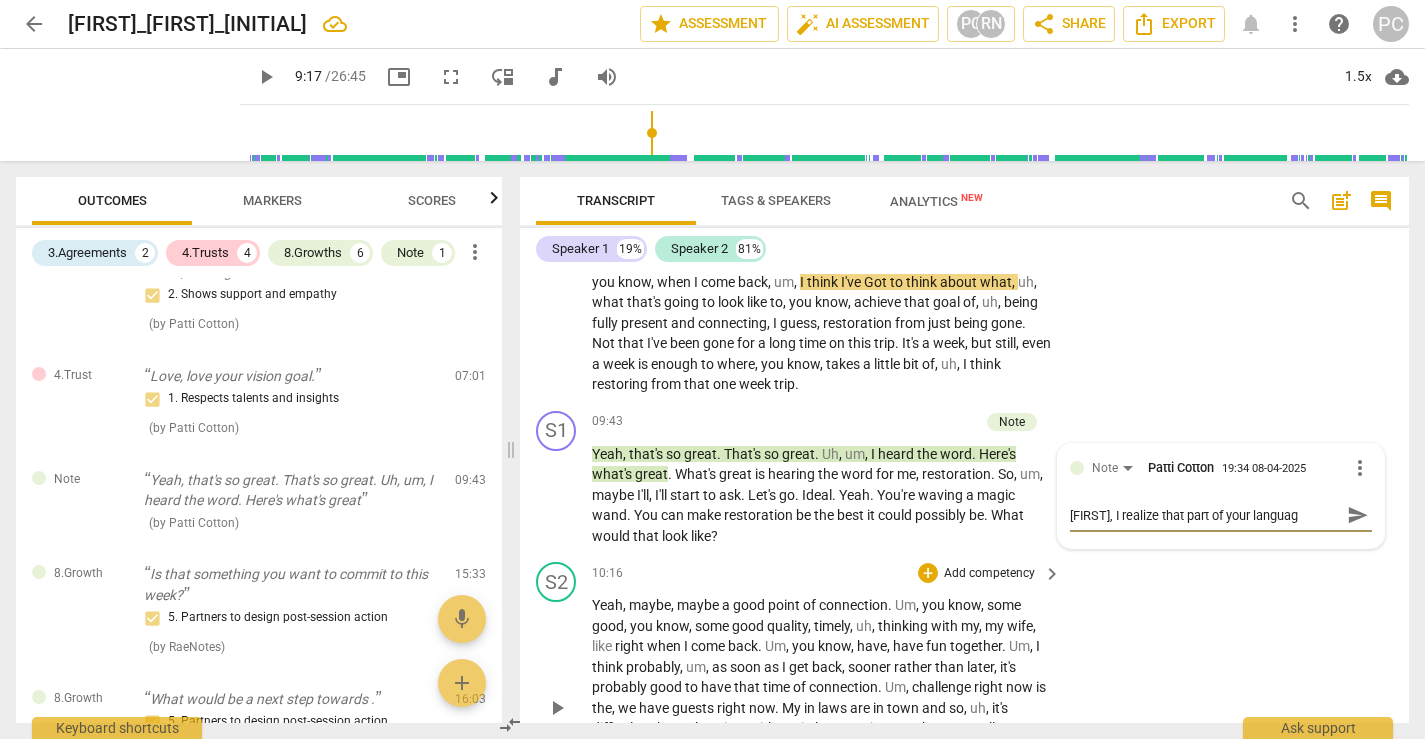 type on "[NAME], I realize that part of your language" 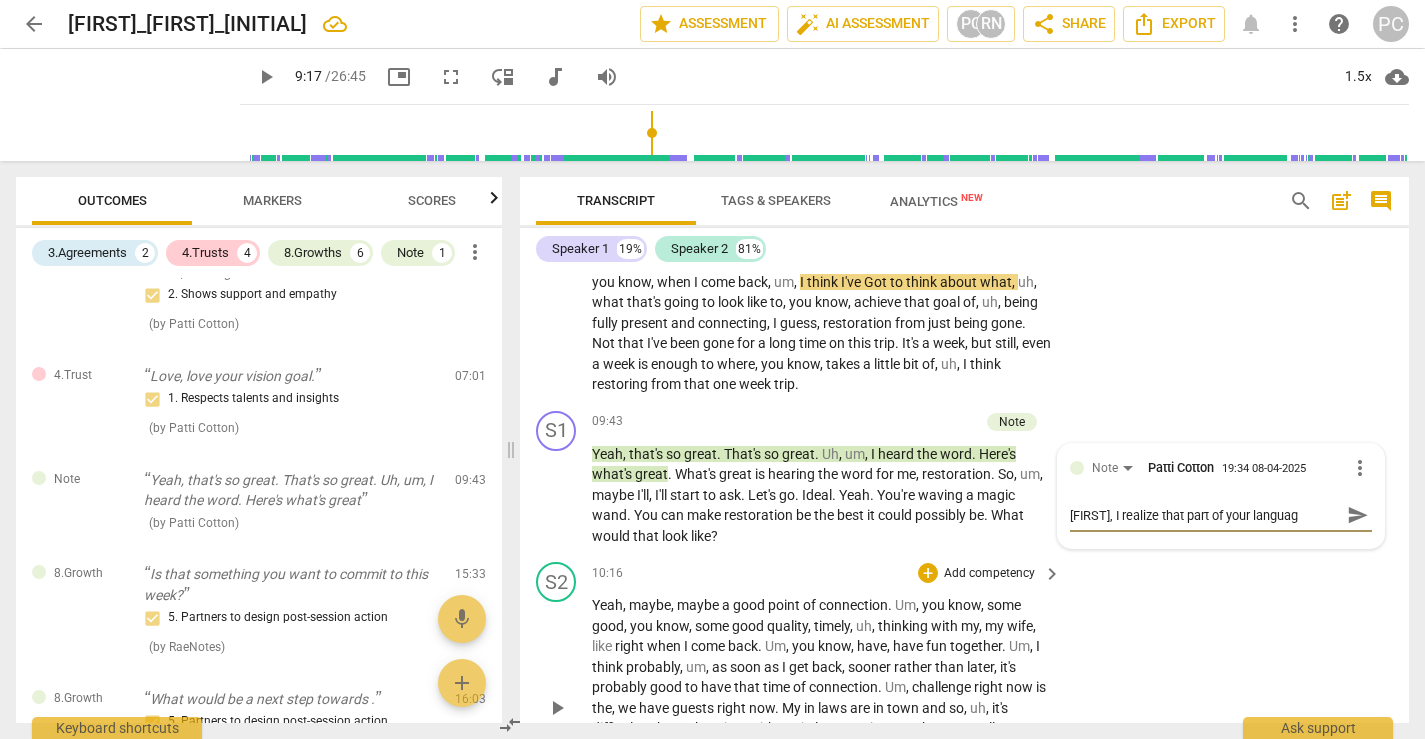 type on "[NAME], I realize that part of your language" 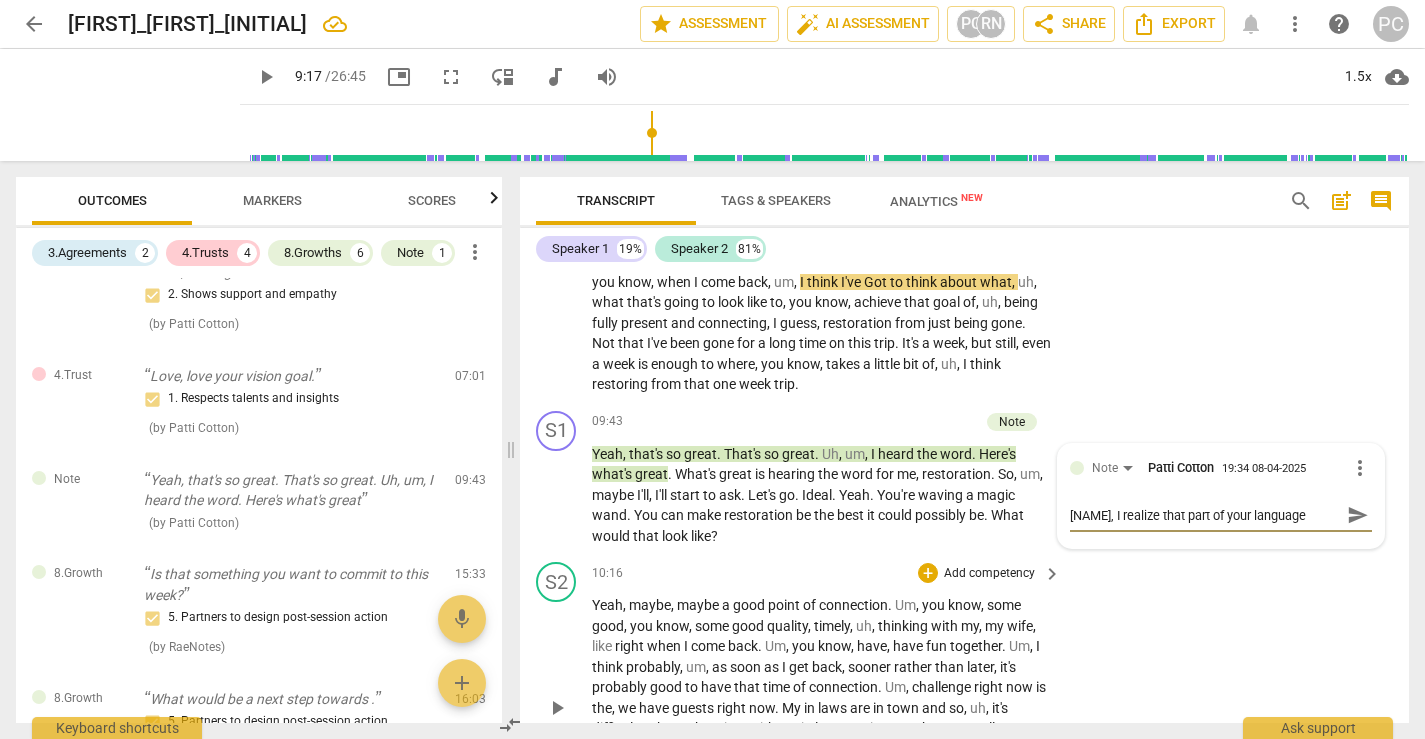 type on "[NAME], I realize that part of your language" 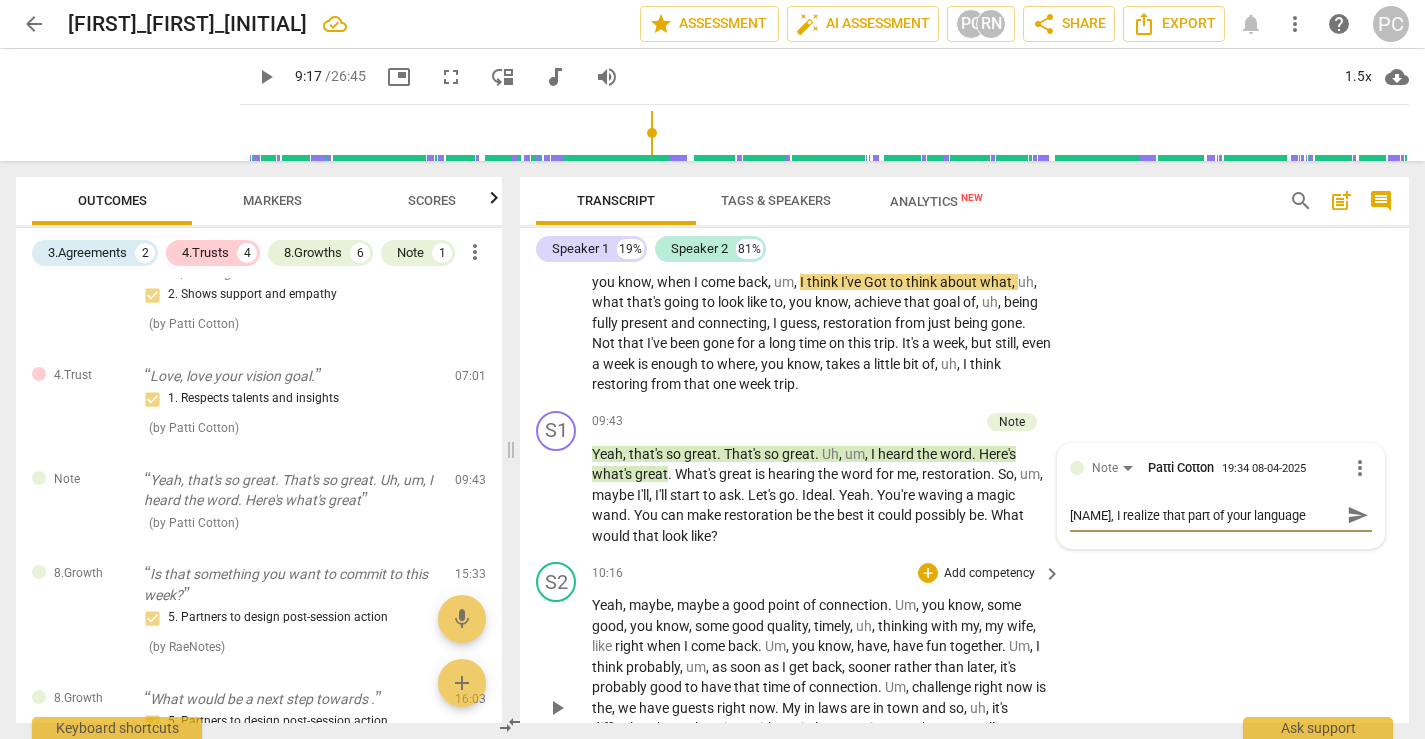 type on "[FIRST], I realize that part of your language i" 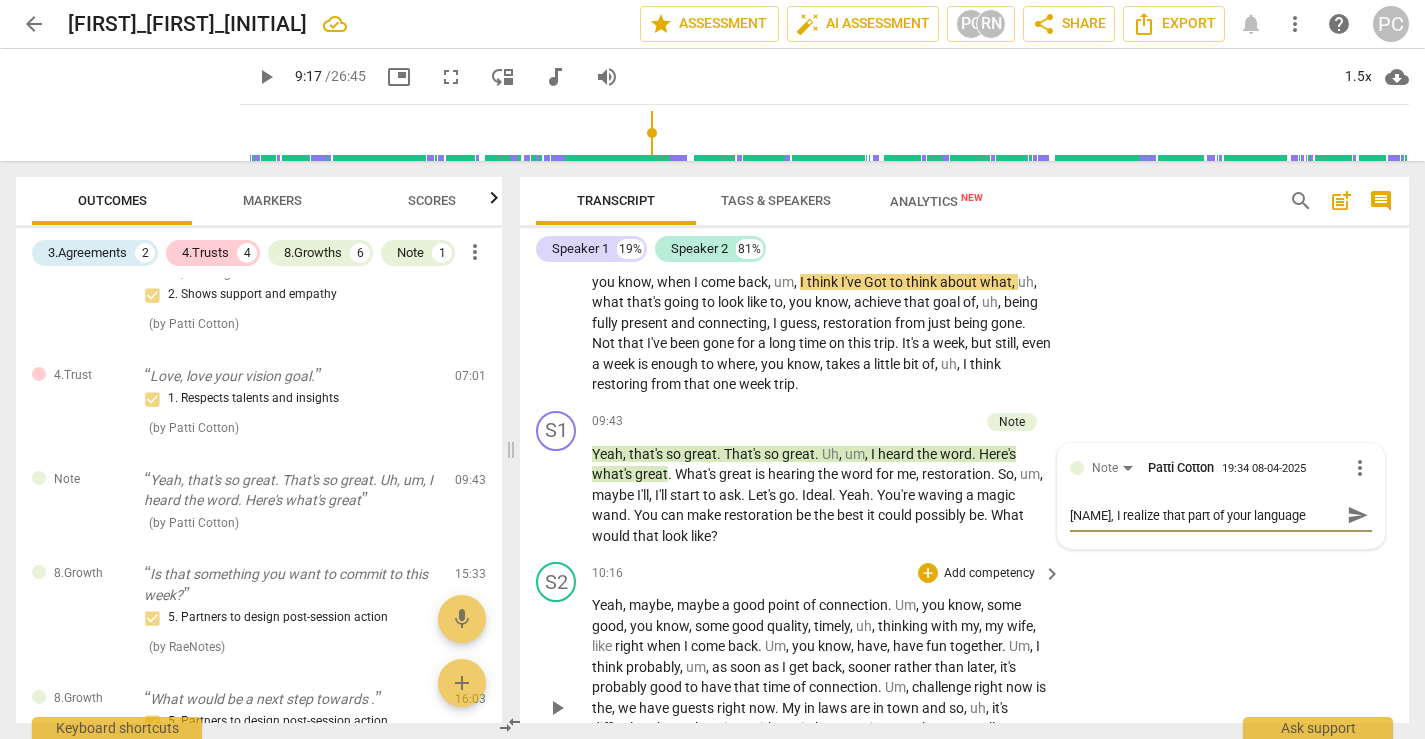 type on "[FIRST], I realize that part of your language i" 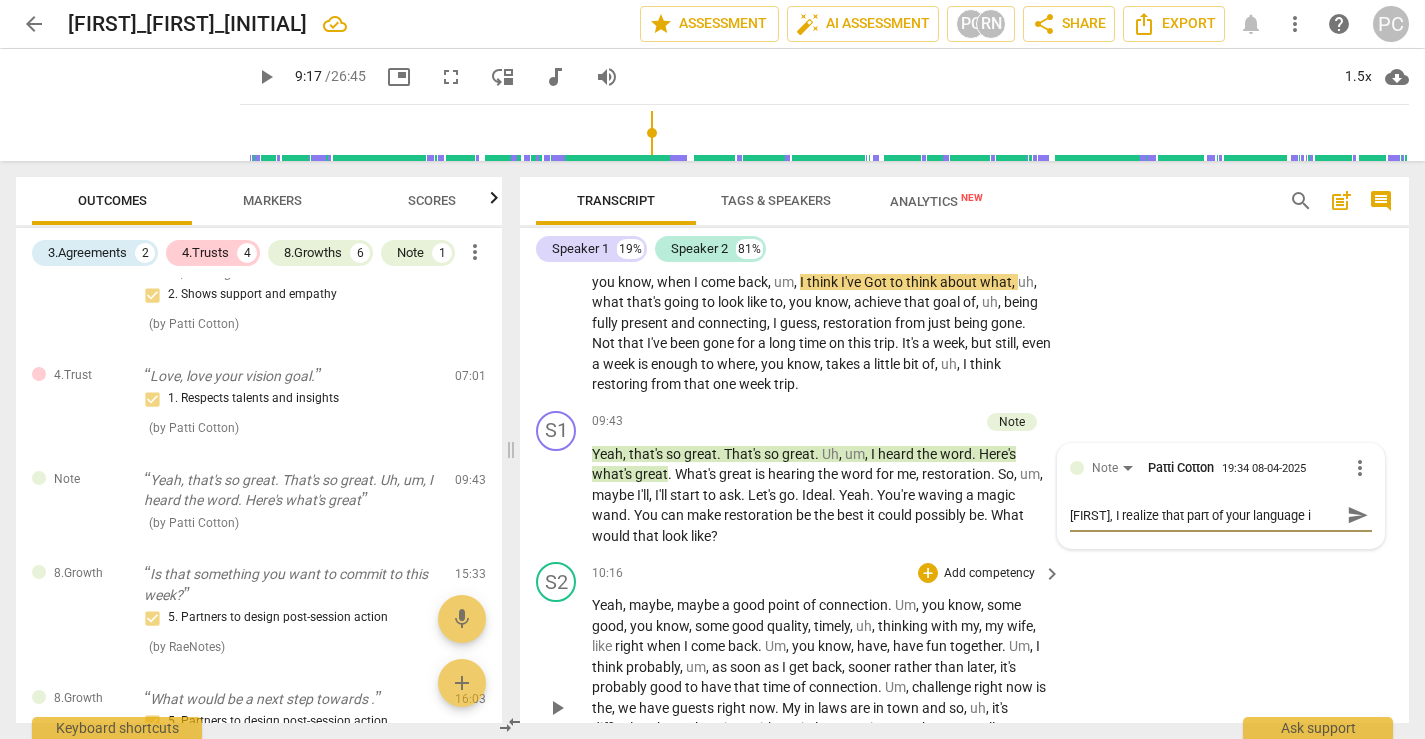 type on "[FIRST], I realize that part of your language is" 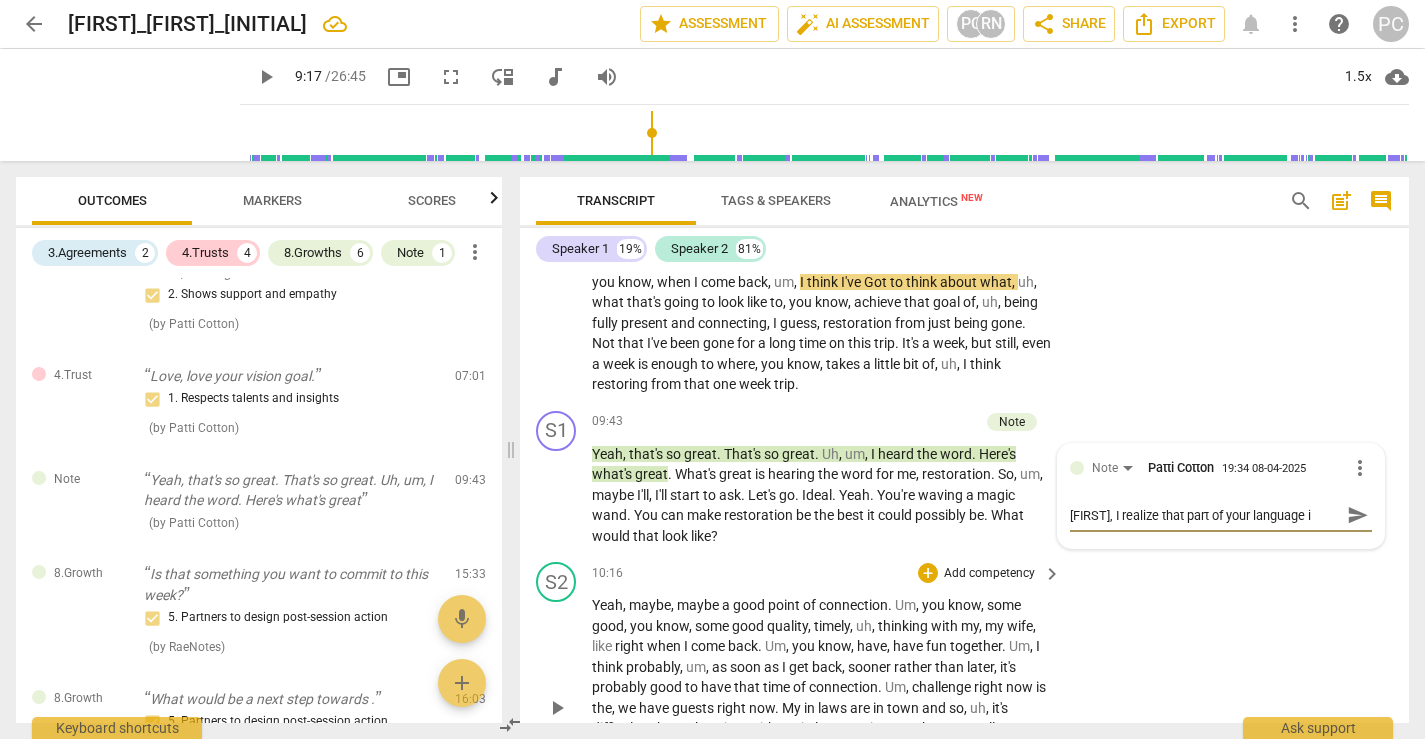 type on "[FIRST], I realize that part of your language is" 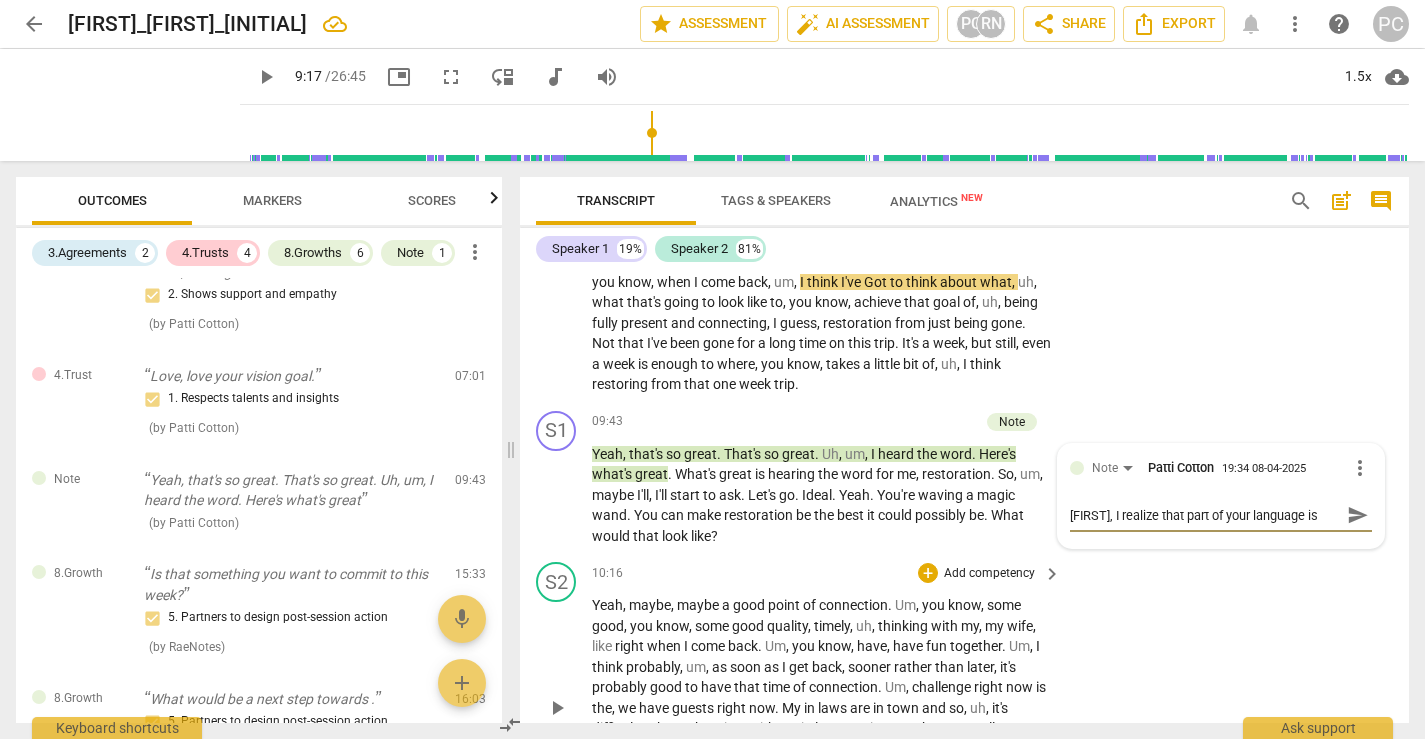 type on "[FIRST], I realize that part of your language i" 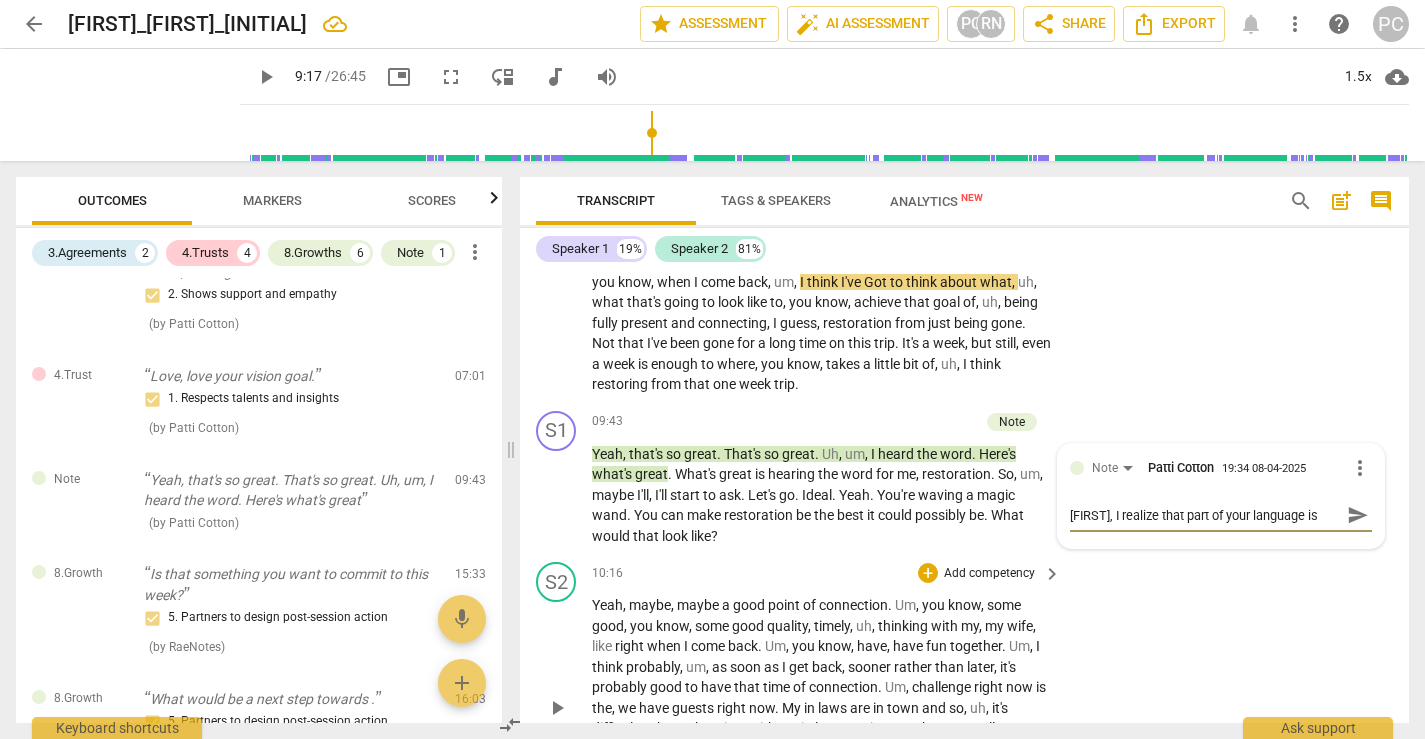 type on "[FIRST], I realize that part of your language i" 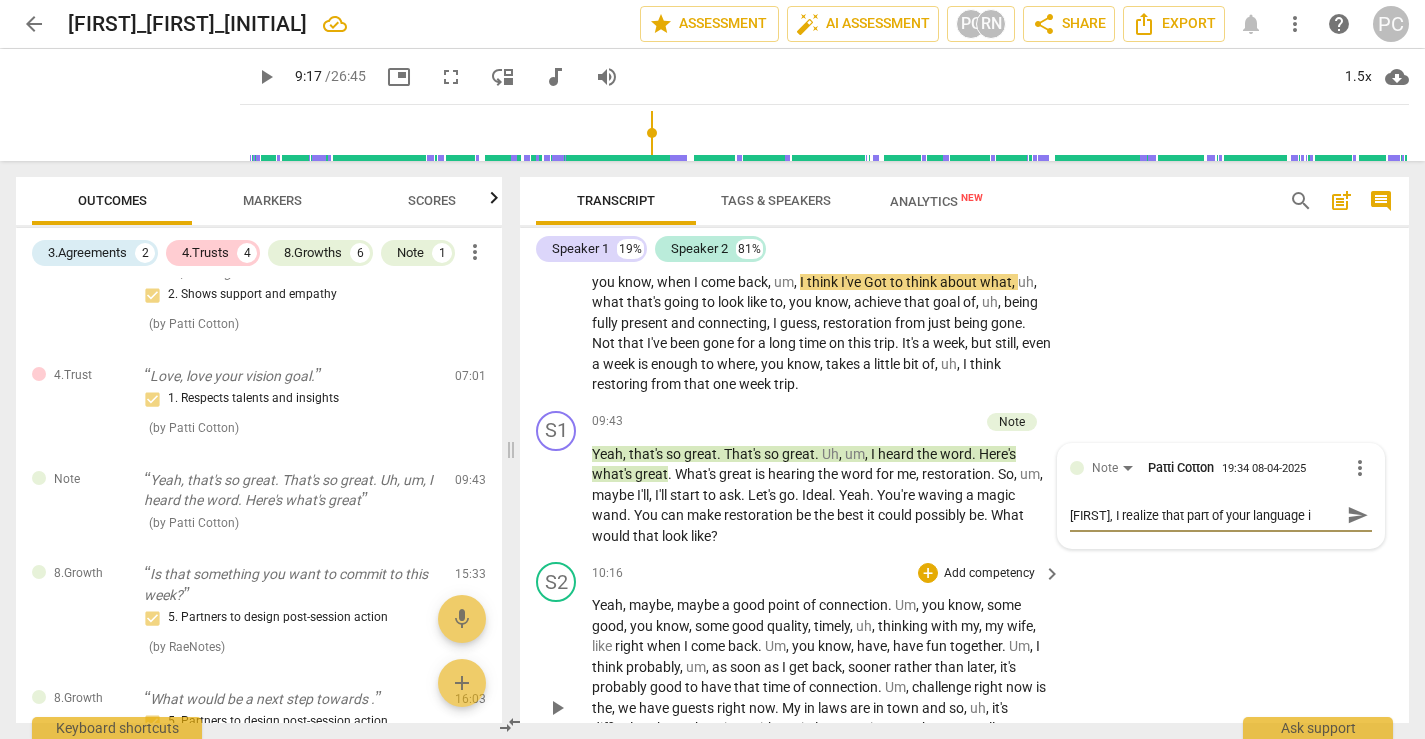 type on "[NAME], I realize that part of your language" 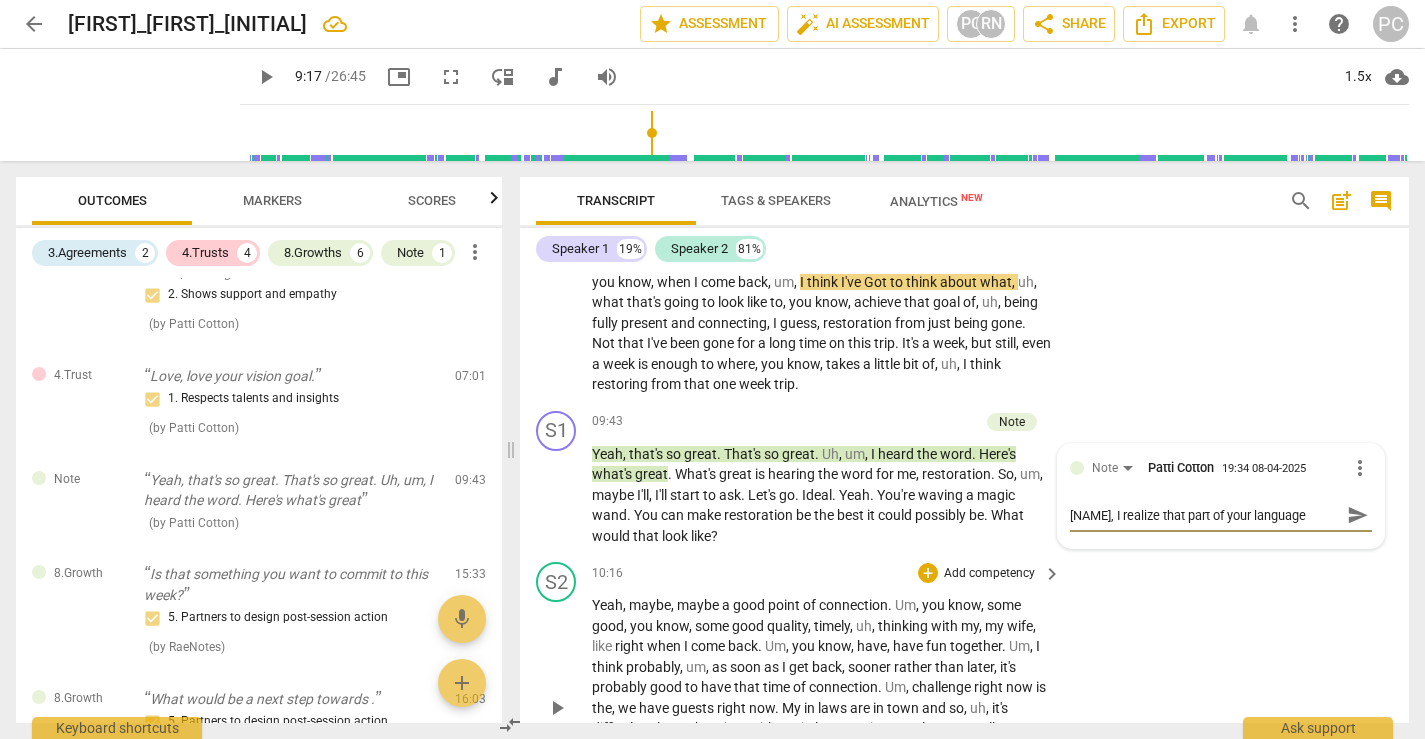 type on "[NAME], I realize that part of your language" 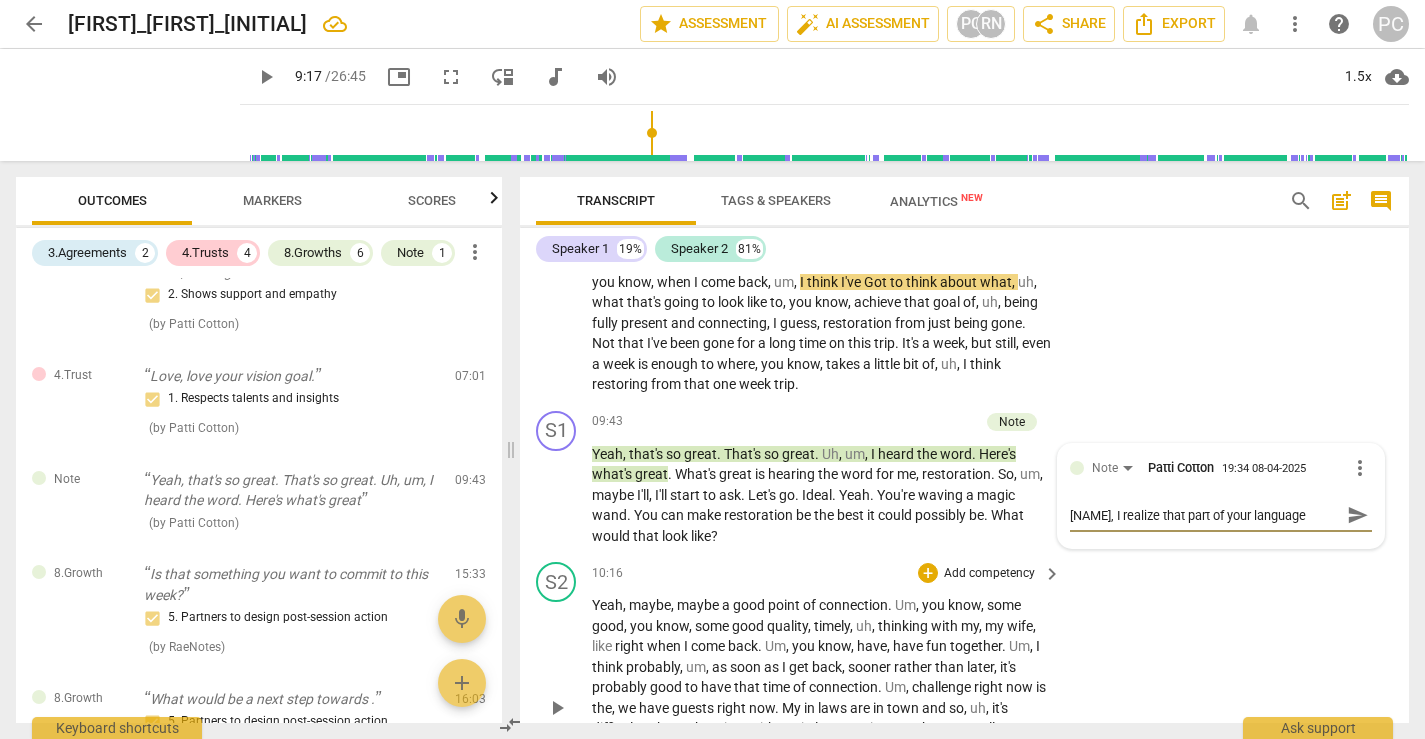 type on "[FIRST], I realize that part of your languag" 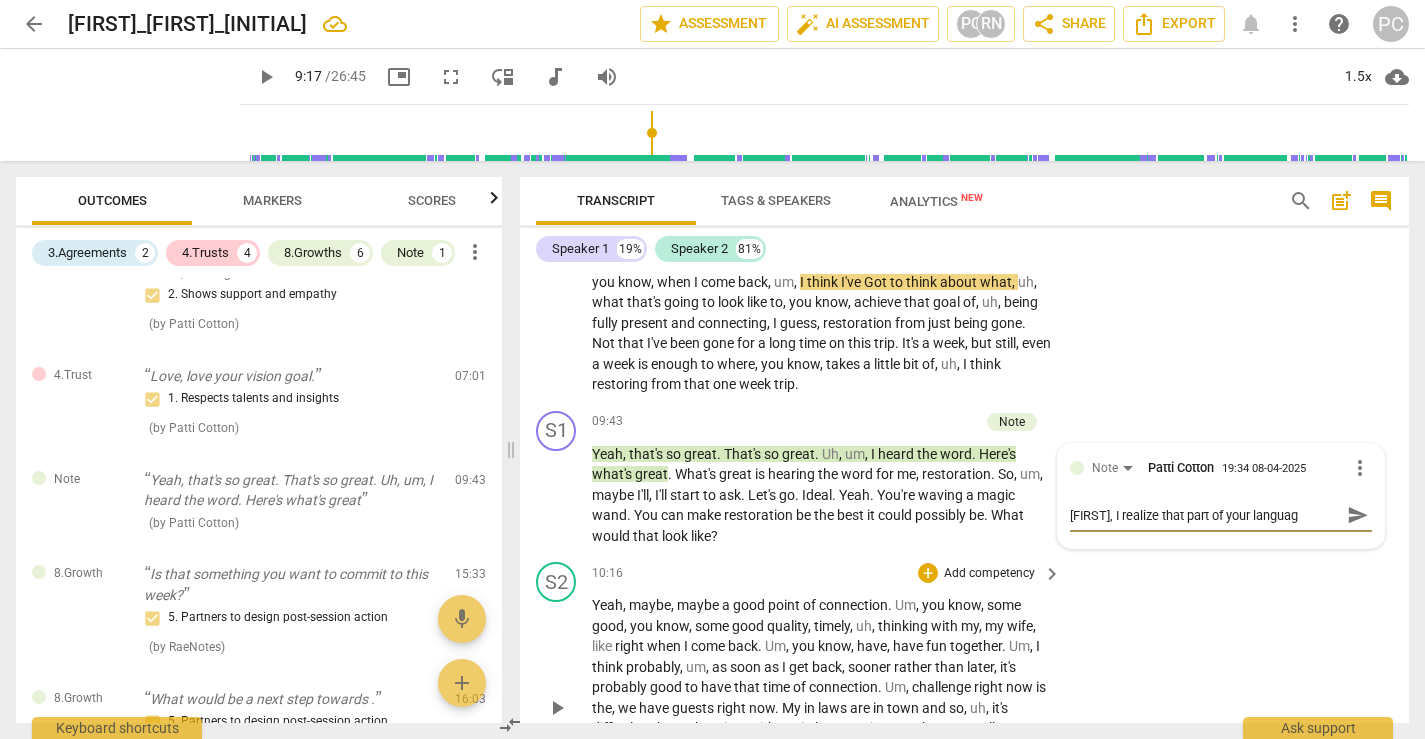 type on "[NAME], I realize that part of your langua" 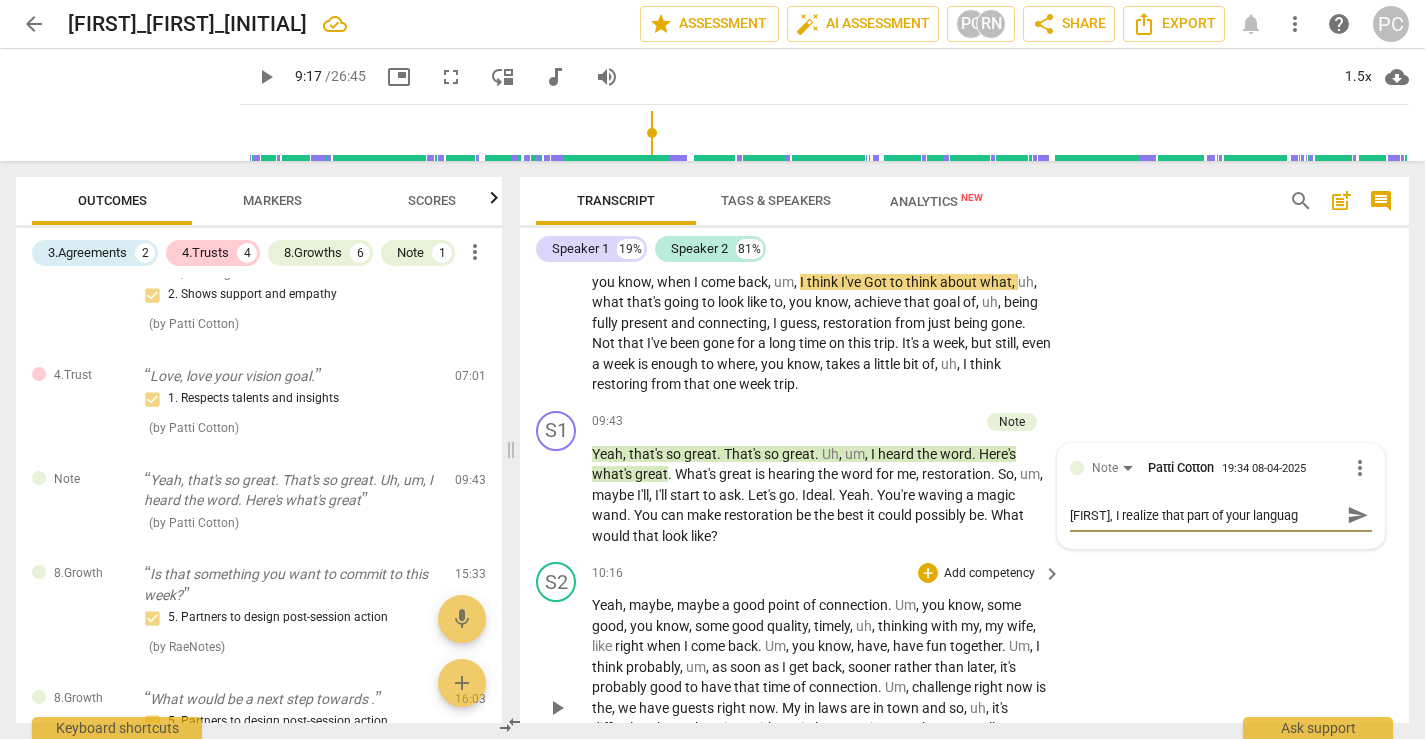 type on "[NAME], I realize that part of your langua" 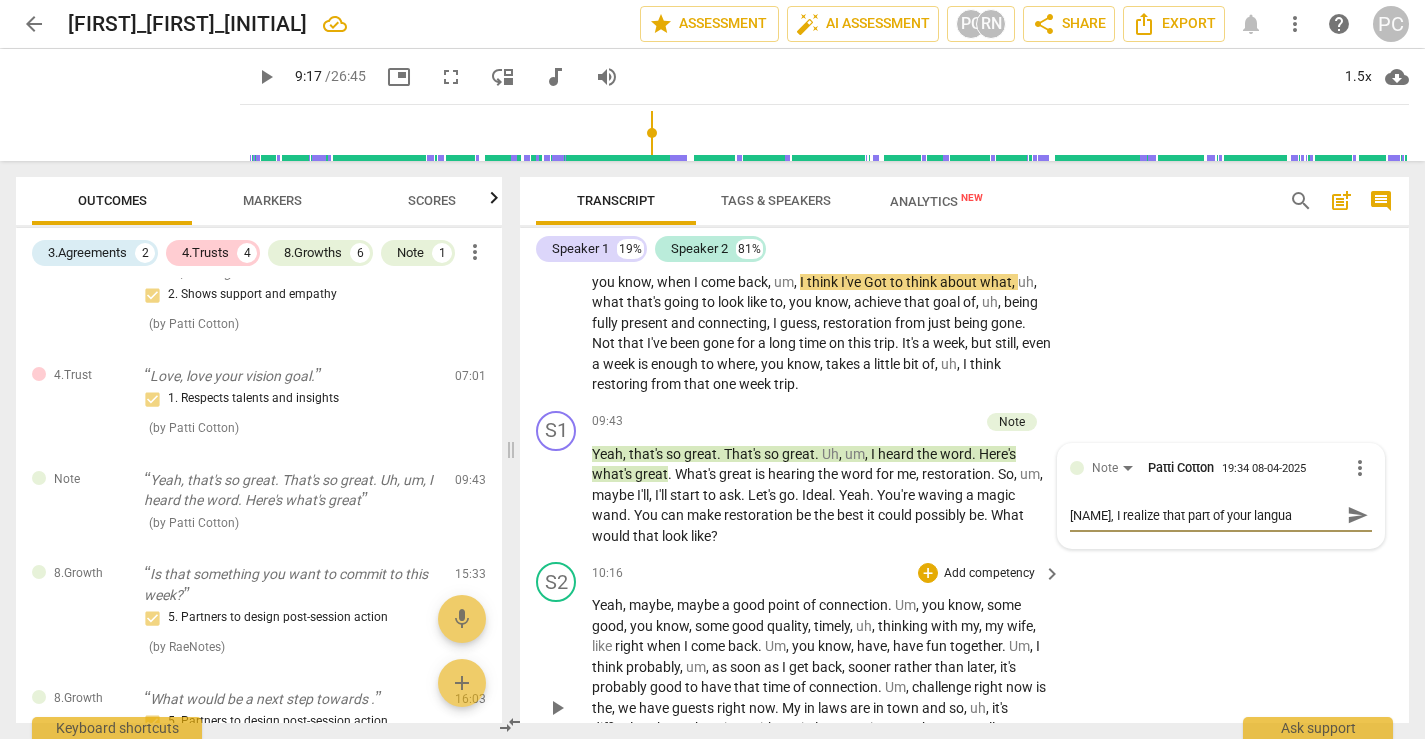 type on "Dan, I realize that part of your langu" 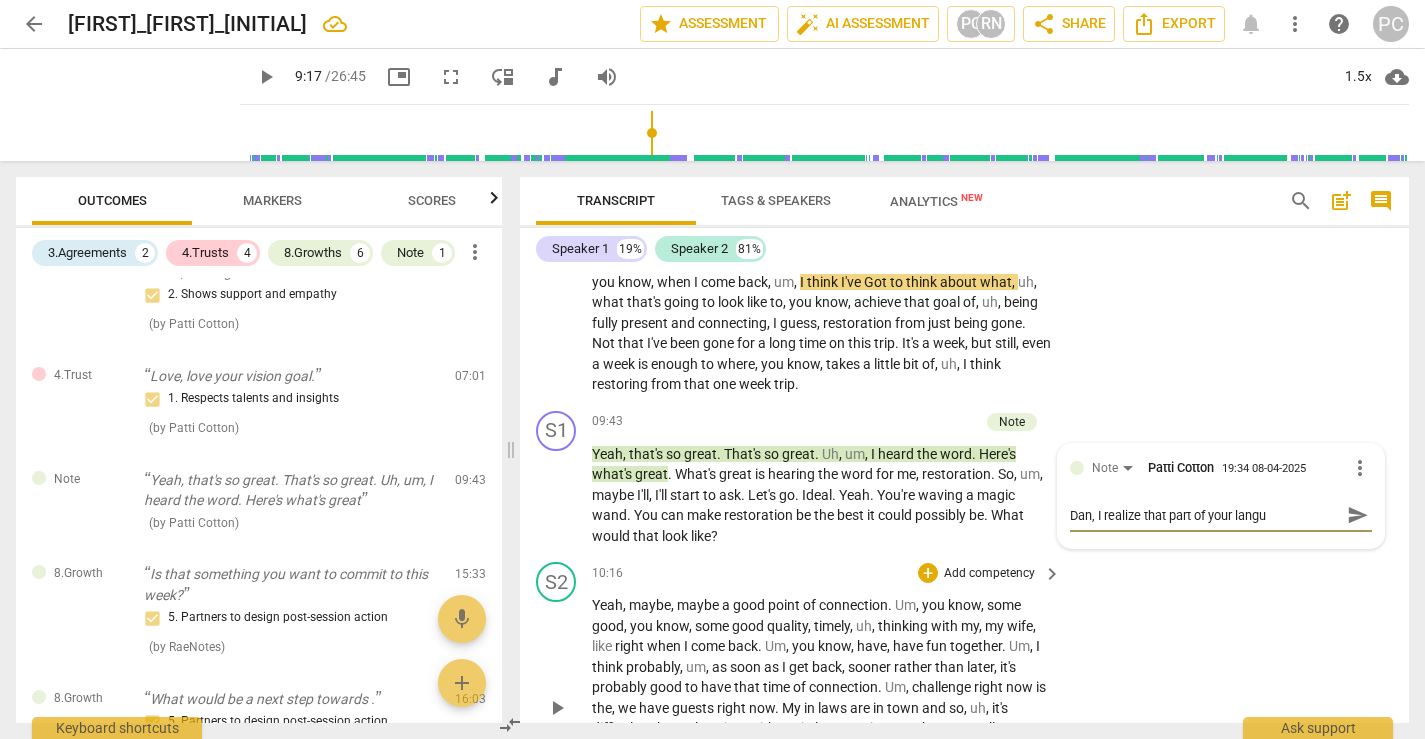 type on "[FIRST], I realize that part of your lang" 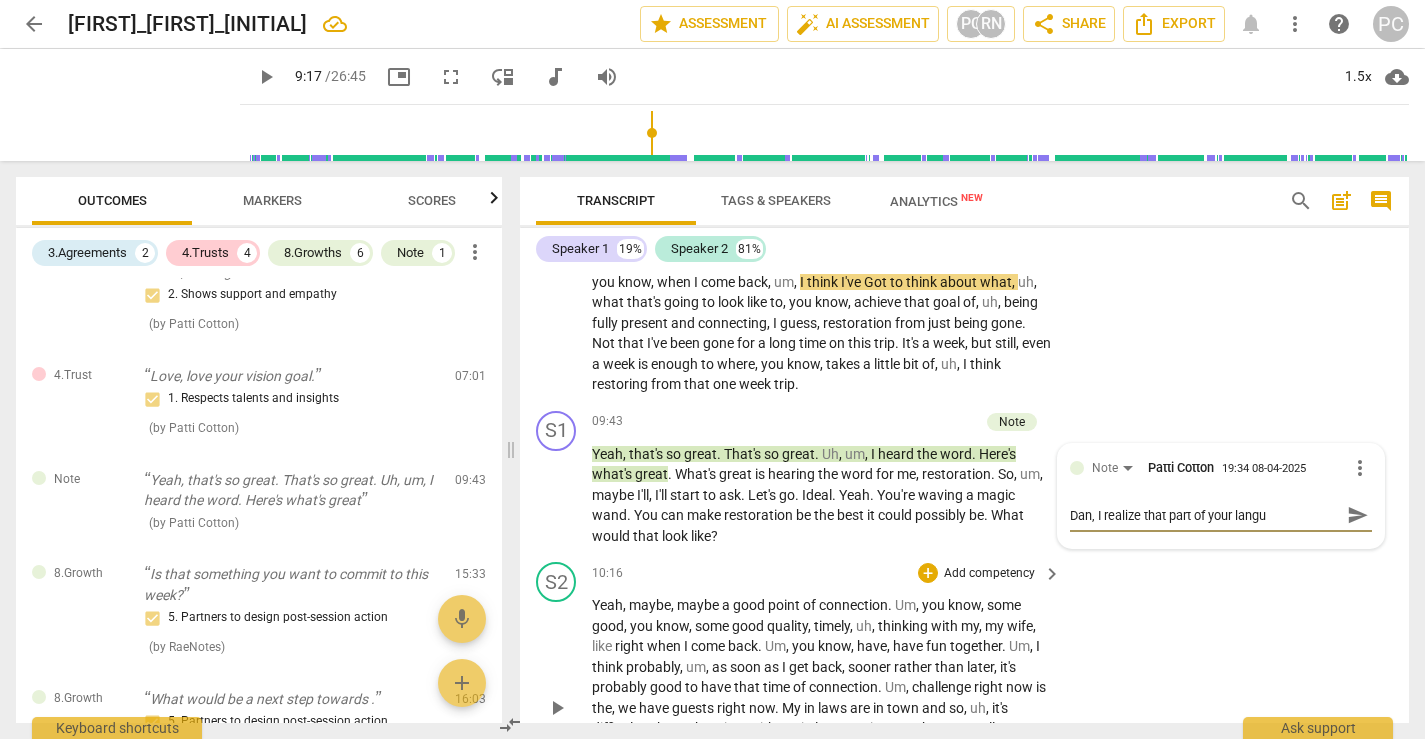 type on "[FIRST], I realize that part of your lang" 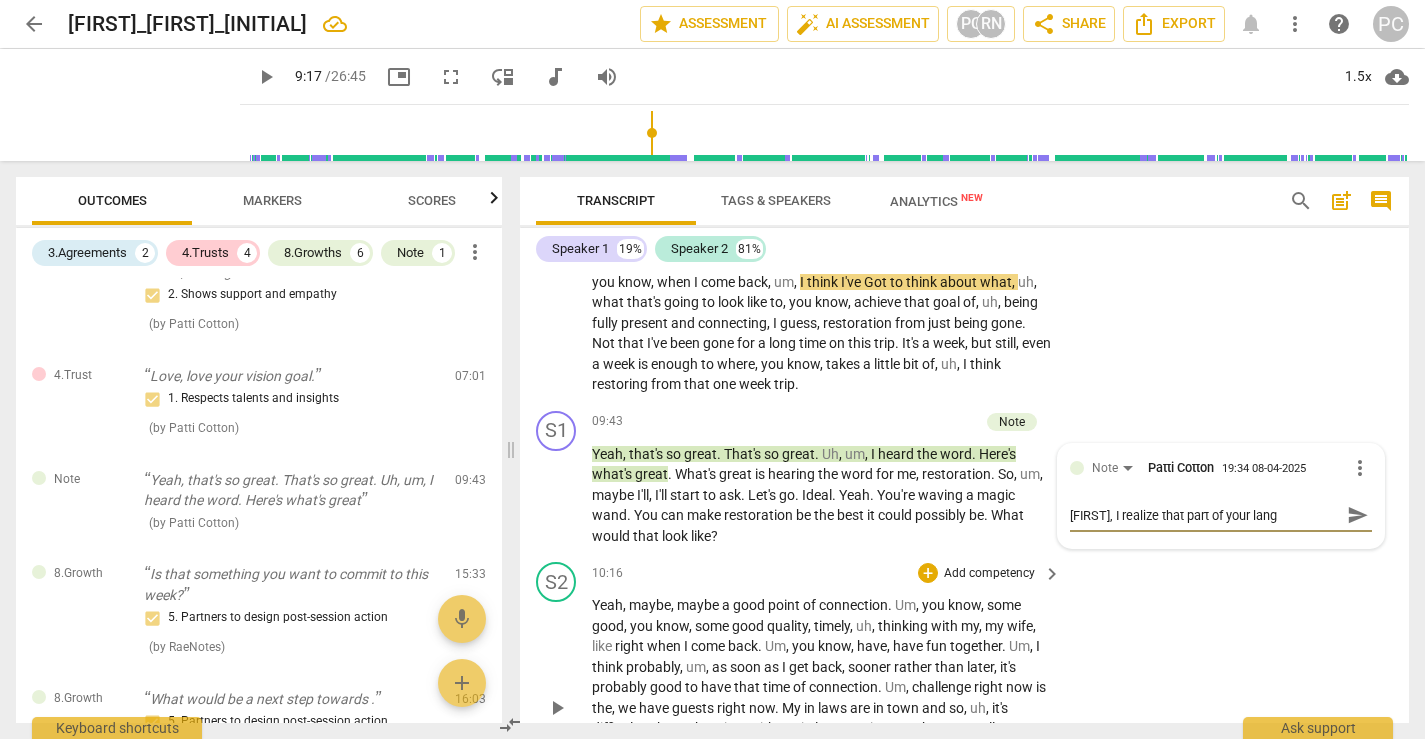 type on "[FIRST], I realize that part of your lan" 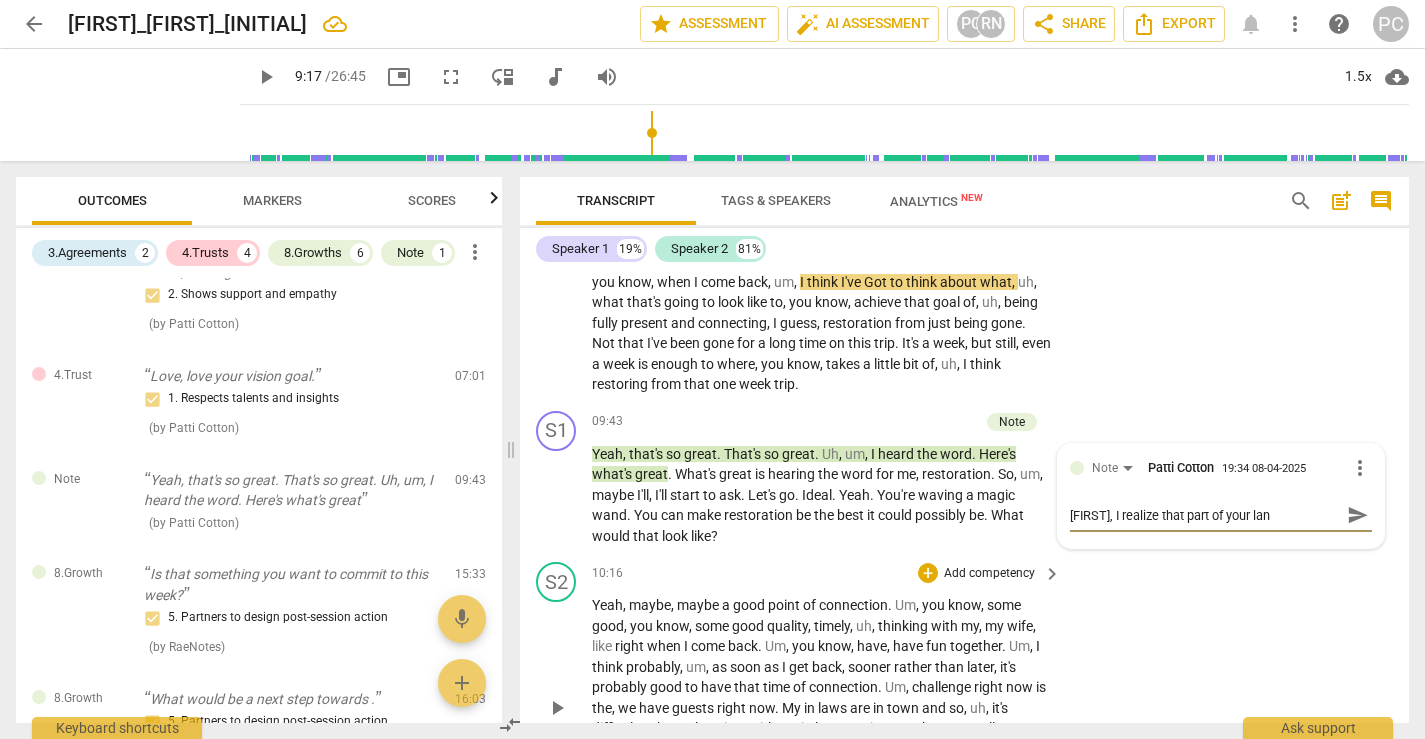 type on "[NAME], I realize that part of your la" 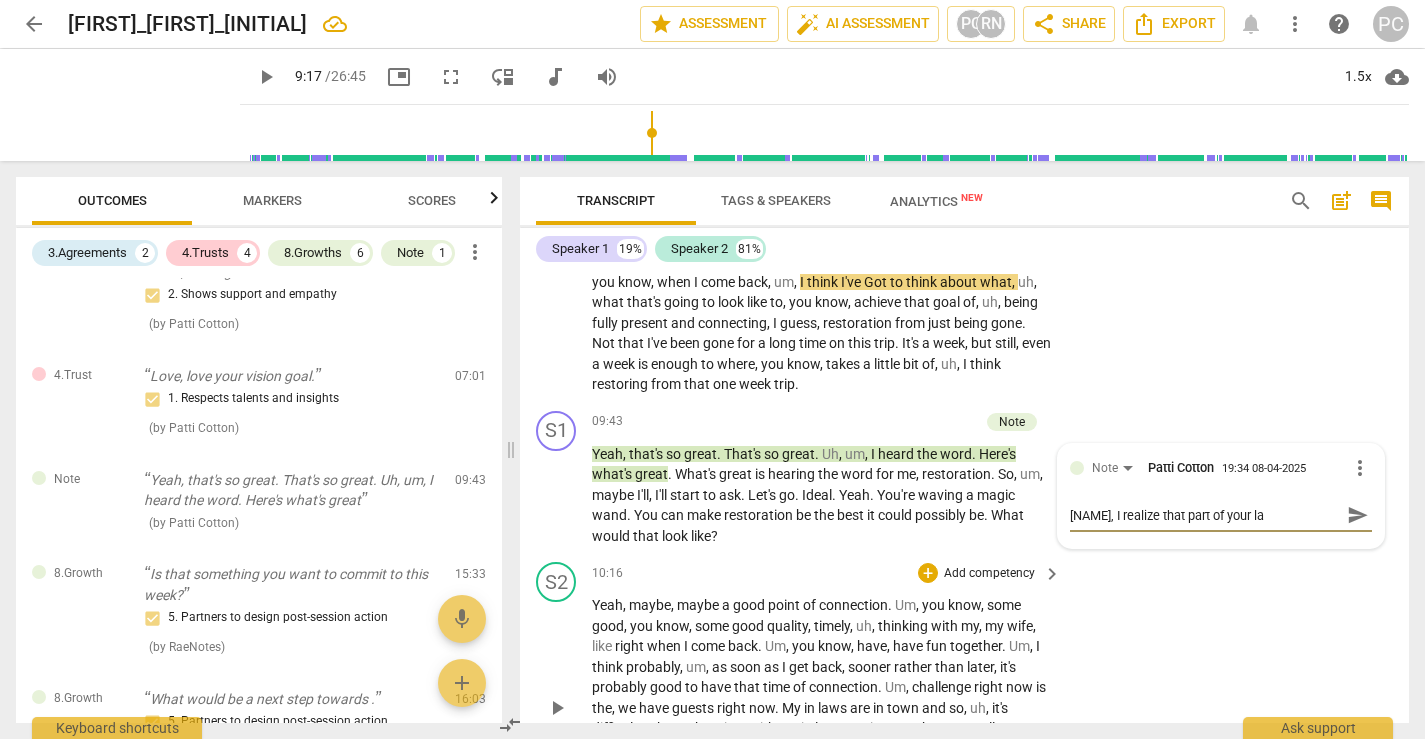 type on "[FIRST], I realize that part of your l" 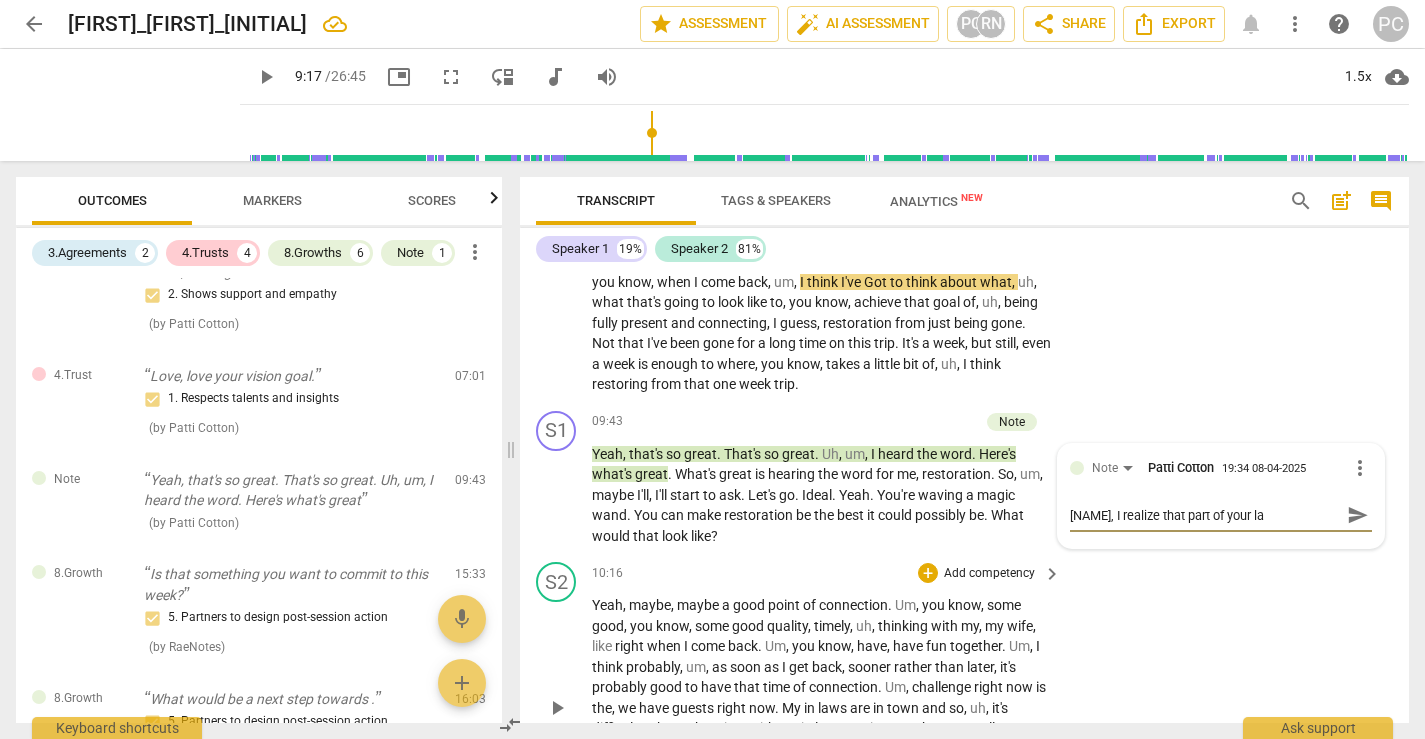 type on "[FIRST], I realize that part of your l" 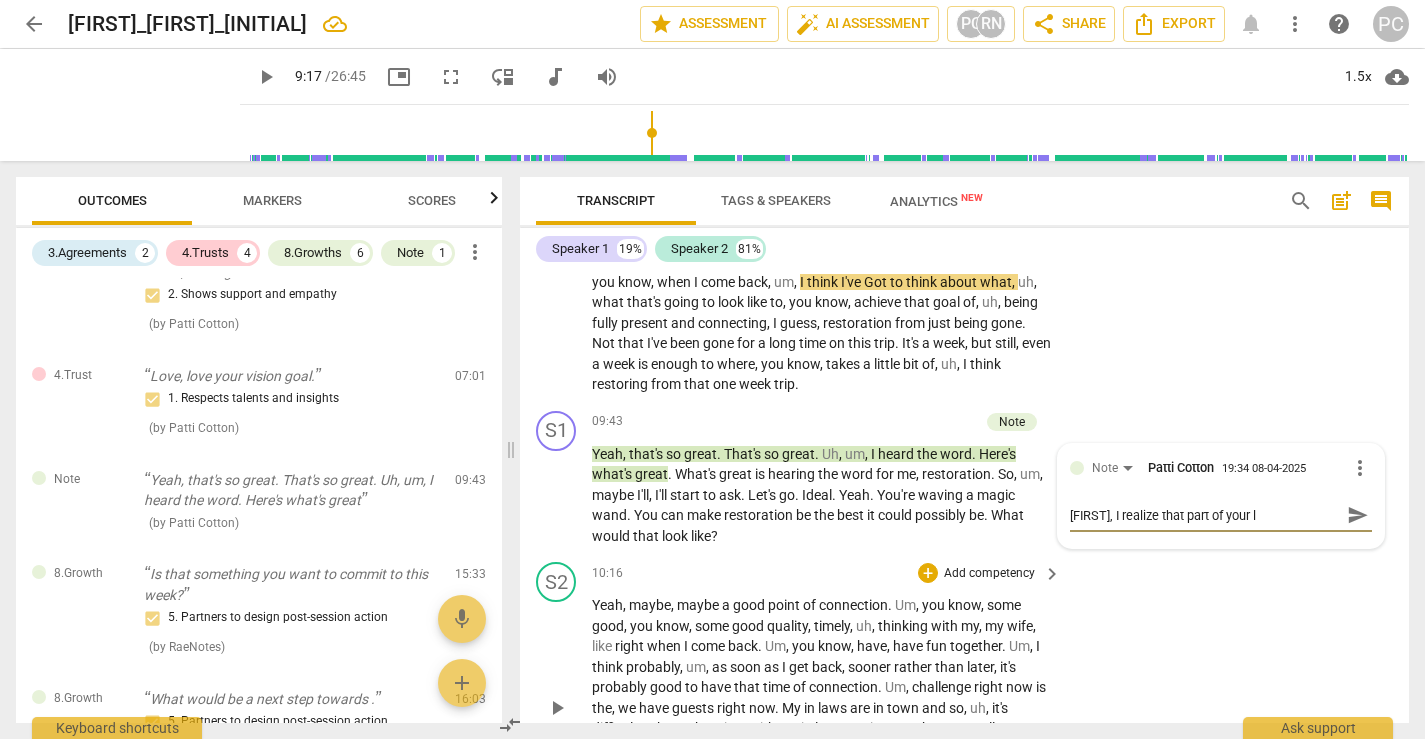 type on "[FIRST], I realize that part of your" 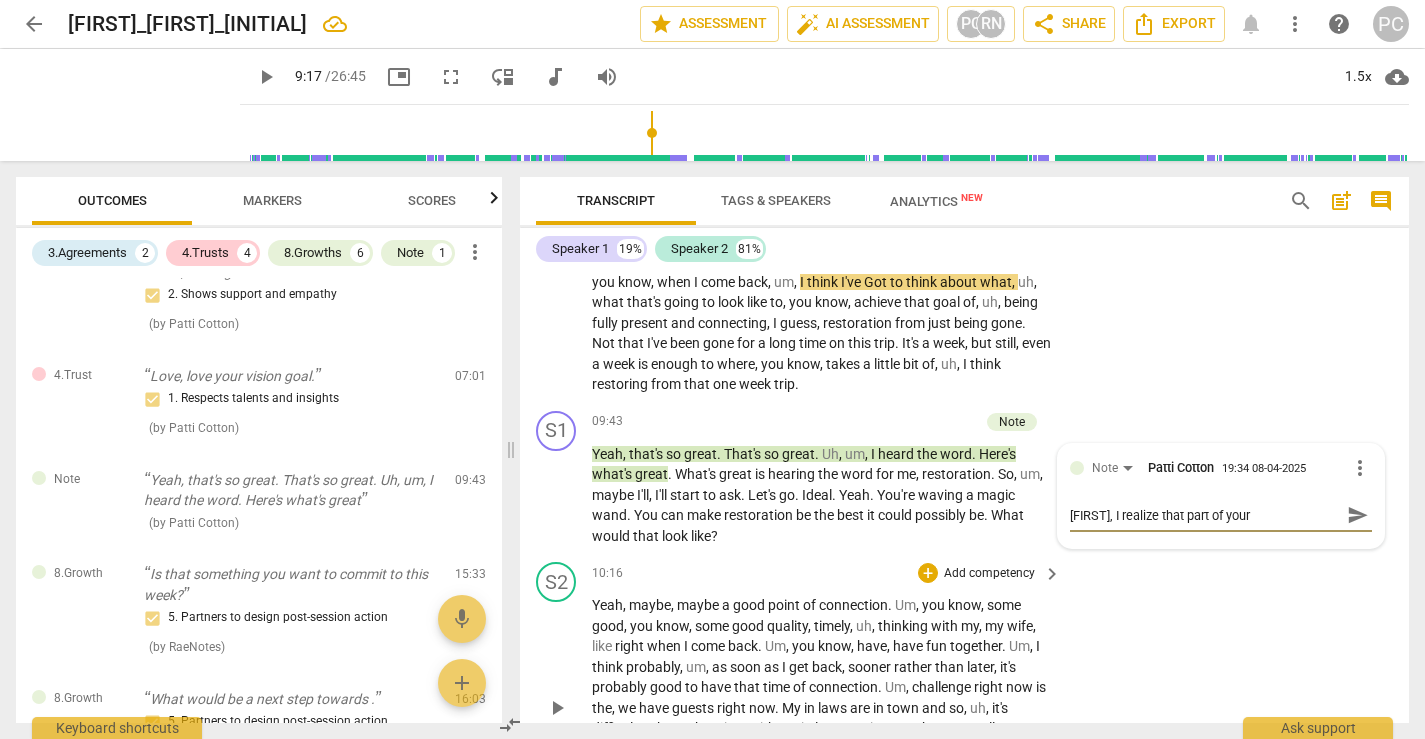 type on "[FIRST], I realize that part of your" 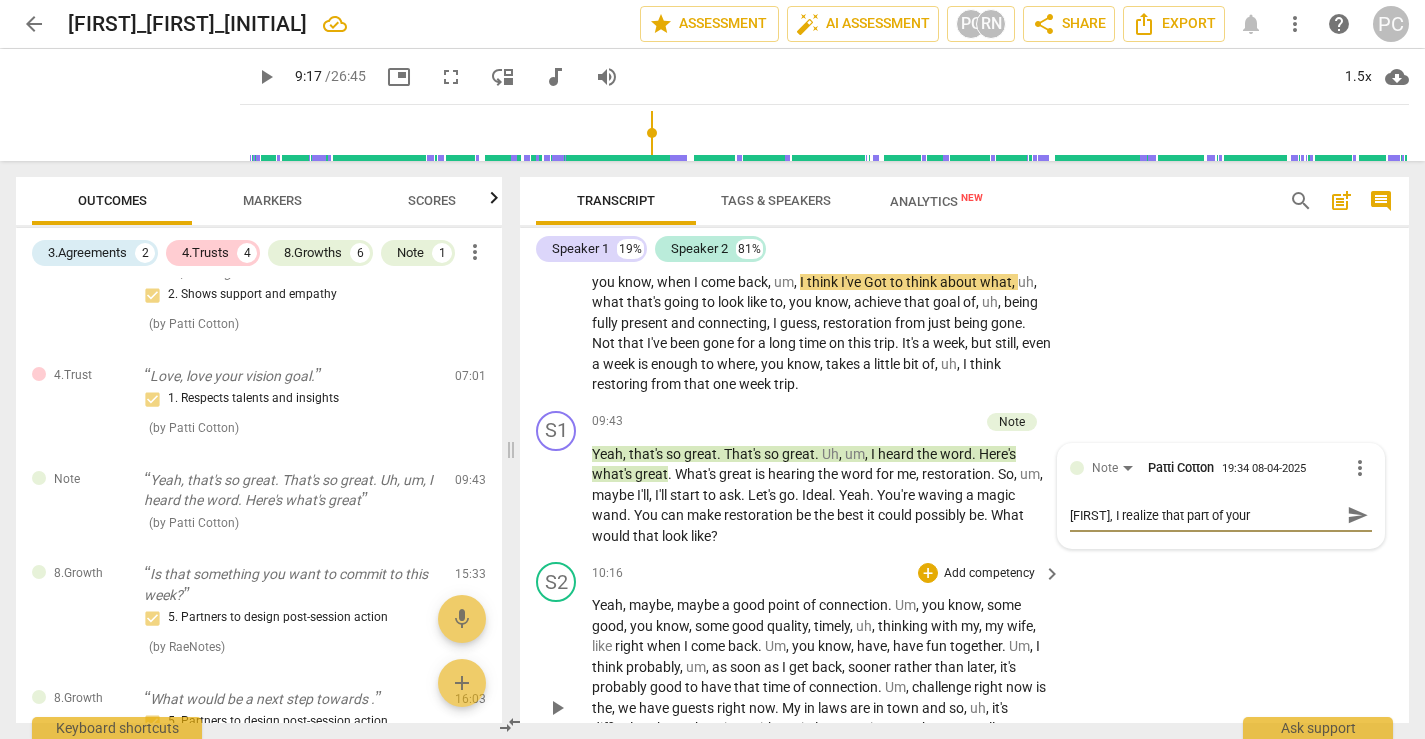 type on "[NAME], I realize that part of you" 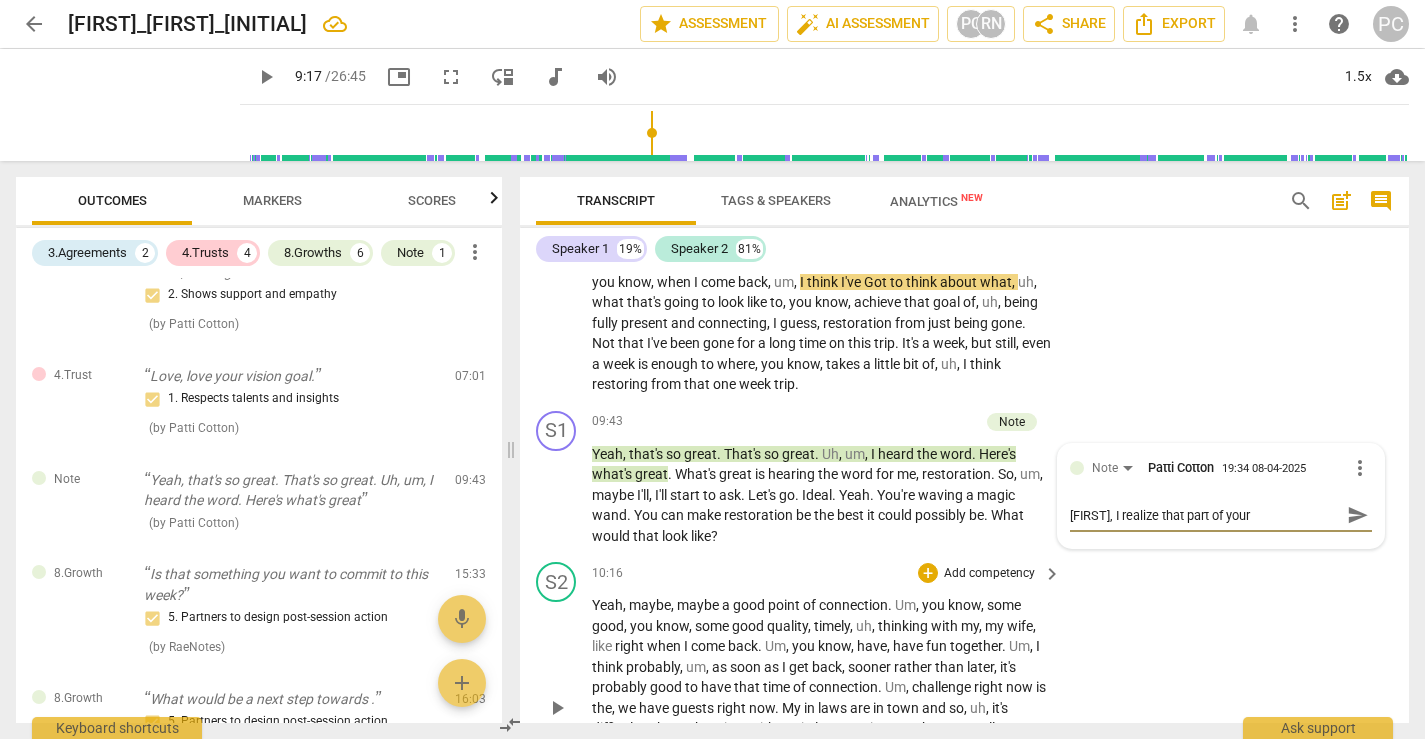type on "[NAME], I realize that part of you" 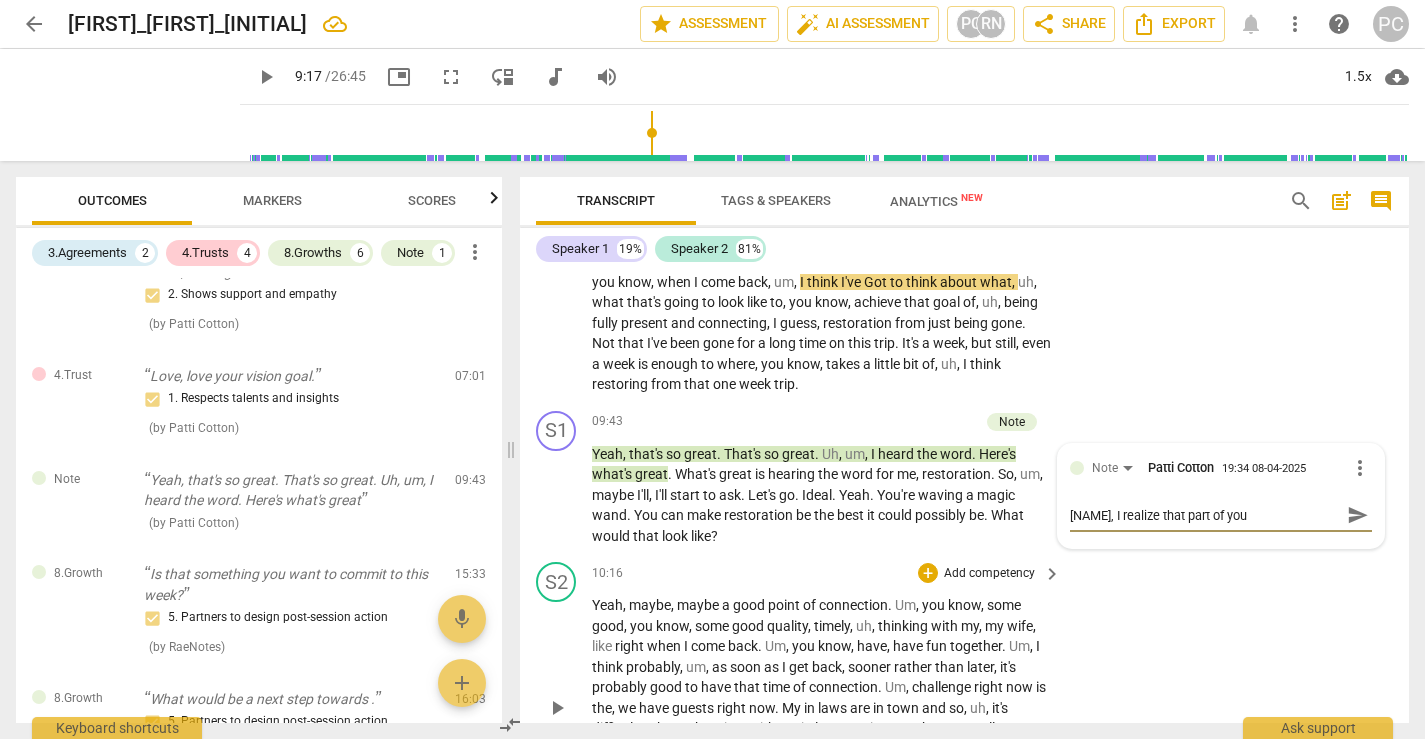 type on "Dan, I realize that part of yo" 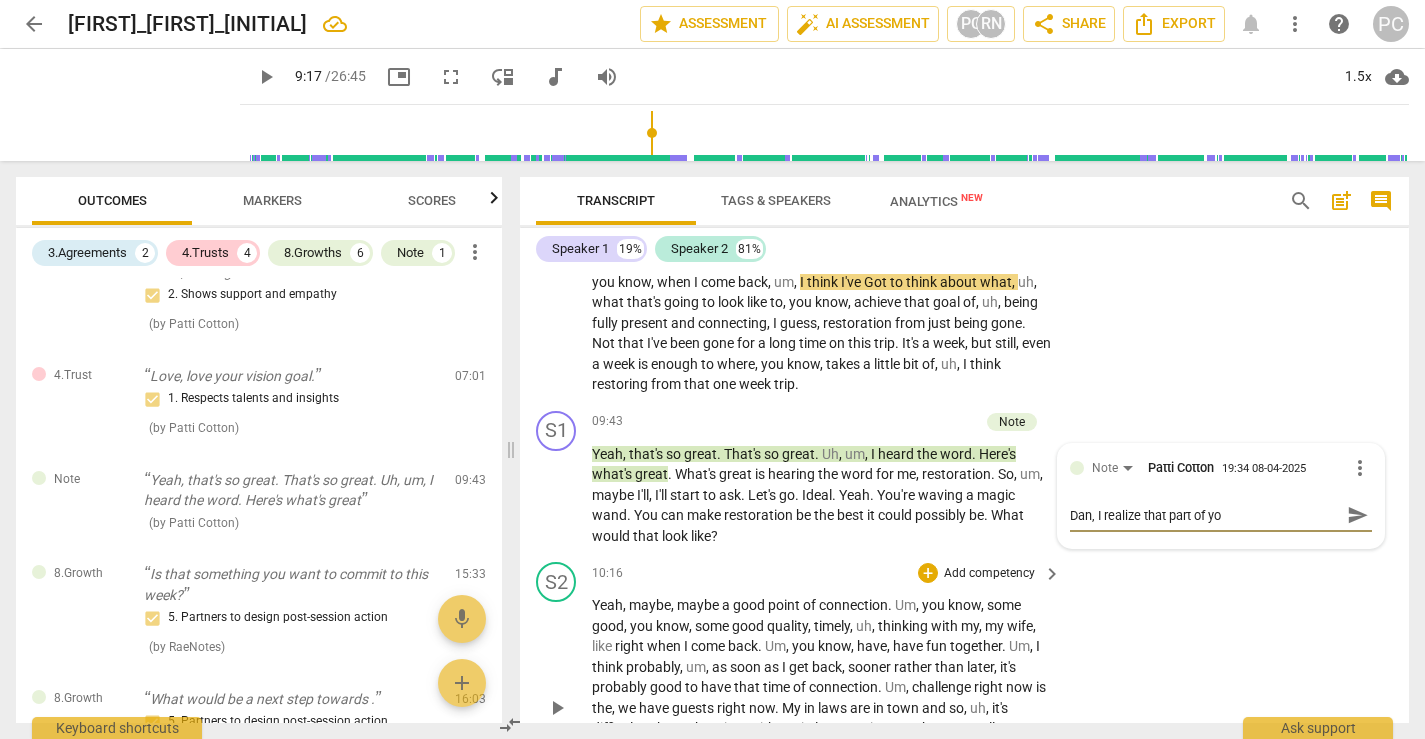type on "[FIRST], I realize that part of y" 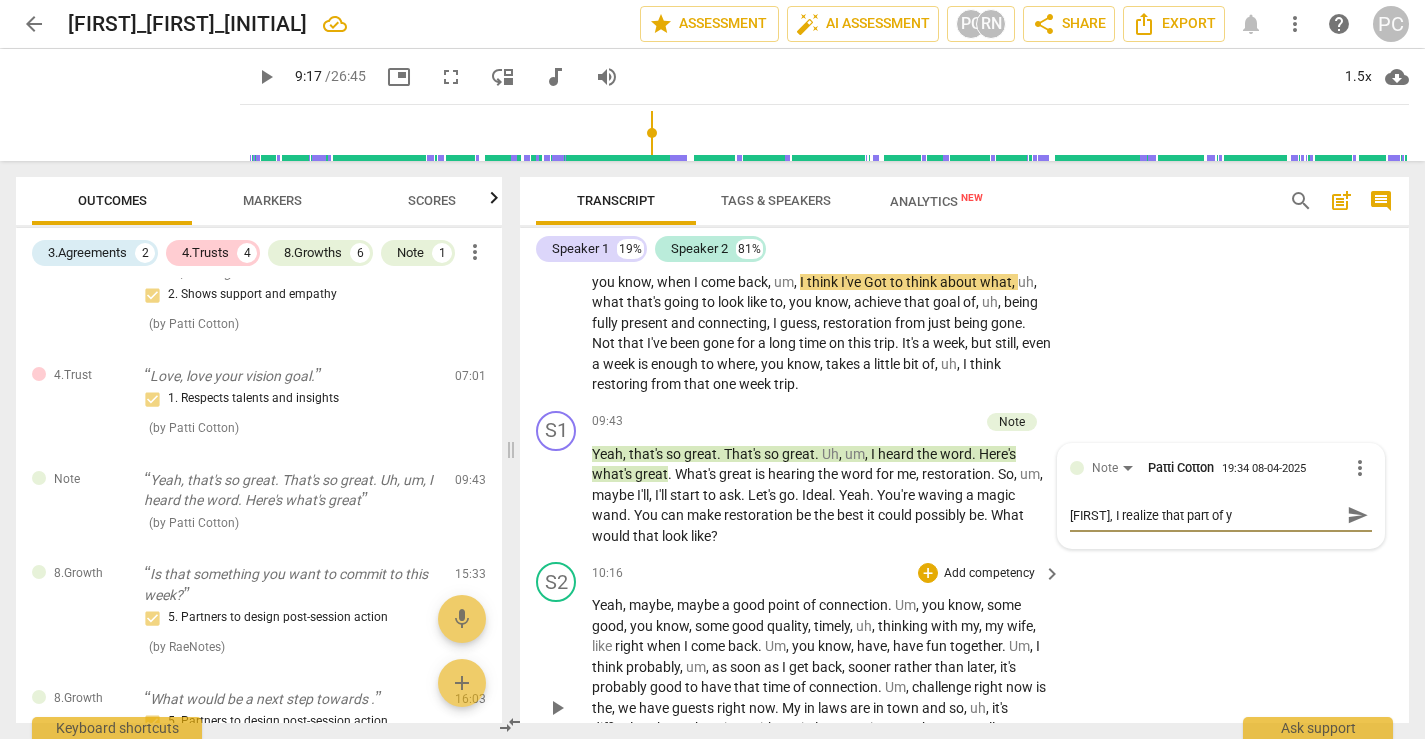 type on "[NAME], I realize that part of" 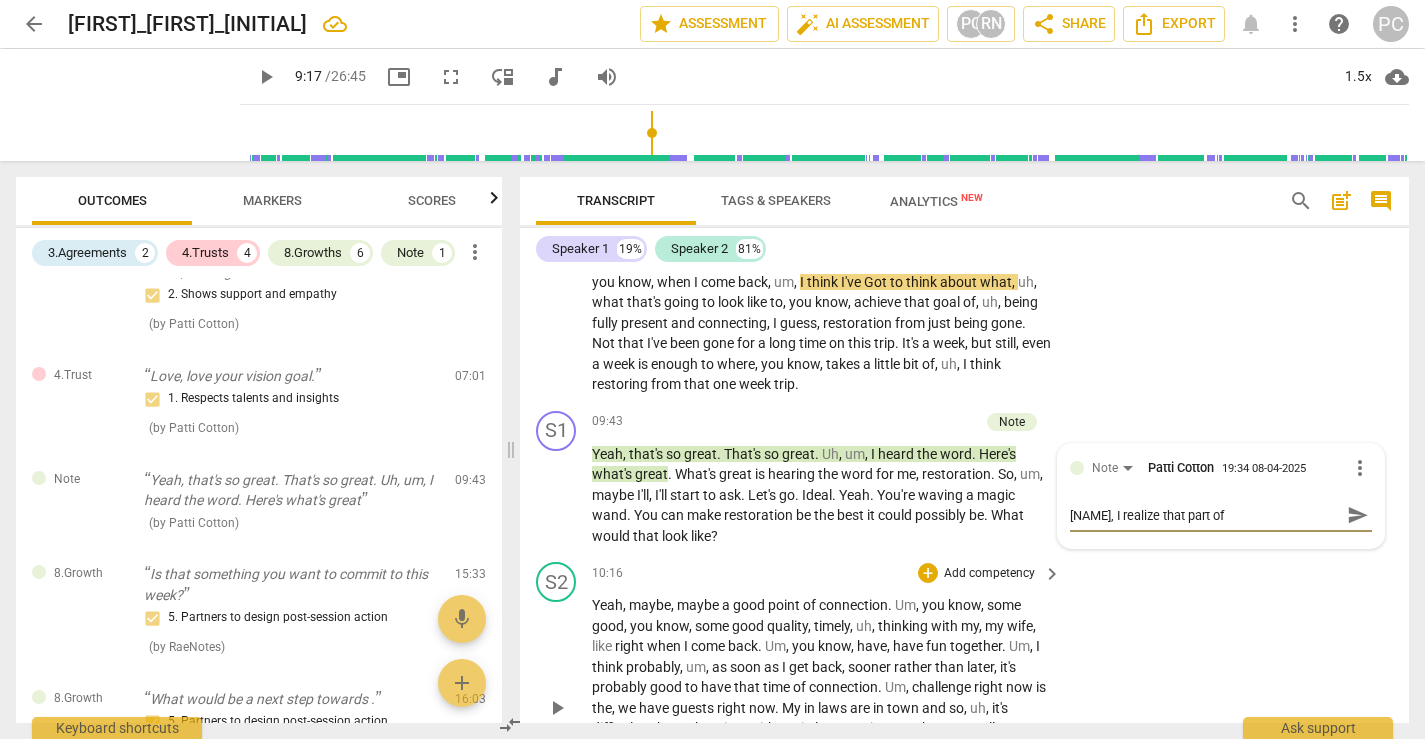 type on "[NAME], I realize that part of" 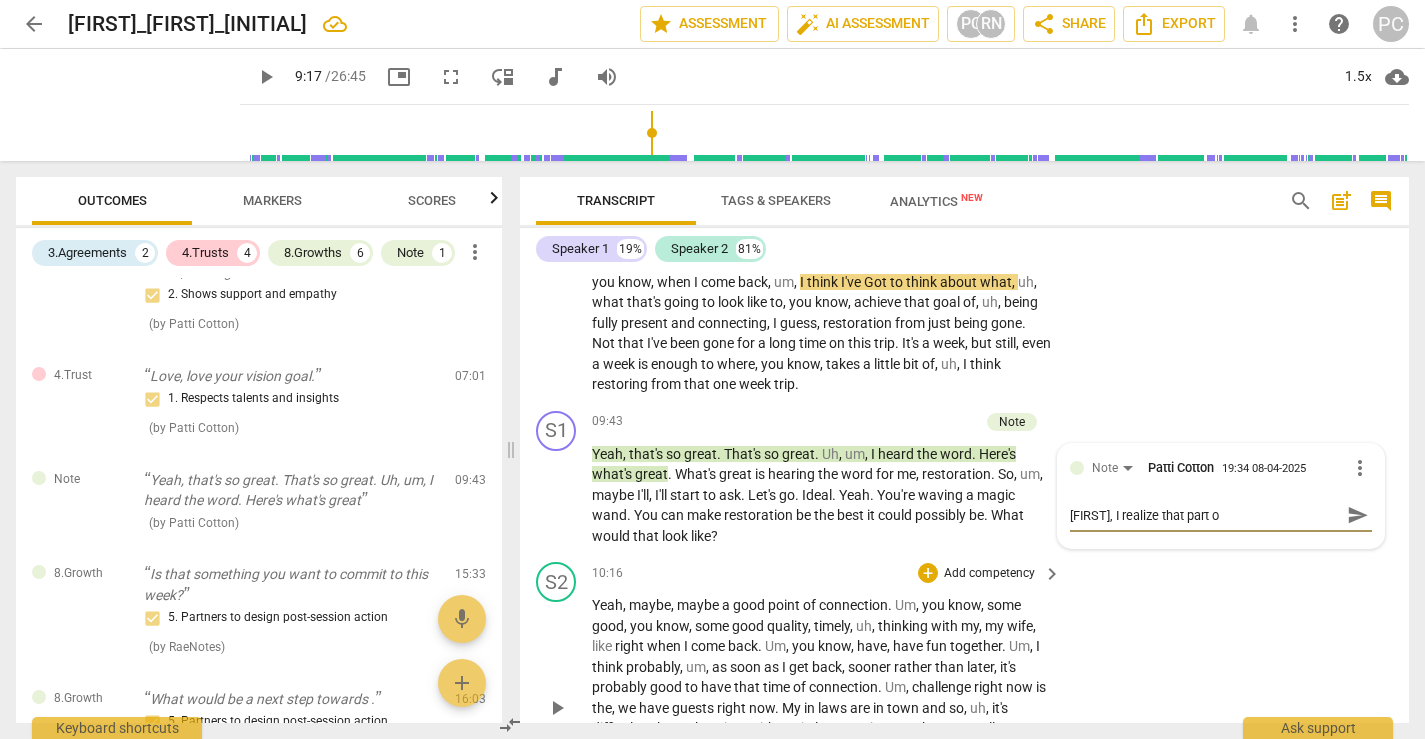 type on "[NAME], I realize that part" 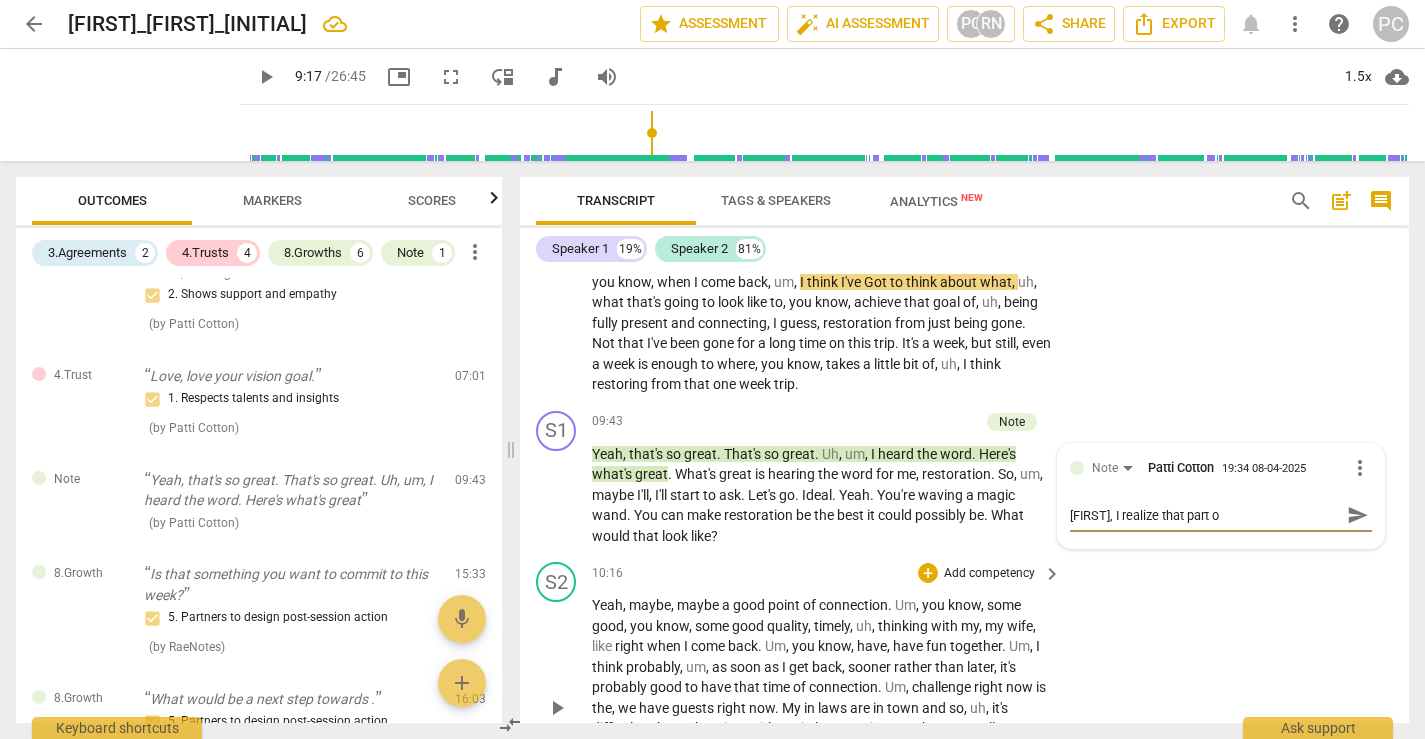 type on "[NAME], I realize that part" 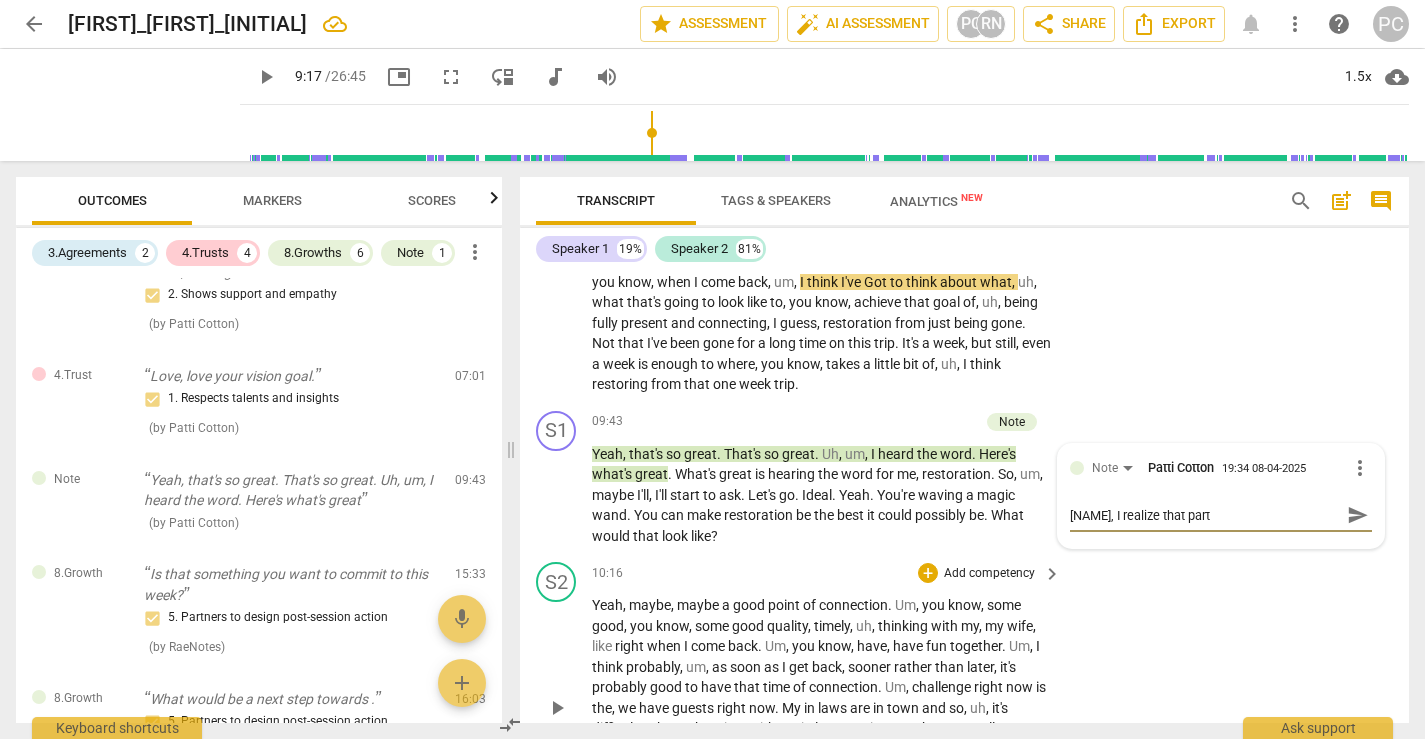 type on "[NAME], I realize that part" 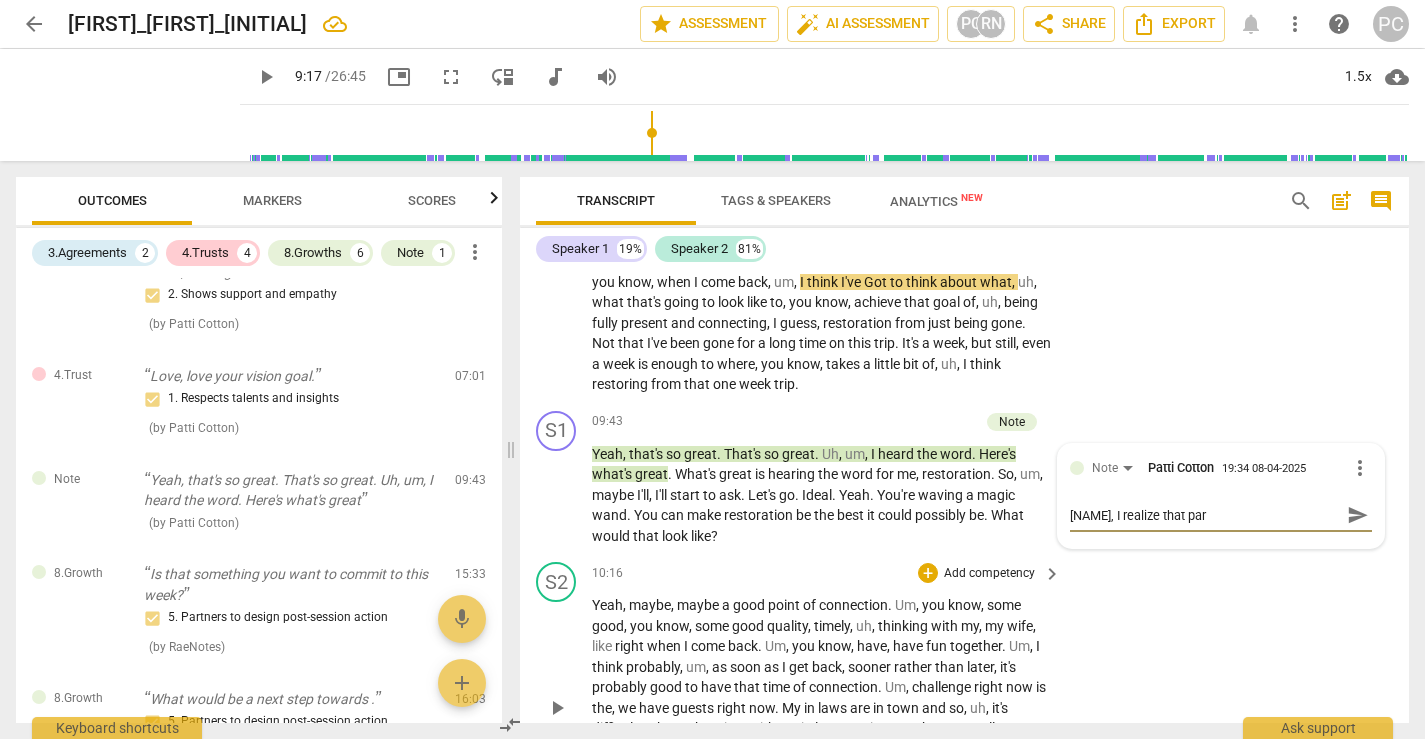type on "[FIRST], I realize that pa" 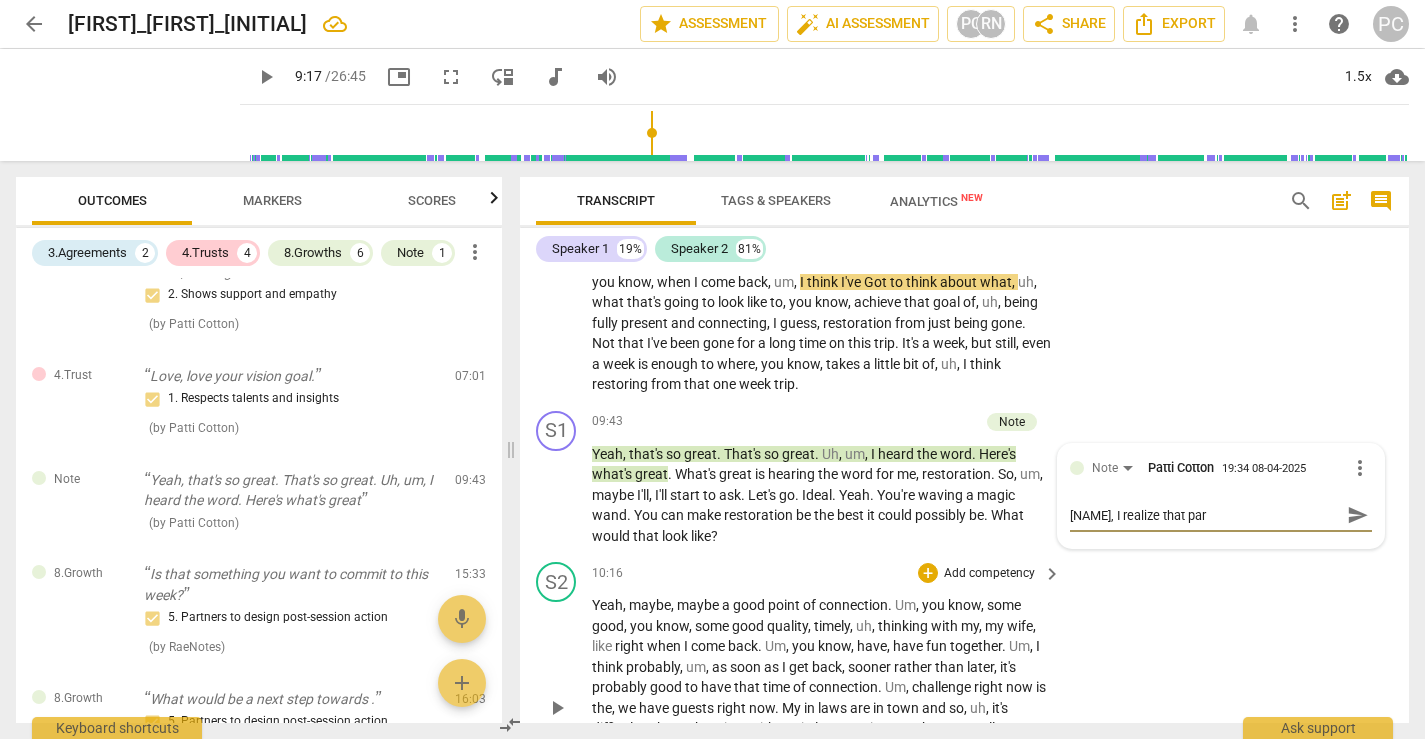 type on "[FIRST], I realize that pa" 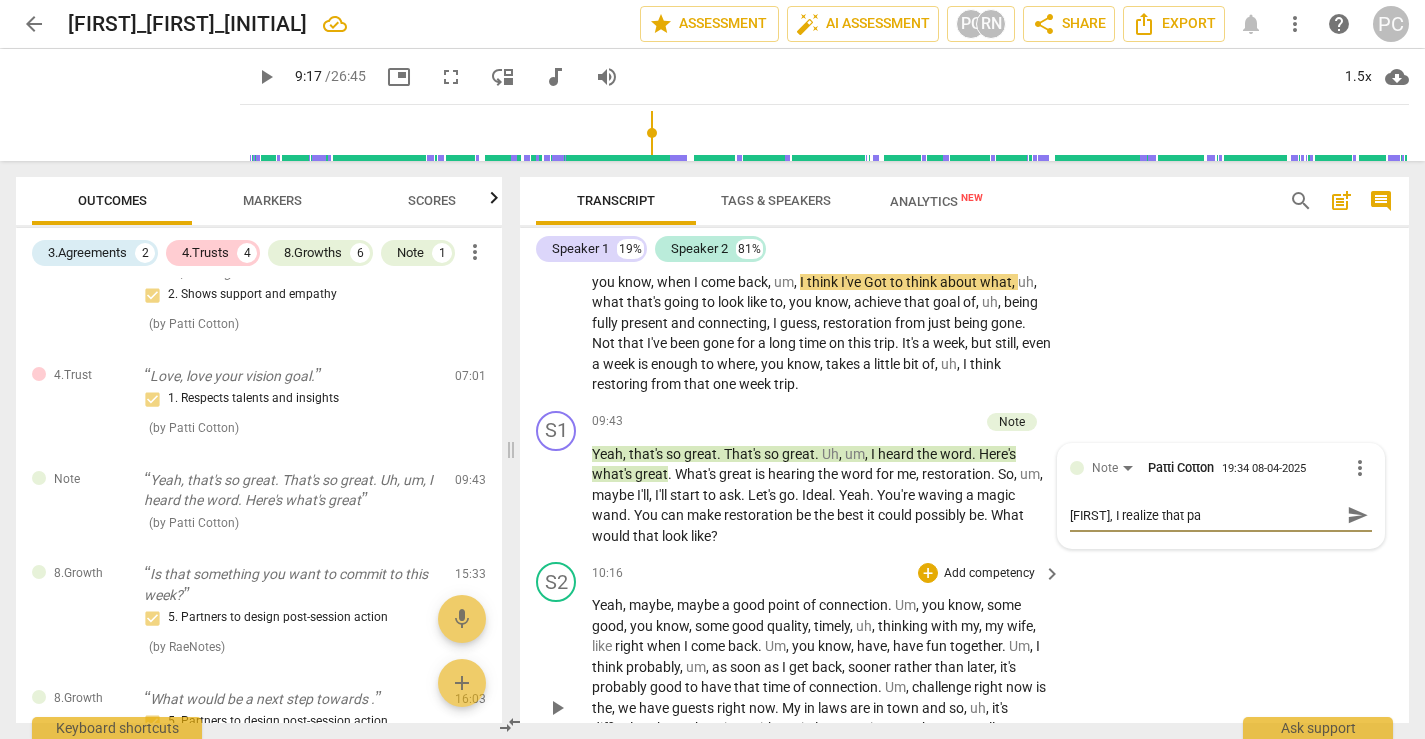 type on "[FIRST], I reali" 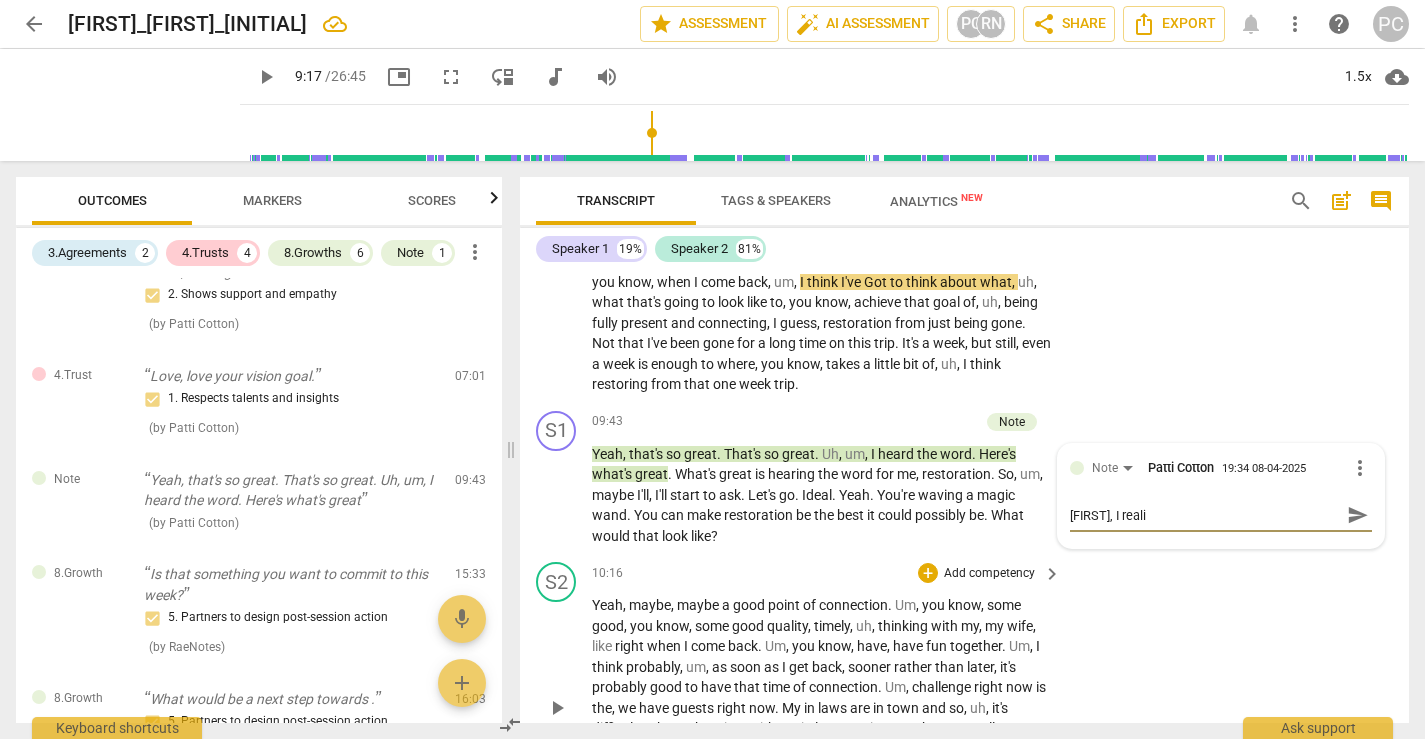 type on "[NAME], I realize that" 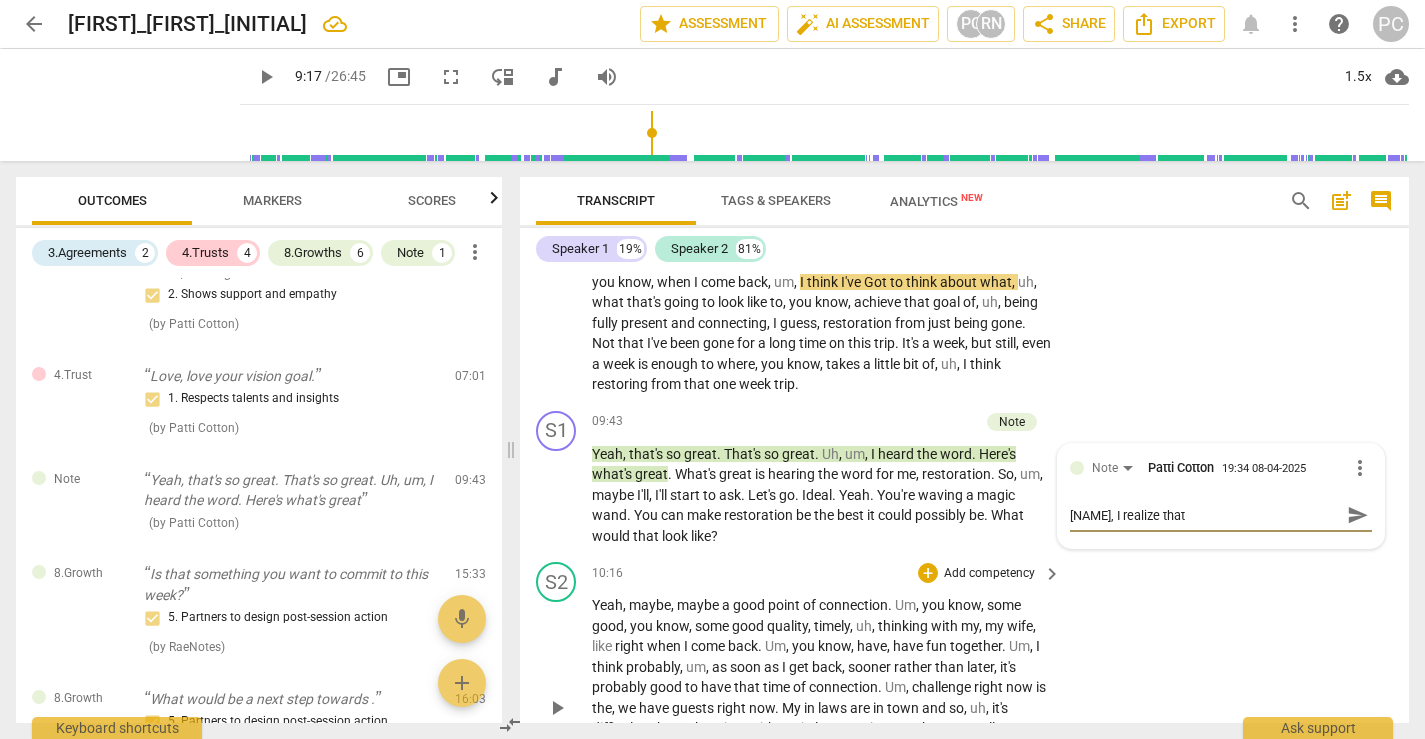type on "[NAME], I realize that s" 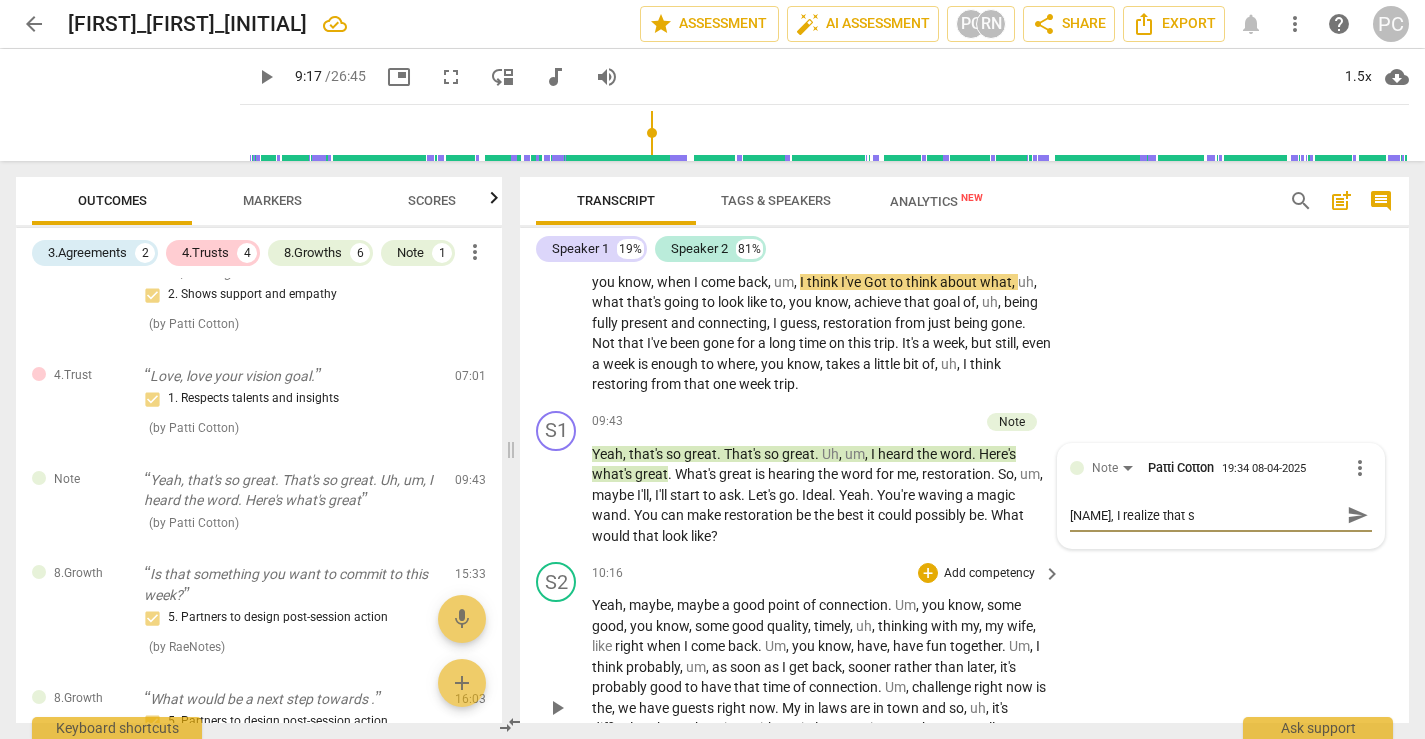type on "[FIRST], I reali" 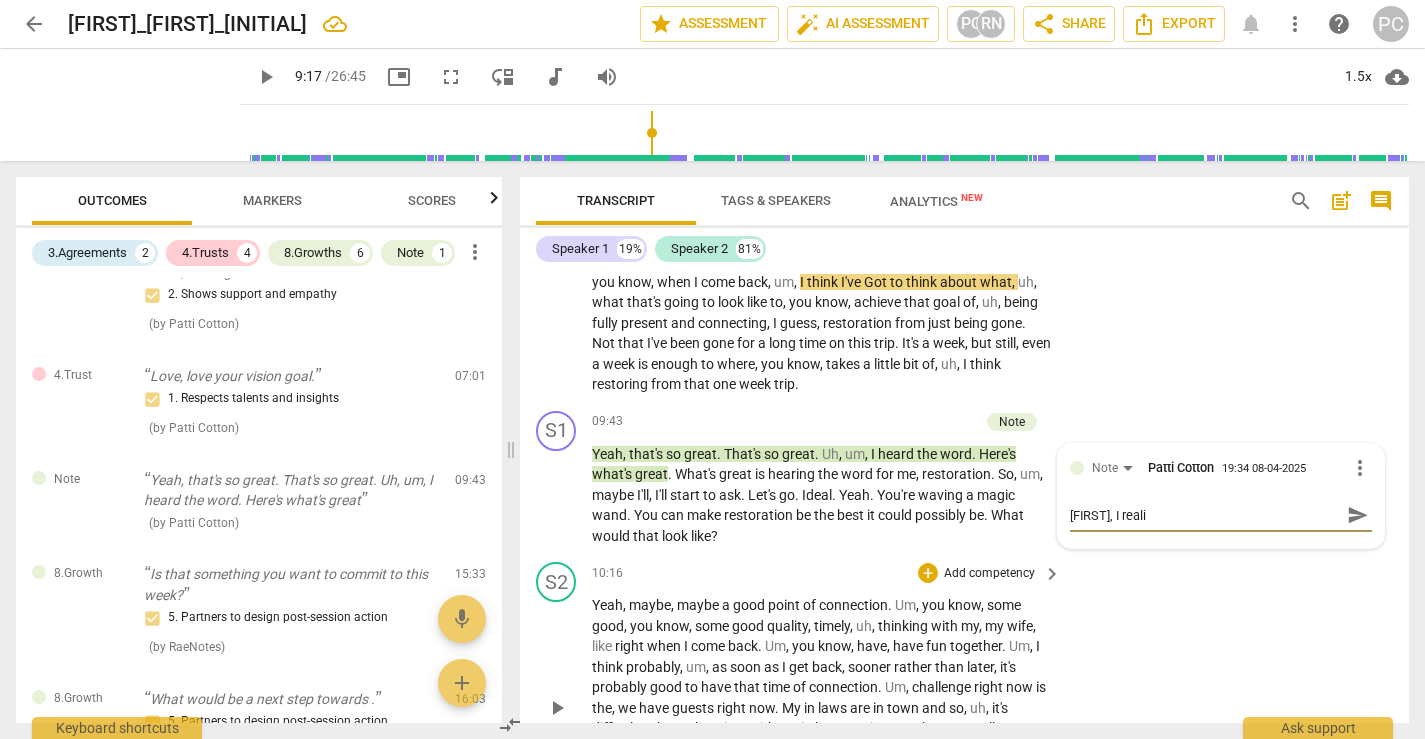 type on "[FIRST], I realize that som" 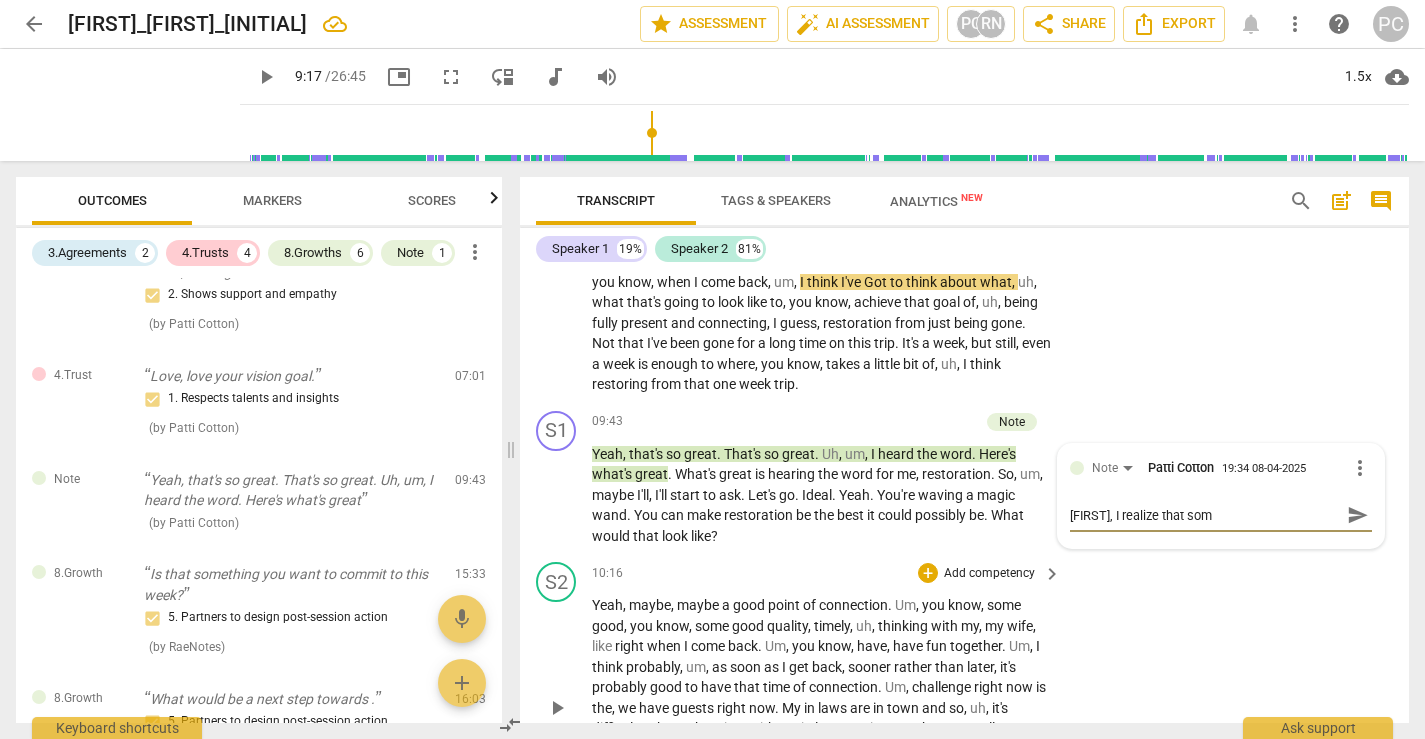 type on "[FIRST], I realize that some" 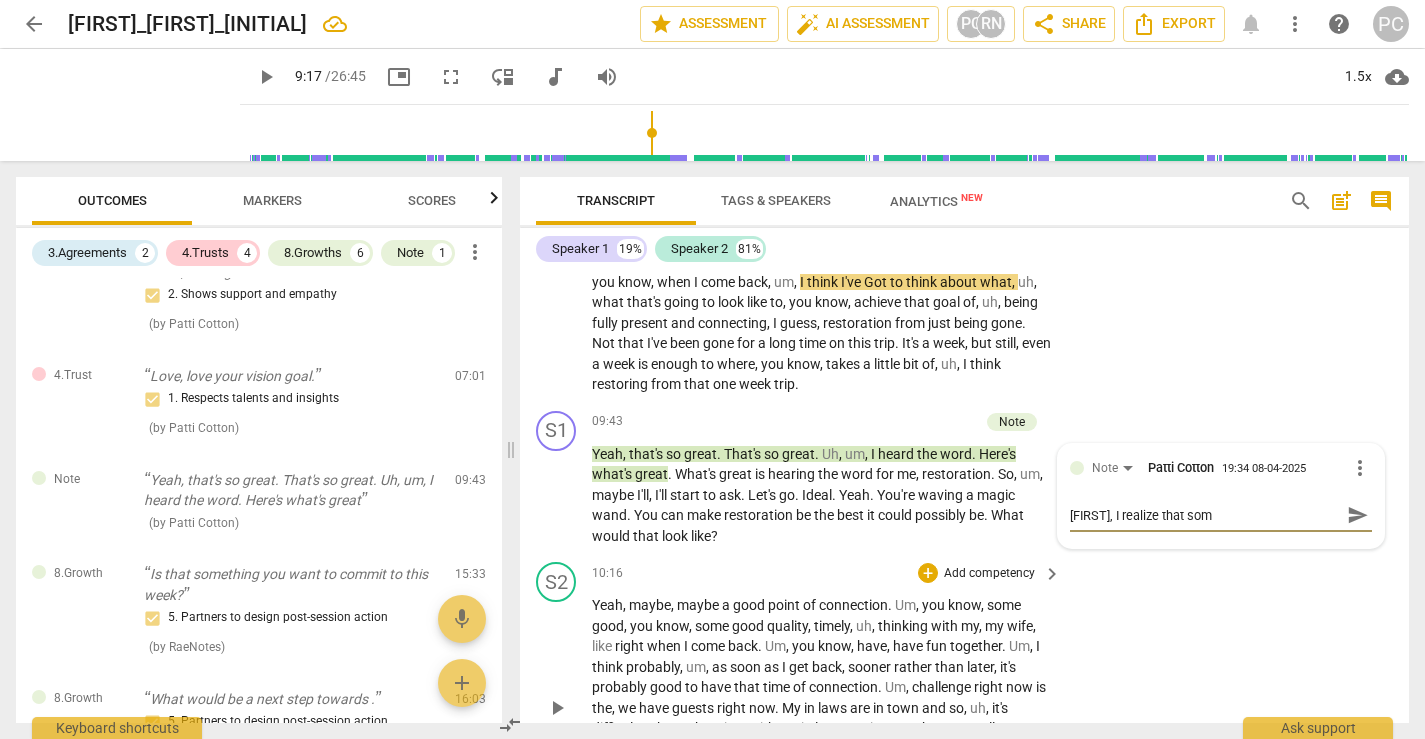 type on "[FIRST], I realize that some" 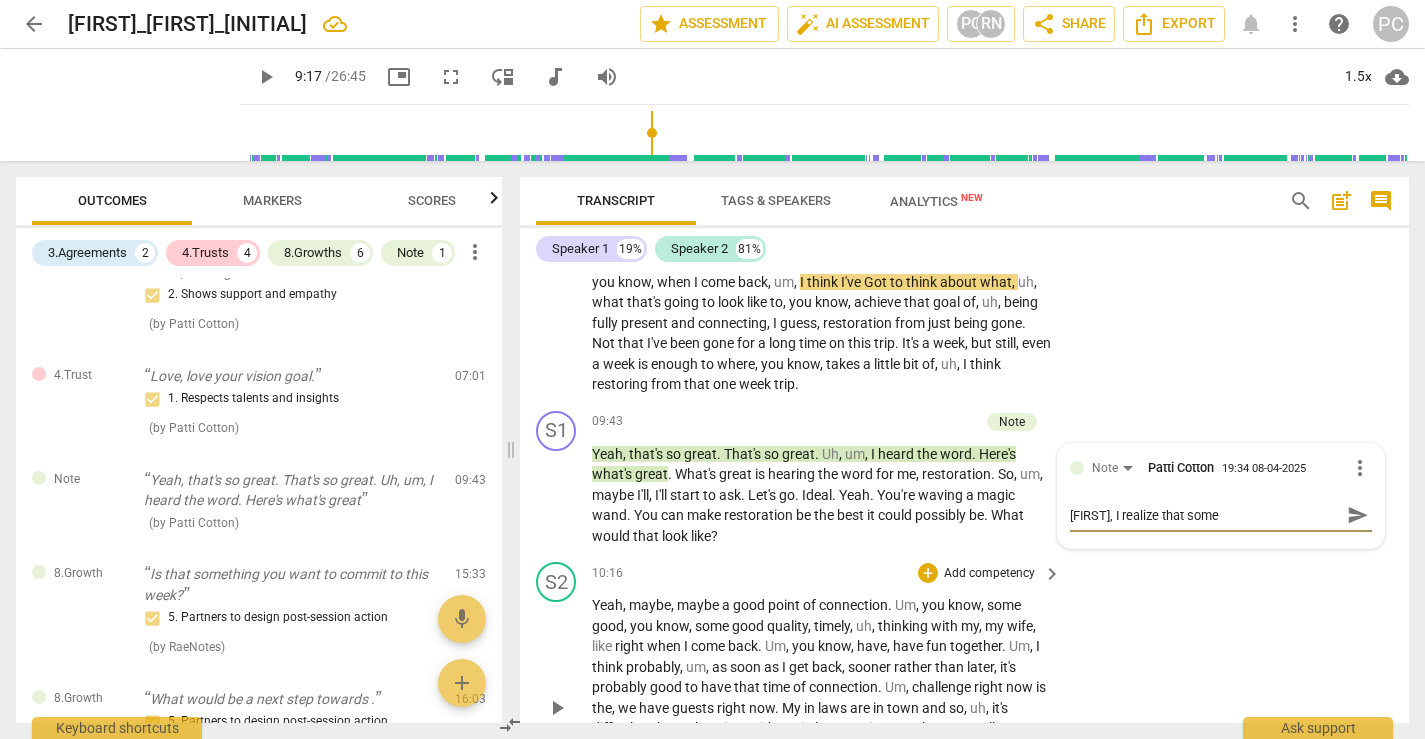 type on "[FIRST], I realize that somet" 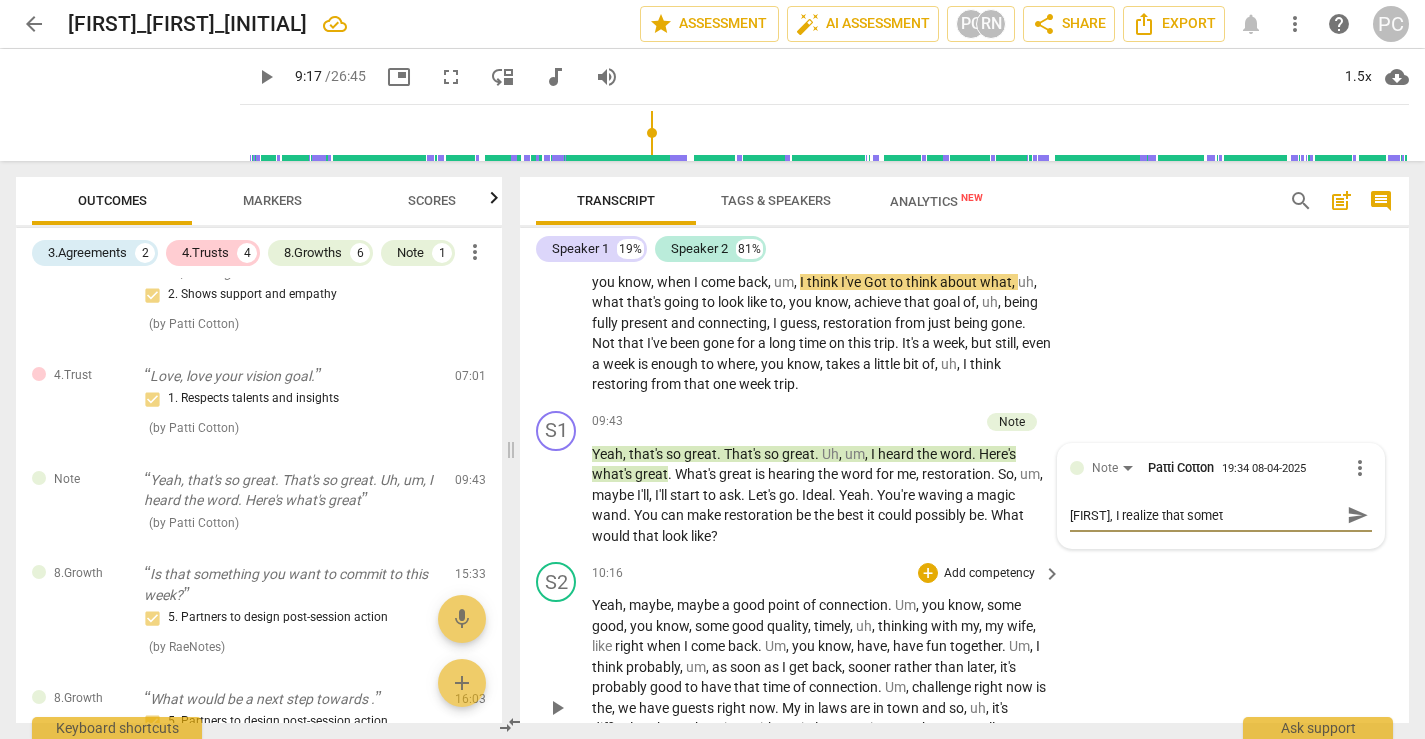 type on "[FIRST], I realize that someti" 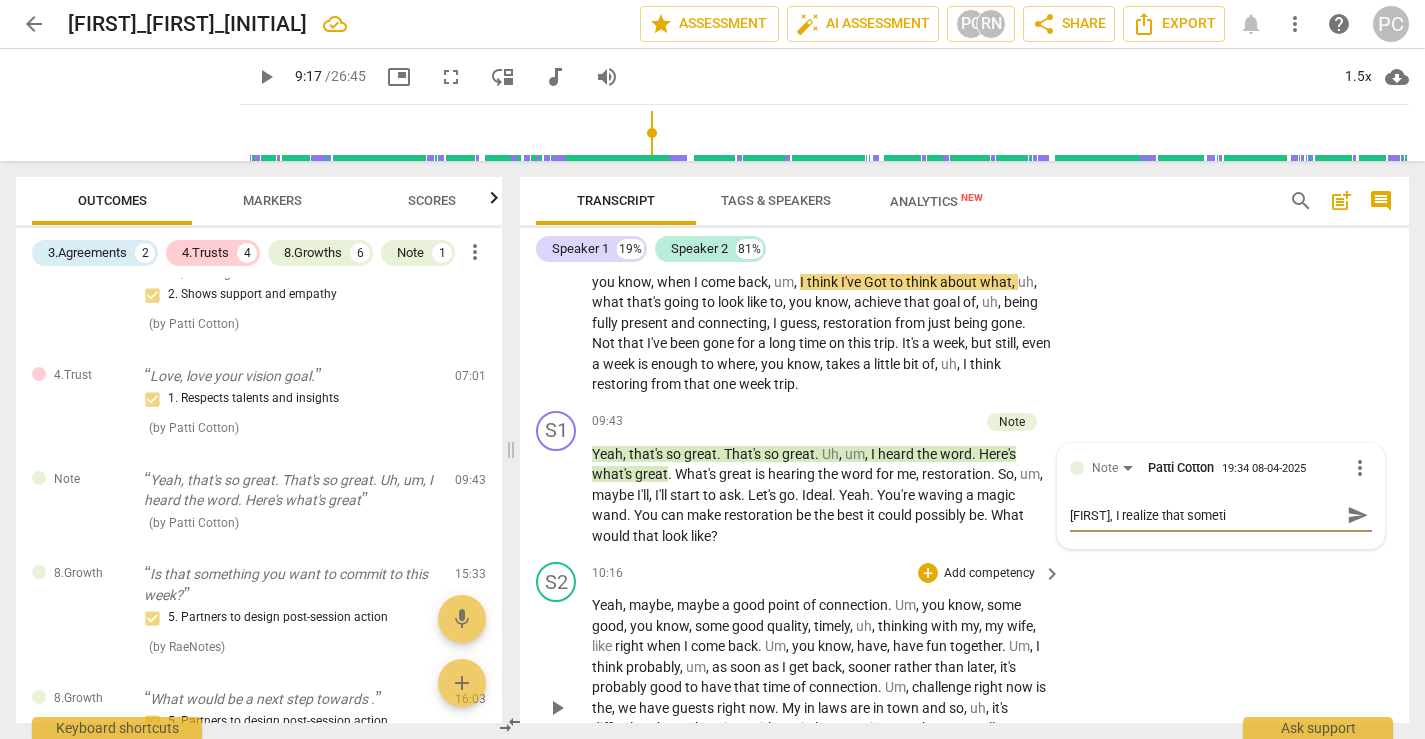 type on "[FIRST], I realize that sometim" 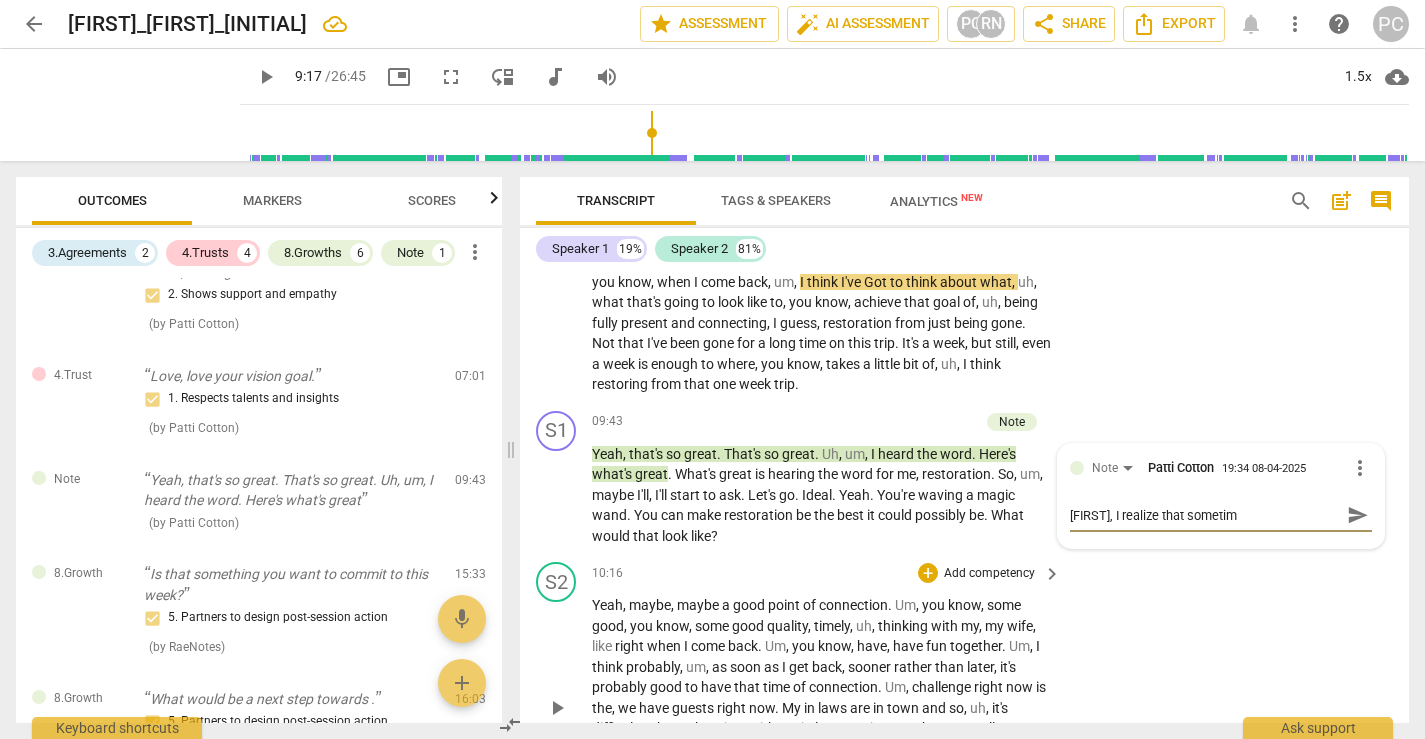 type on "Dan, I realize that sometime" 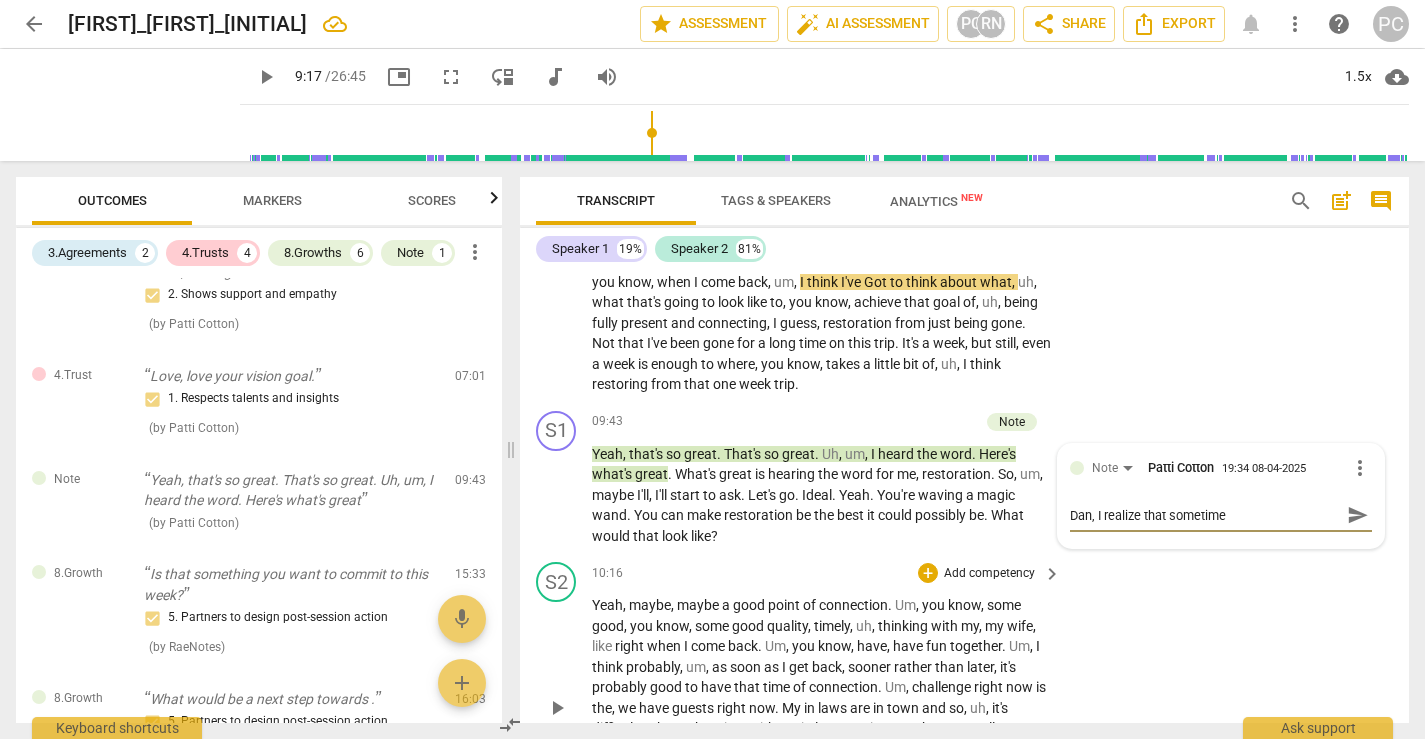 type on "[FIRST], I realize that sometimes" 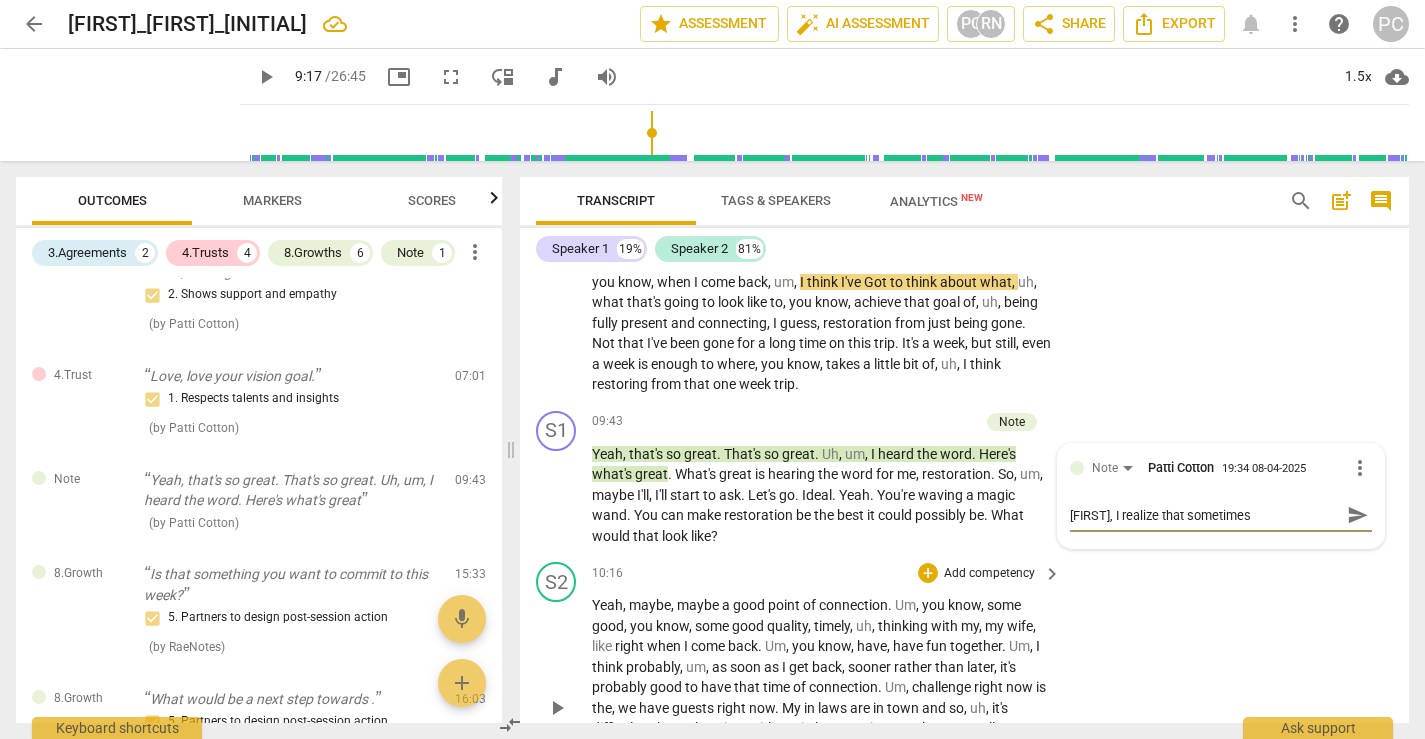 type on "[FIRST], I realize that sometimes" 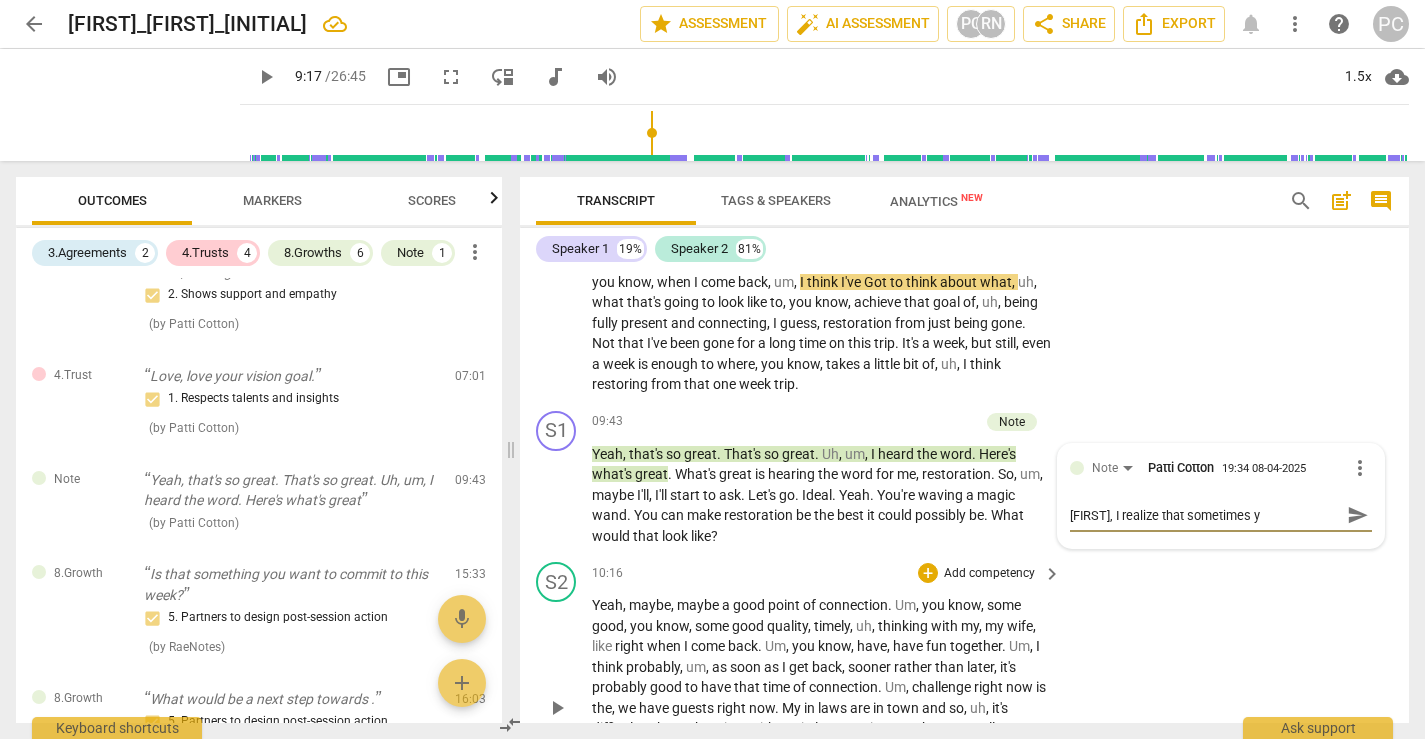 type on "[FIRST], I realize that sometimes yo" 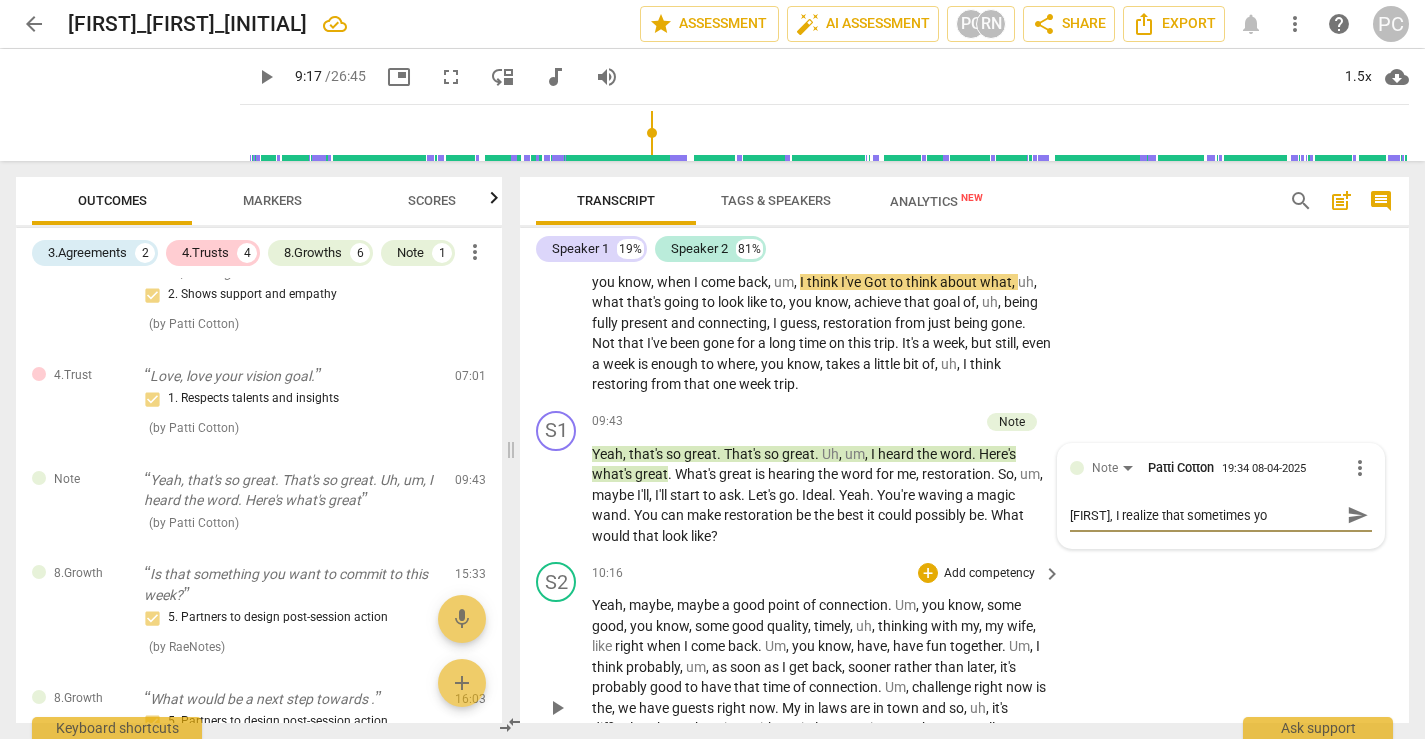 type on "[NAME], I realize that sometimes you" 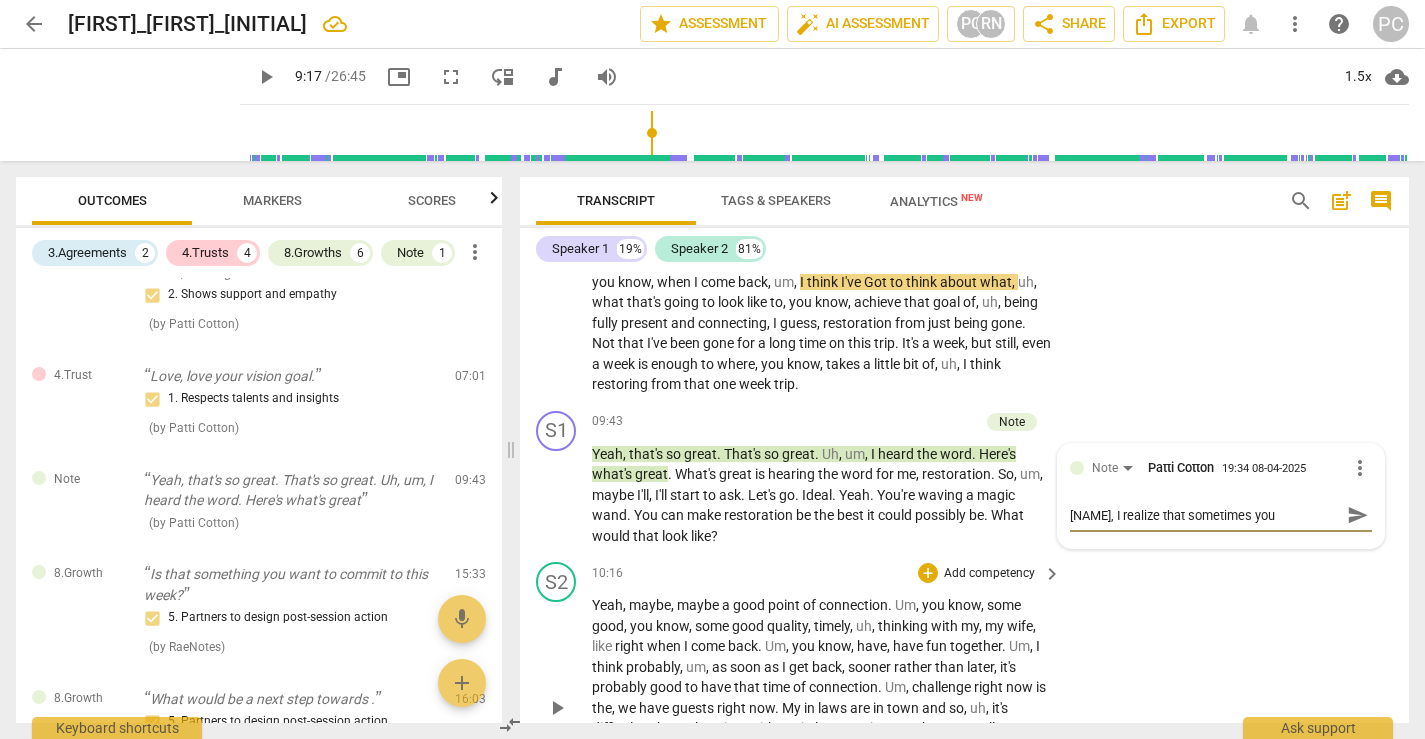 type on "[NAME], I realize that sometimes you" 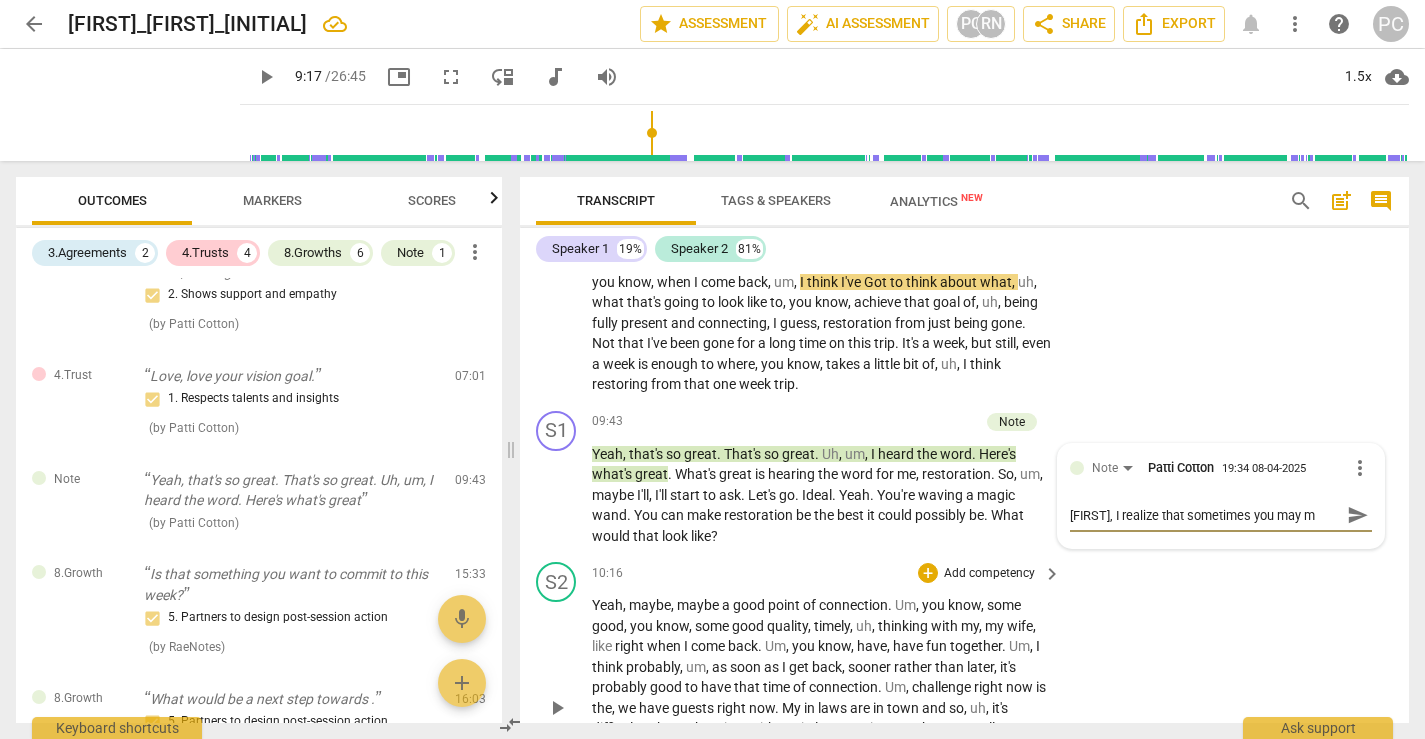 type on "[FIRST], I realize that sometimes you ma" 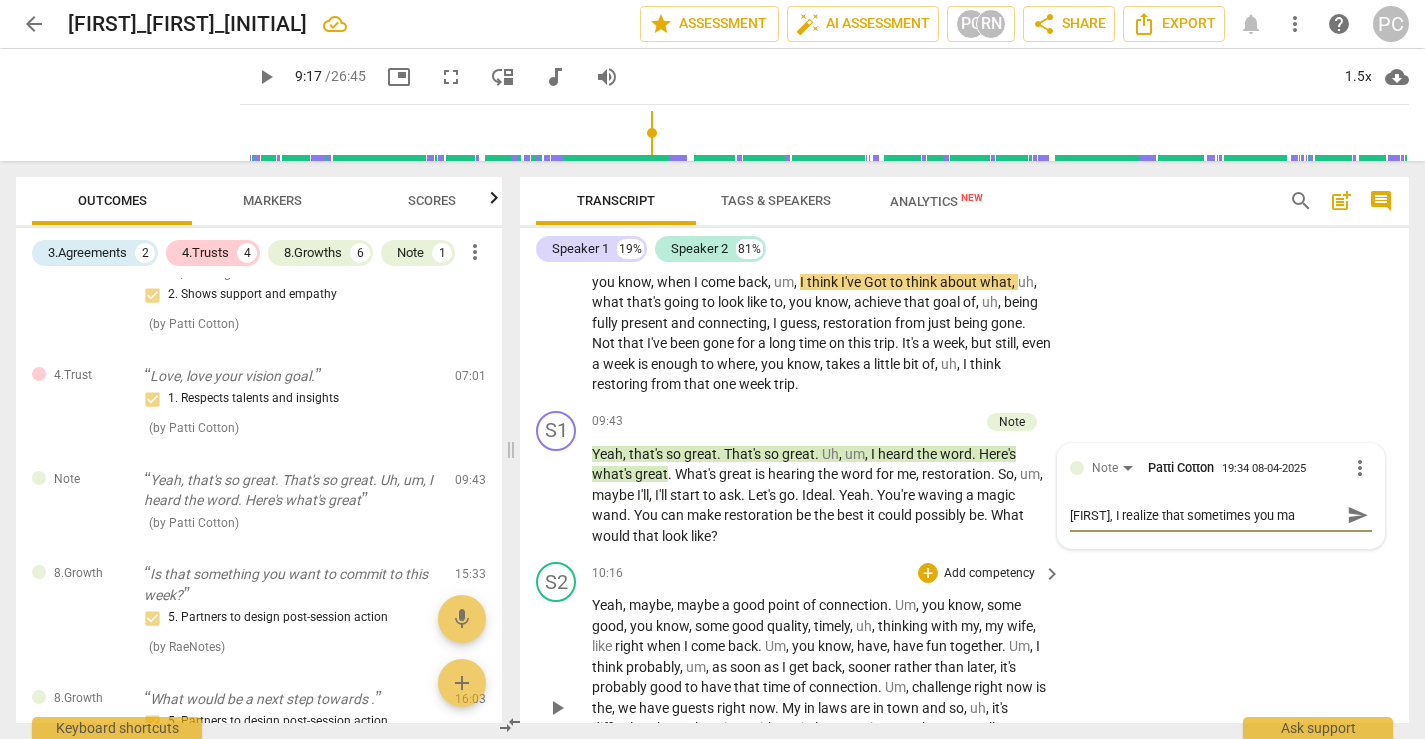 type on "[FIRST], I realize that sometimes you may" 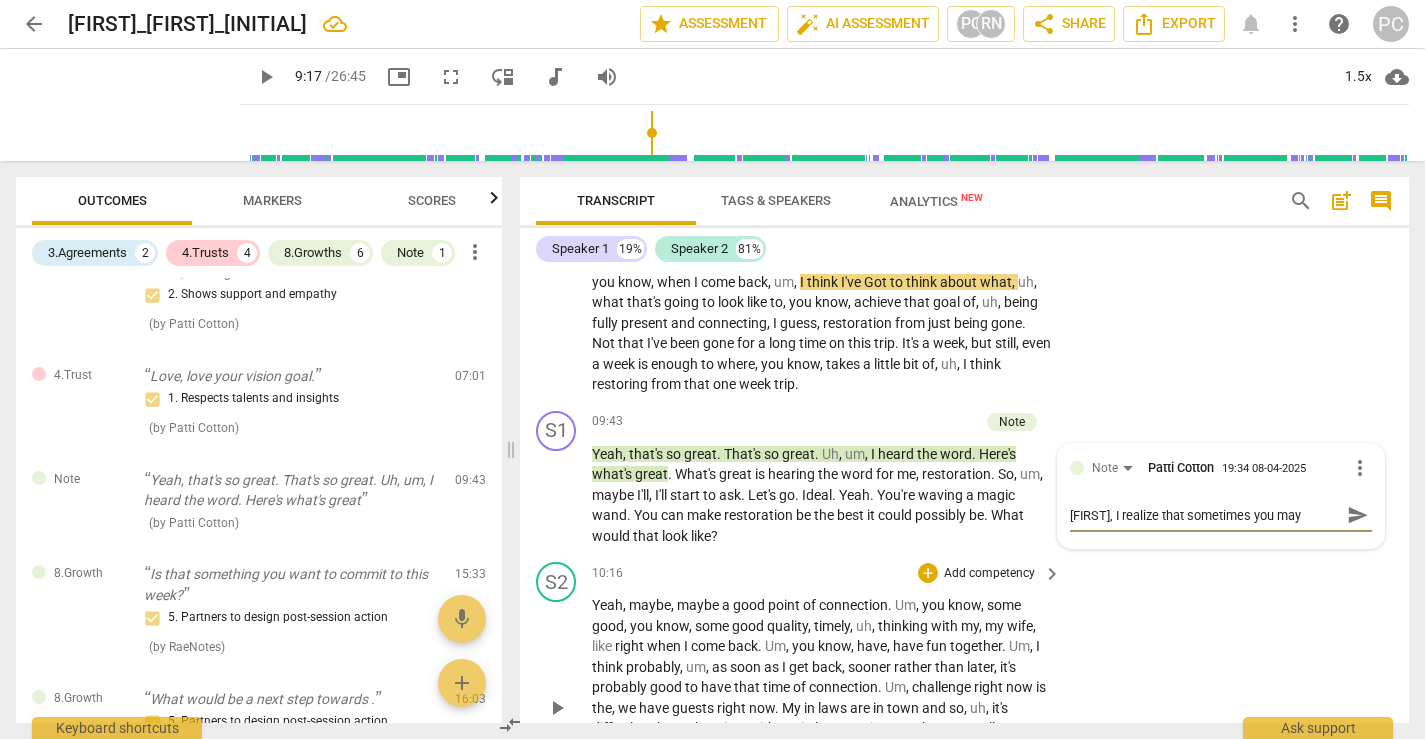 type on "[FIRST], I realize that sometimes you may" 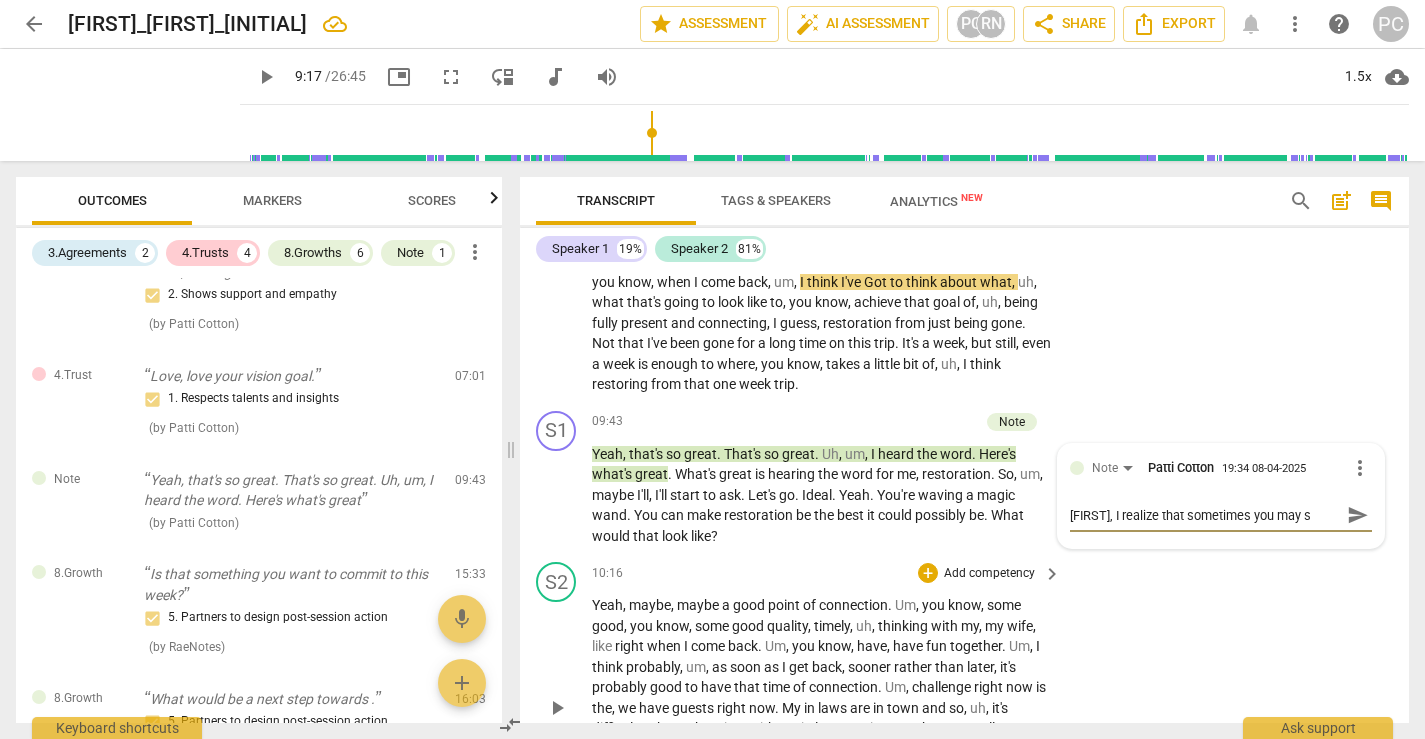 type on "[FIRST], I realize that sometimes you may sa" 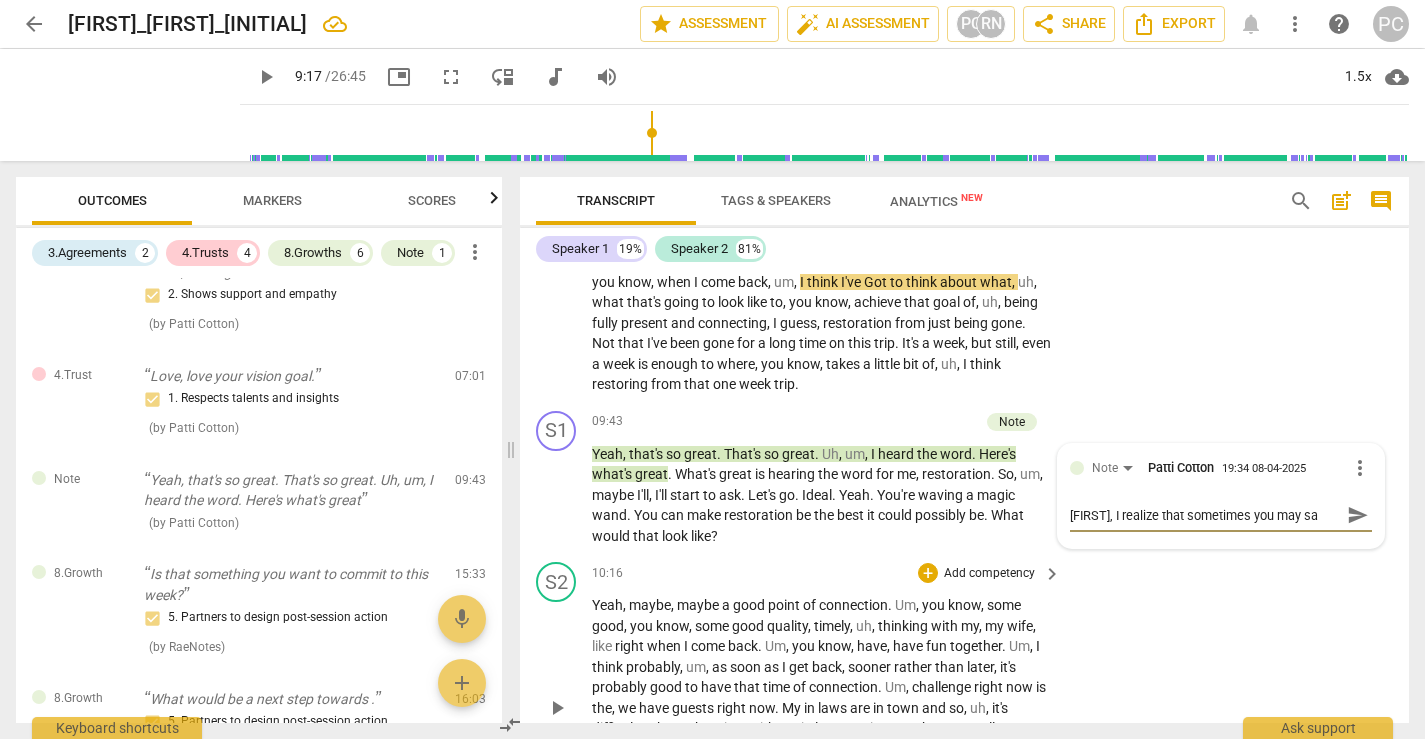 type on "[FIRST], I realize that sometimes you may say" 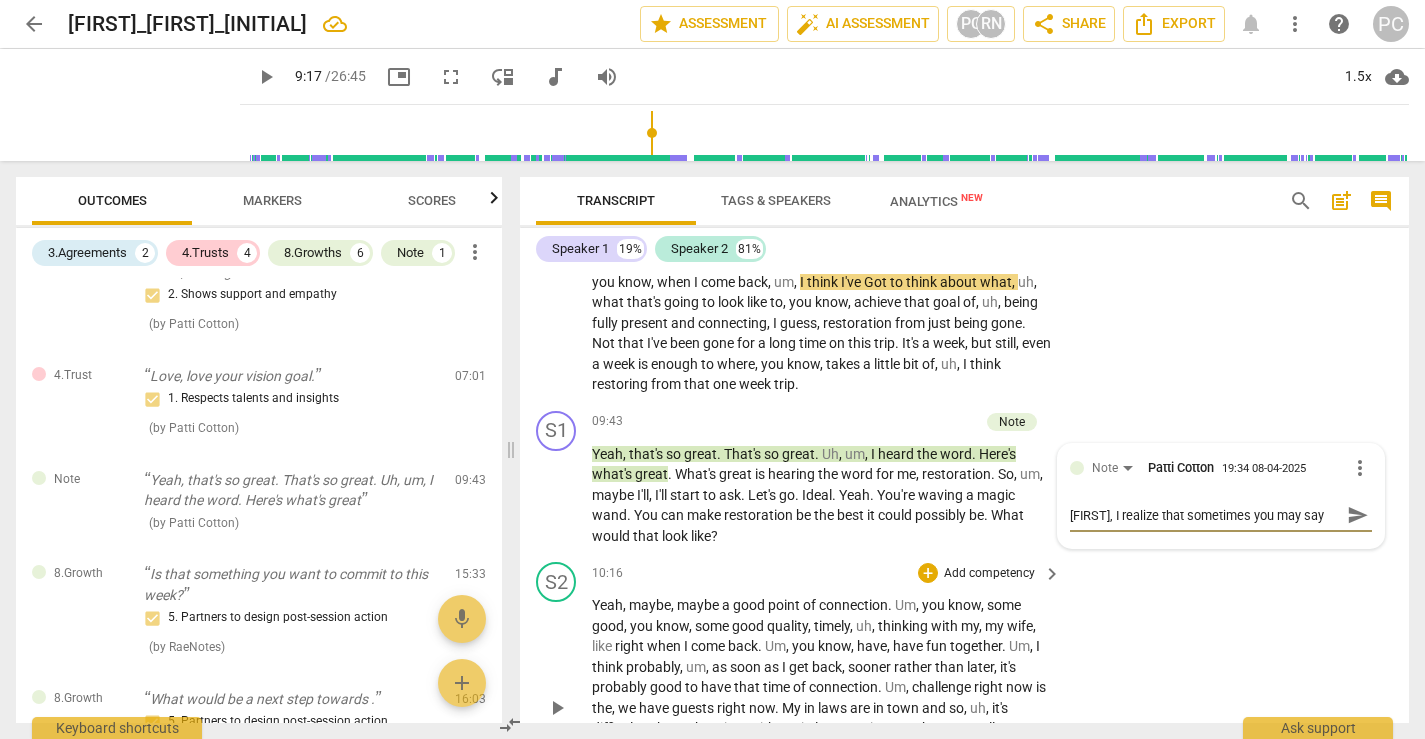 type on "[FIRST], I realize that sometimes you may say," 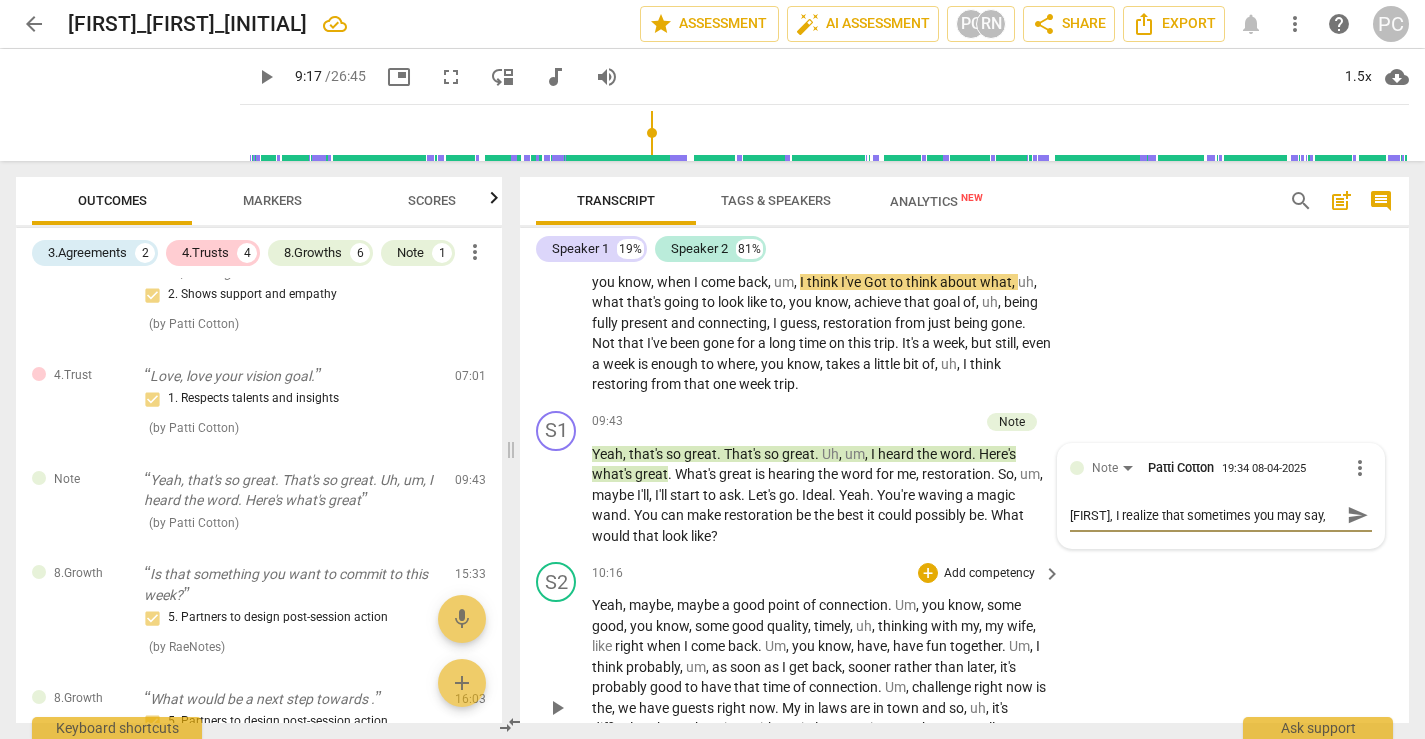 type on "[FIRST], I realize that sometimes you may say," 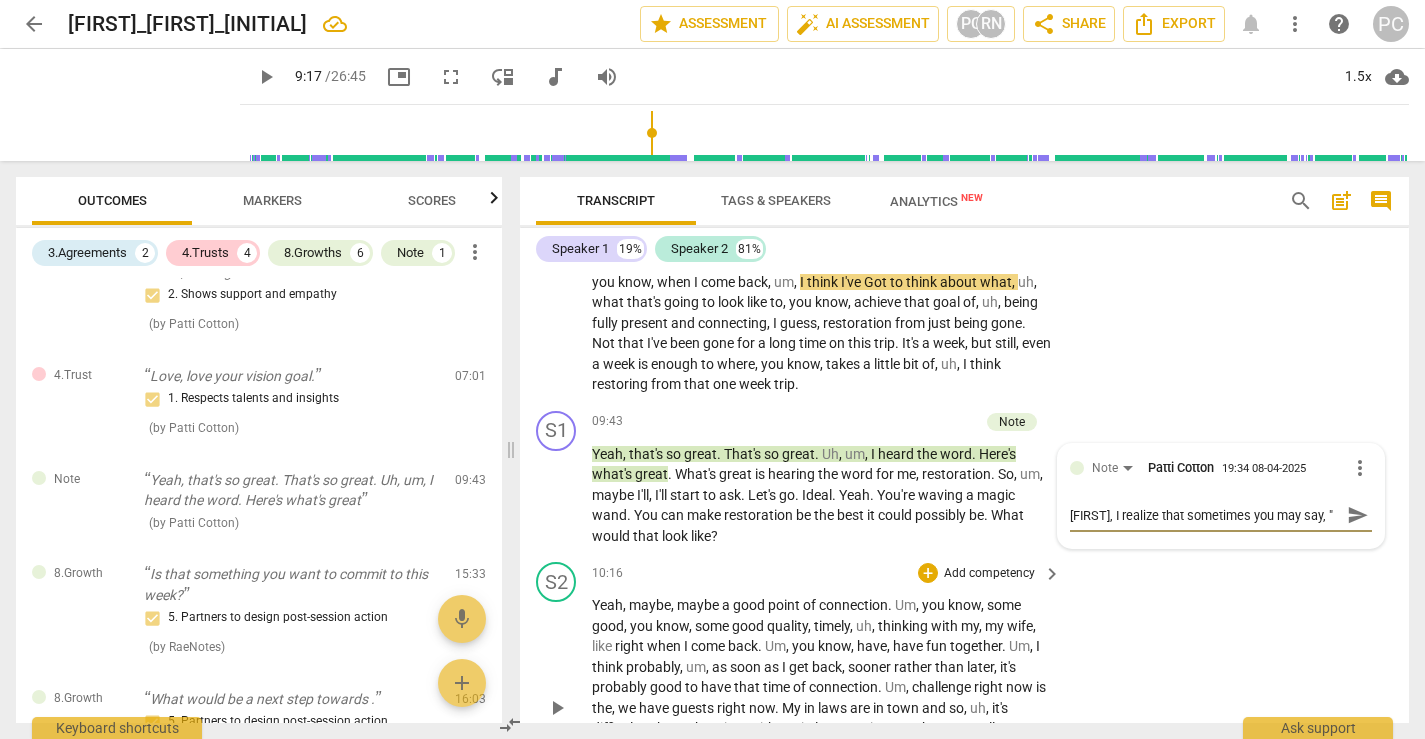 type on "[NAME], I realize that sometimes you may say, "T" 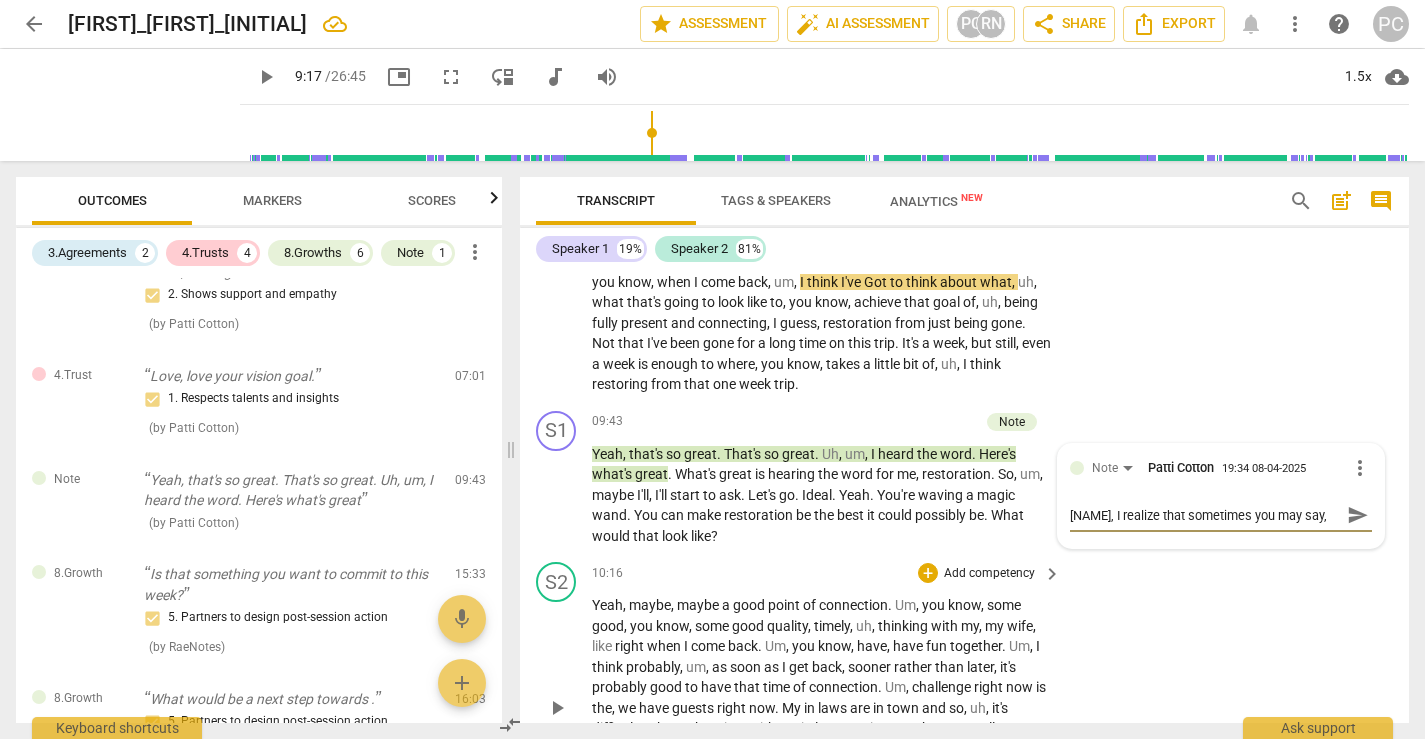 type on "Dan, I realize that sometimes you may say, "Th" 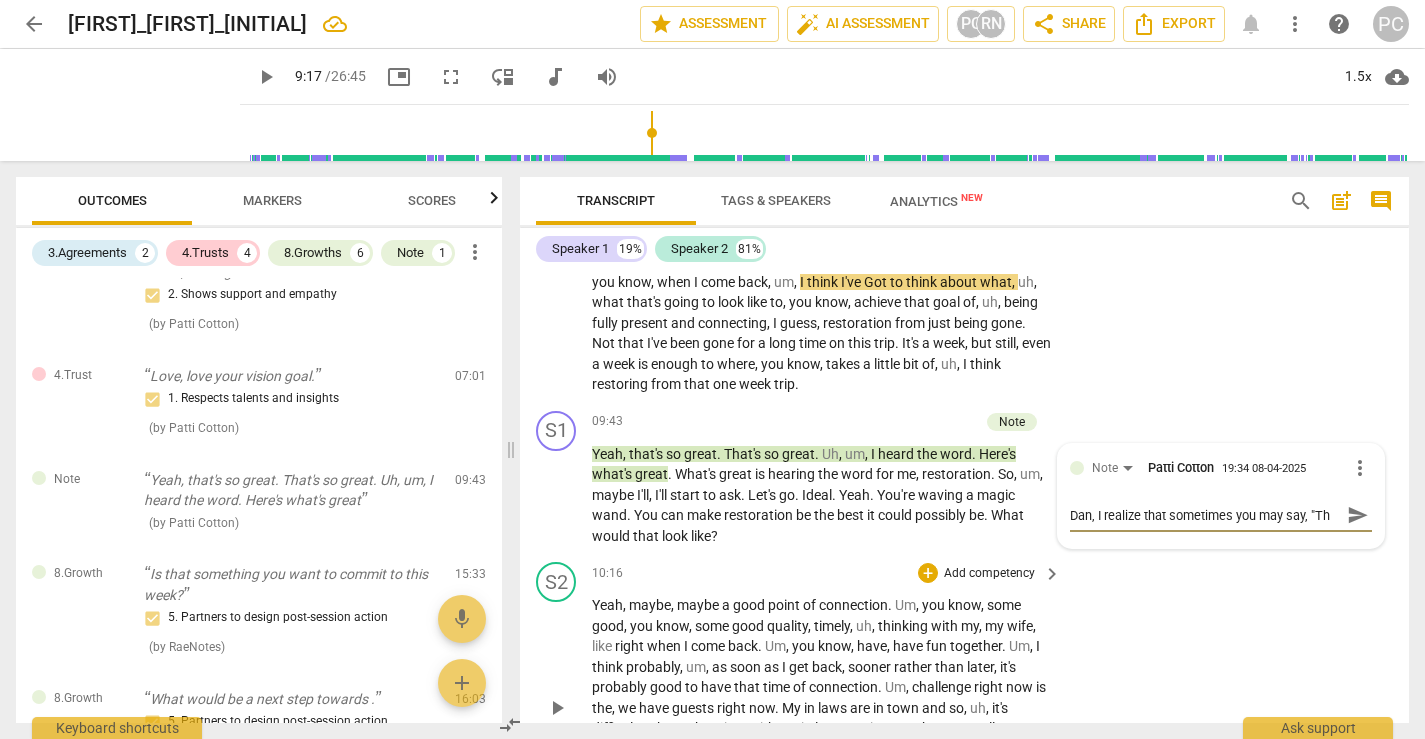 type on "[FIRST], I realize that sometimes you may say, "Tha" 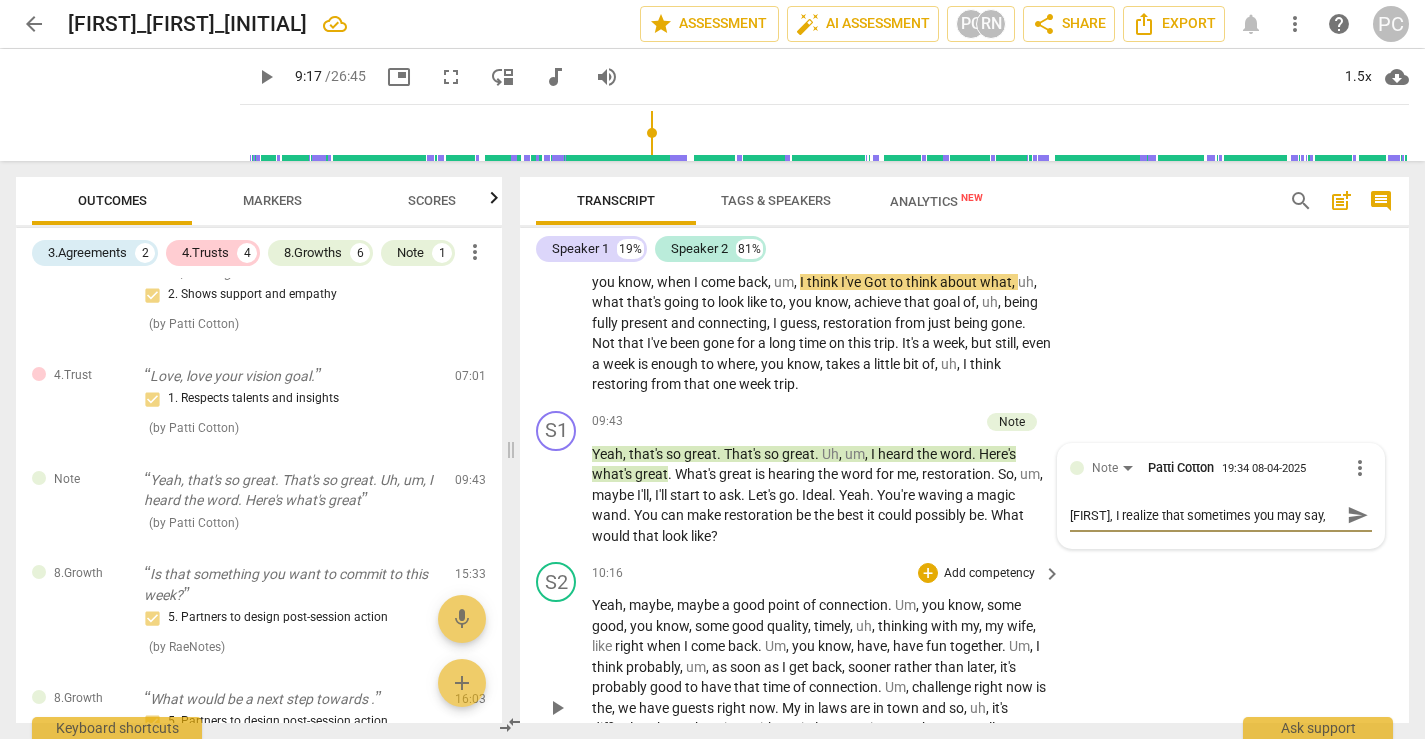 type on "[NAME] ,   I   realize   that   sometimes   you   may   say   ,   "   That" 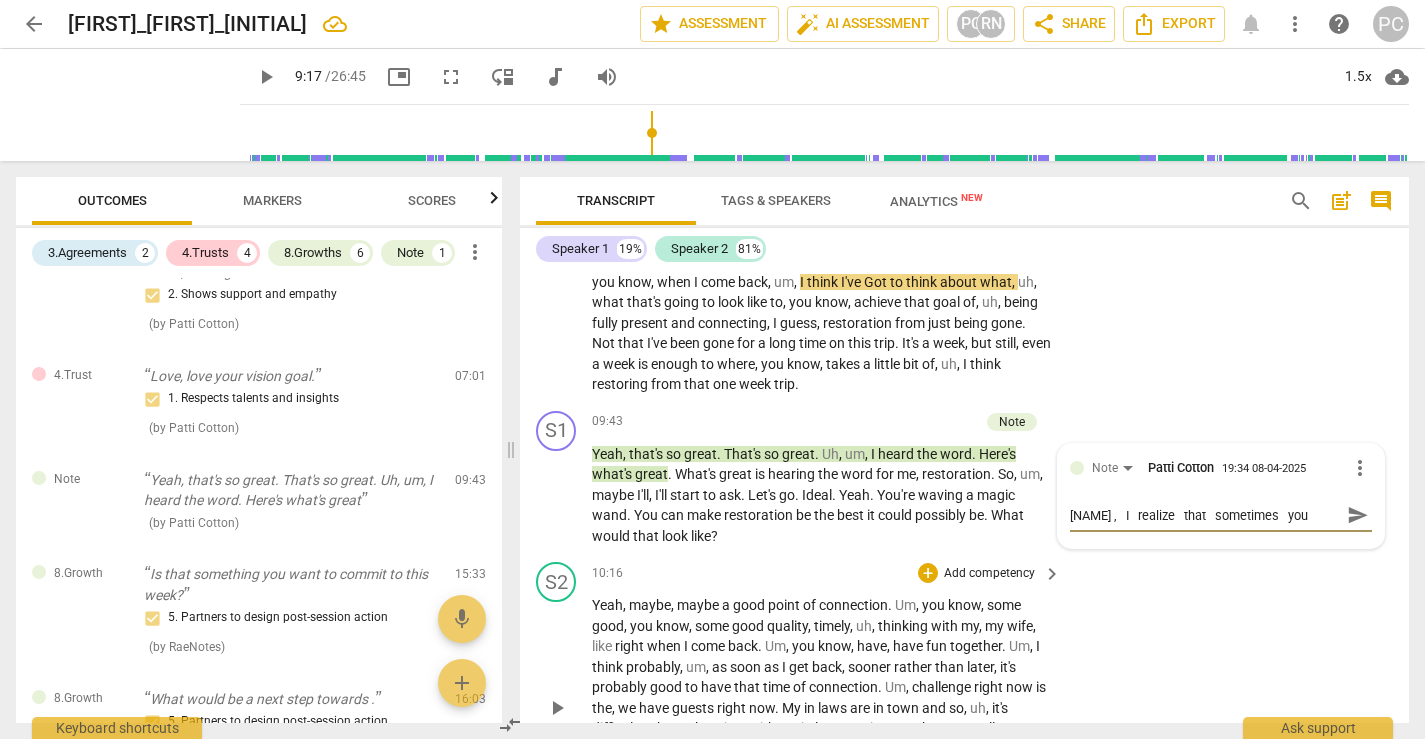 scroll, scrollTop: 17, scrollLeft: 0, axis: vertical 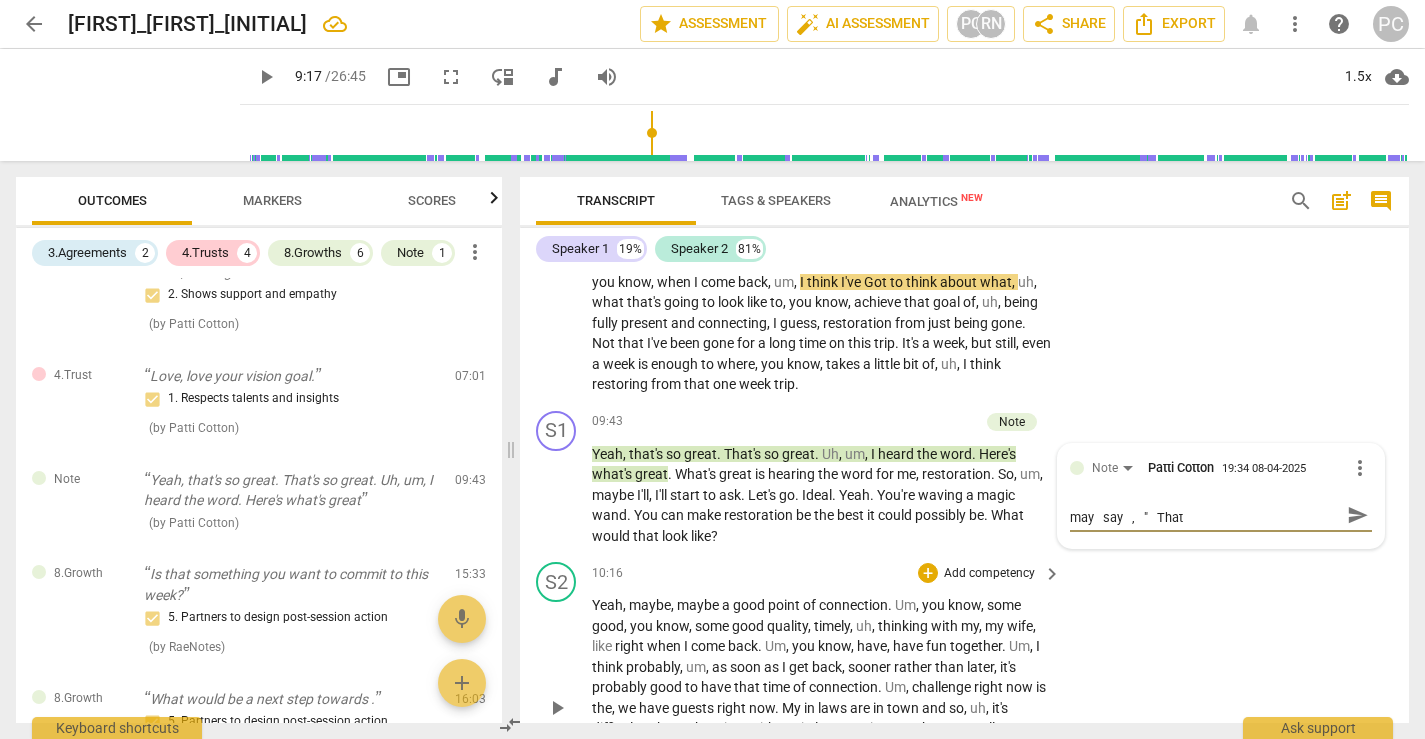 type on "[NAME] ,   I   realize   that   sometimes   you   may   say   ,   "   That   '" 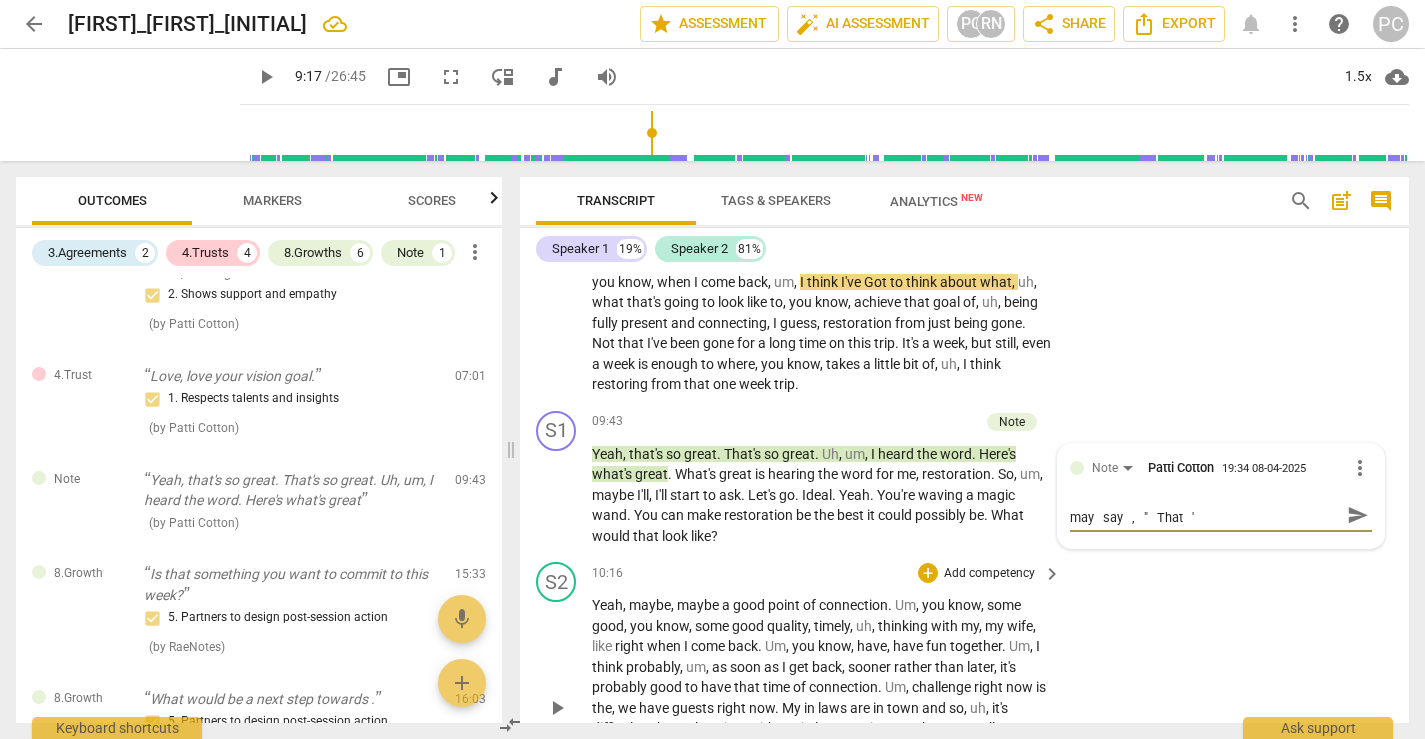 type on "[NAME], I realize that sometimes you may say, "That's" 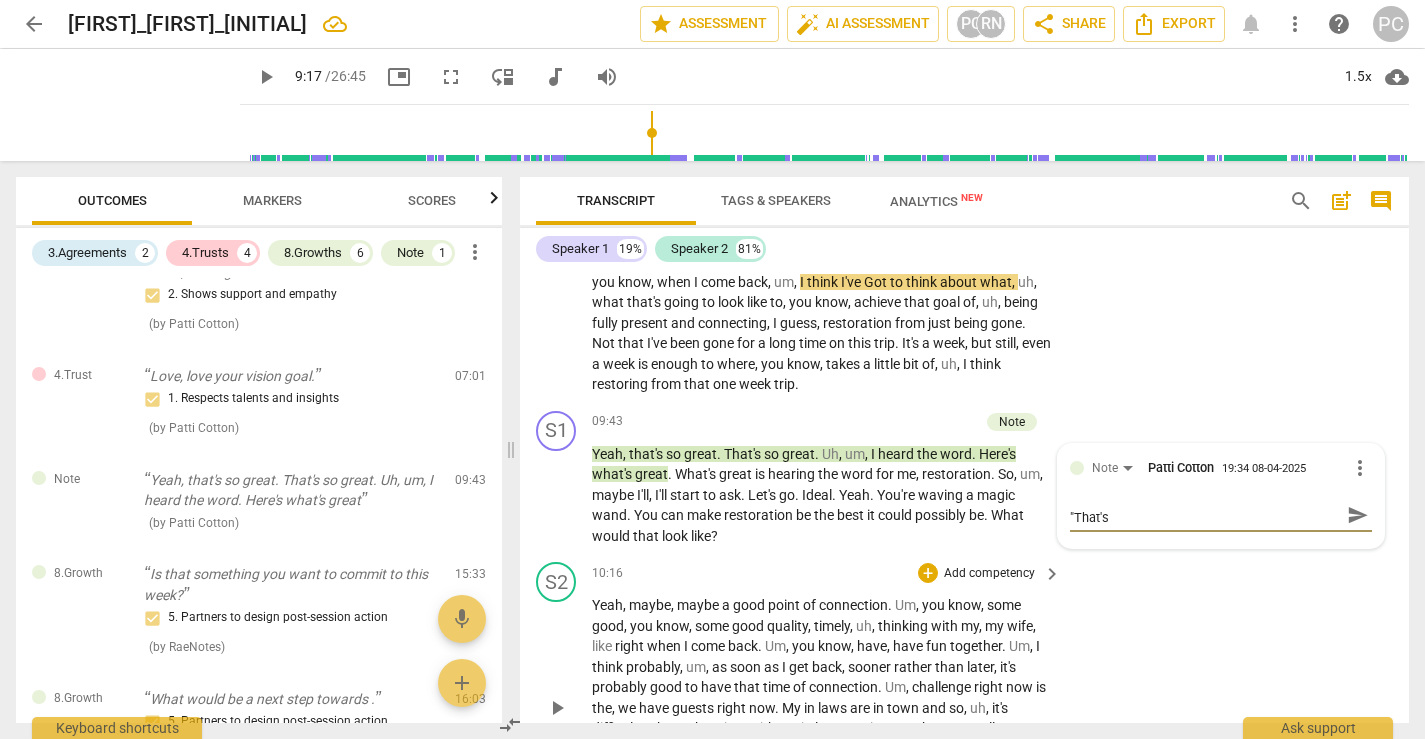 type on "[NAME], I realize that sometimes you may say, "That's" 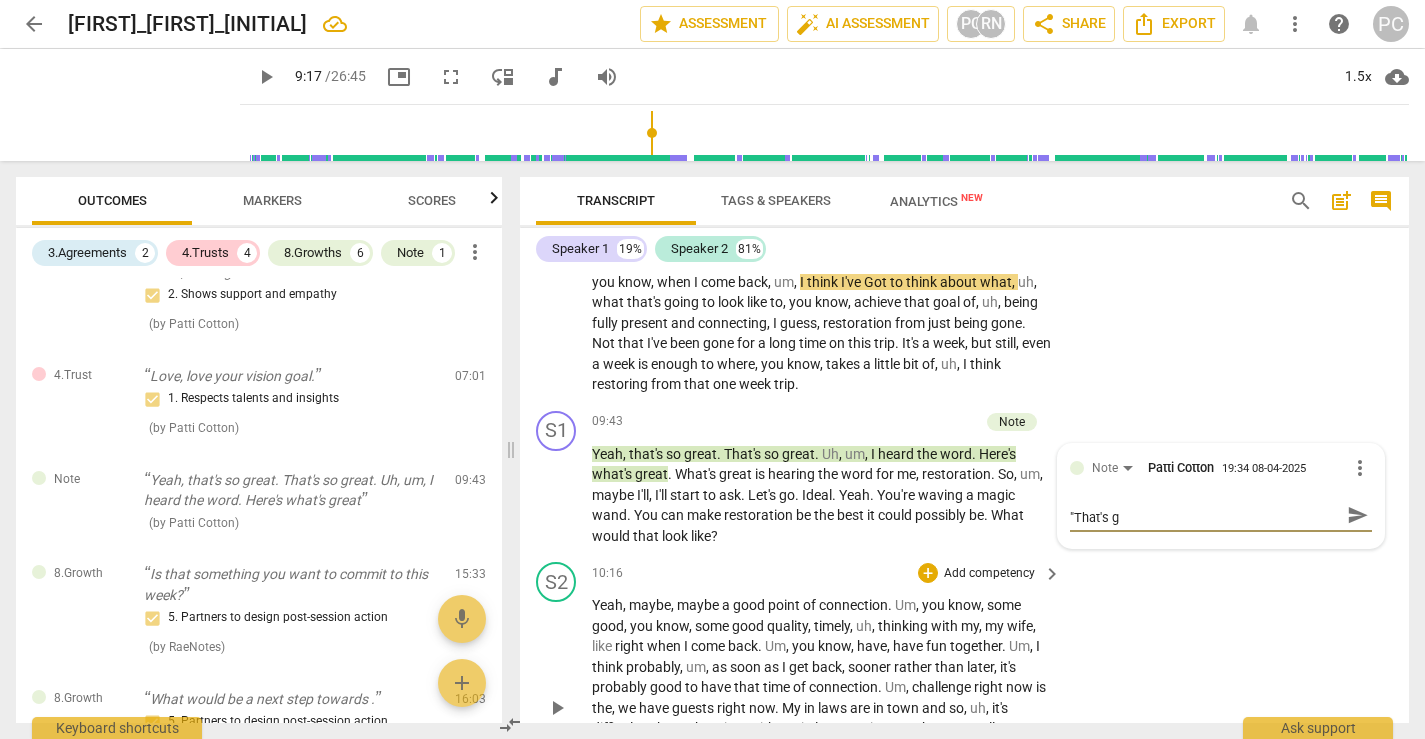 type on "[NAME], I realize that sometimes you may say, "That's gr" 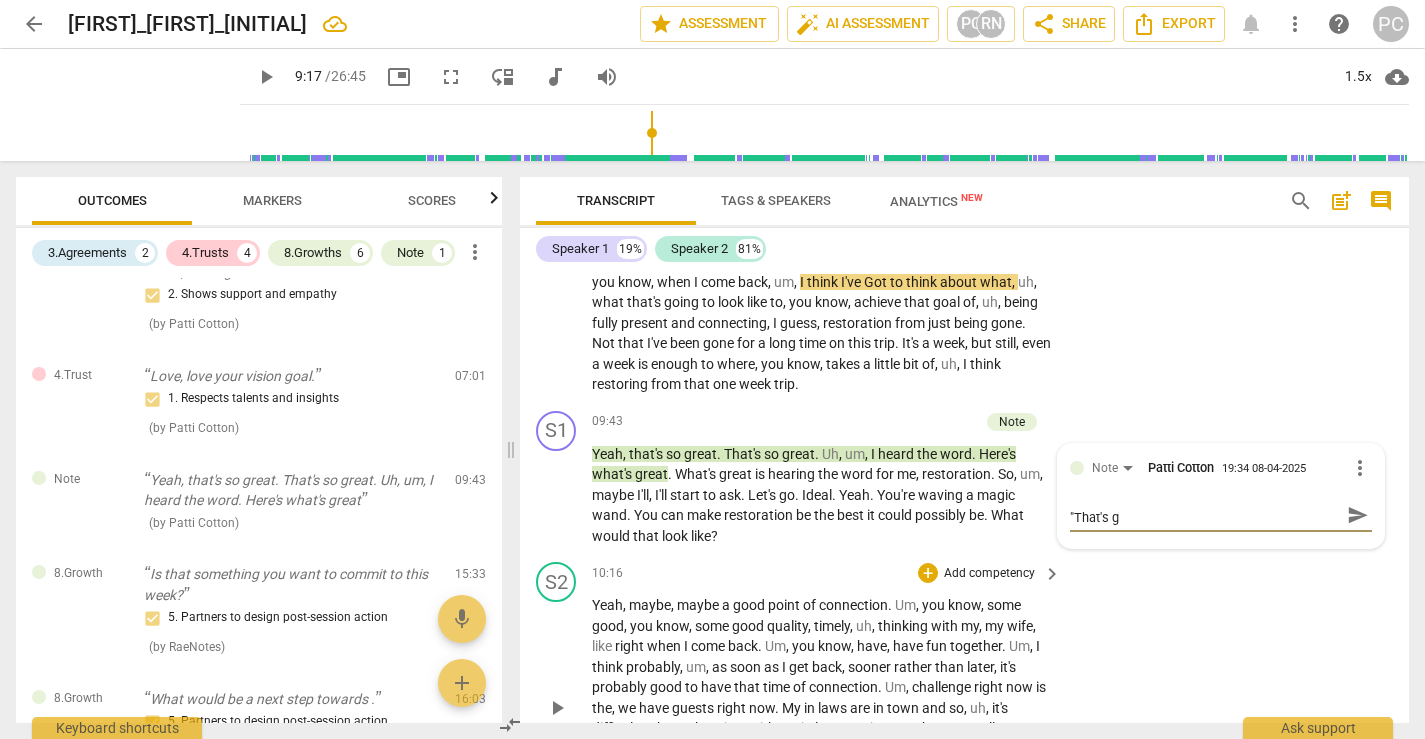 type on "[NAME], I realize that sometimes you may say, "That's gr" 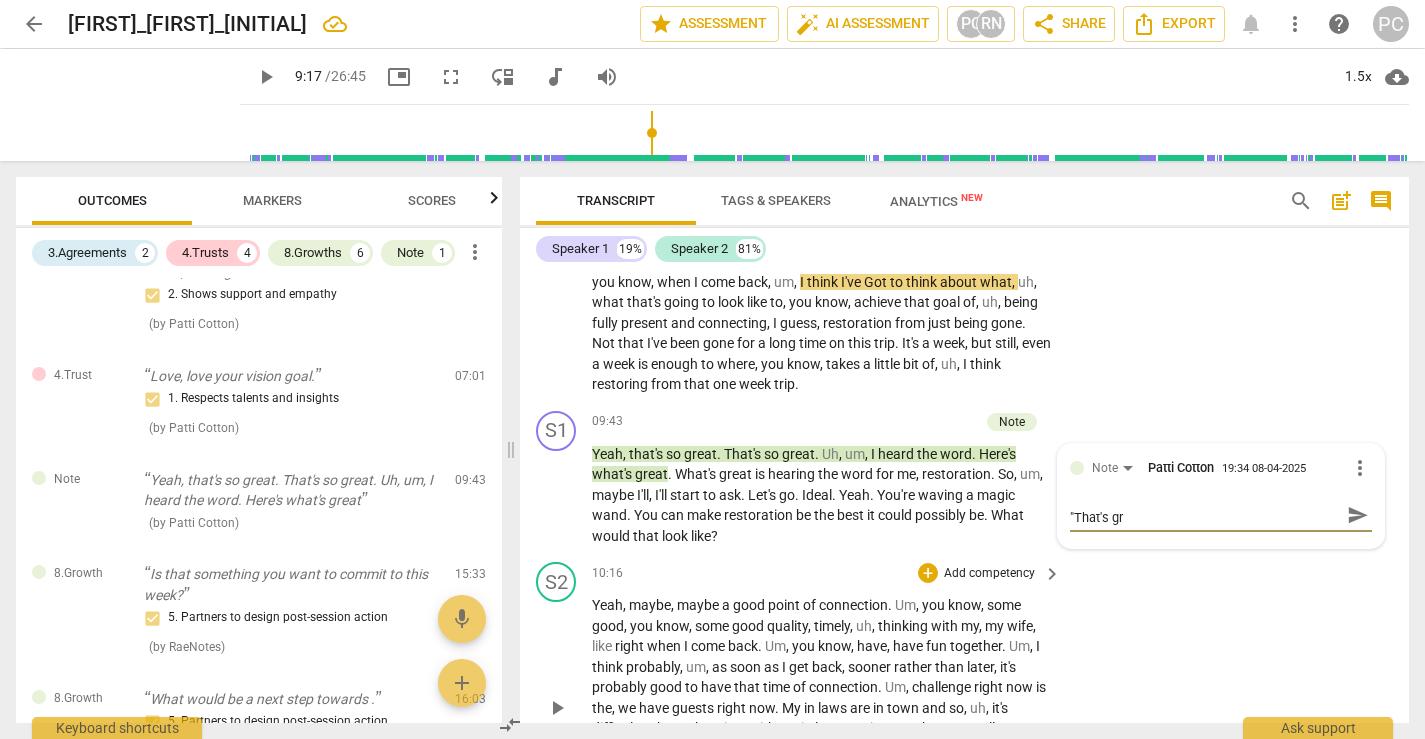 type on "[NAME], I realize that sometimes you may say, "That's gre" 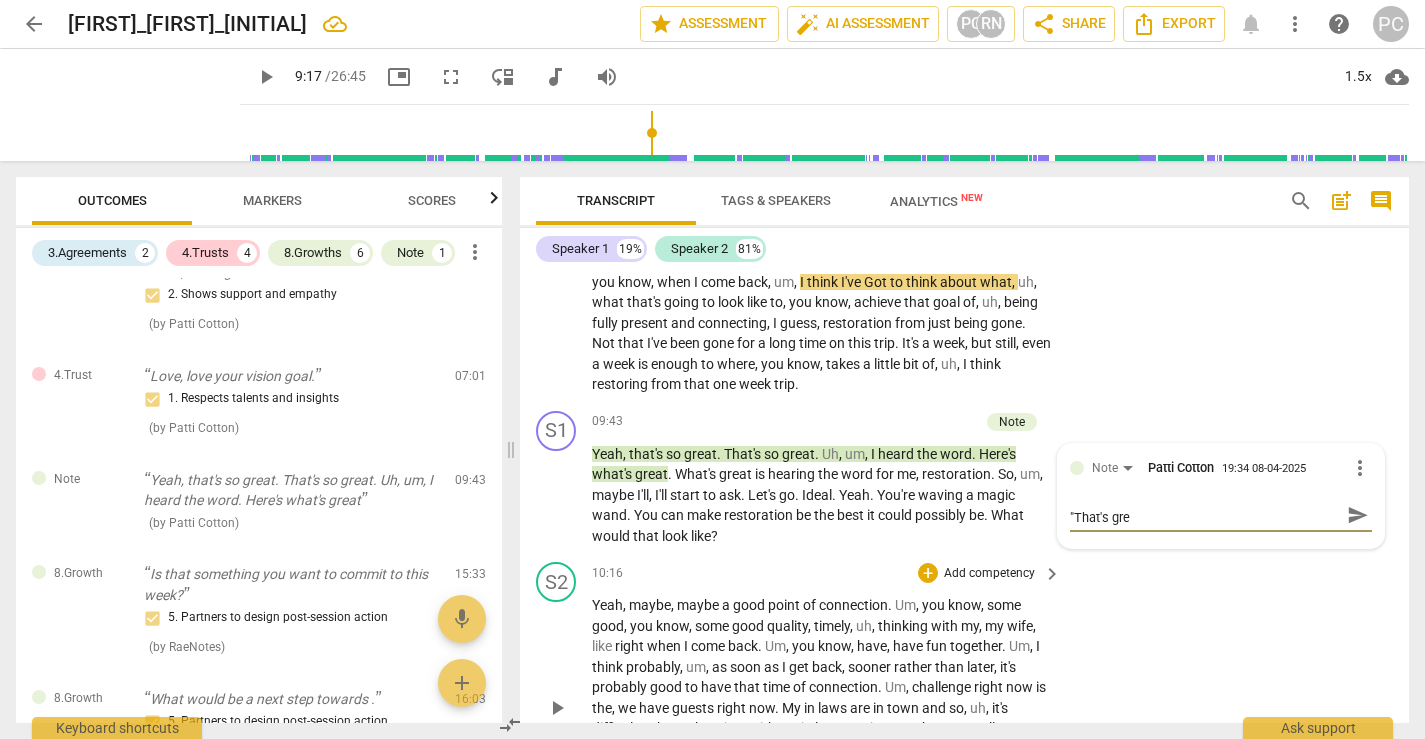 type 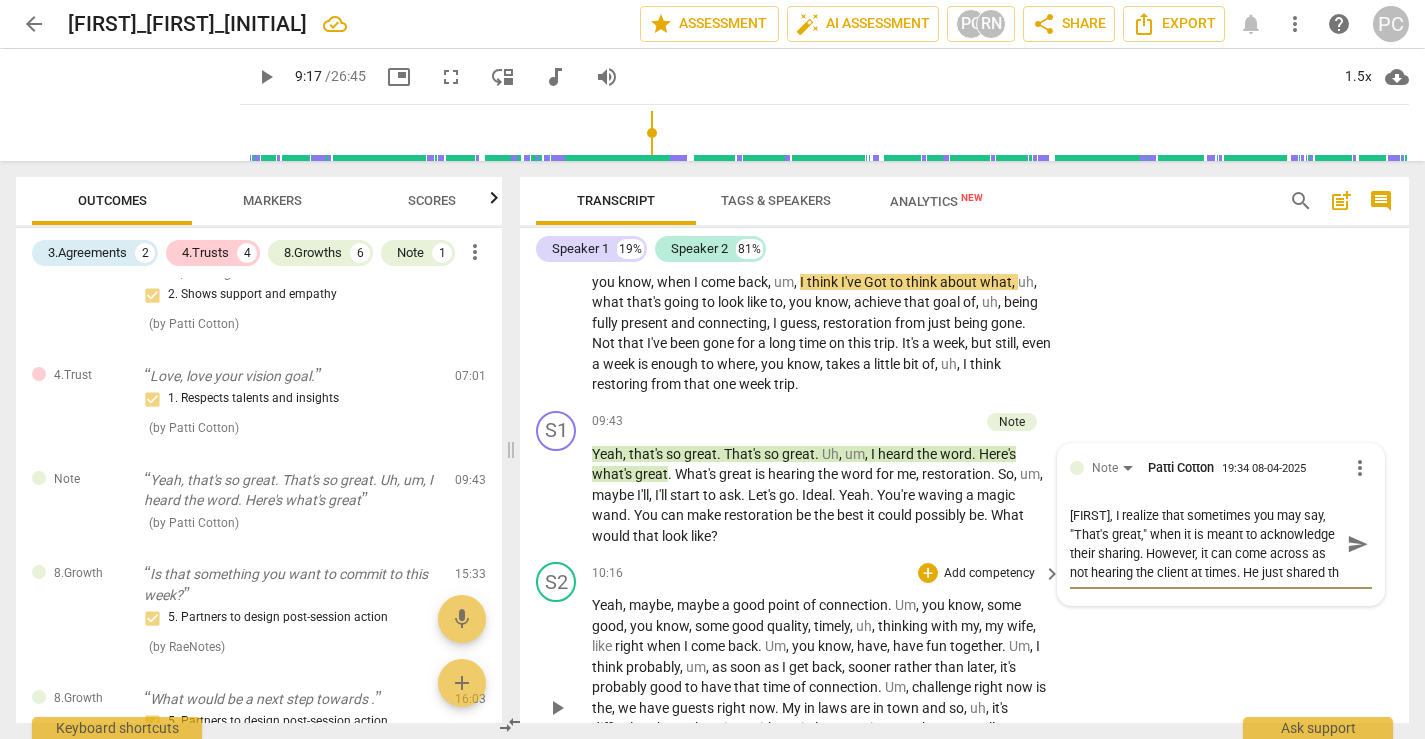 scroll, scrollTop: 17, scrollLeft: 0, axis: vertical 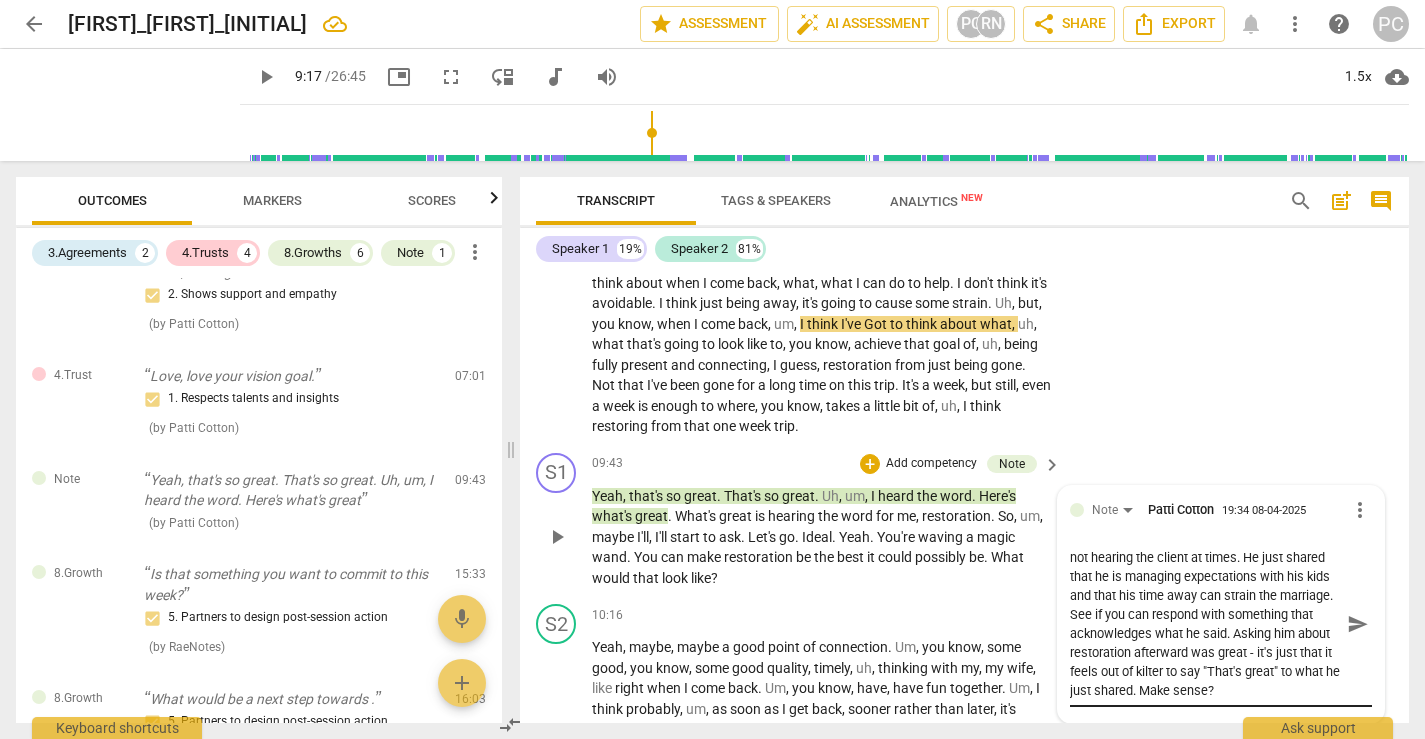 click on "send" at bounding box center (1358, 624) 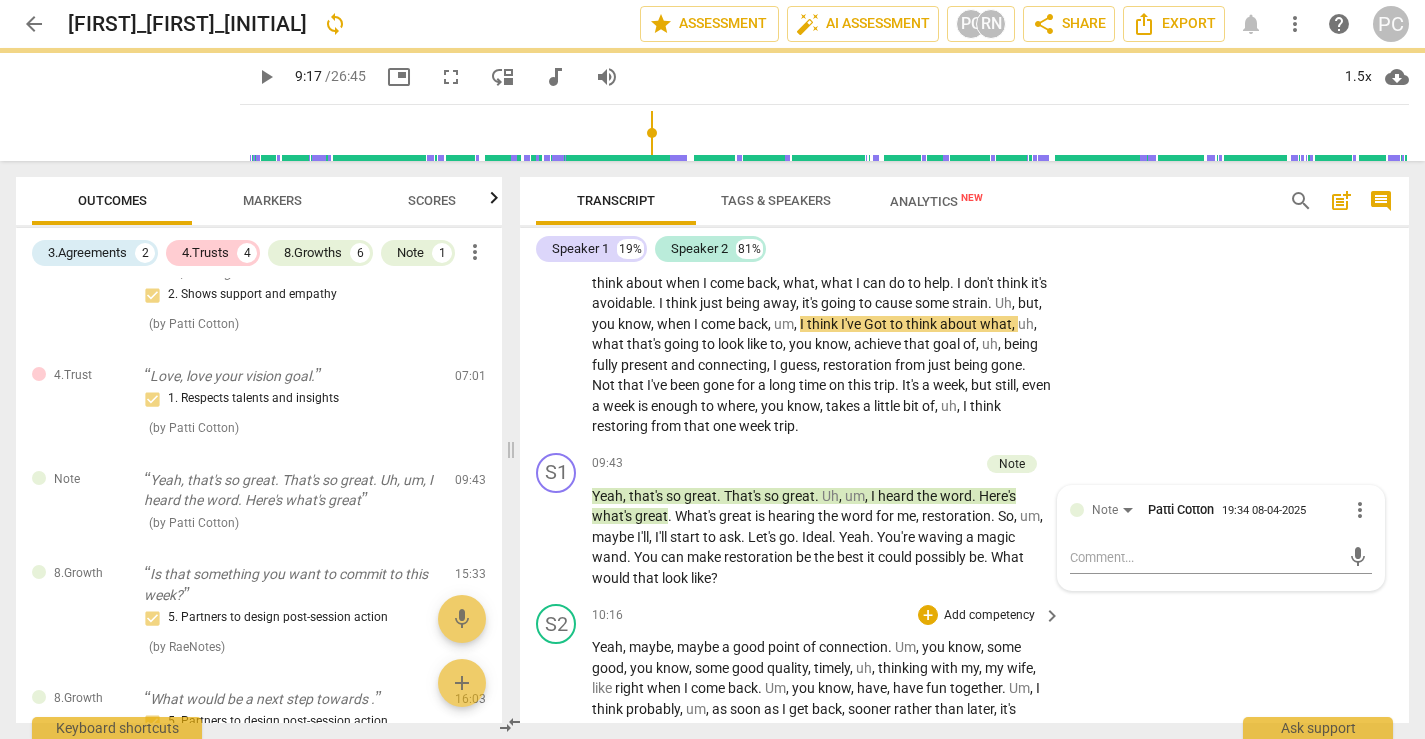 scroll, scrollTop: 0, scrollLeft: 0, axis: both 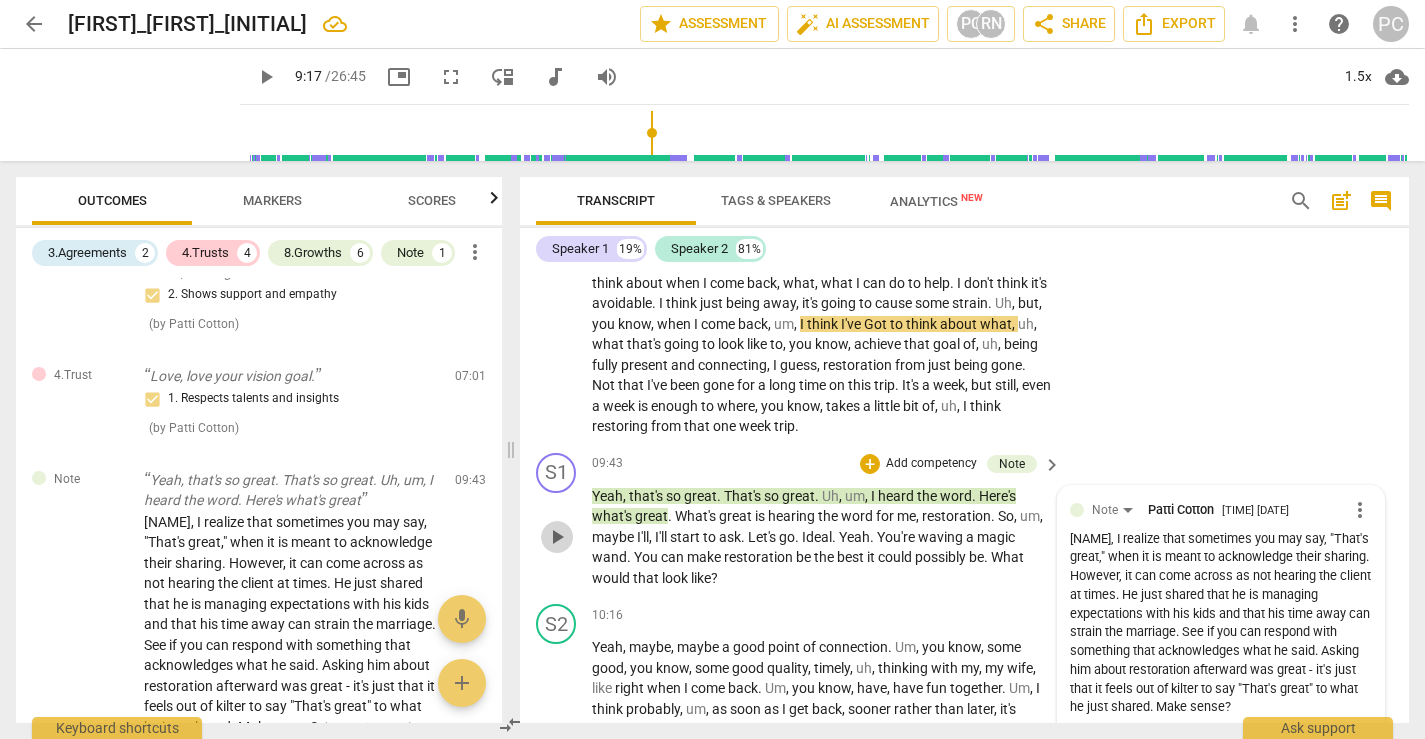 click on "play_arrow" at bounding box center (557, 537) 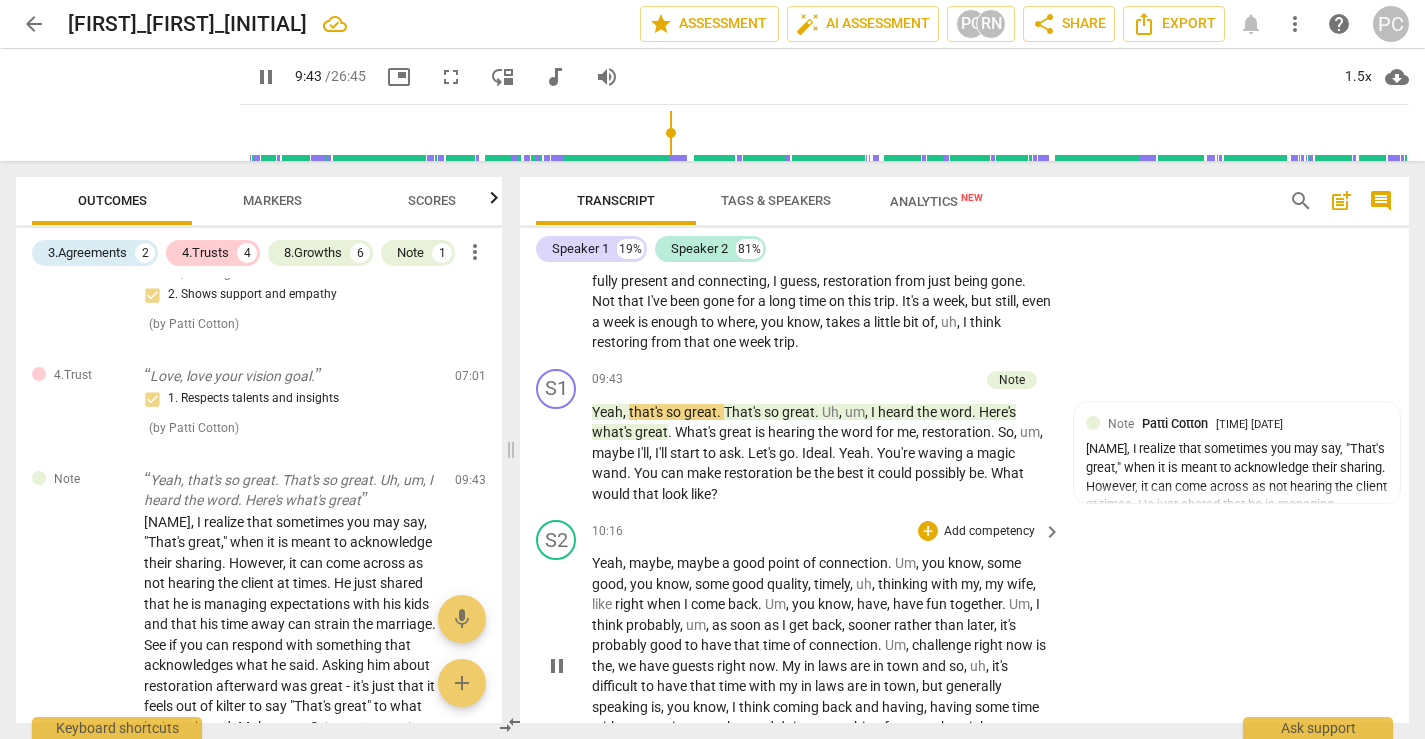 scroll, scrollTop: 4181, scrollLeft: 0, axis: vertical 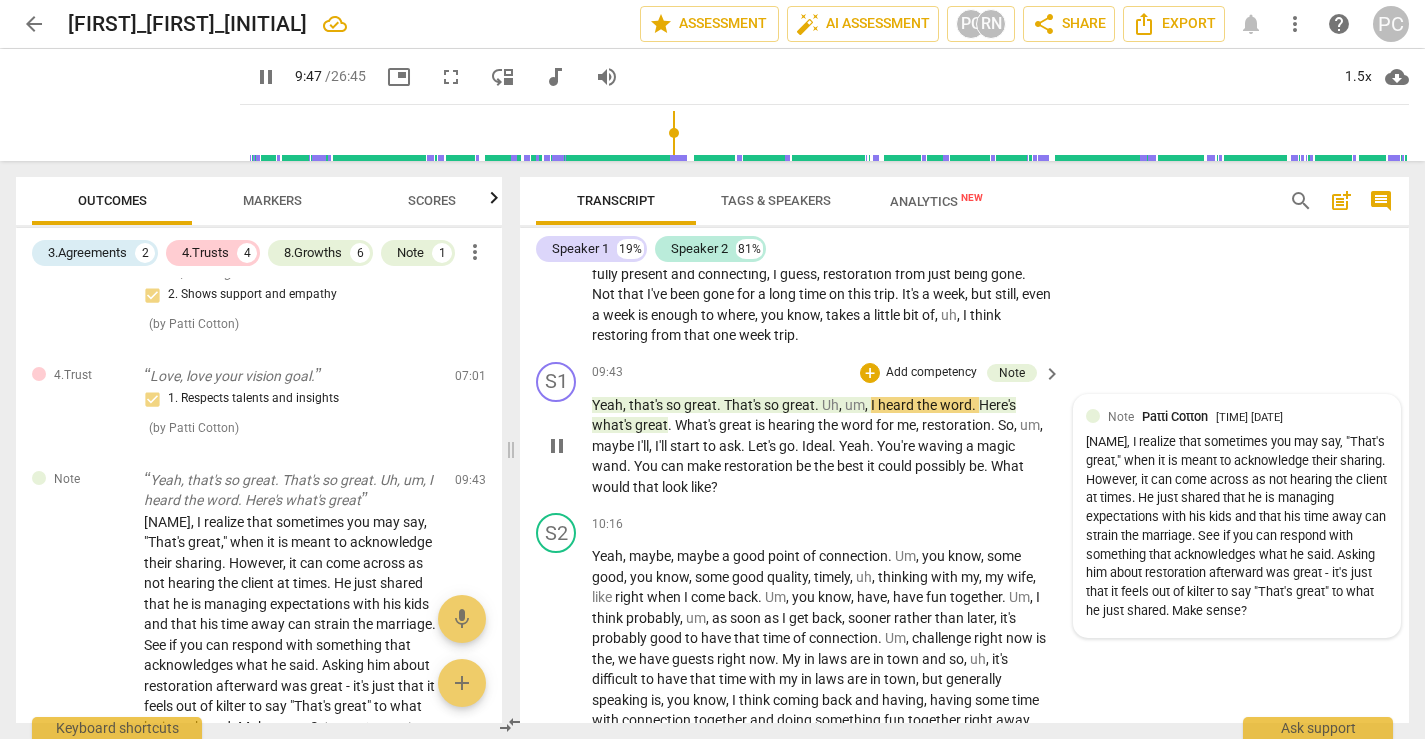 click on "[NAME], I realize that sometimes you may say, "That's great," when it is meant to acknowledge their sharing. However, it can come across as not hearing the client at times. He just shared that he is managing expectations with his kids and that his time away can strain the marriage. See if you can respond with something that acknowledges what he said. Asking him about restoration afterward was great - it's just that it feels out of kilter to say "That's great" to what he just shared. Make sense?" at bounding box center (1237, 527) 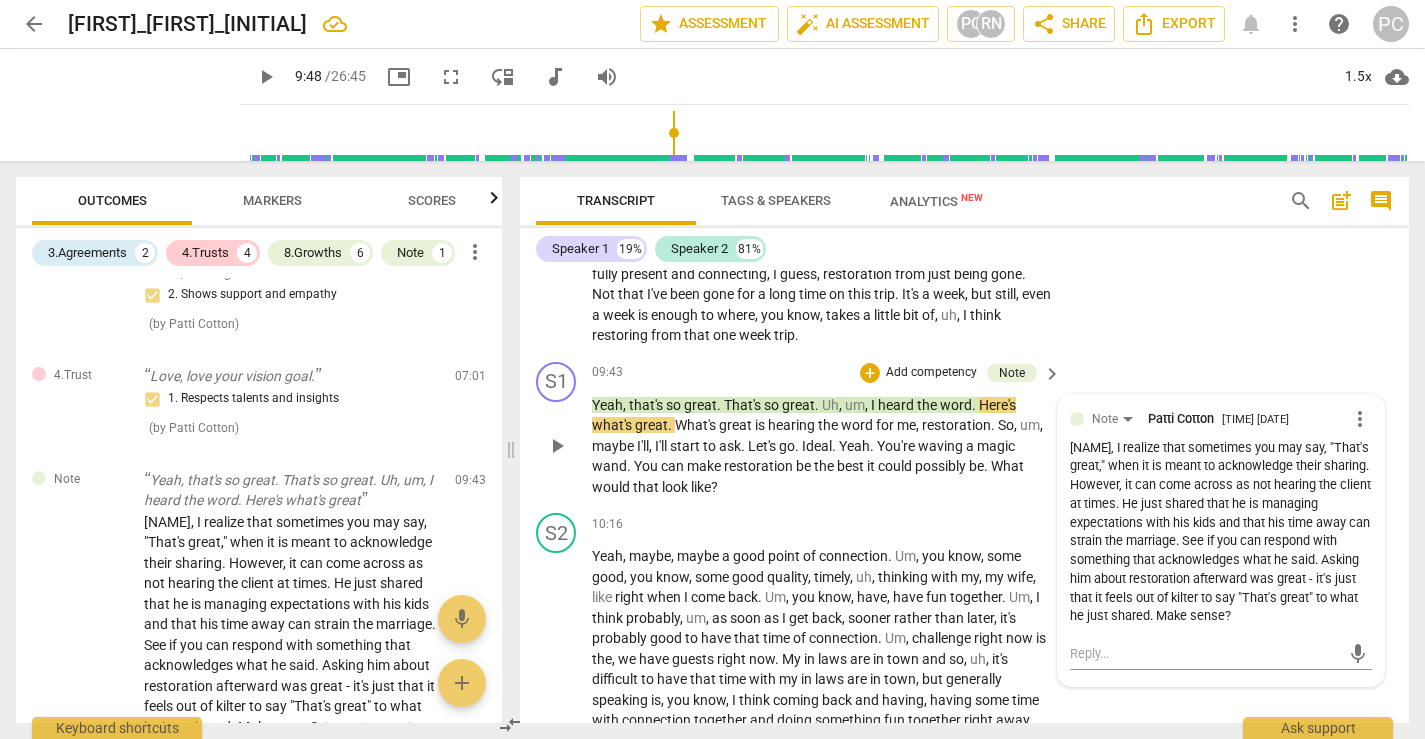 click on "more_vert" at bounding box center [1360, 419] 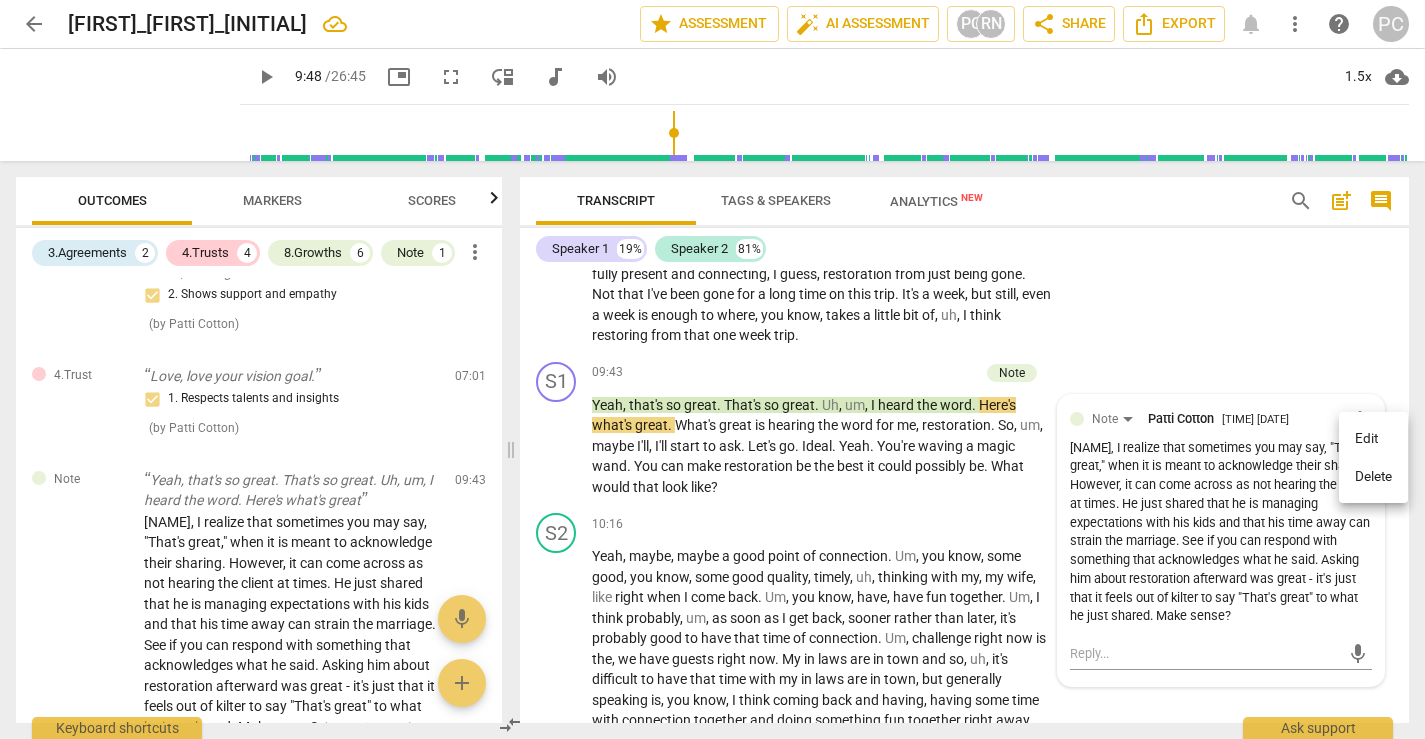click on "Edit" at bounding box center [1373, 439] 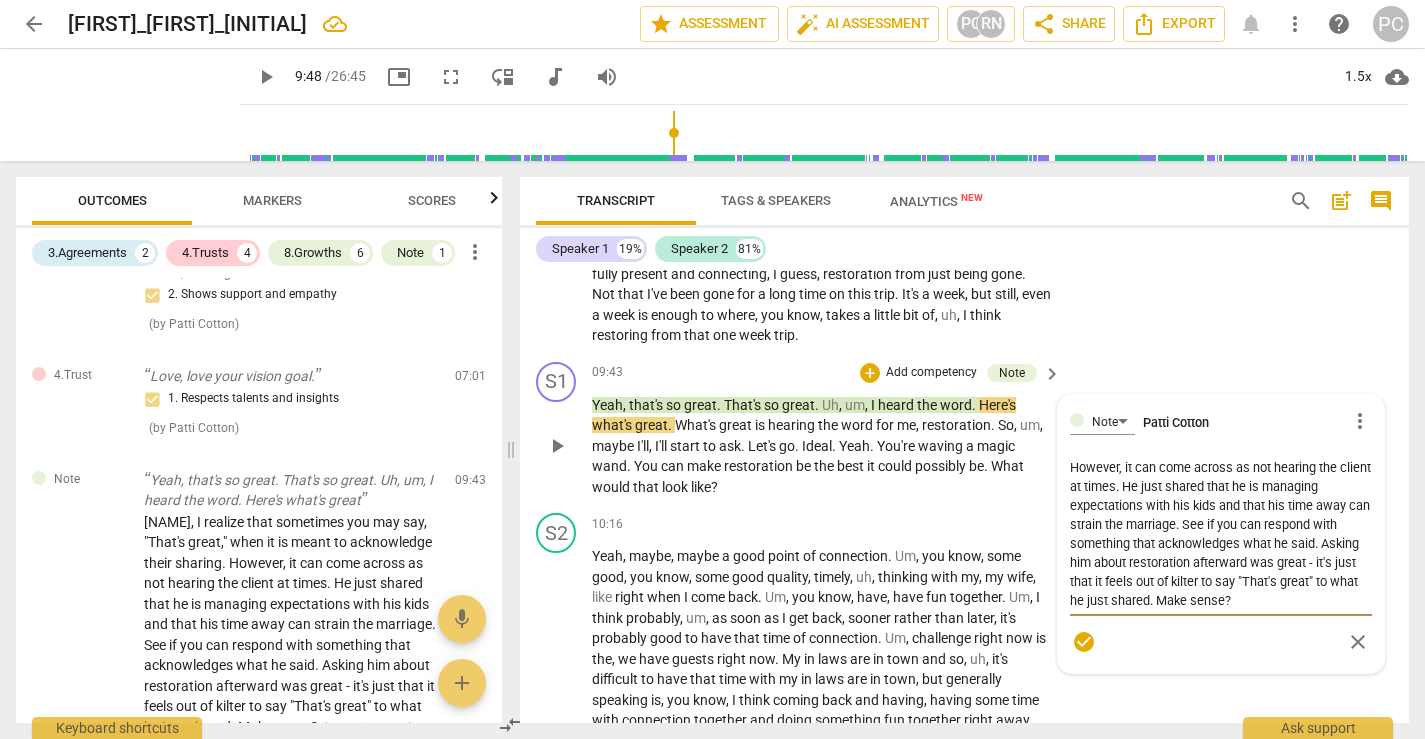 scroll, scrollTop: 38, scrollLeft: 0, axis: vertical 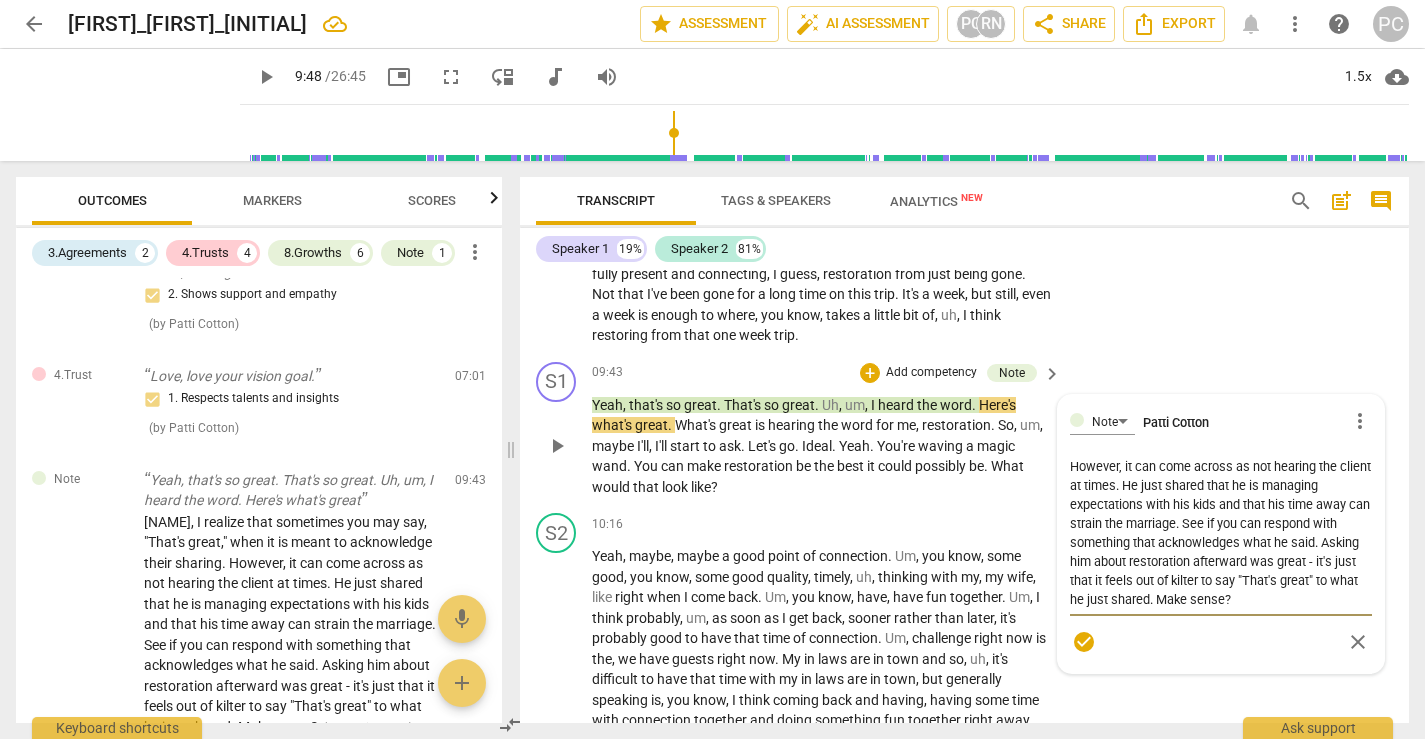 click on "[NAME], I realize that sometimes you may say, "That's great," when it is meant to acknowledge their sharing. However, it can come across as not hearing the client at times. He just shared that he is managing expectations with his kids and that his time away can strain the marriage. See if you can respond with something that acknowledges what he said. Asking him about restoration afterward was great - it's just that it feels out of kilter to say "That's great" to what he just shared. Make sense?" at bounding box center [1221, 533] 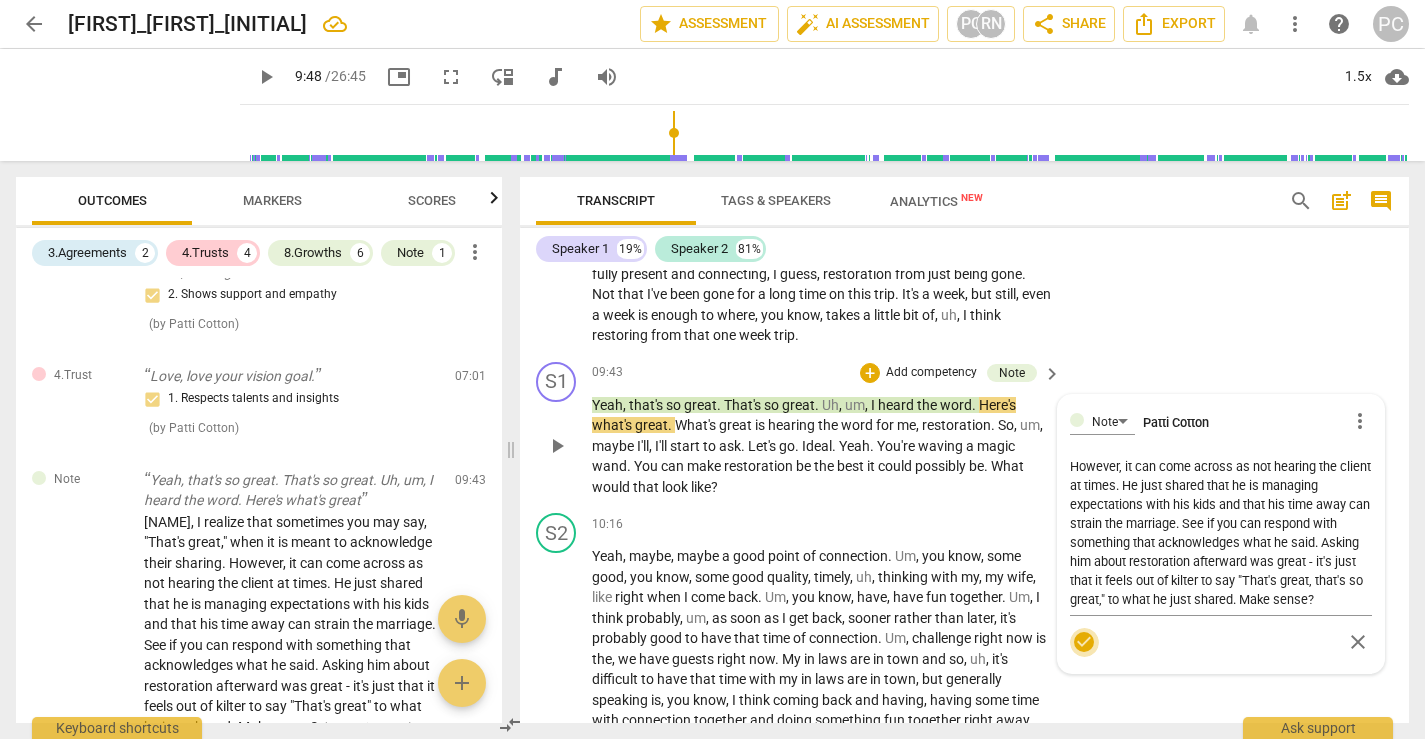 click on "check_circle" at bounding box center (1084, 642) 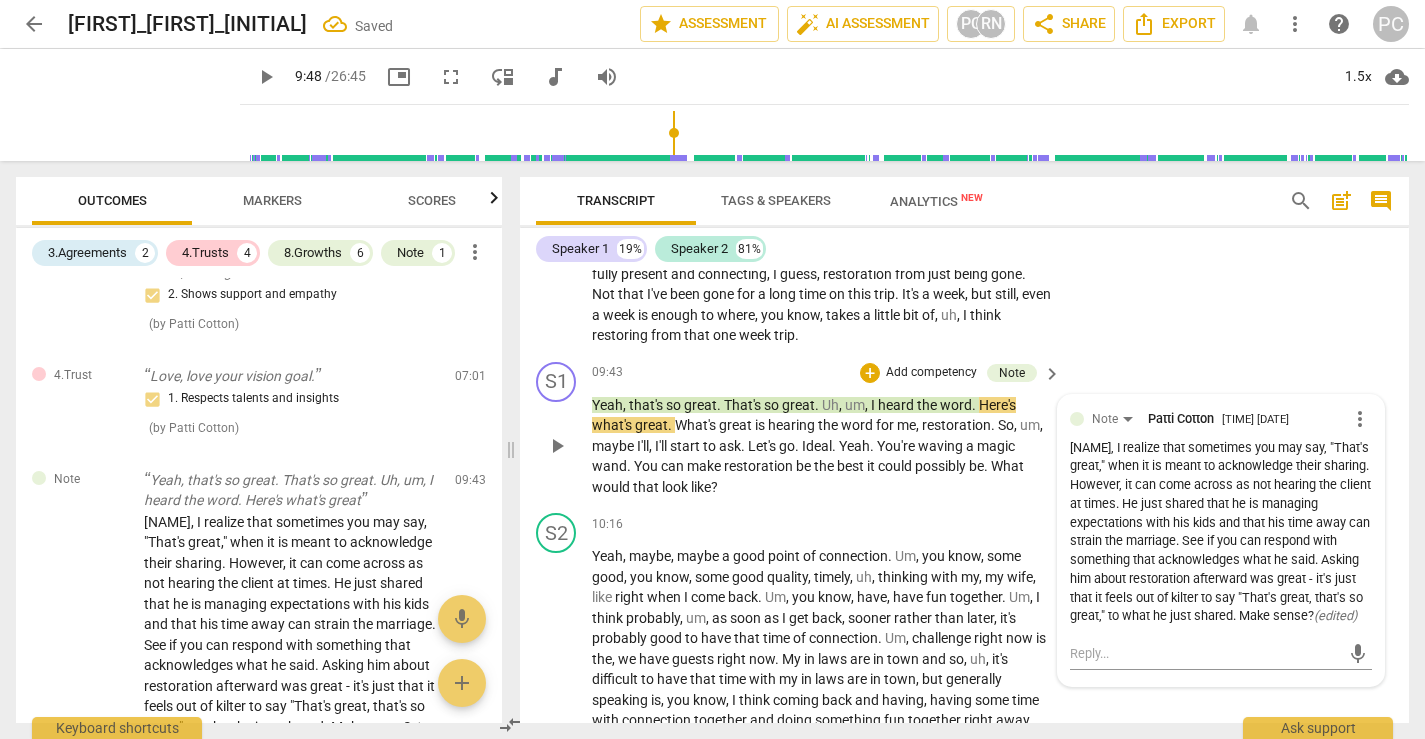 click on "play_arrow" at bounding box center [557, 446] 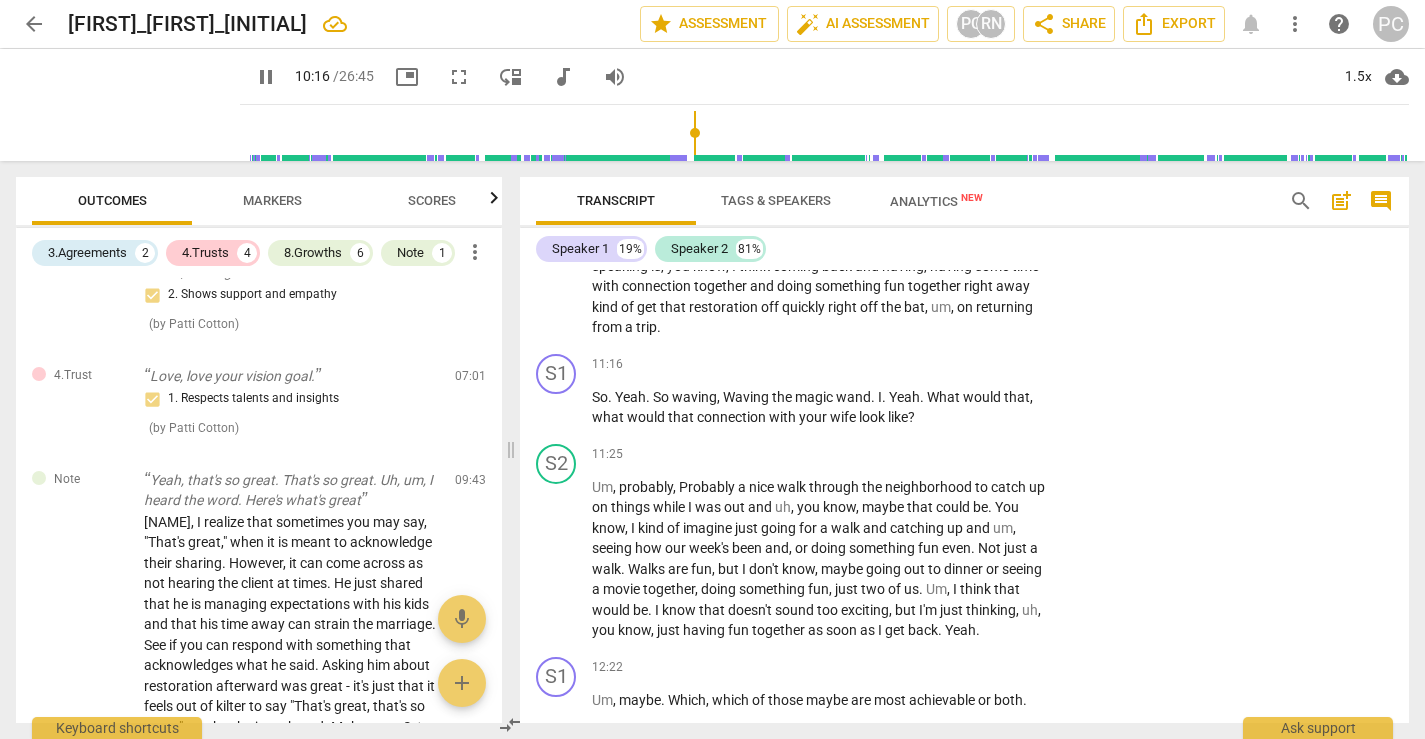 scroll, scrollTop: 4625, scrollLeft: 0, axis: vertical 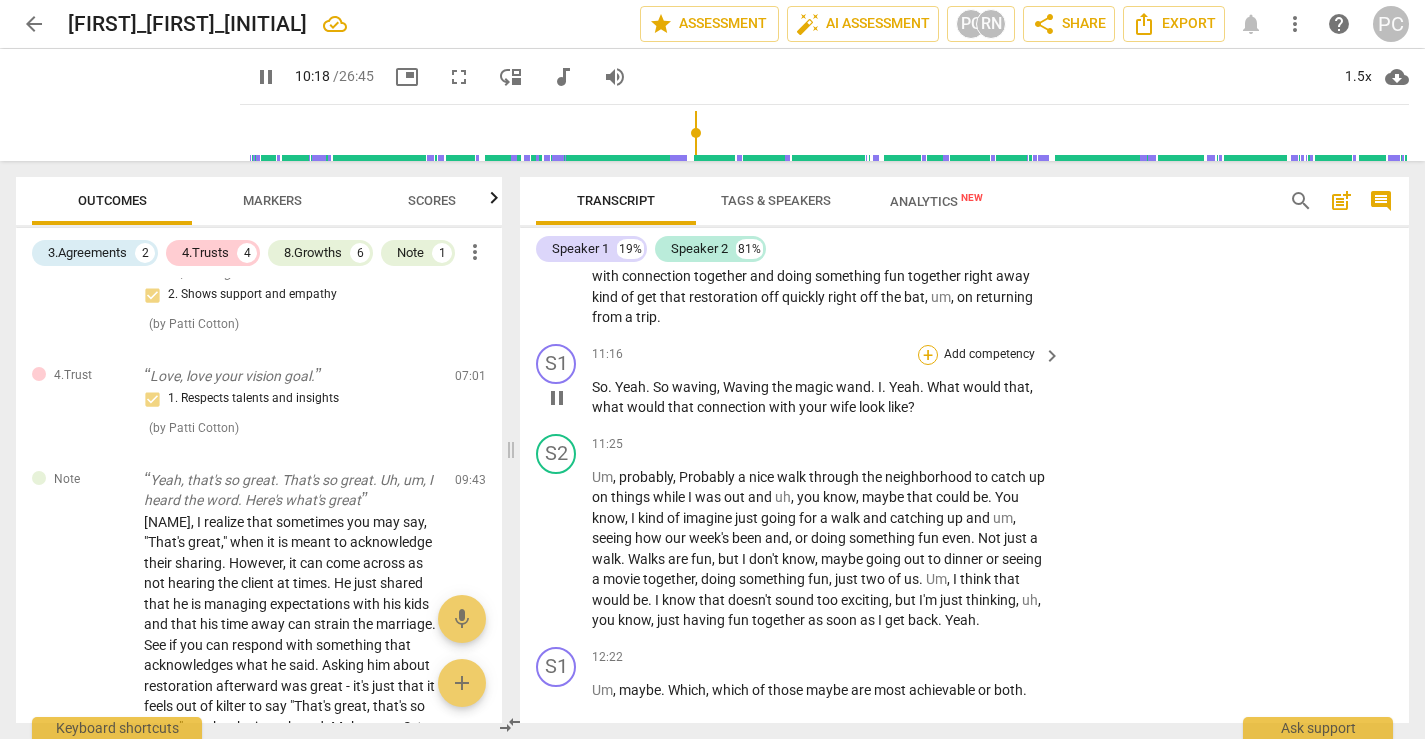 click on "+" at bounding box center [928, 355] 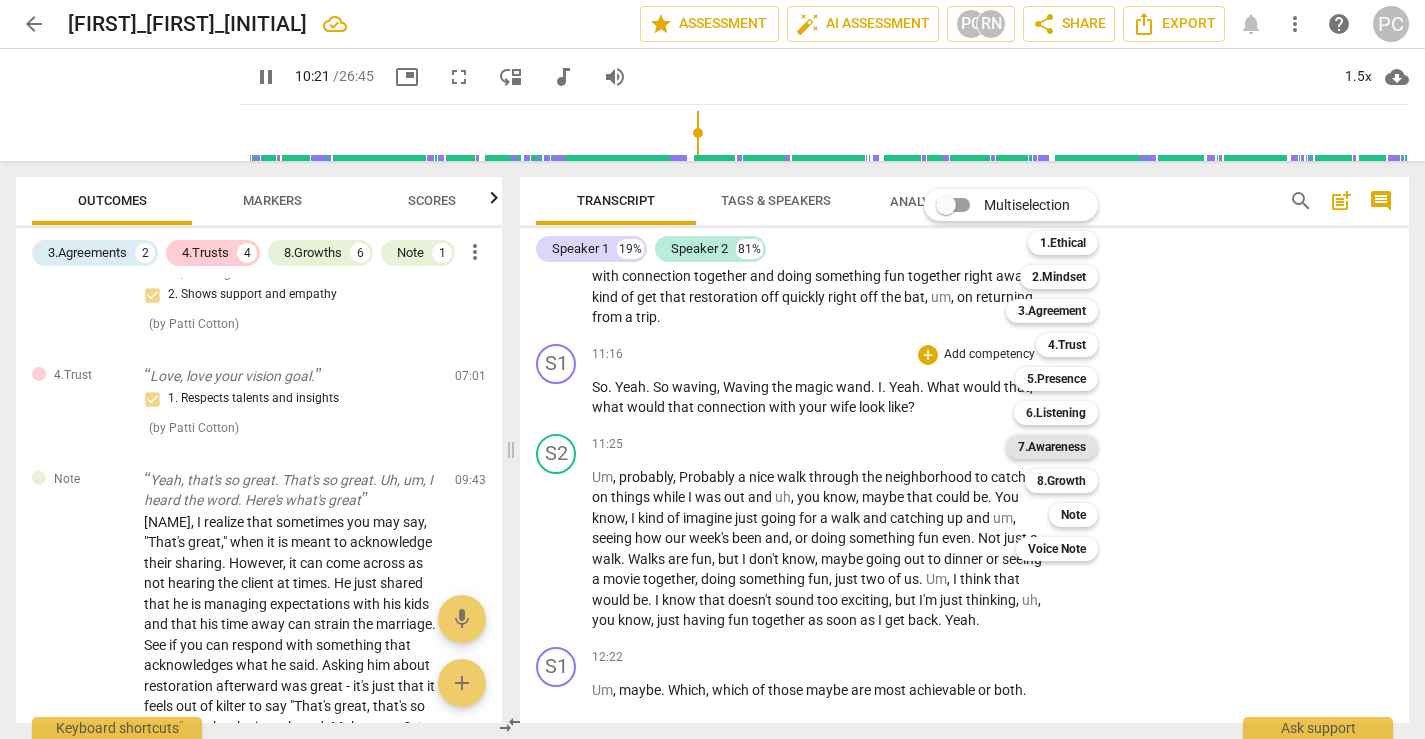 click on "7.Awareness" at bounding box center [1052, 447] 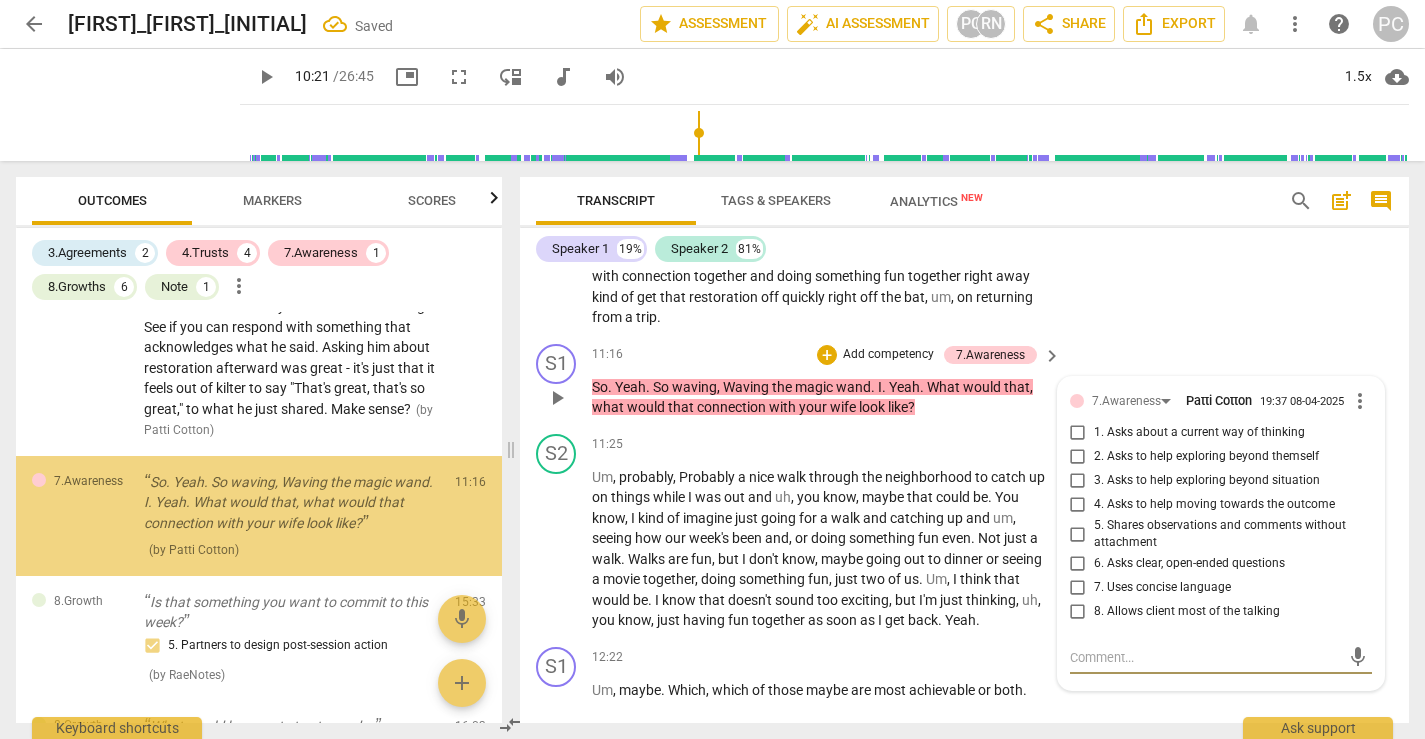scroll, scrollTop: 880, scrollLeft: 0, axis: vertical 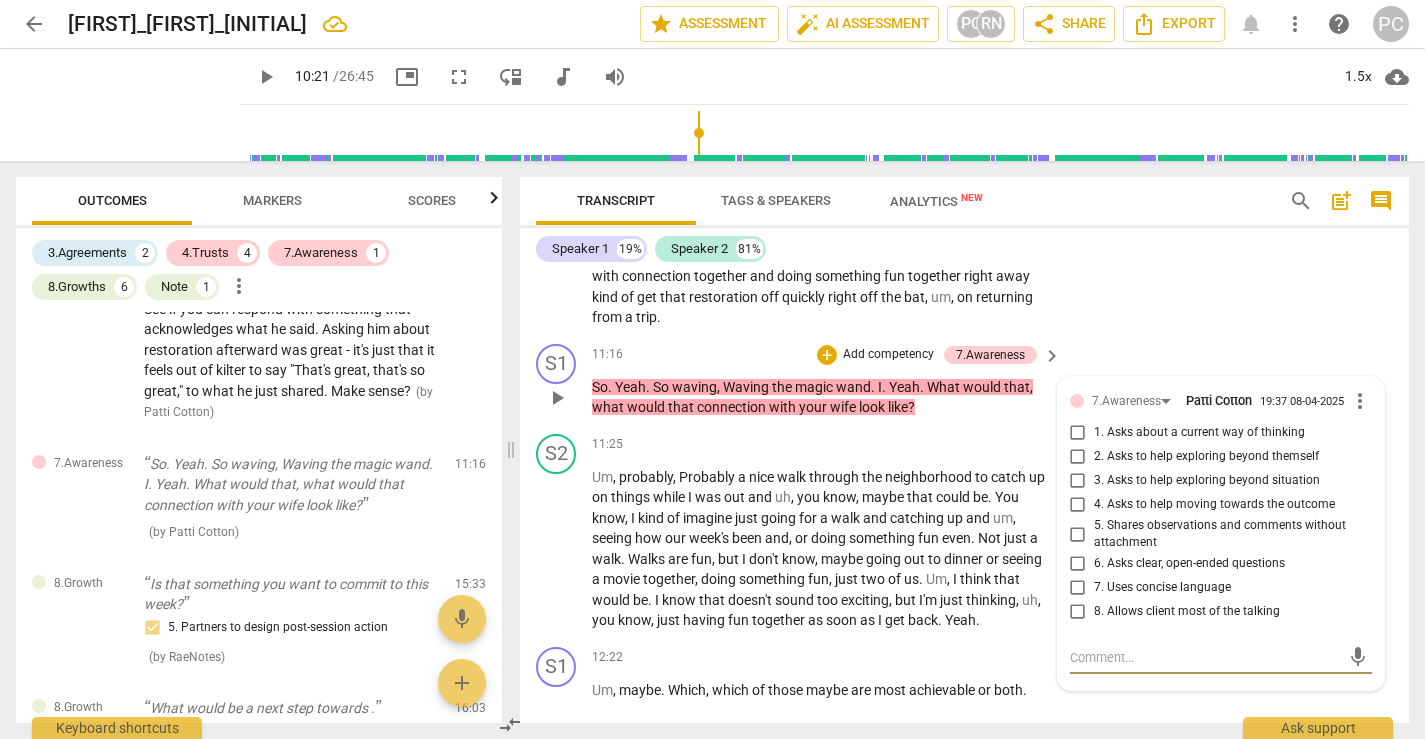 click on "3. Asks to help exploring beyond situation" at bounding box center (1078, 481) 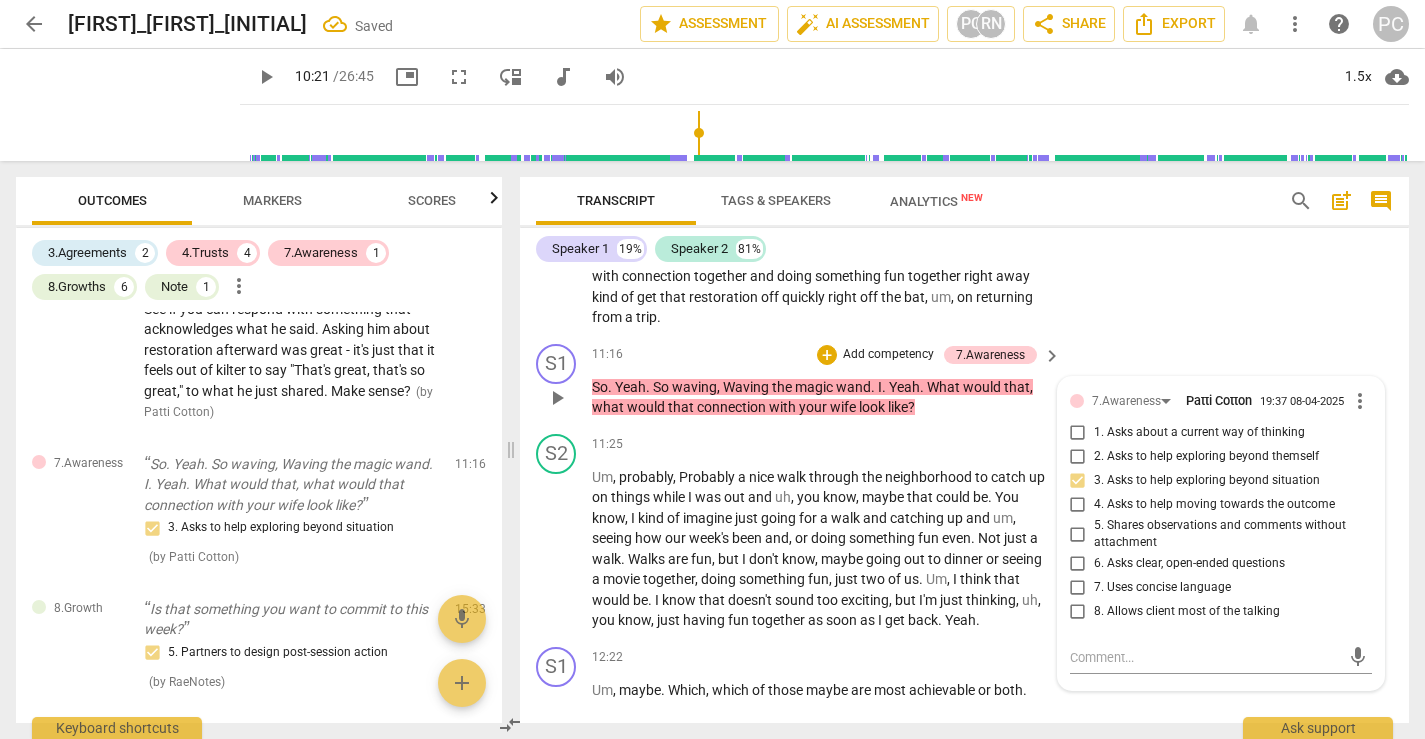 click on "6. Asks clear, open-ended questions" at bounding box center [1078, 564] 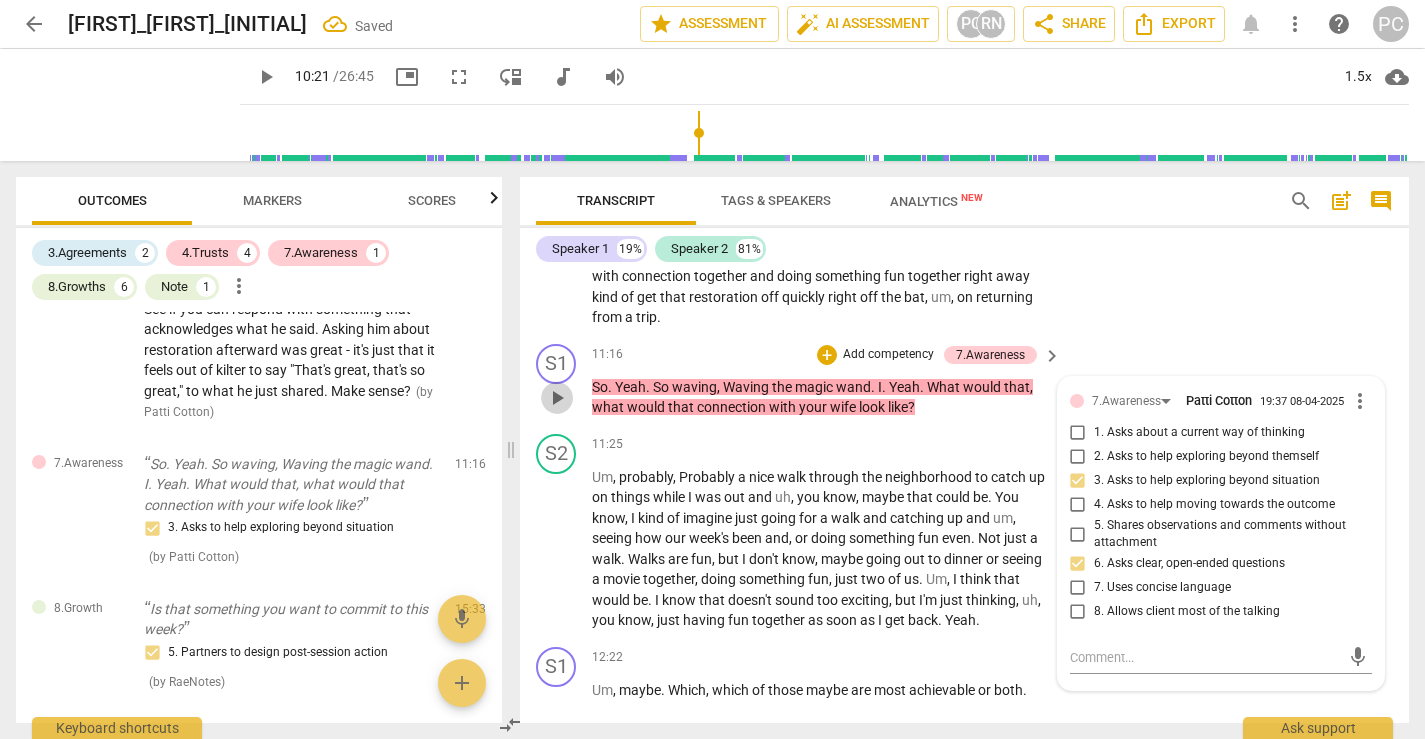 click on "play_arrow" at bounding box center [557, 398] 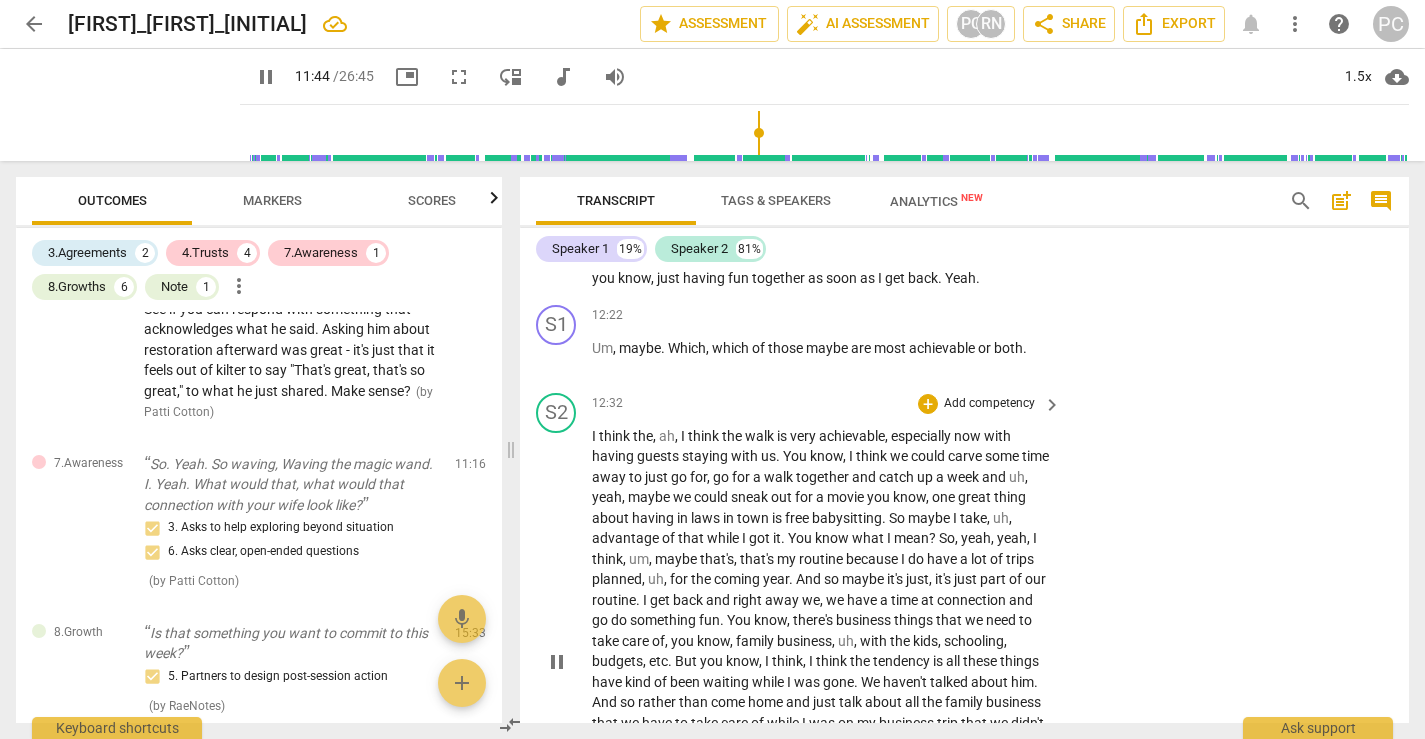scroll, scrollTop: 4989, scrollLeft: 0, axis: vertical 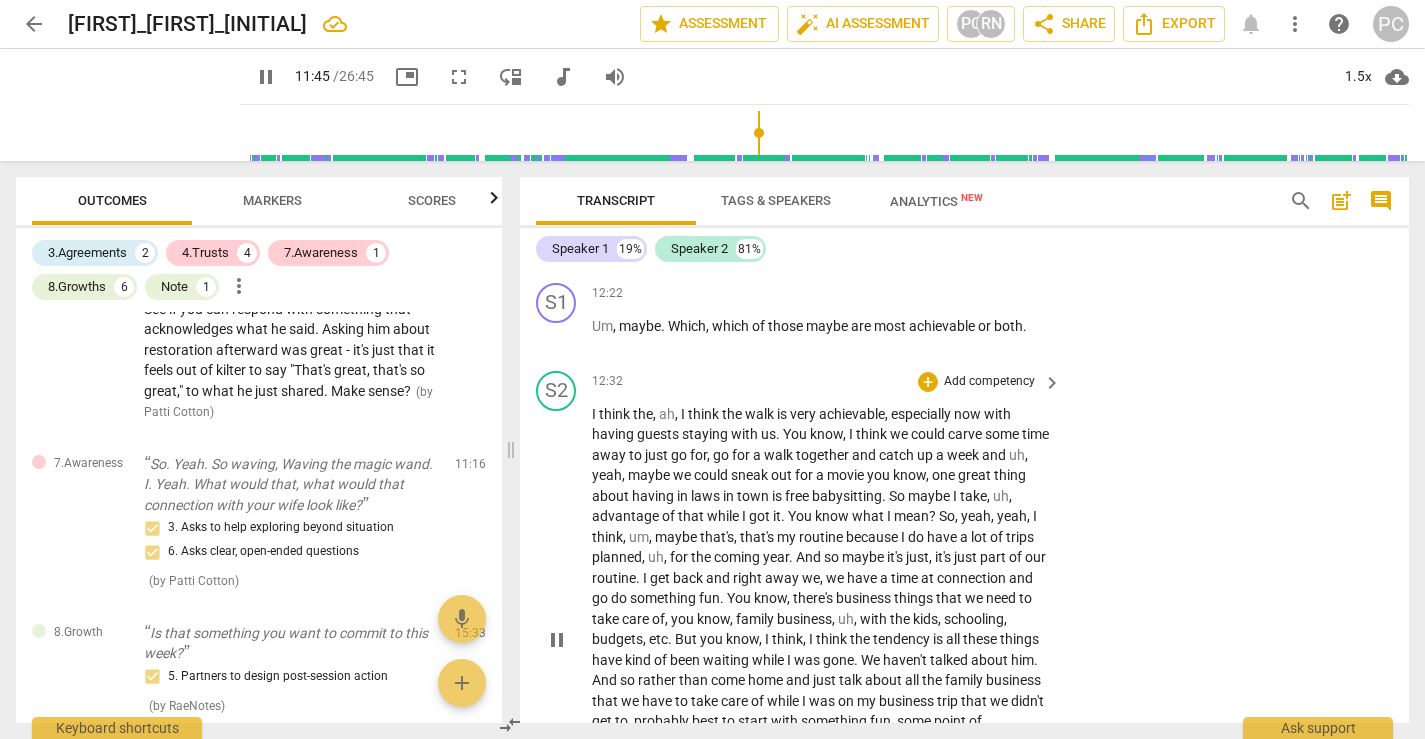 click on "have" at bounding box center (943, 537) 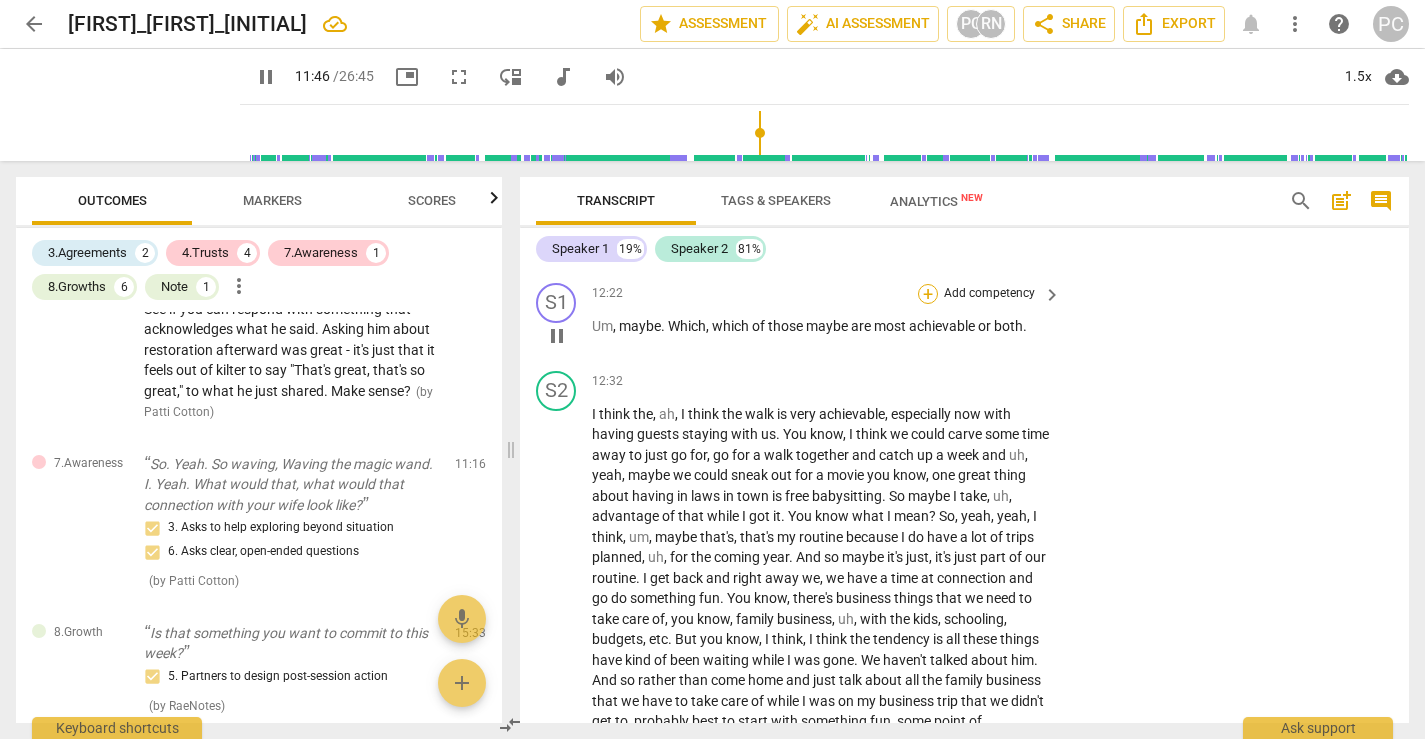 click on "+" at bounding box center [928, 294] 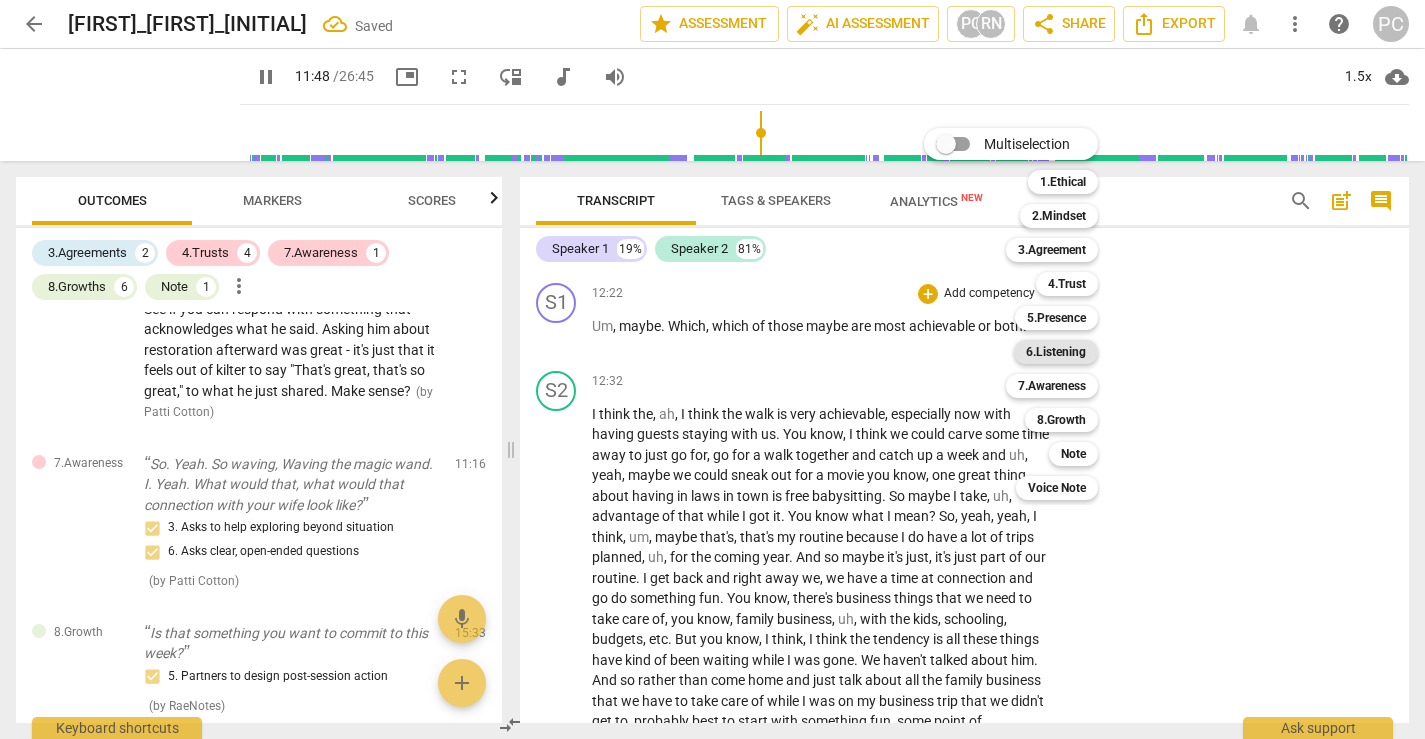 click on "6.Listening" at bounding box center [1056, 352] 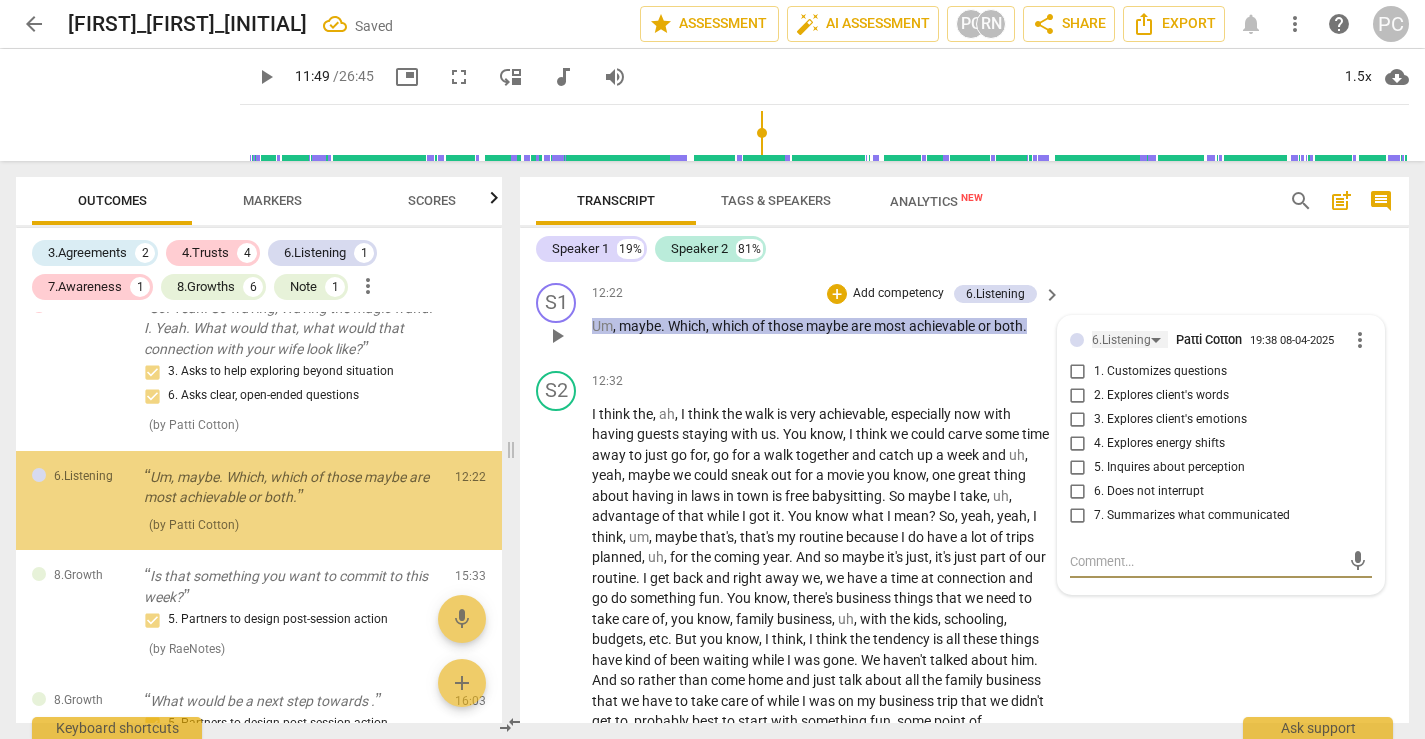 scroll, scrollTop: 1039, scrollLeft: 0, axis: vertical 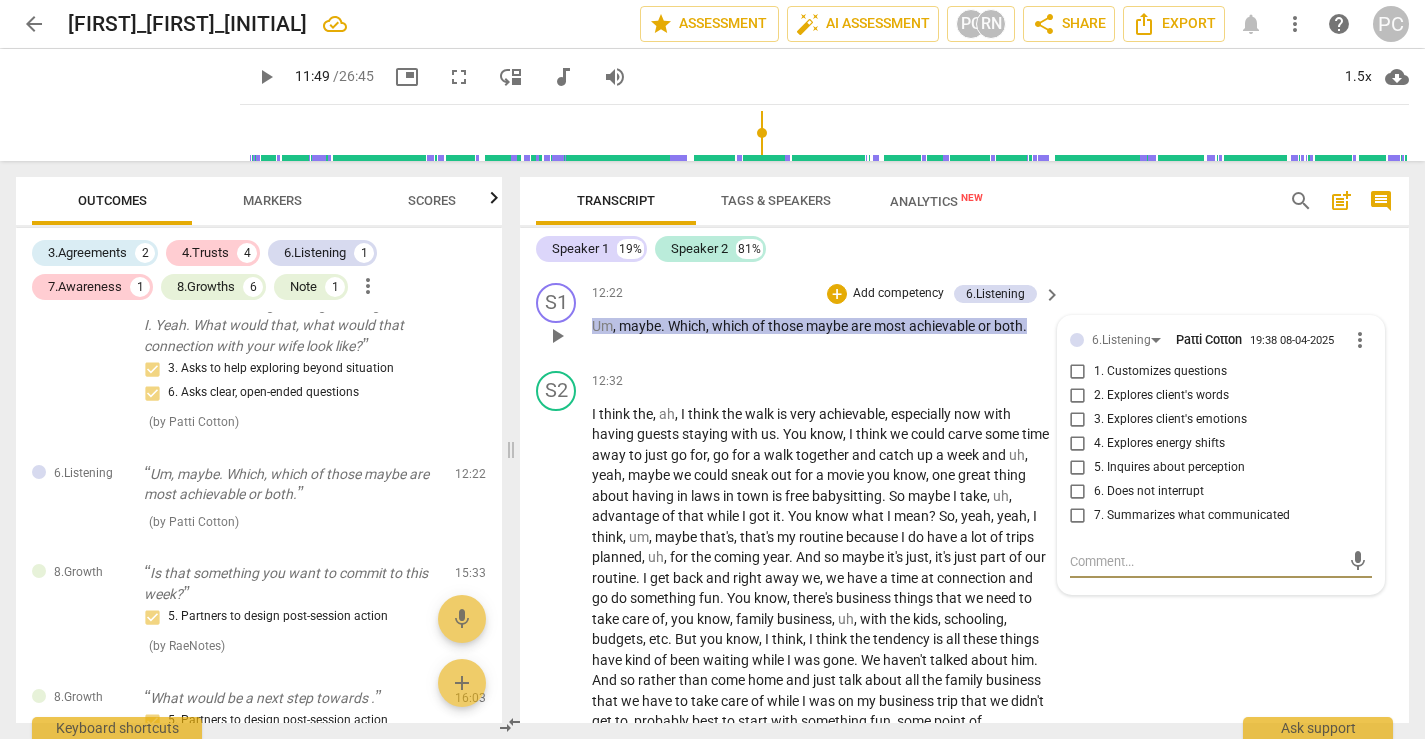 click on "more_vert" at bounding box center [1360, 340] 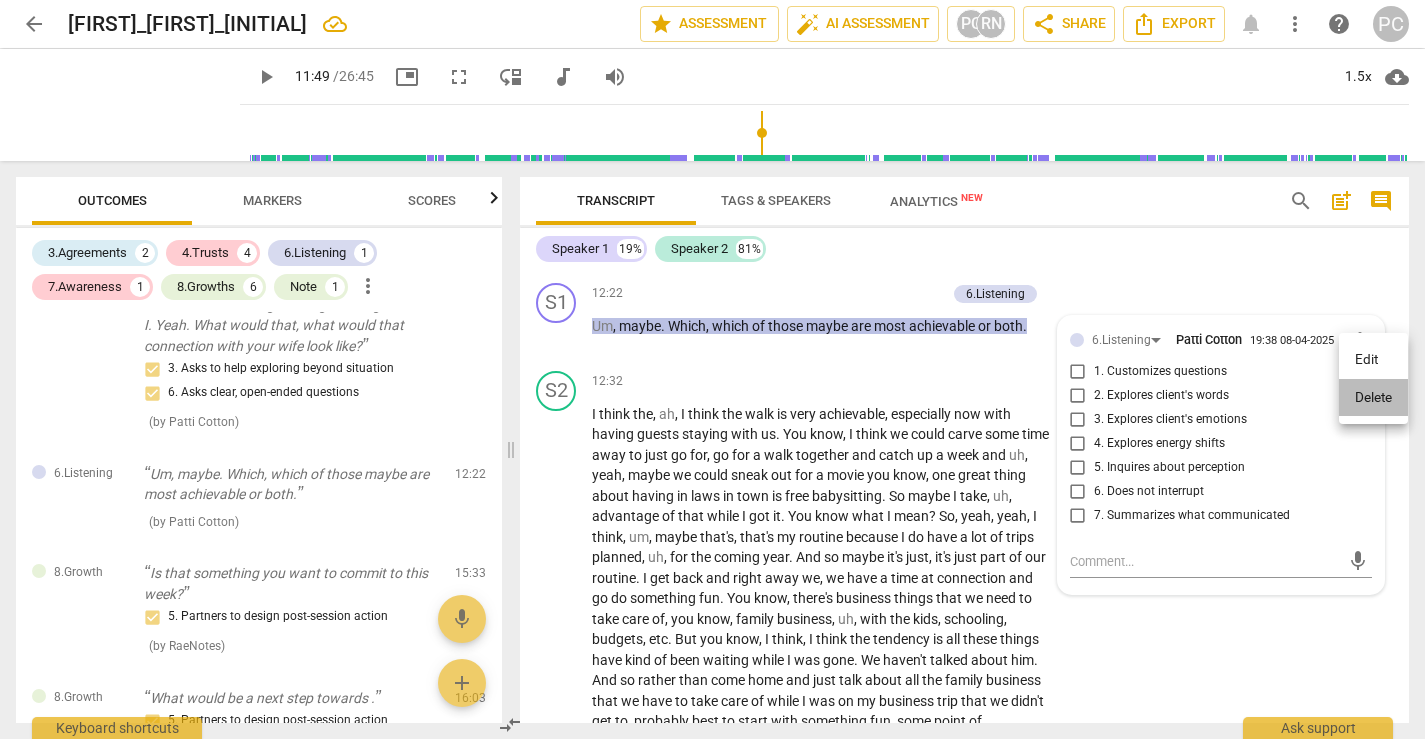 click on "Delete" at bounding box center [1373, 398] 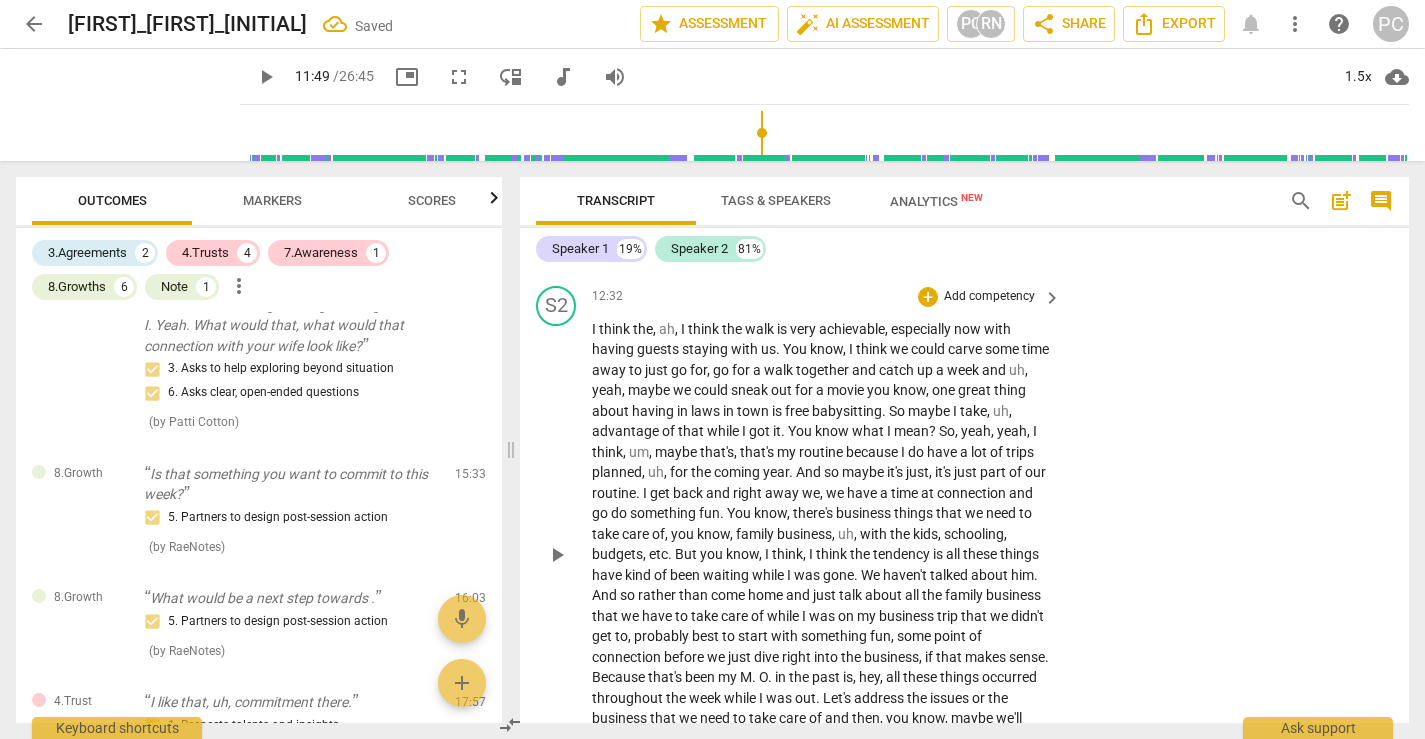 scroll, scrollTop: 5092, scrollLeft: 0, axis: vertical 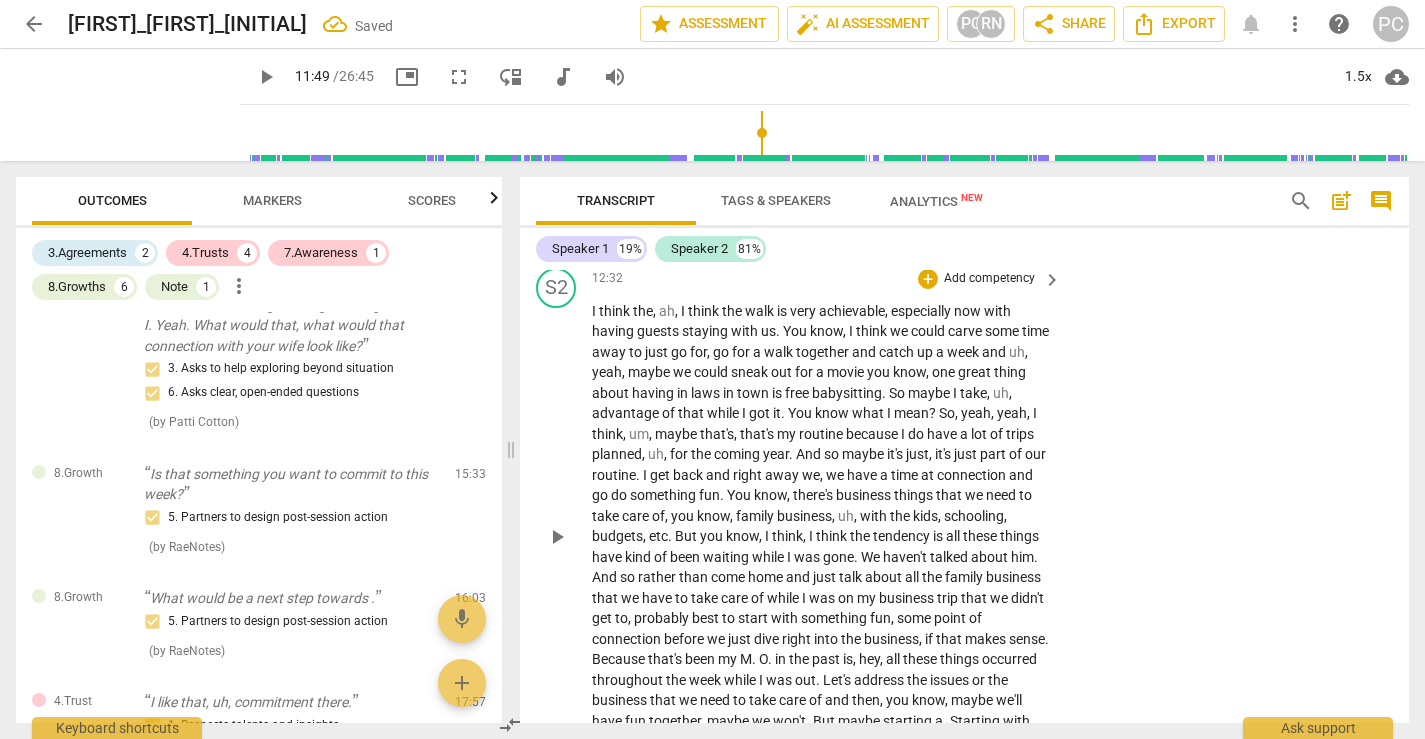 click on "play_arrow" at bounding box center [557, 537] 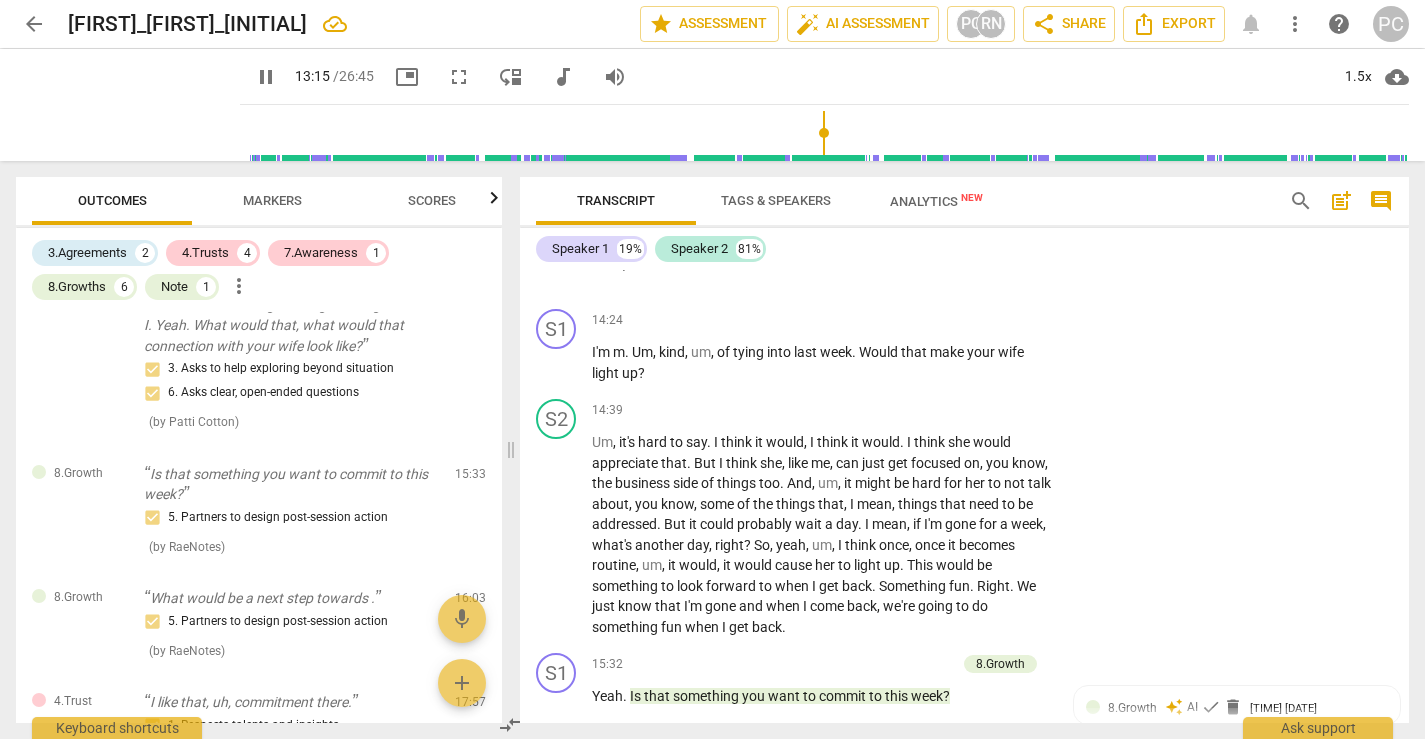 scroll, scrollTop: 5765, scrollLeft: 0, axis: vertical 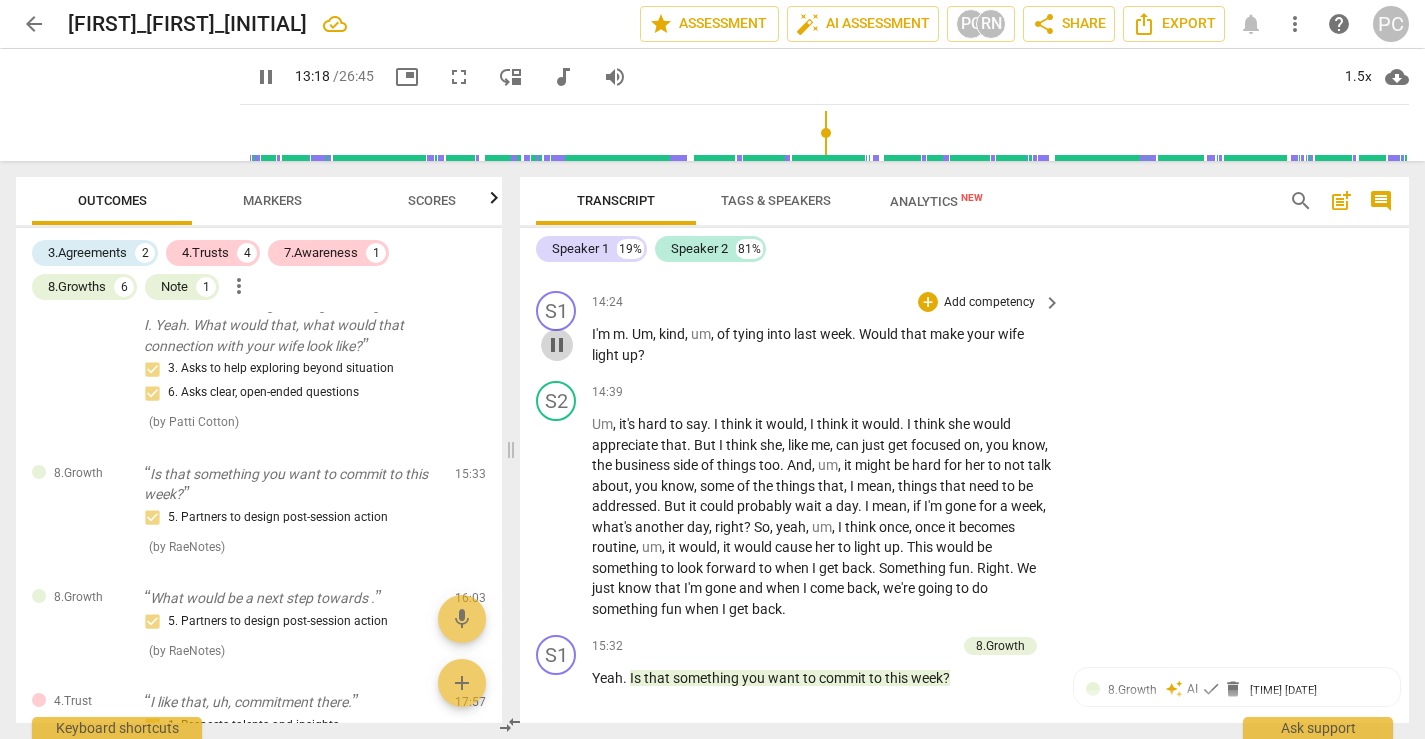 click on "pause" at bounding box center [557, 345] 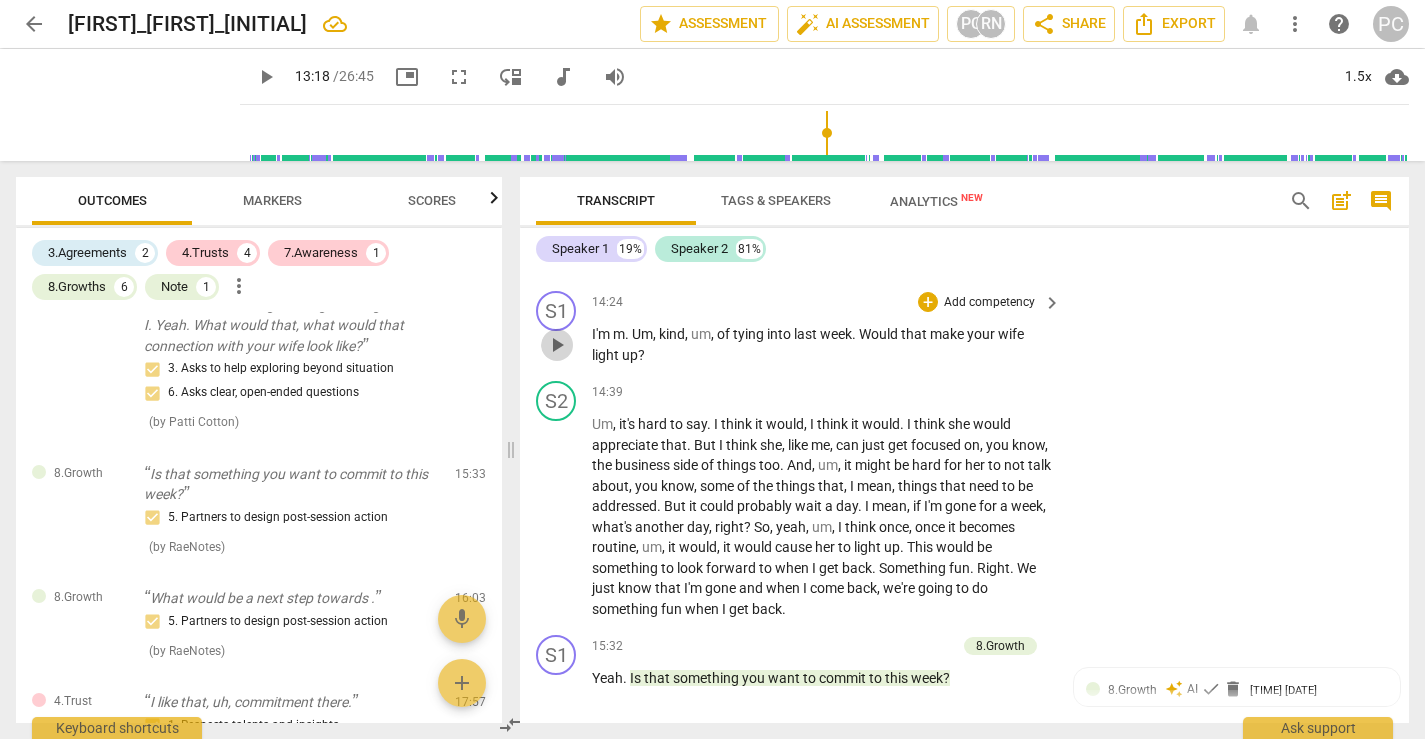 click on "play_arrow" at bounding box center (557, 345) 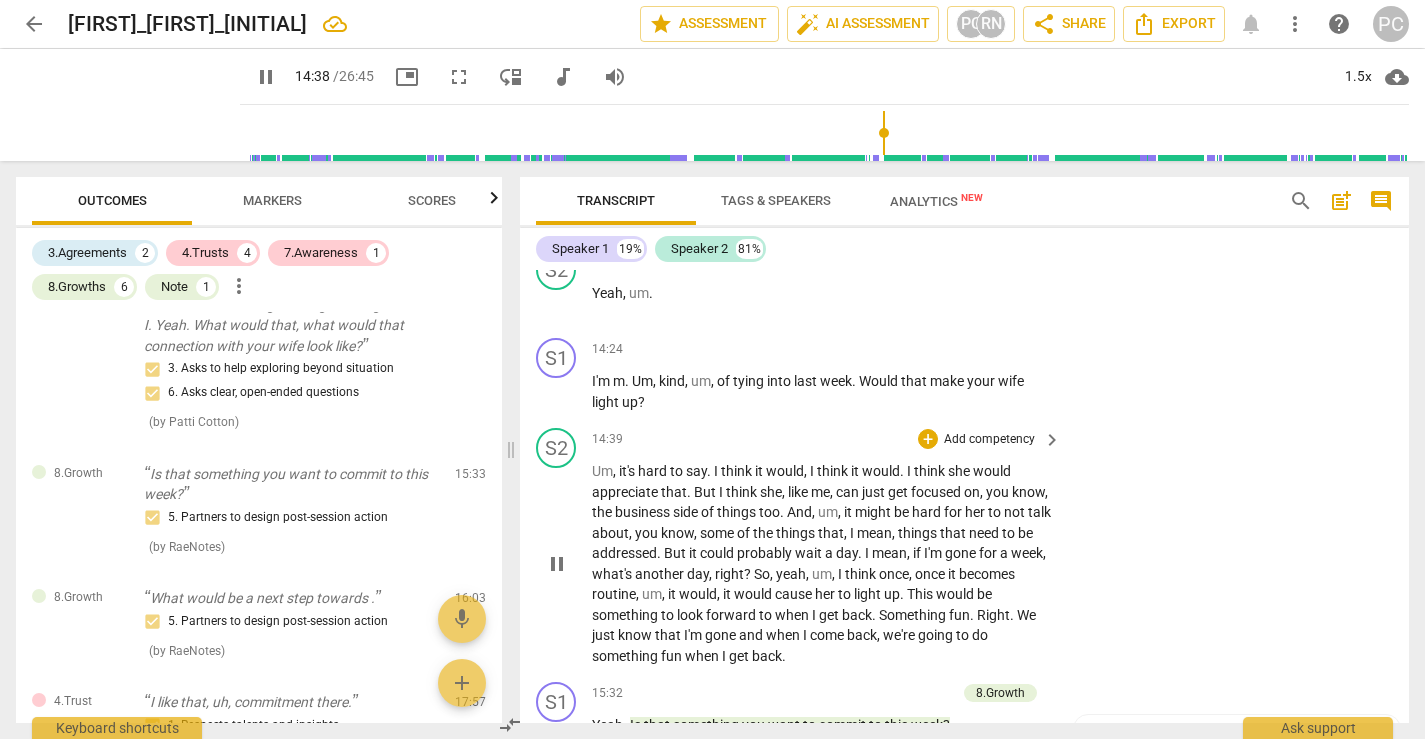 scroll, scrollTop: 5710, scrollLeft: 0, axis: vertical 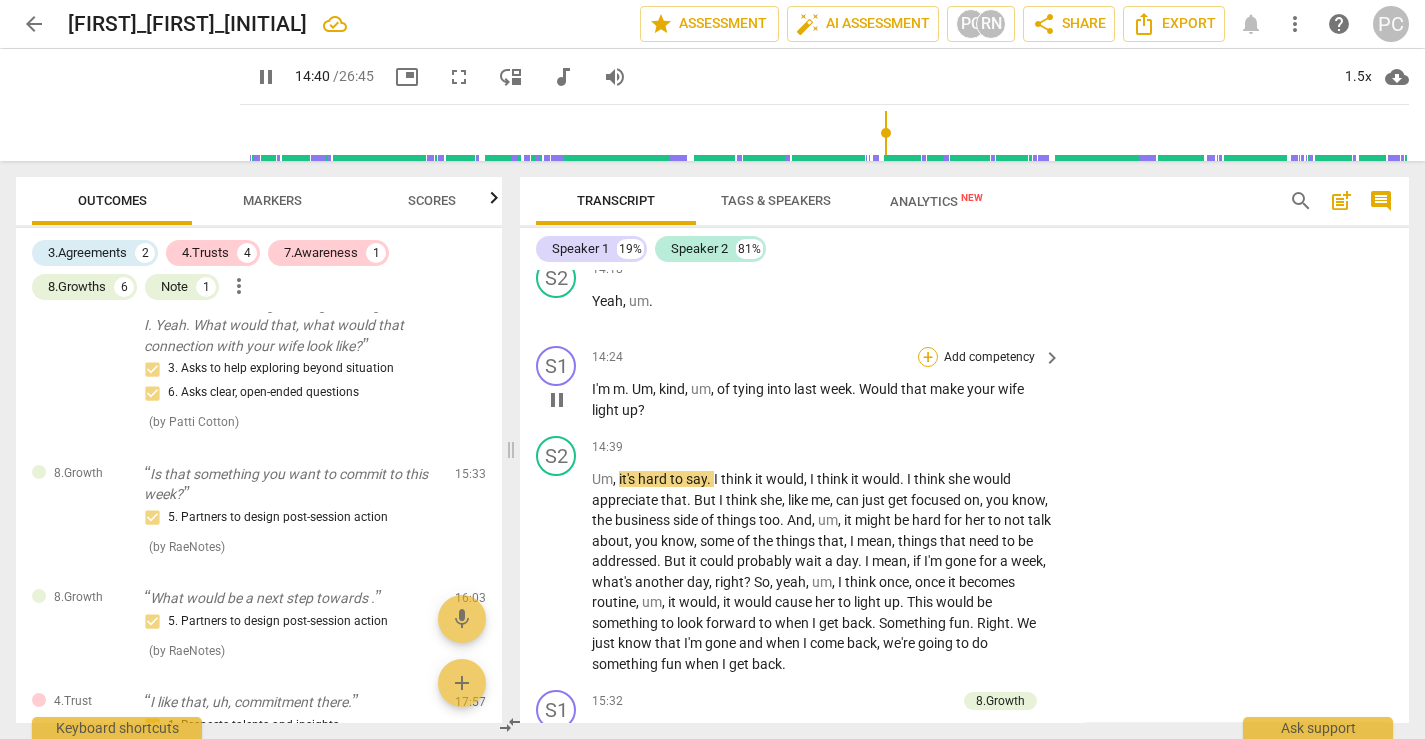 click on "+" at bounding box center (928, 357) 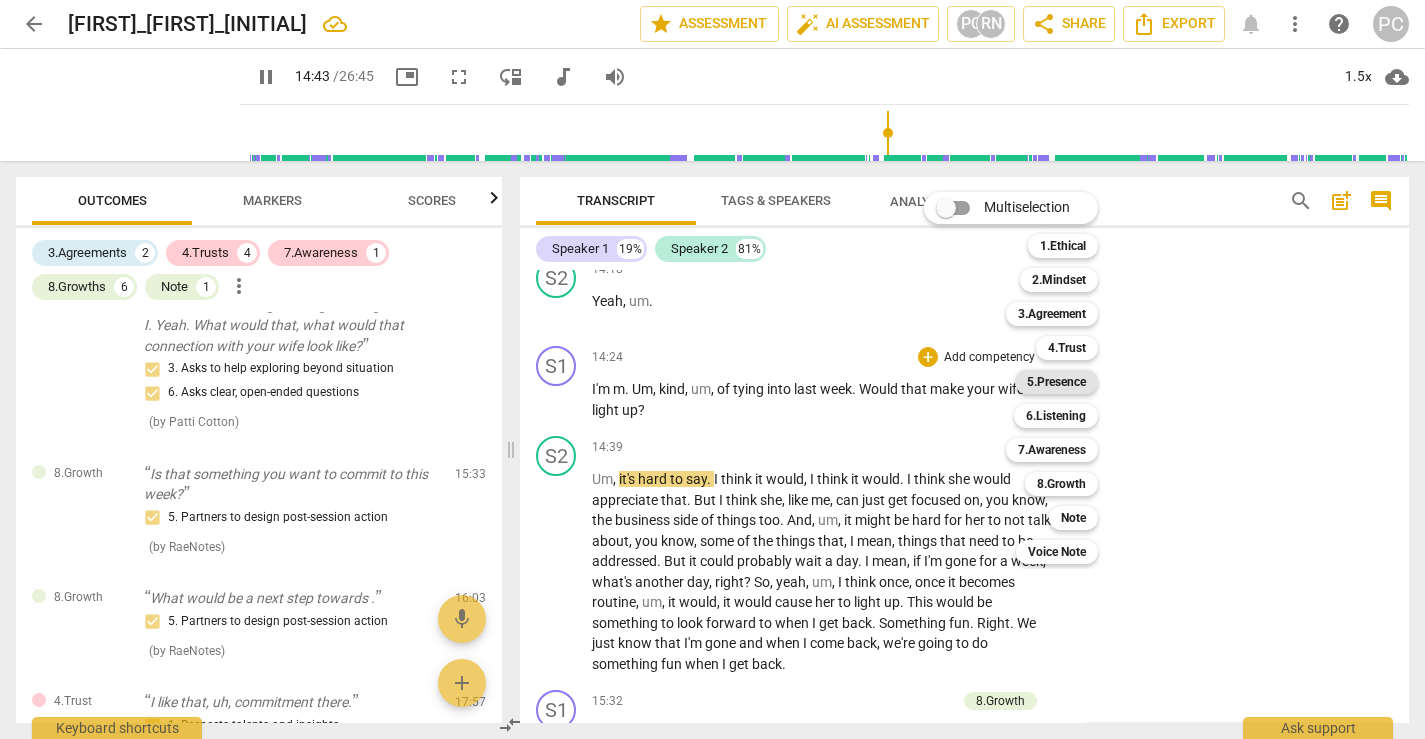 click on "5.Presence" at bounding box center [1056, 382] 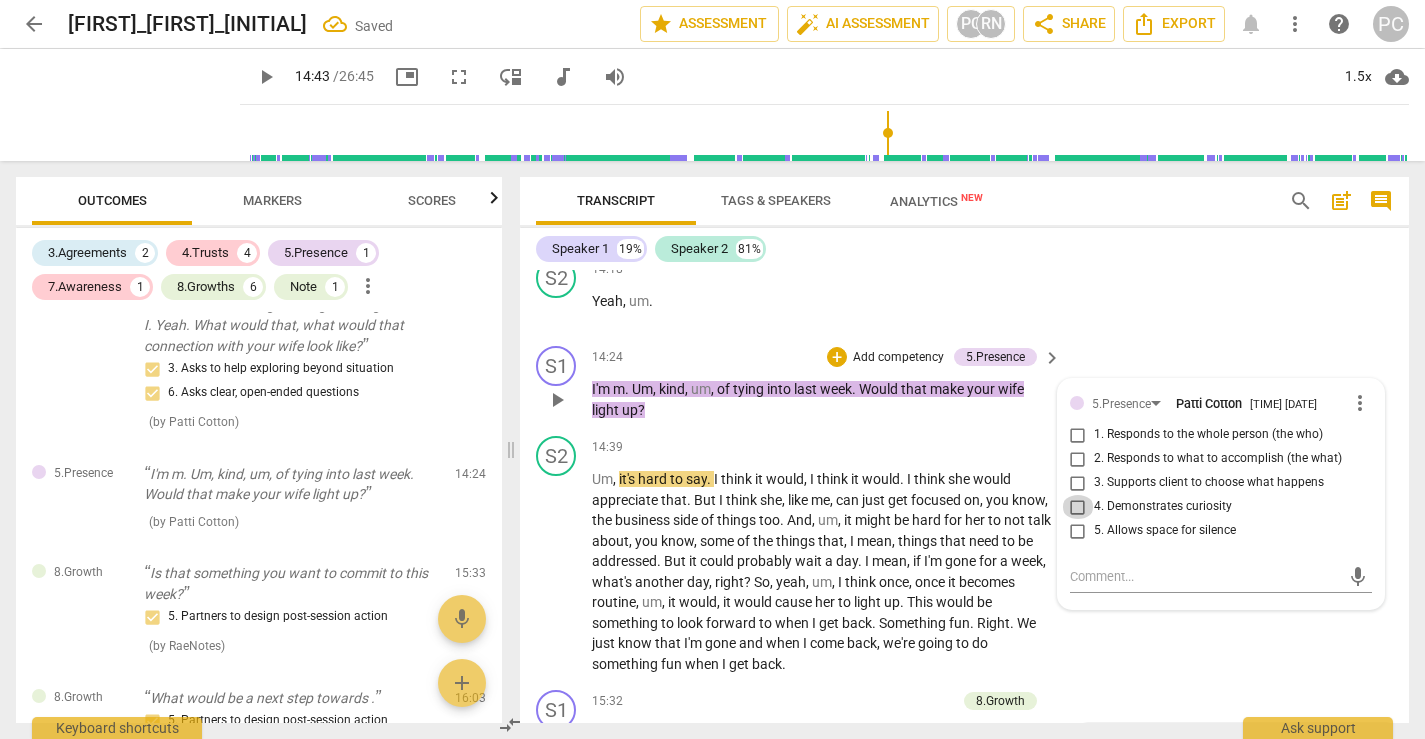click on "4. Demonstrates curiosity" at bounding box center [1078, 507] 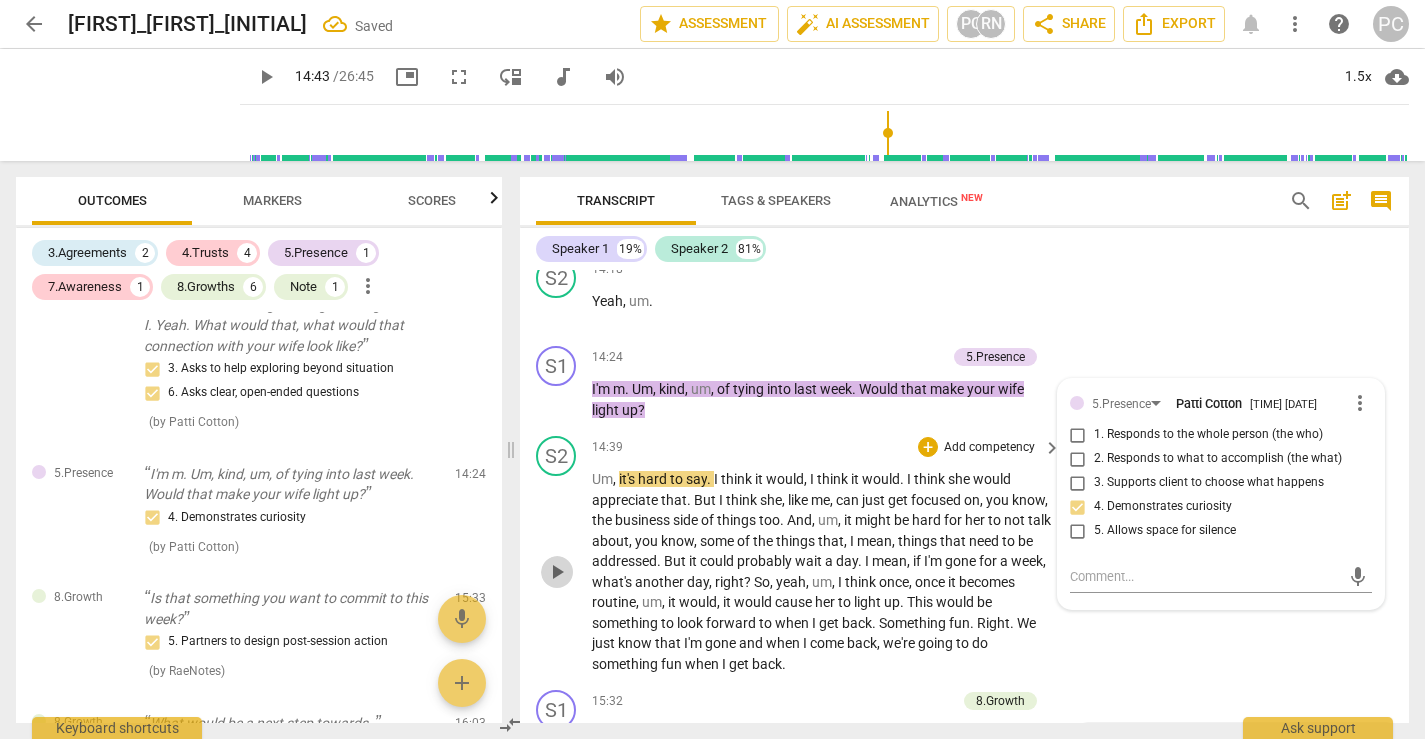 click on "play_arrow" at bounding box center [557, 572] 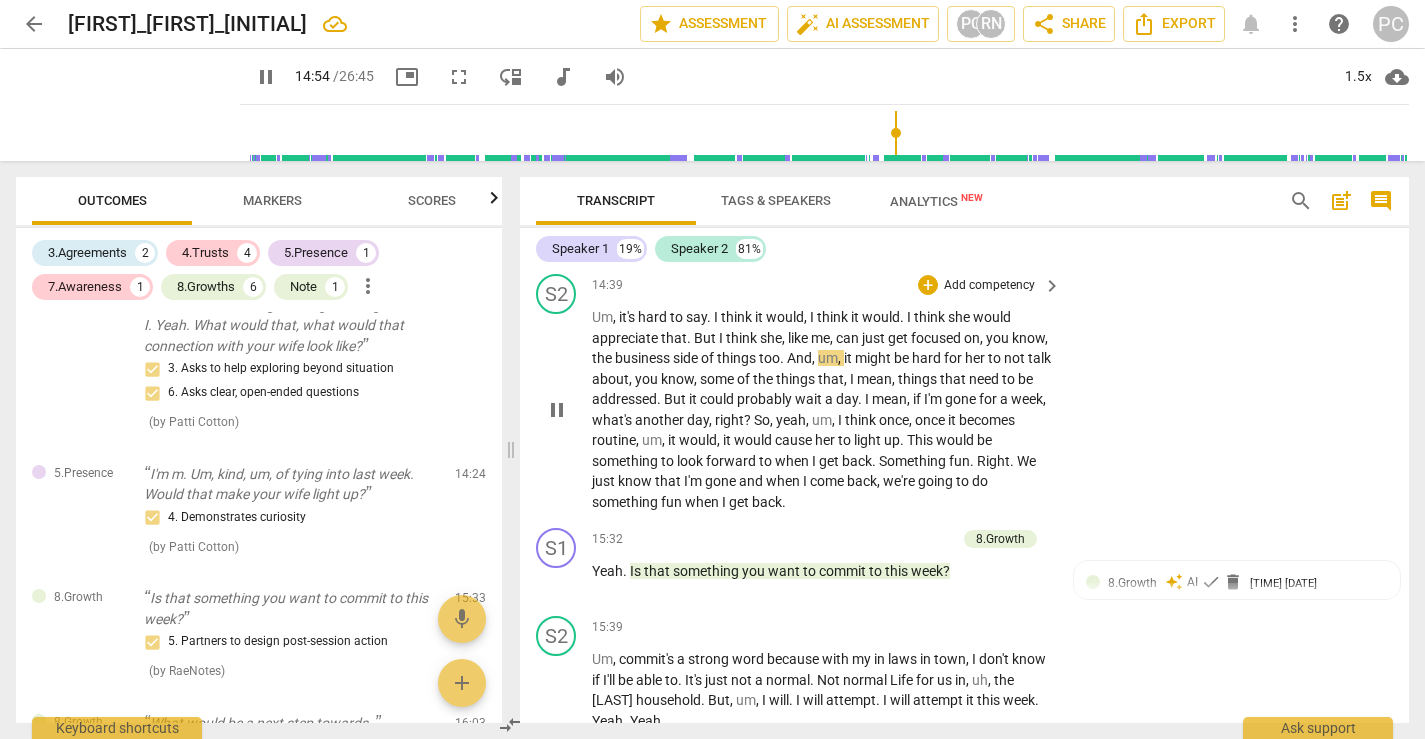 scroll, scrollTop: 5881, scrollLeft: 0, axis: vertical 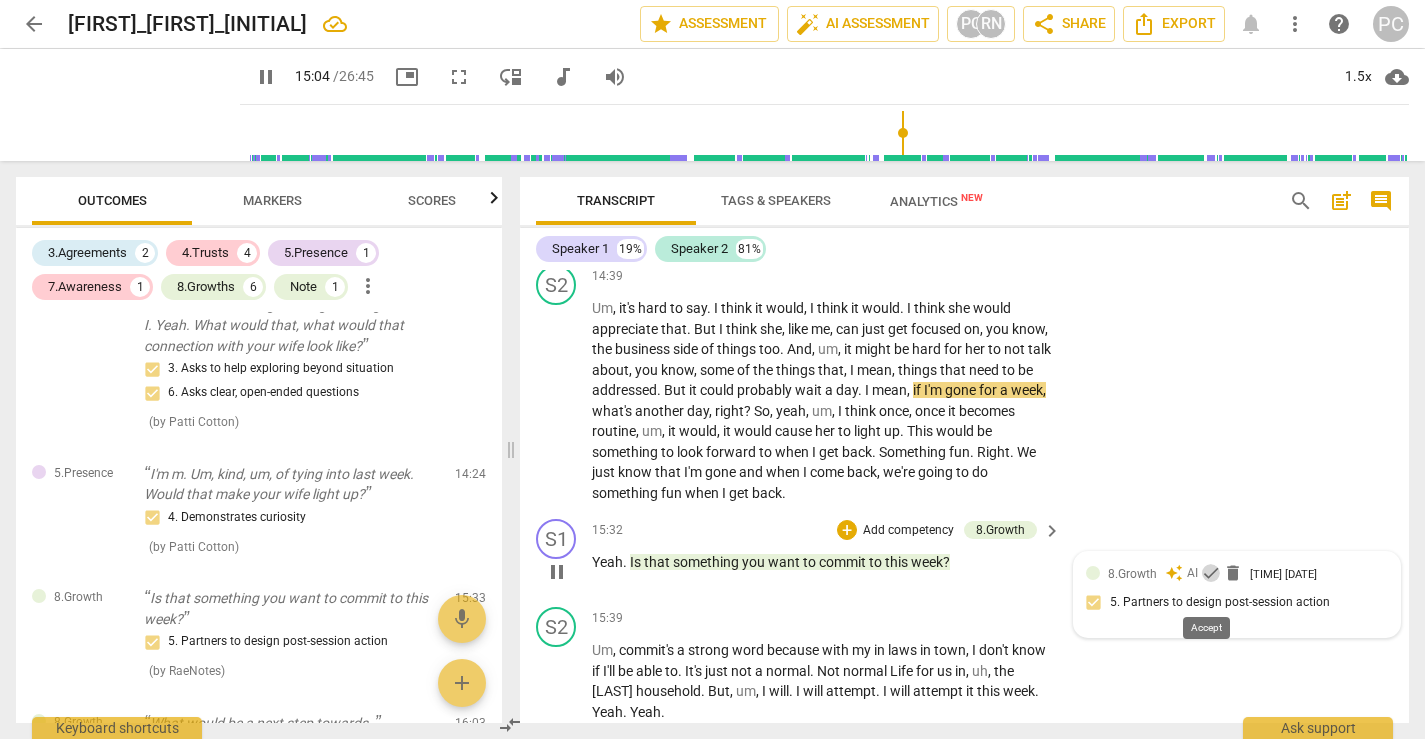 click on "check" at bounding box center [1211, 573] 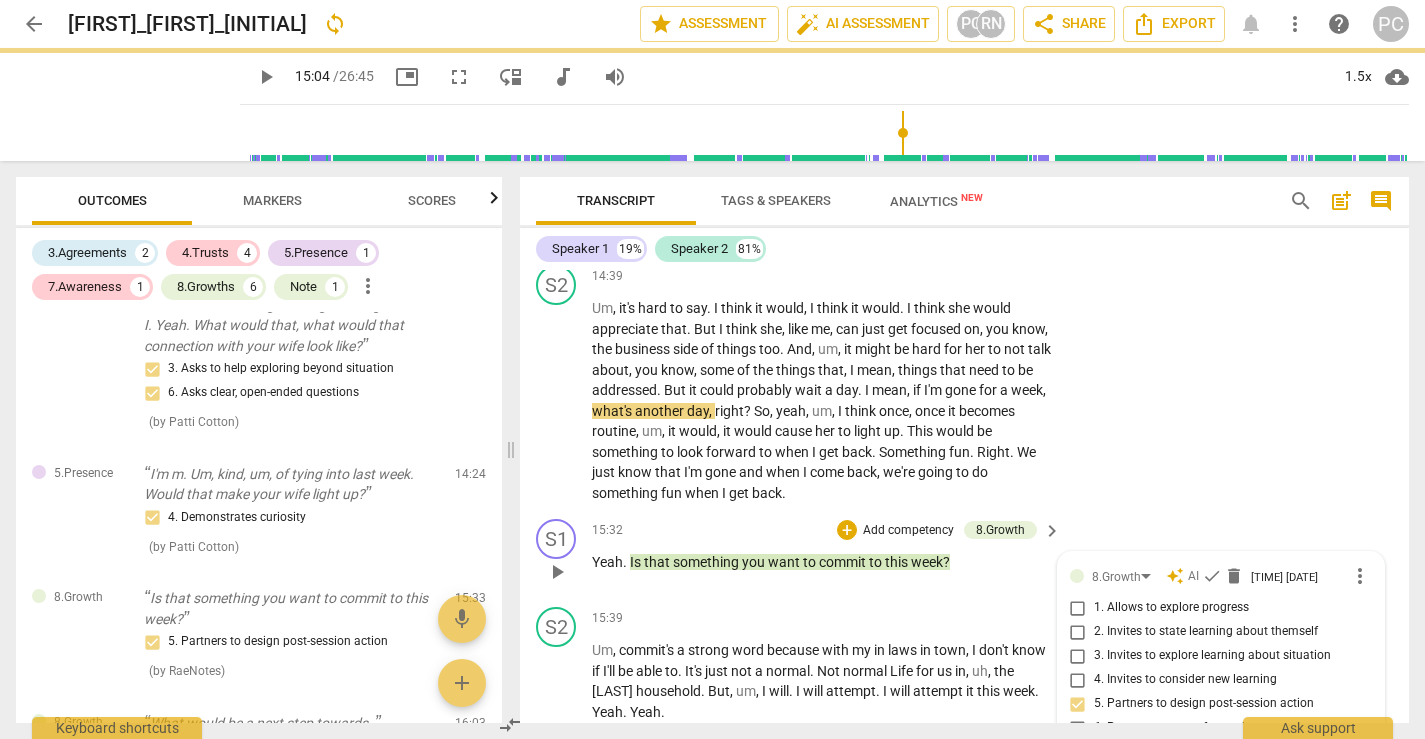 scroll, scrollTop: 6250, scrollLeft: 0, axis: vertical 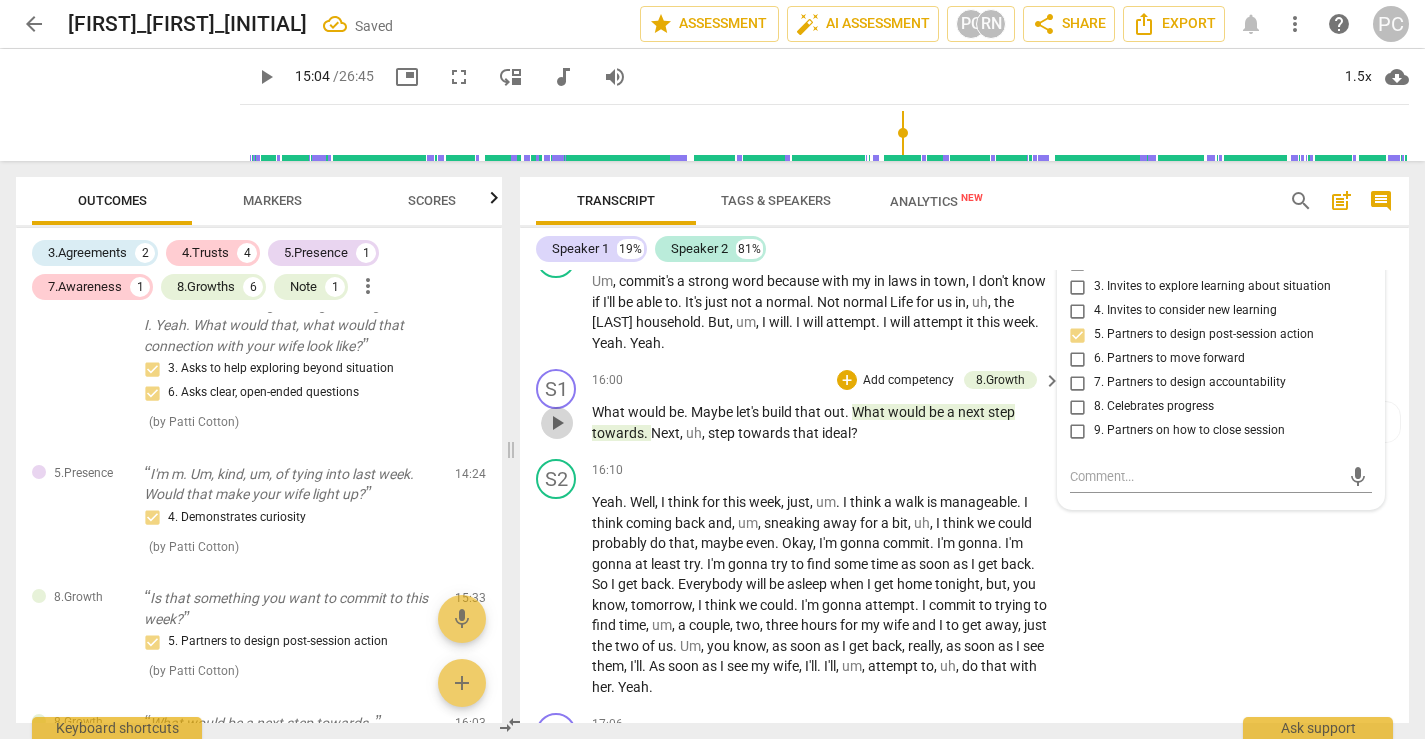 click on "play_arrow" at bounding box center (557, 423) 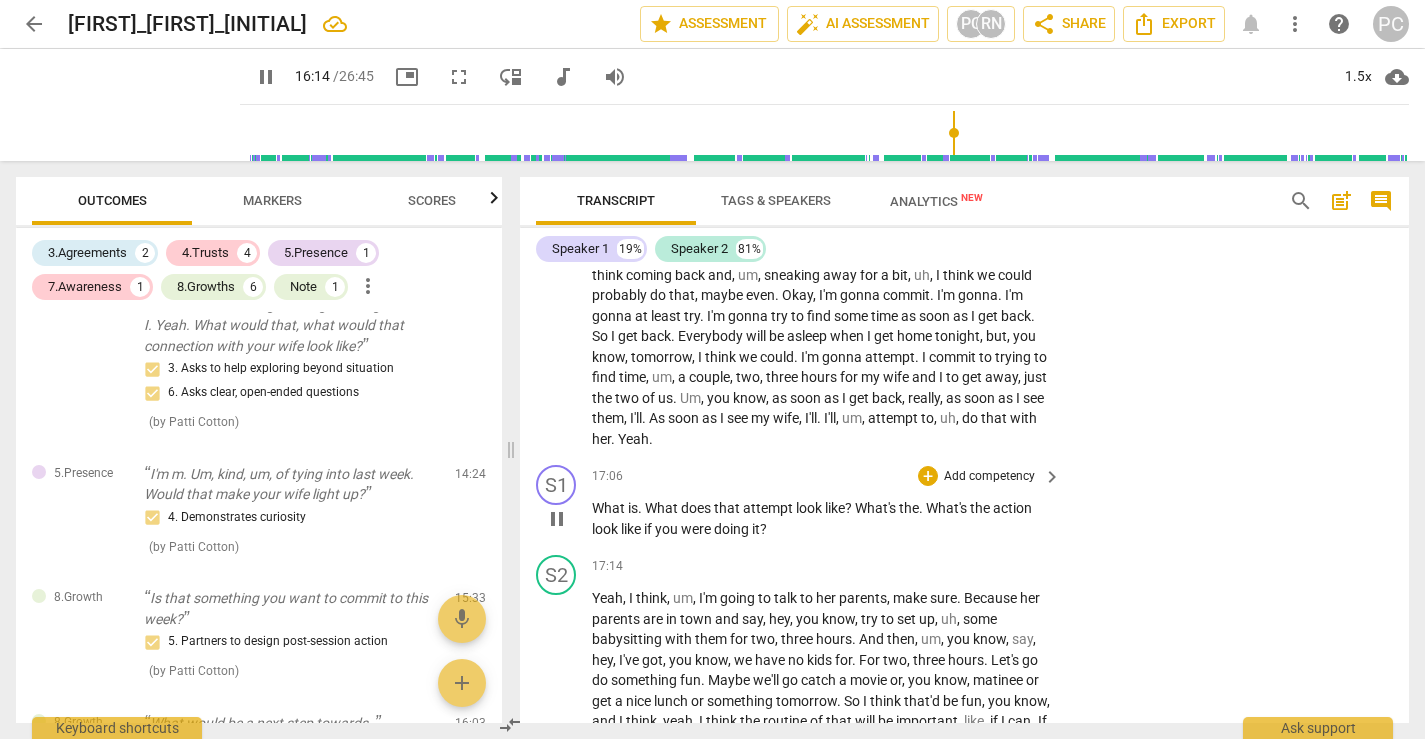 scroll, scrollTop: 6496, scrollLeft: 0, axis: vertical 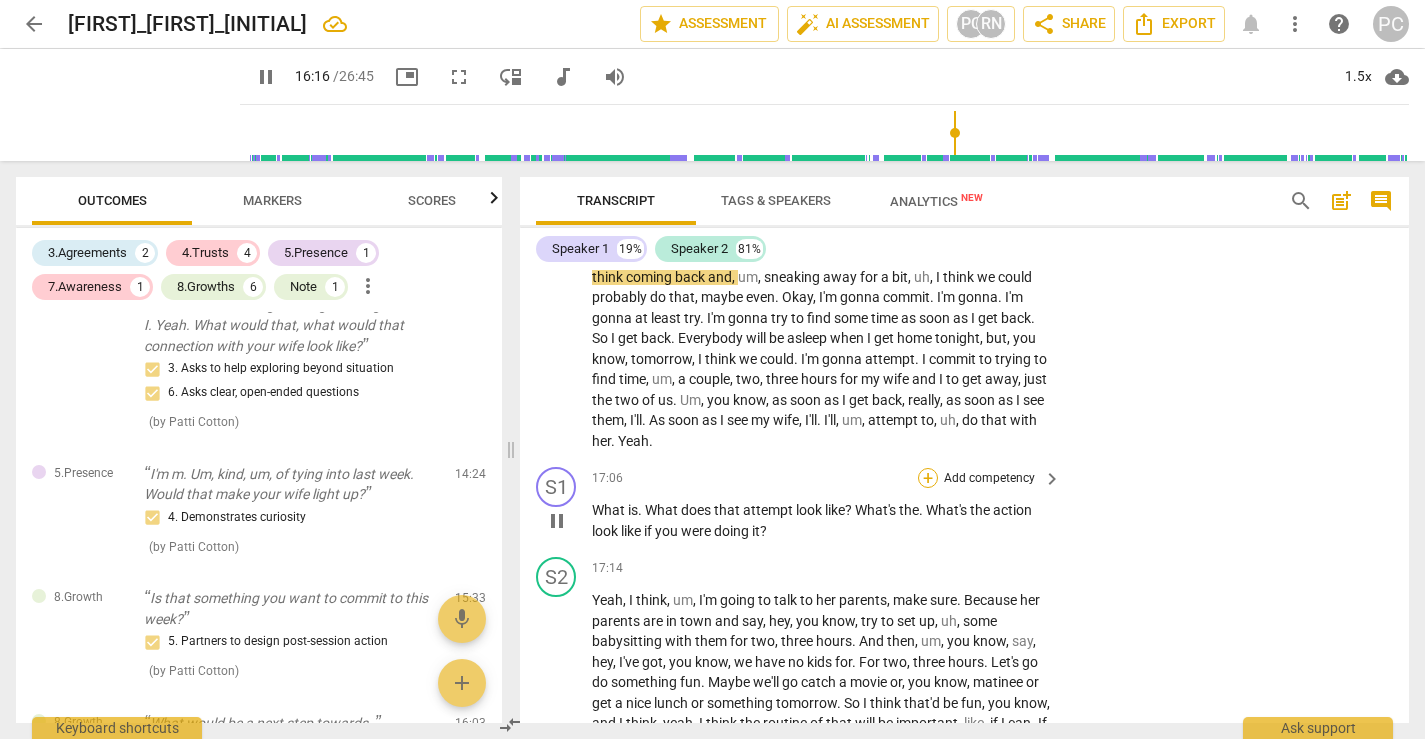 click on "+" at bounding box center [928, 478] 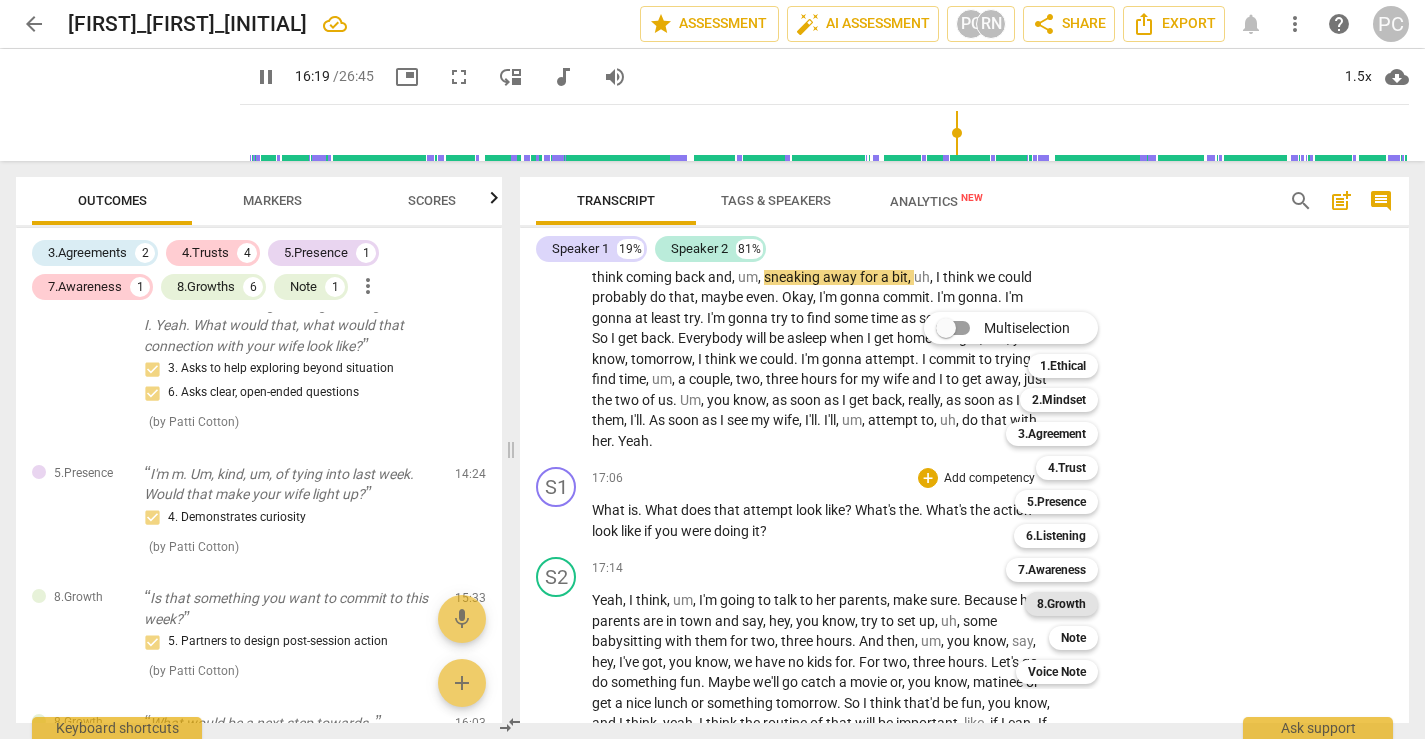 click on "8.Growth" at bounding box center (1061, 604) 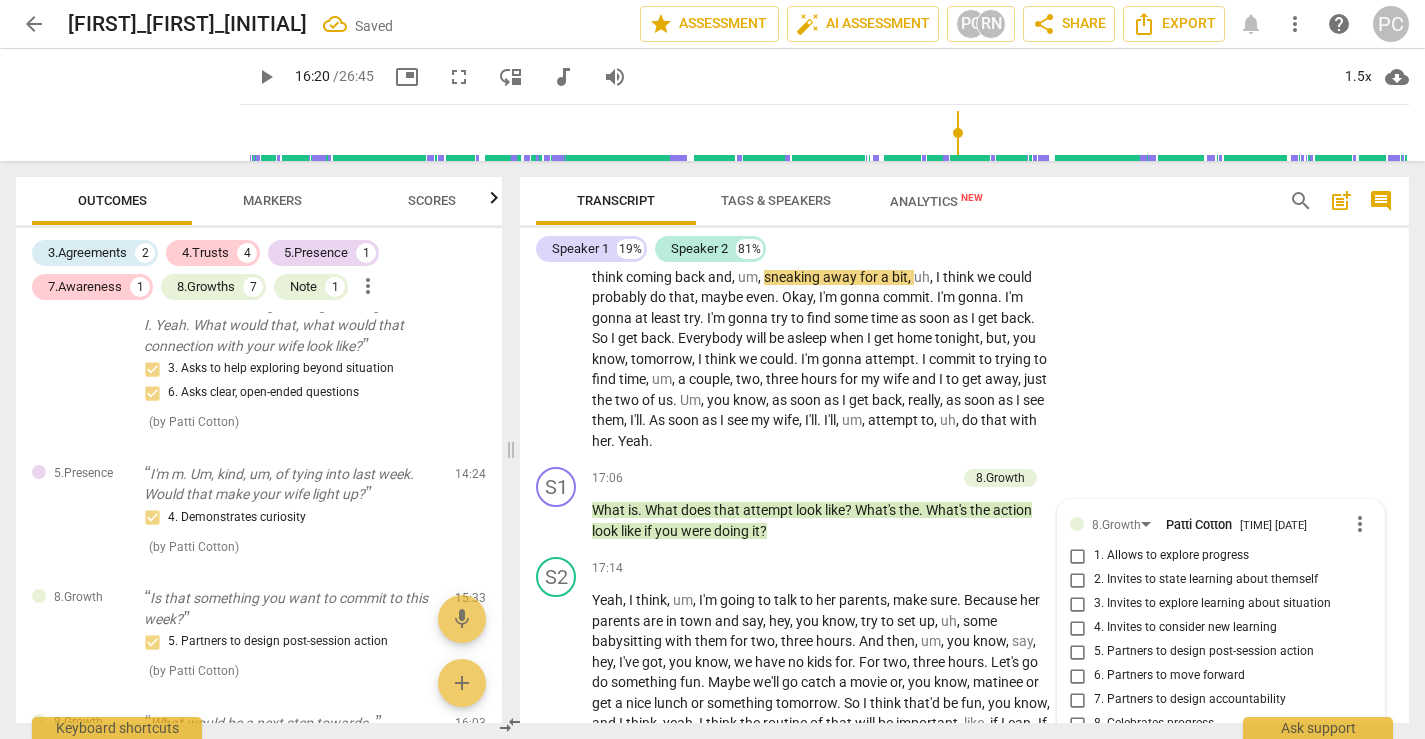 scroll, scrollTop: 6813, scrollLeft: 0, axis: vertical 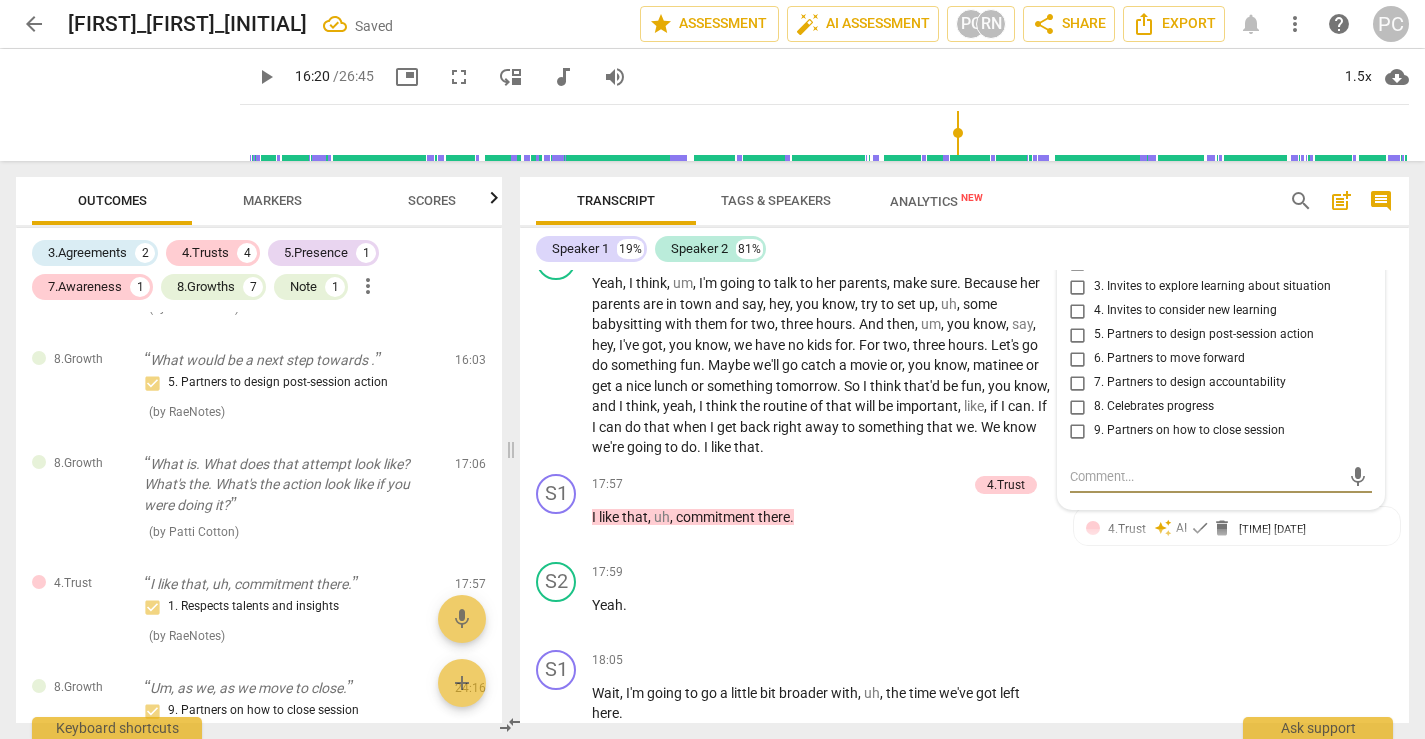 click on "5. Partners to design post-session action" at bounding box center [1078, 335] 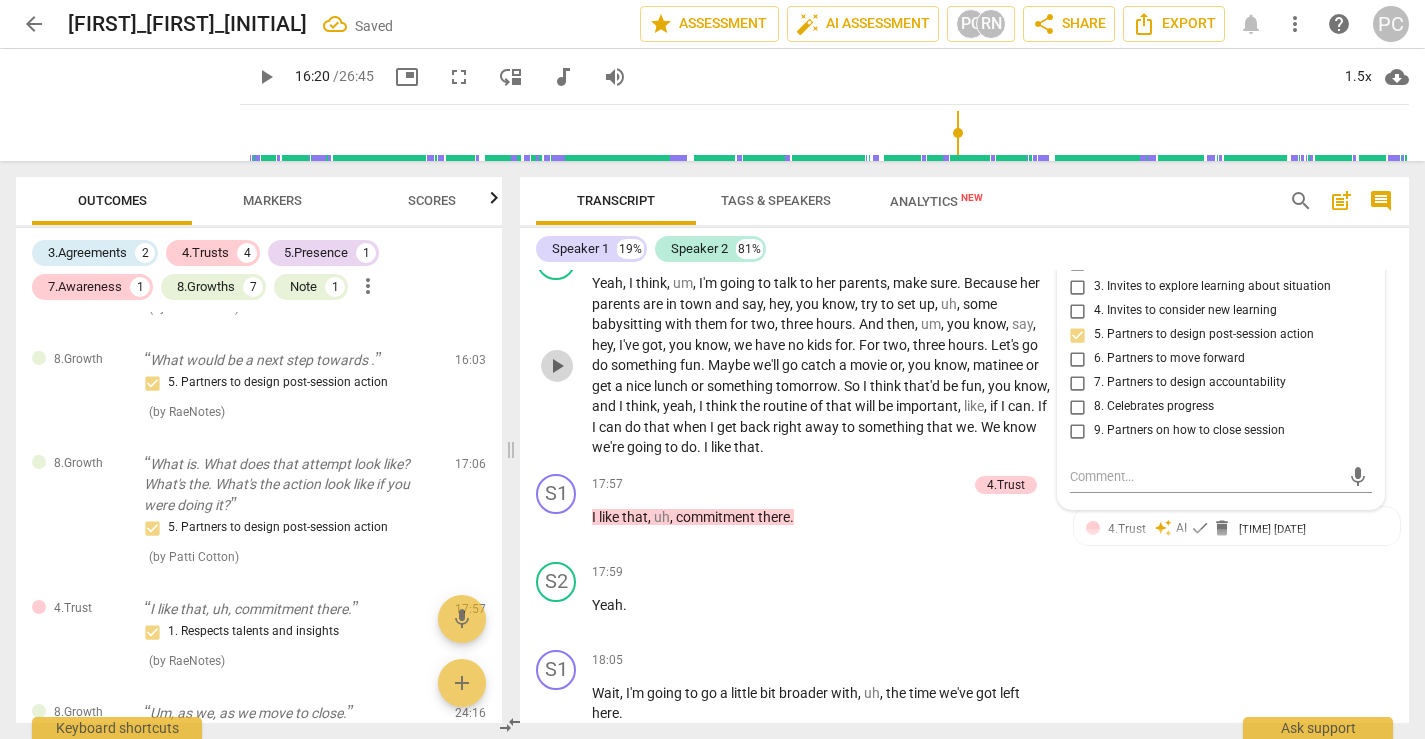 click on "play_arrow" at bounding box center [557, 366] 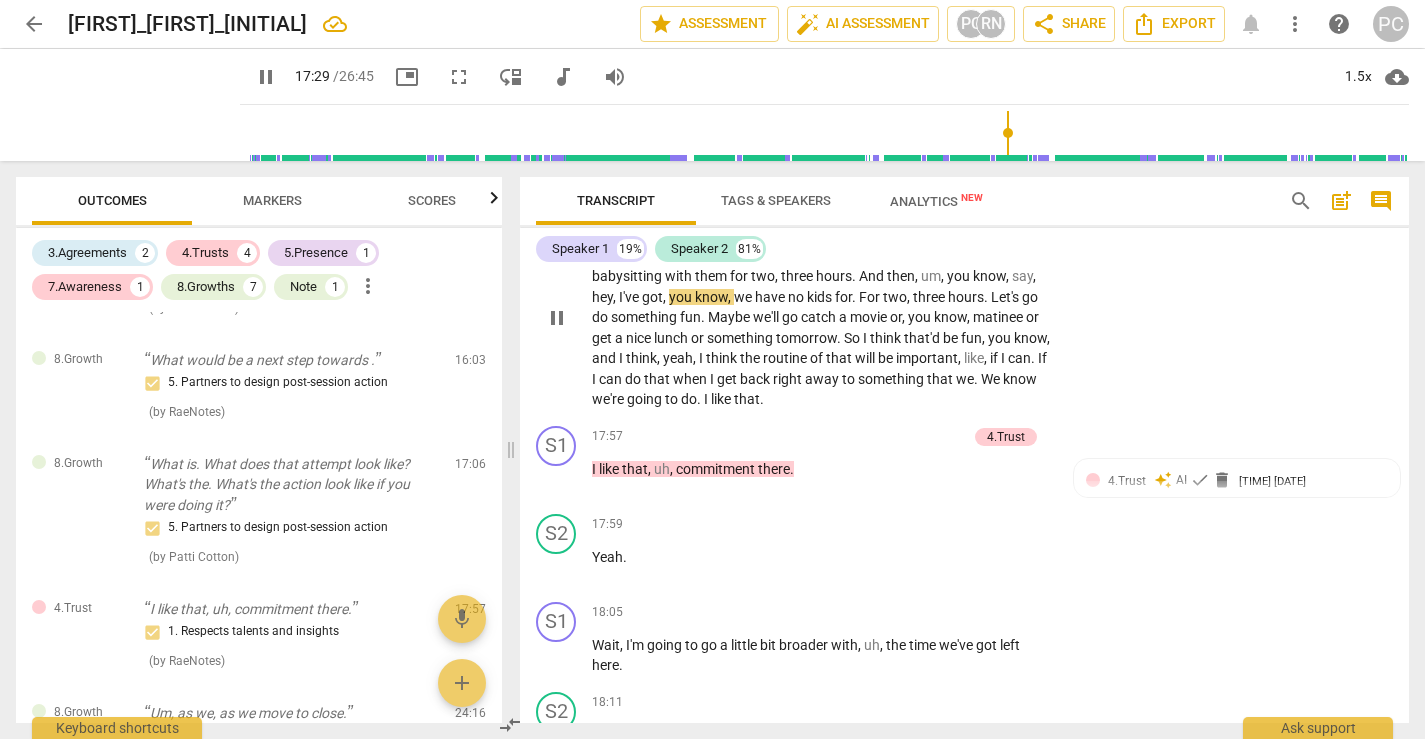 scroll, scrollTop: 6867, scrollLeft: 0, axis: vertical 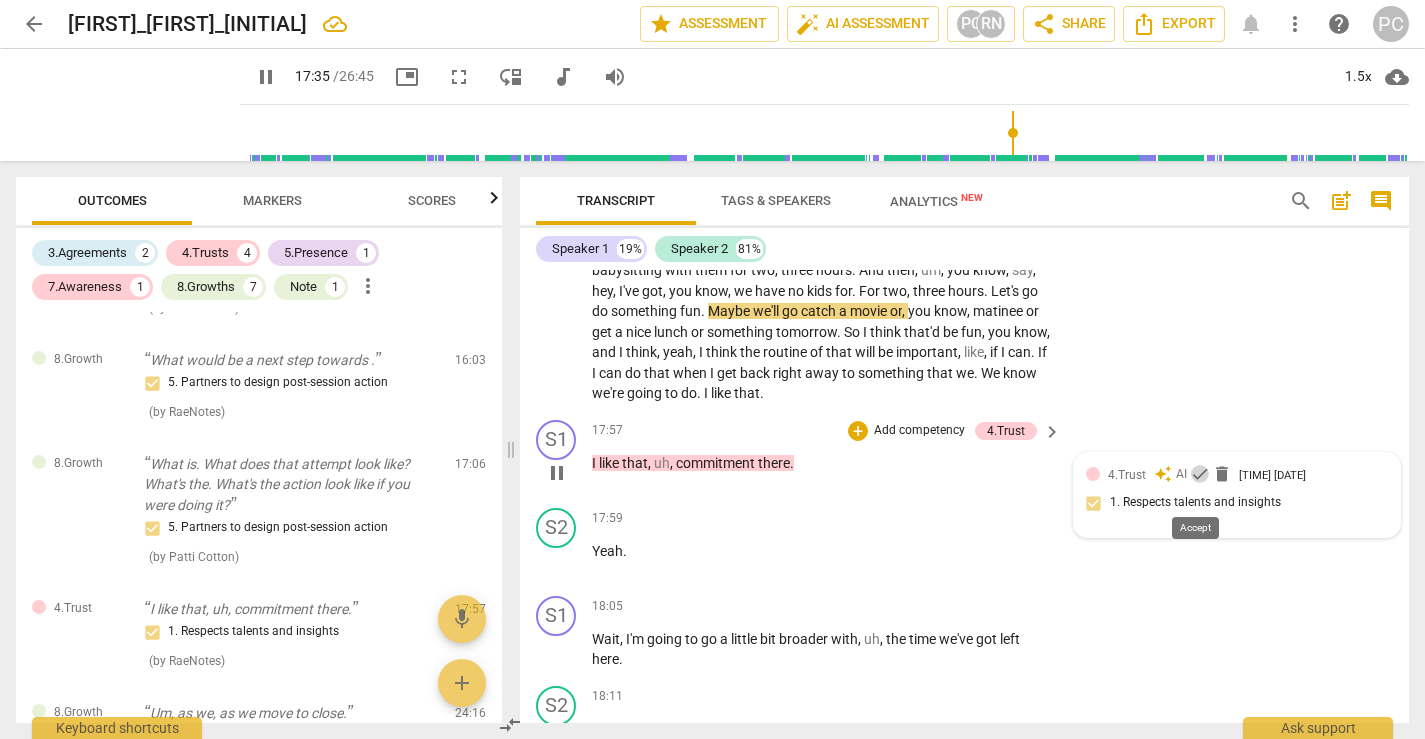 click on "check" at bounding box center (1200, 474) 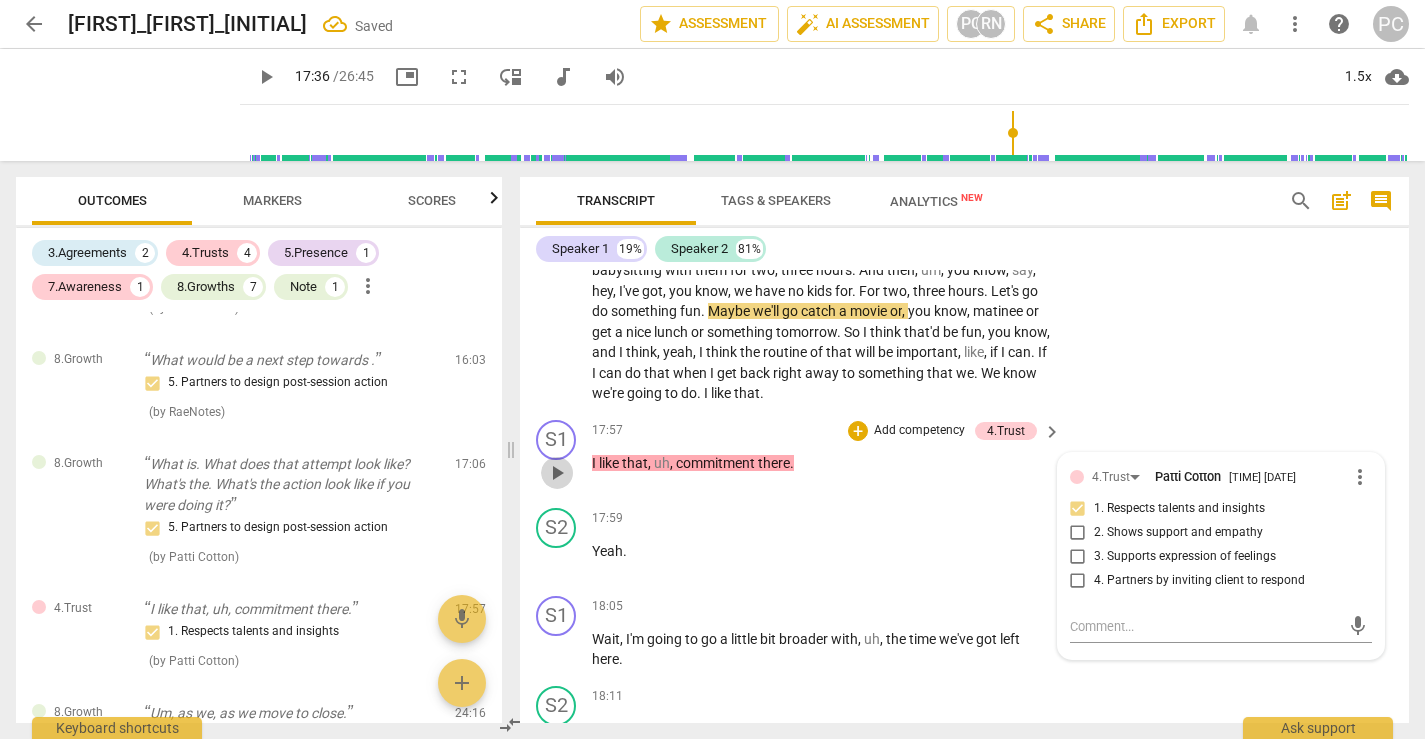 click on "play_arrow" at bounding box center (557, 473) 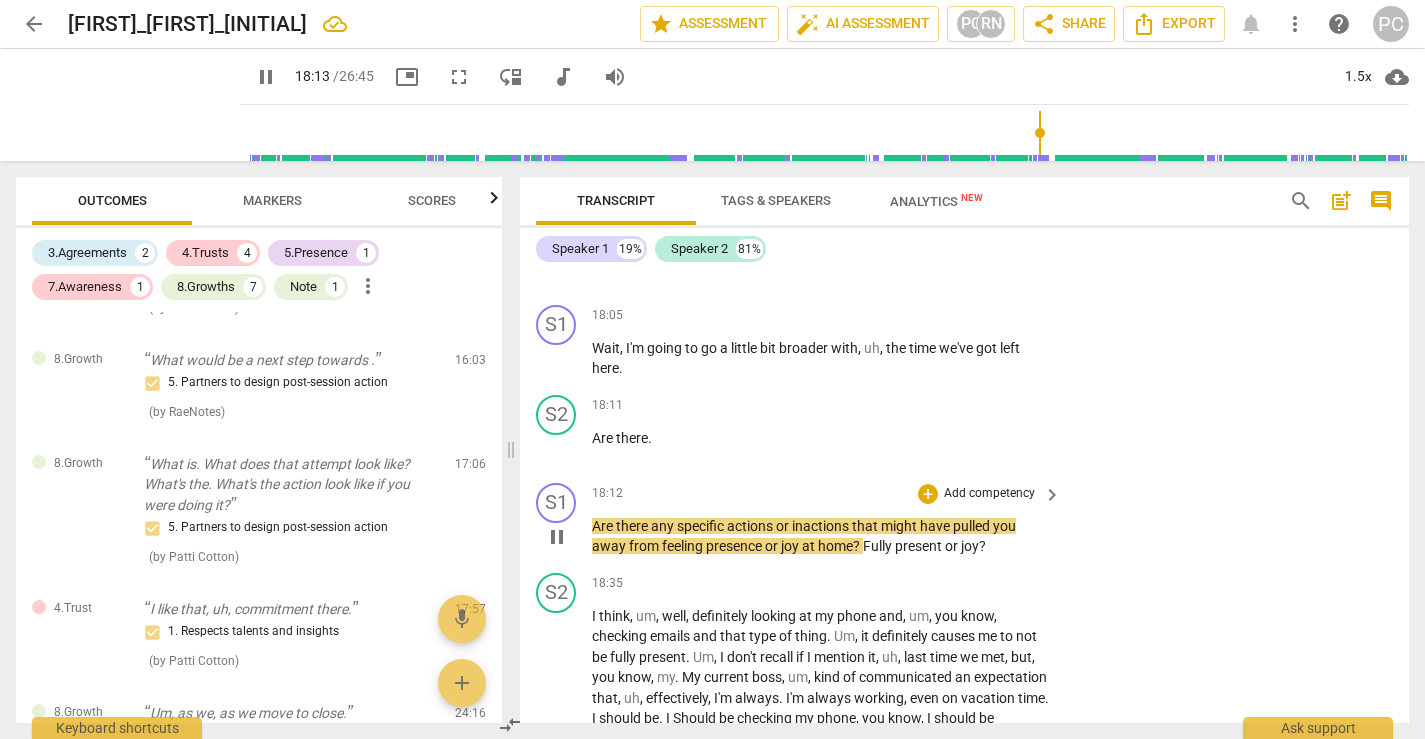 scroll, scrollTop: 7154, scrollLeft: 0, axis: vertical 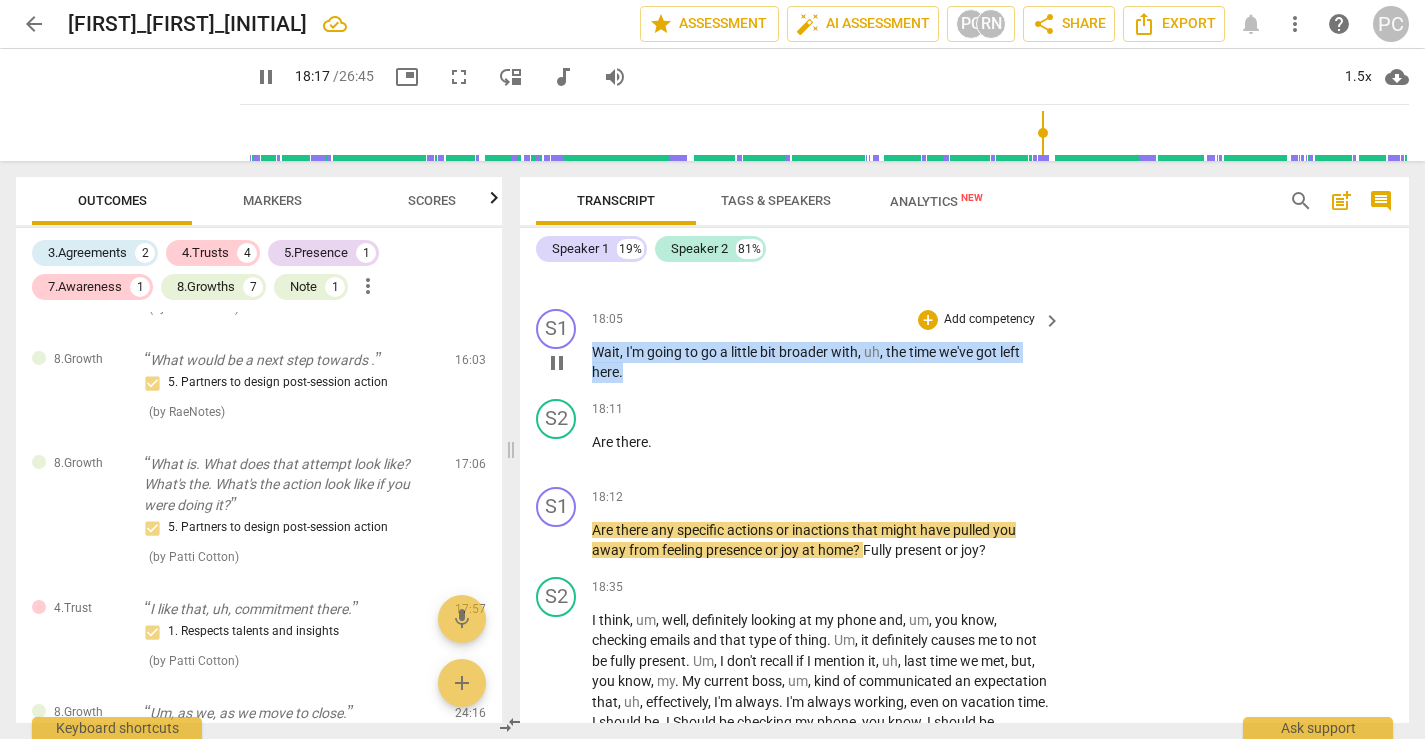 drag, startPoint x: 594, startPoint y: 372, endPoint x: 633, endPoint y: 391, distance: 43.382023 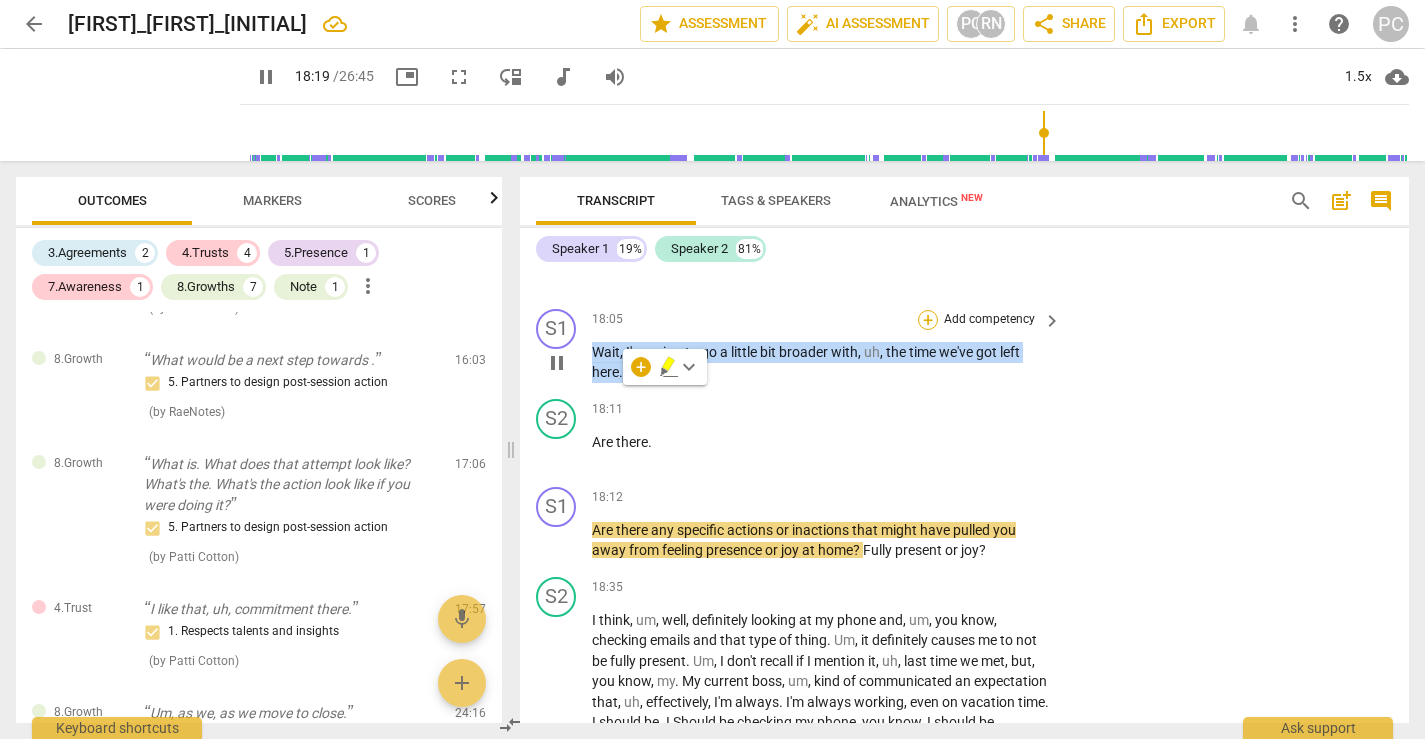 click on "+" at bounding box center (928, 320) 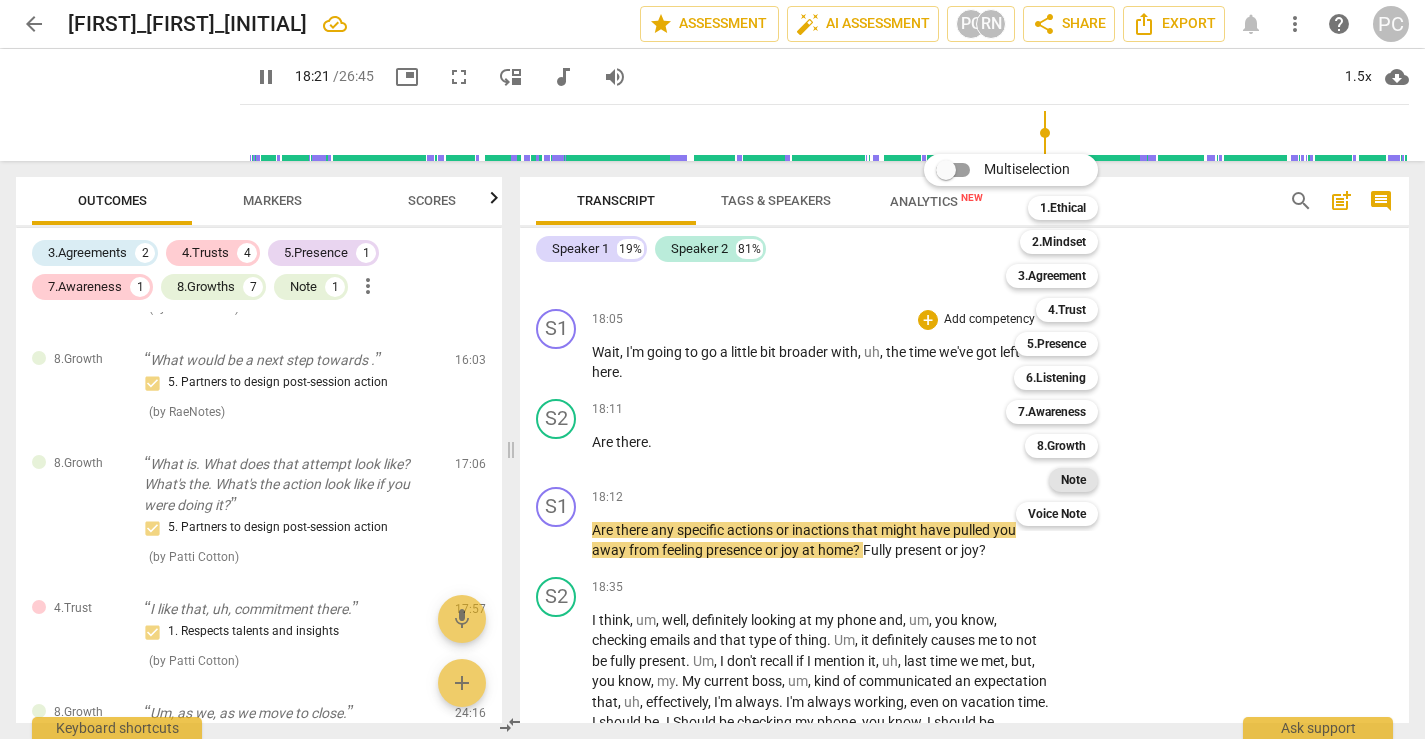 click on "Note" at bounding box center (1073, 480) 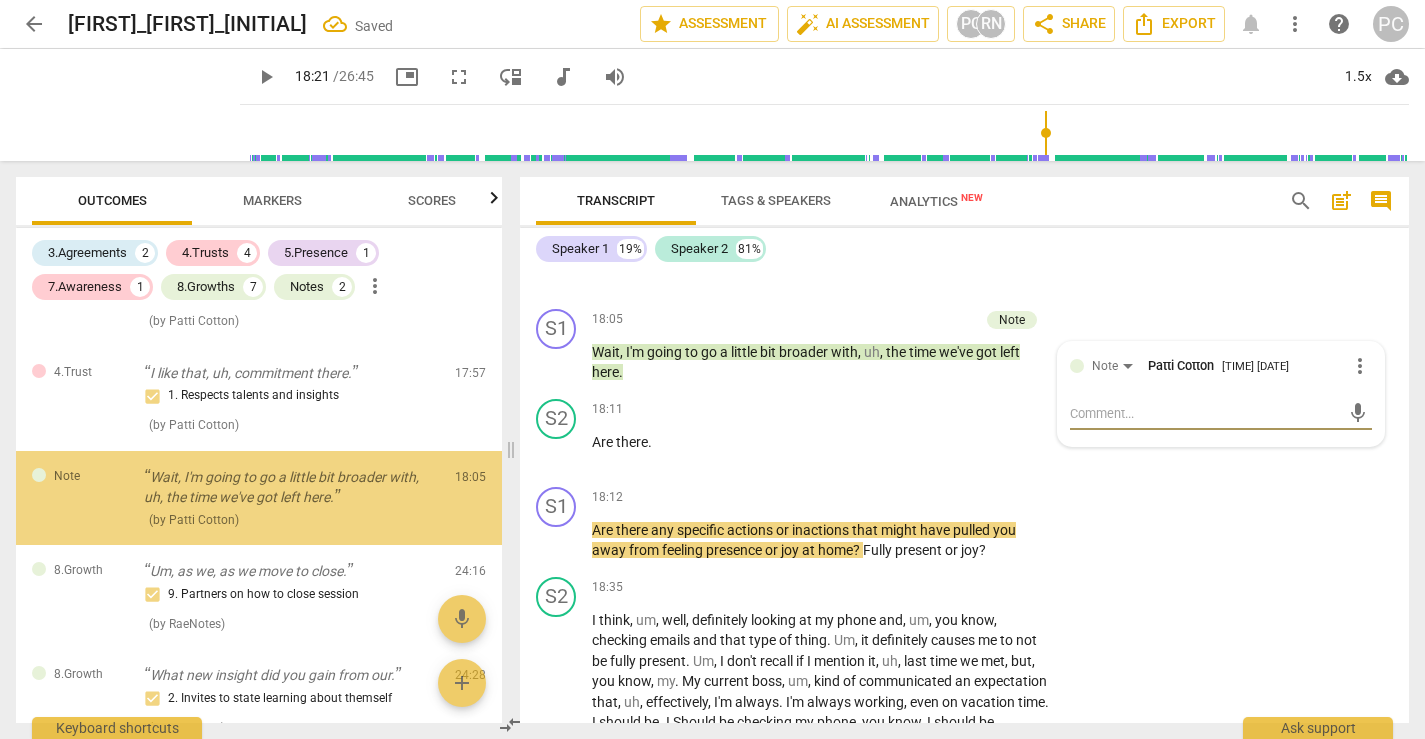 scroll, scrollTop: 1639, scrollLeft: 0, axis: vertical 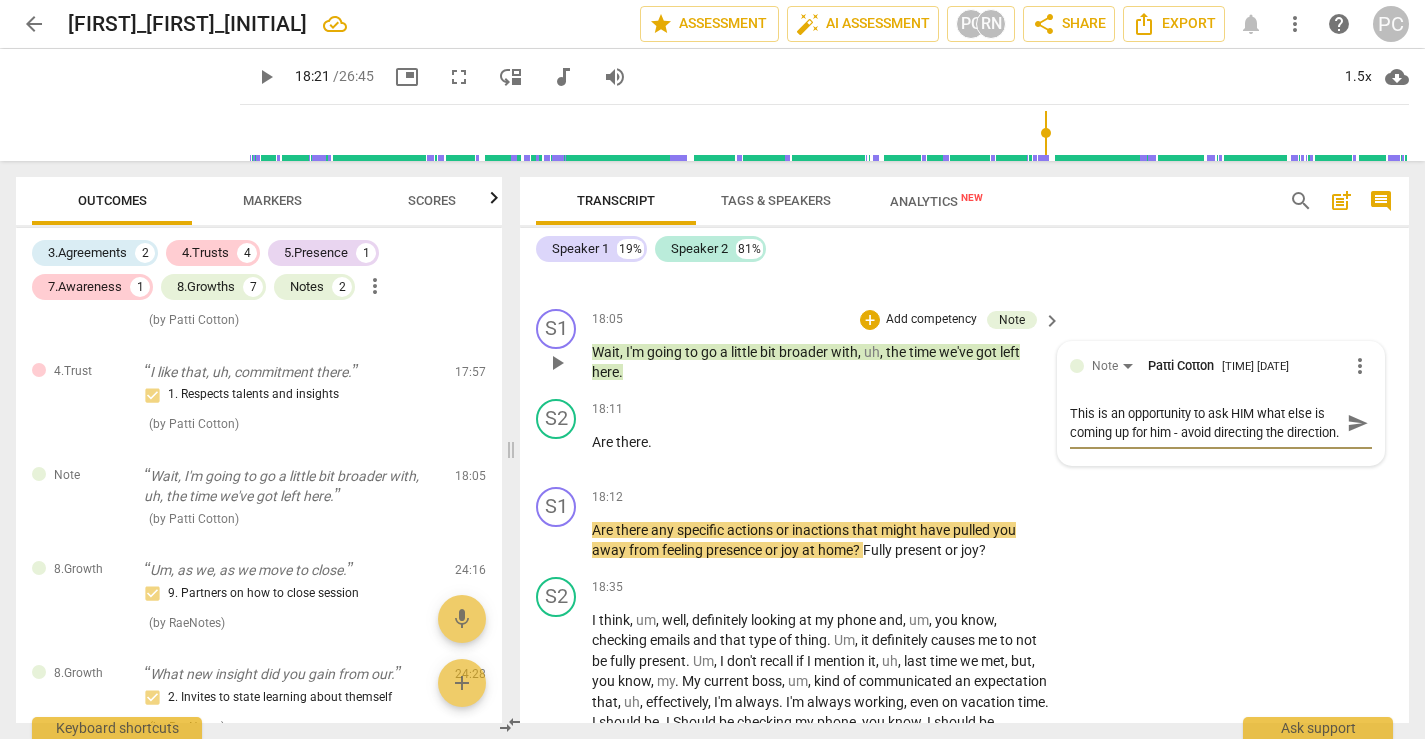 drag, startPoint x: 1266, startPoint y: 435, endPoint x: 1283, endPoint y: 450, distance: 22.671568 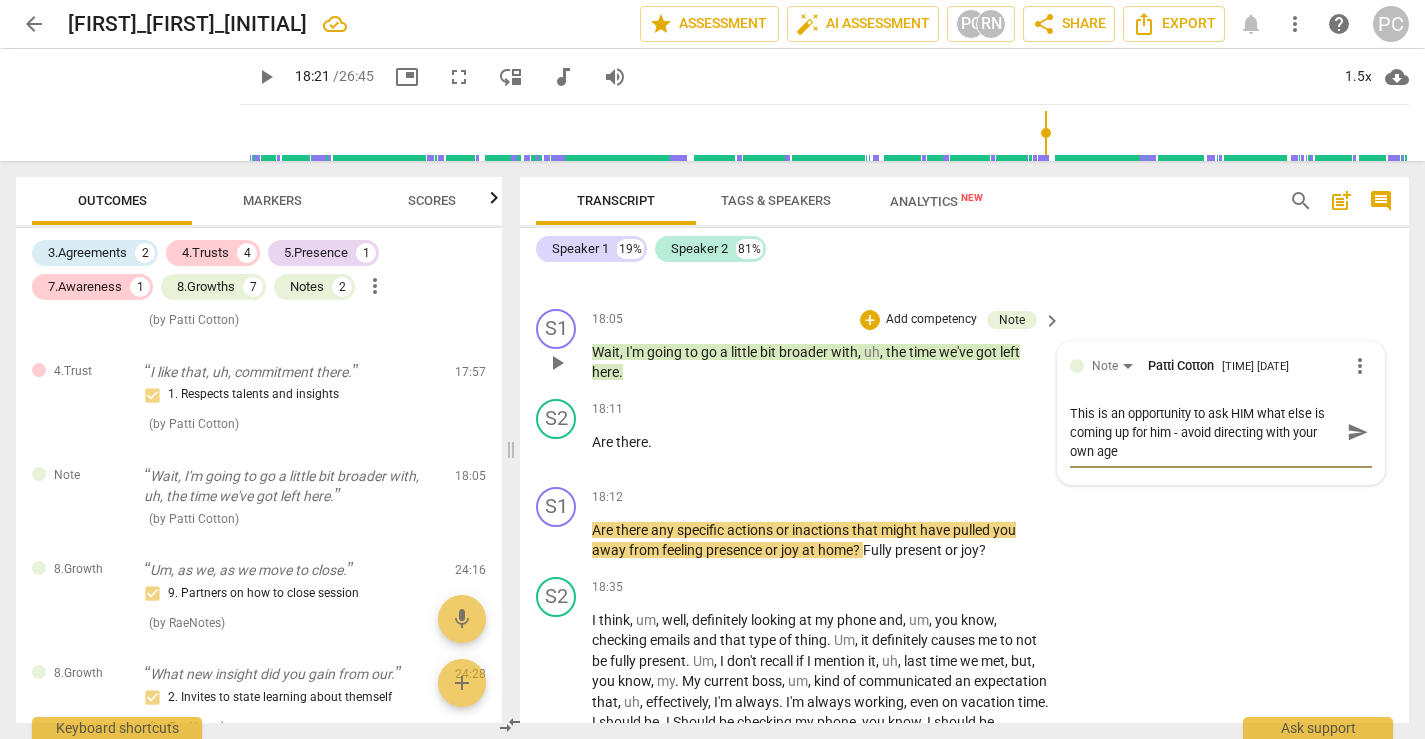 scroll, scrollTop: 0, scrollLeft: 0, axis: both 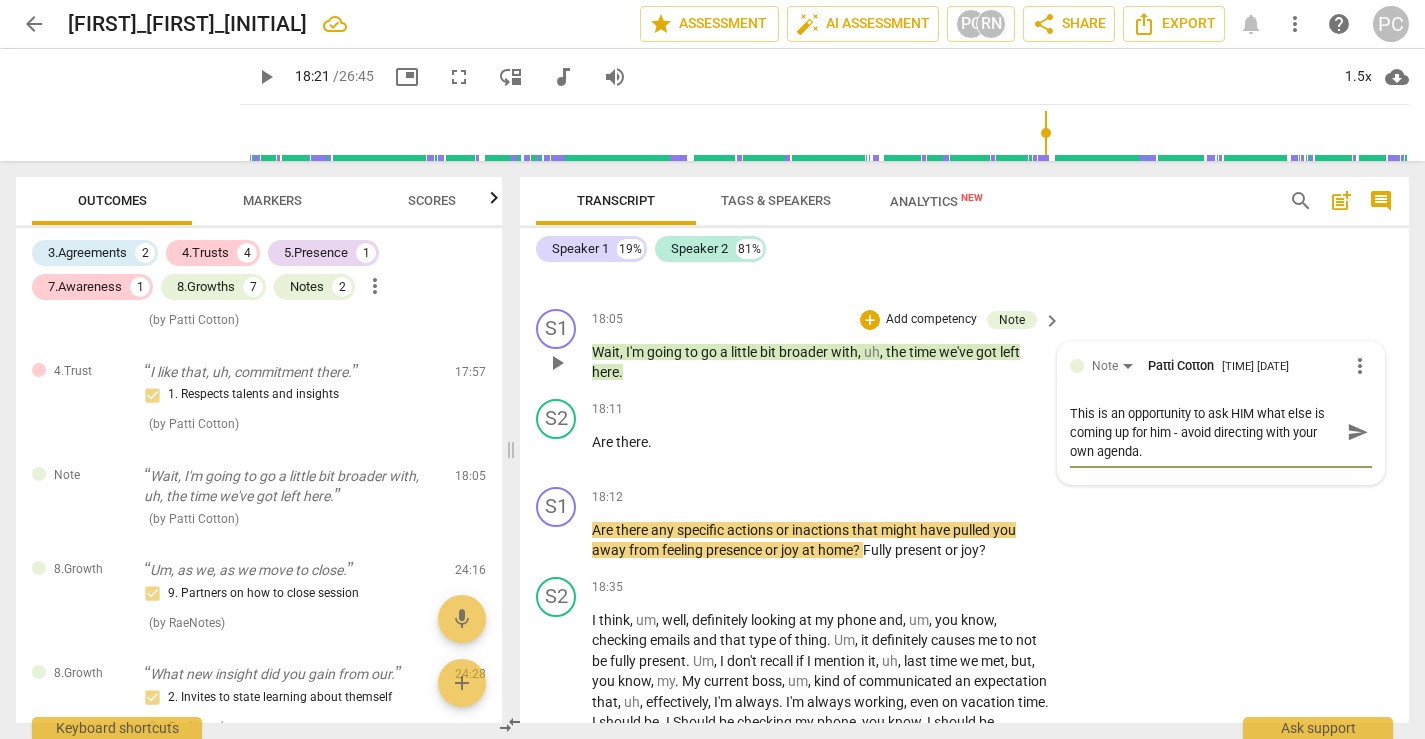 click on "send" at bounding box center [1358, 432] 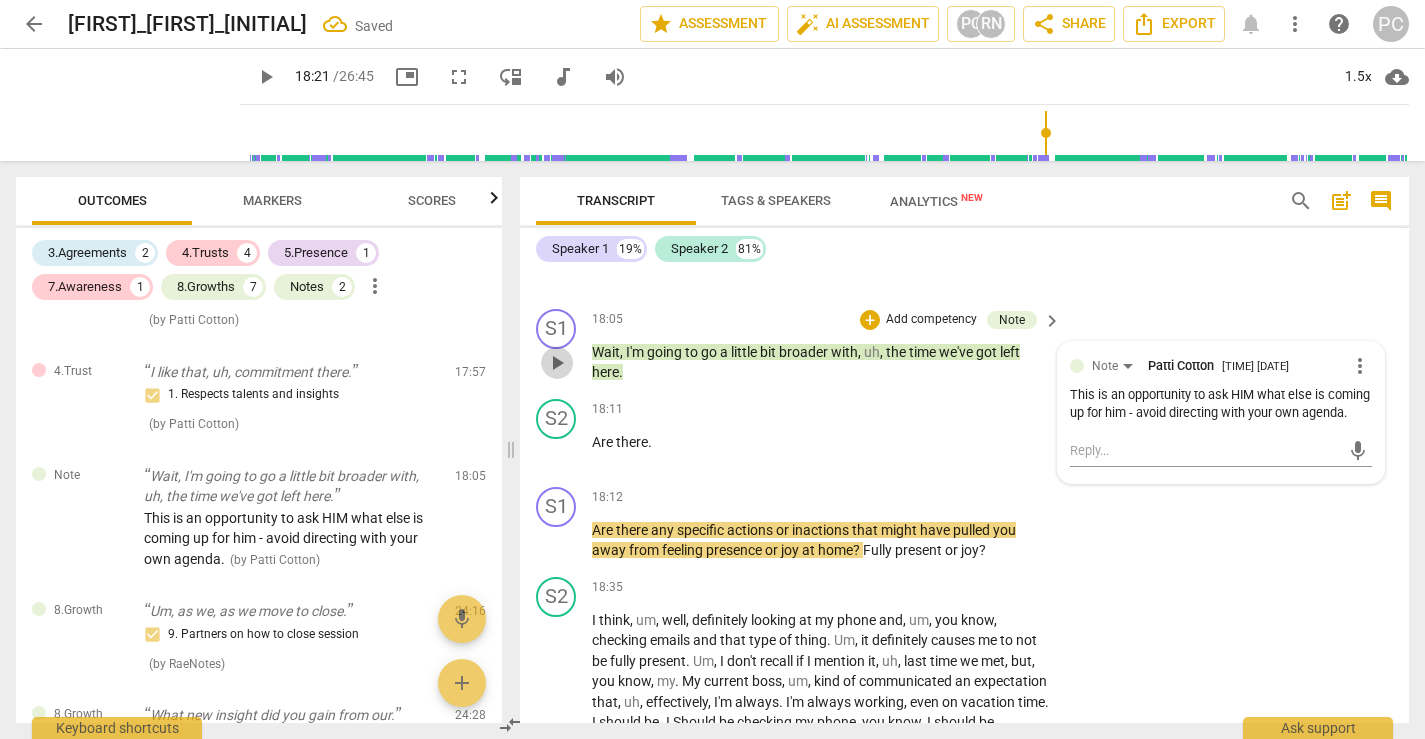 click on "play_arrow" at bounding box center [557, 363] 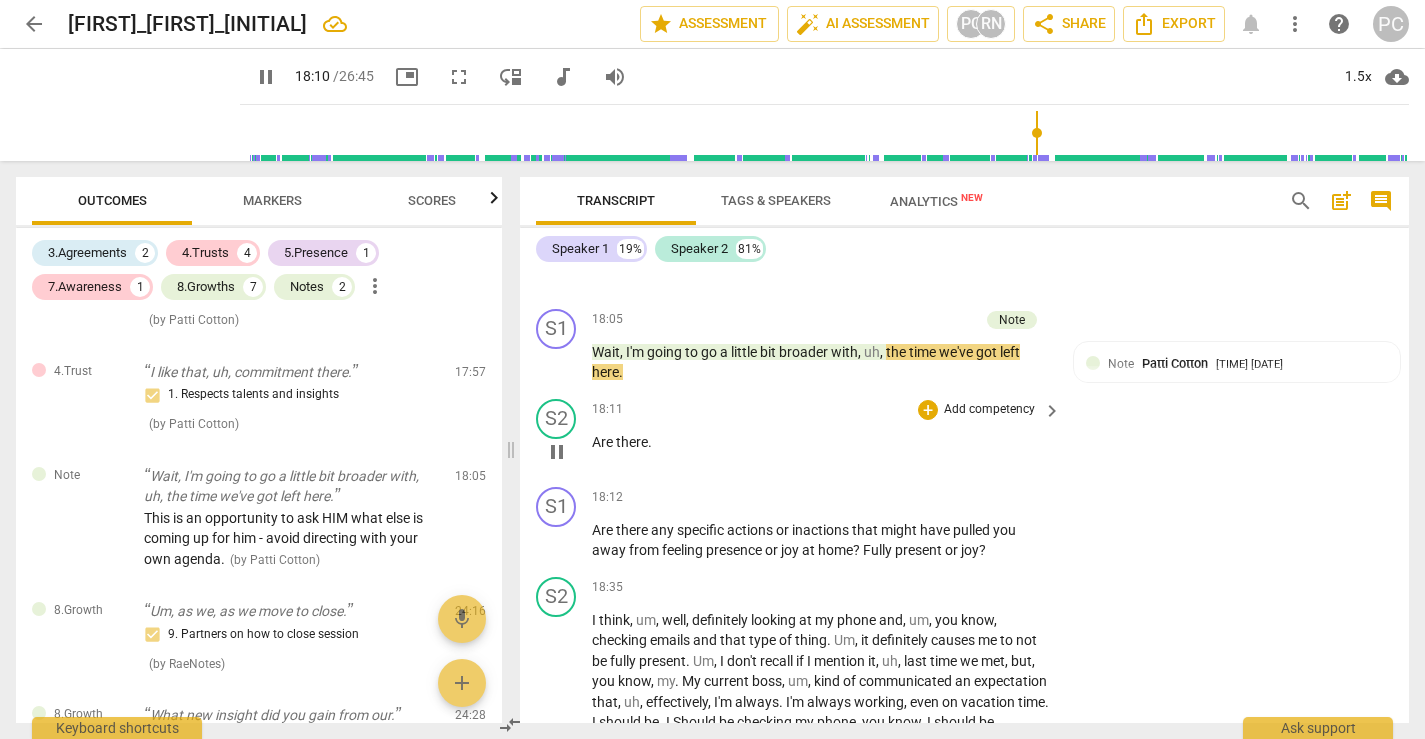 click on "Are" at bounding box center (604, 442) 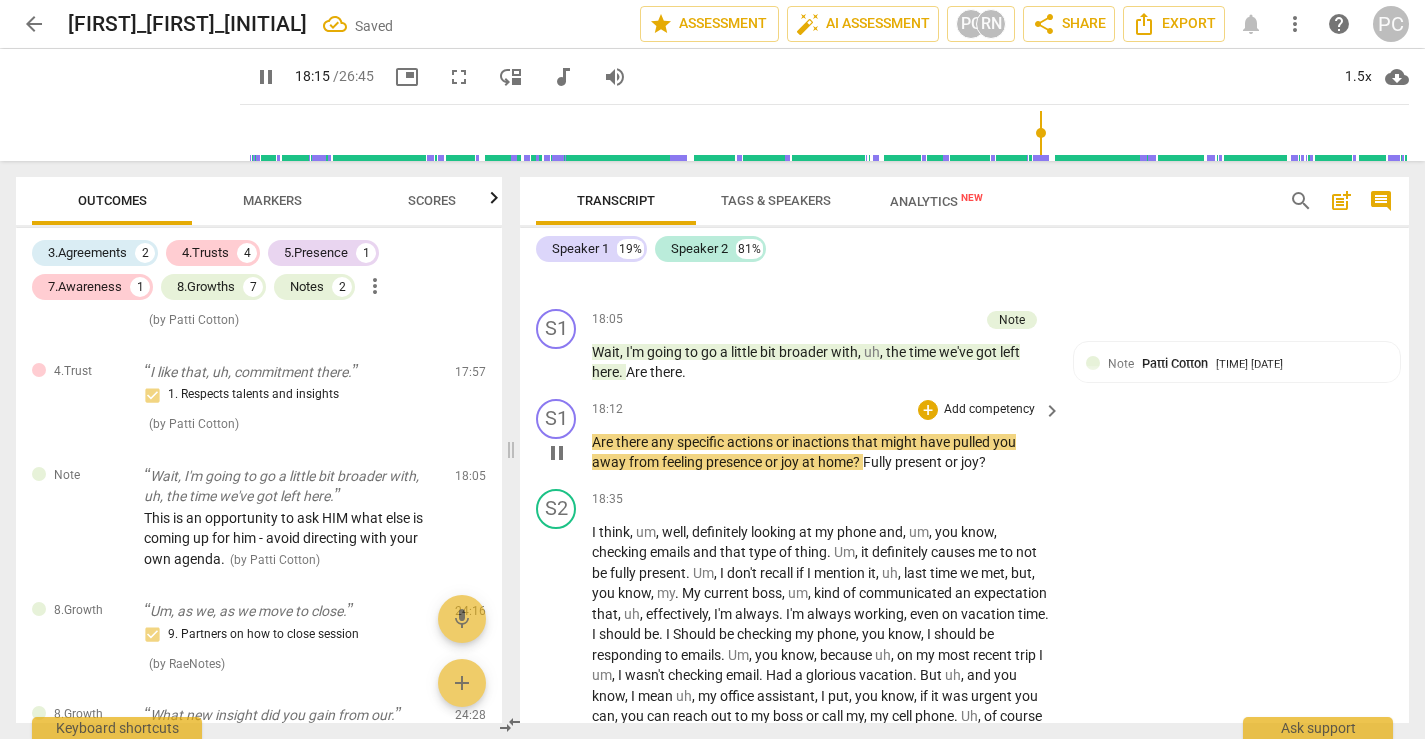 click on "Are" at bounding box center (604, 442) 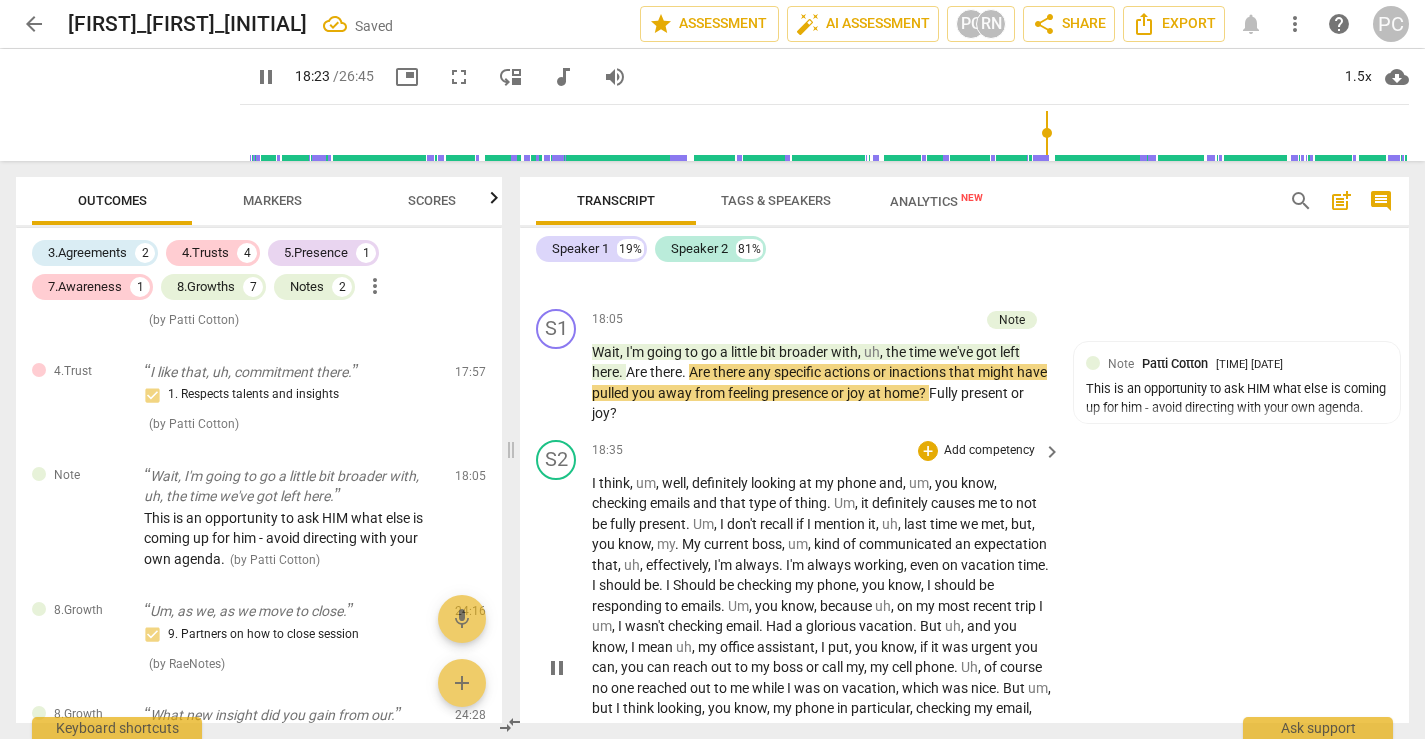 click on "S2 play_arrow pause 18:35 + Add competency keyboard_arrow_right I   think ,   um ,   well ,   definitely   looking   at   my   phone   and ,   um ,   you   know ,   checking   emails   and   that   type   of   thing .   Um ,   it   definitely   causes   me   to   not   be   fully   present .   Um ,   I   don't   recall   if   I   mention   it ,   uh ,   last   time   we   met ,   but ,   you   know ,   my .   My   current   boss ,   um ,   kind   of   communicated   an   expectation   that ,   uh ,   effectively ,   I'm   always .   I'm   always   working ,   even   on   vacation   time .   I   should   be .   I   Should   be   checking   my   phone ,   you   know ,   I   should   be   responding   to   emails .   Um ,   you   know ,   because   uh ,   on   my   most   recent   trip   I   um ,   I   wasn't   checking   email .   Had   a   glorious   vacation .   But   uh ,   and   you   know ,   I   mean   uh ,   my   office   assistant ,   I   put ,   you   know ,   if   it   was   urgent   you   can ,   you" at bounding box center [964, 651] 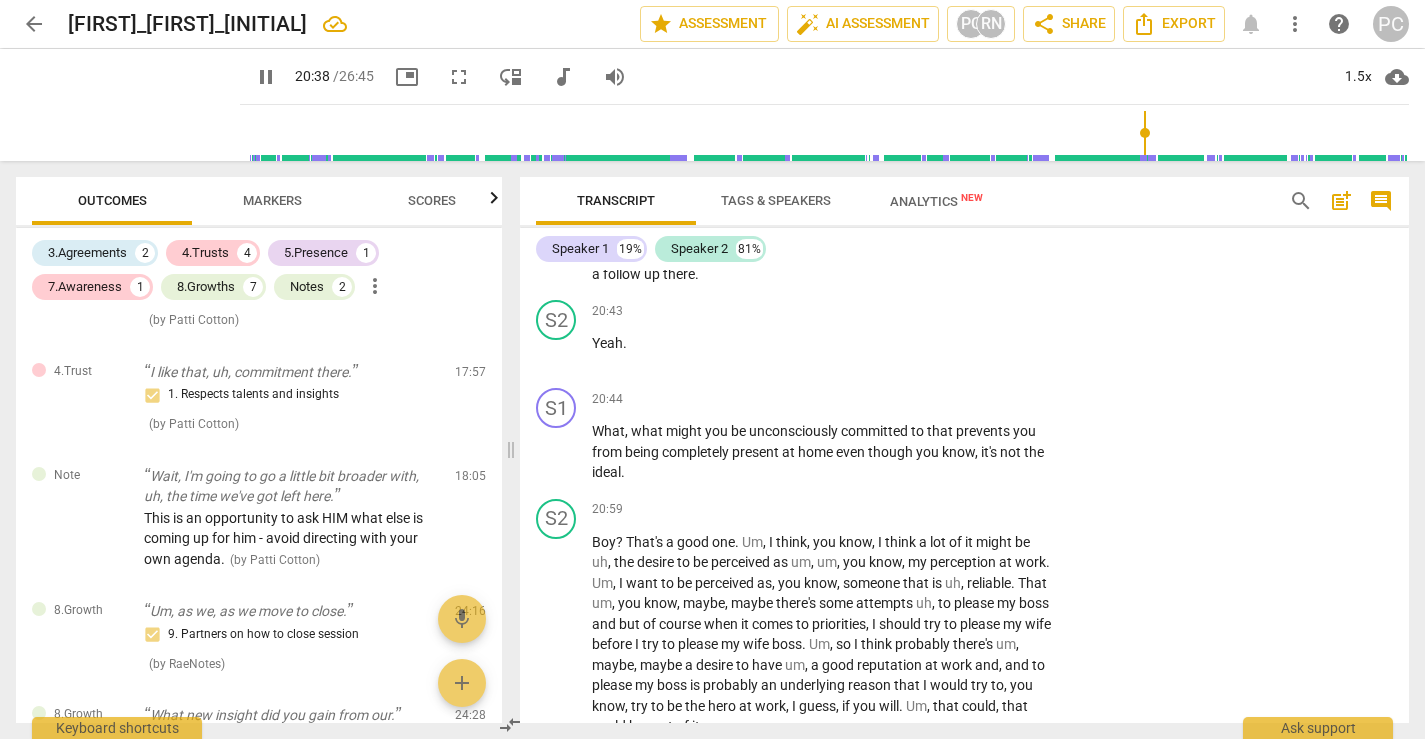 scroll, scrollTop: 7829, scrollLeft: 0, axis: vertical 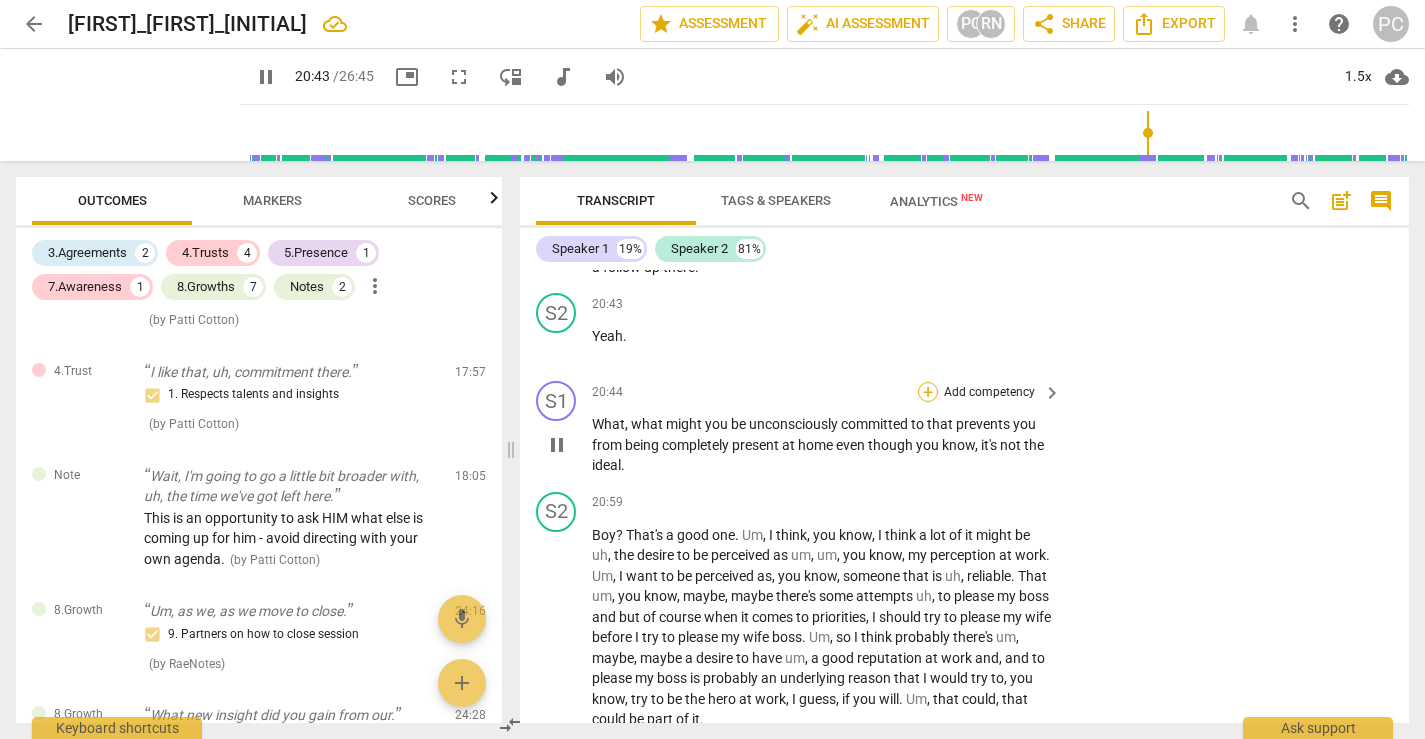 click on "+" at bounding box center (928, 392) 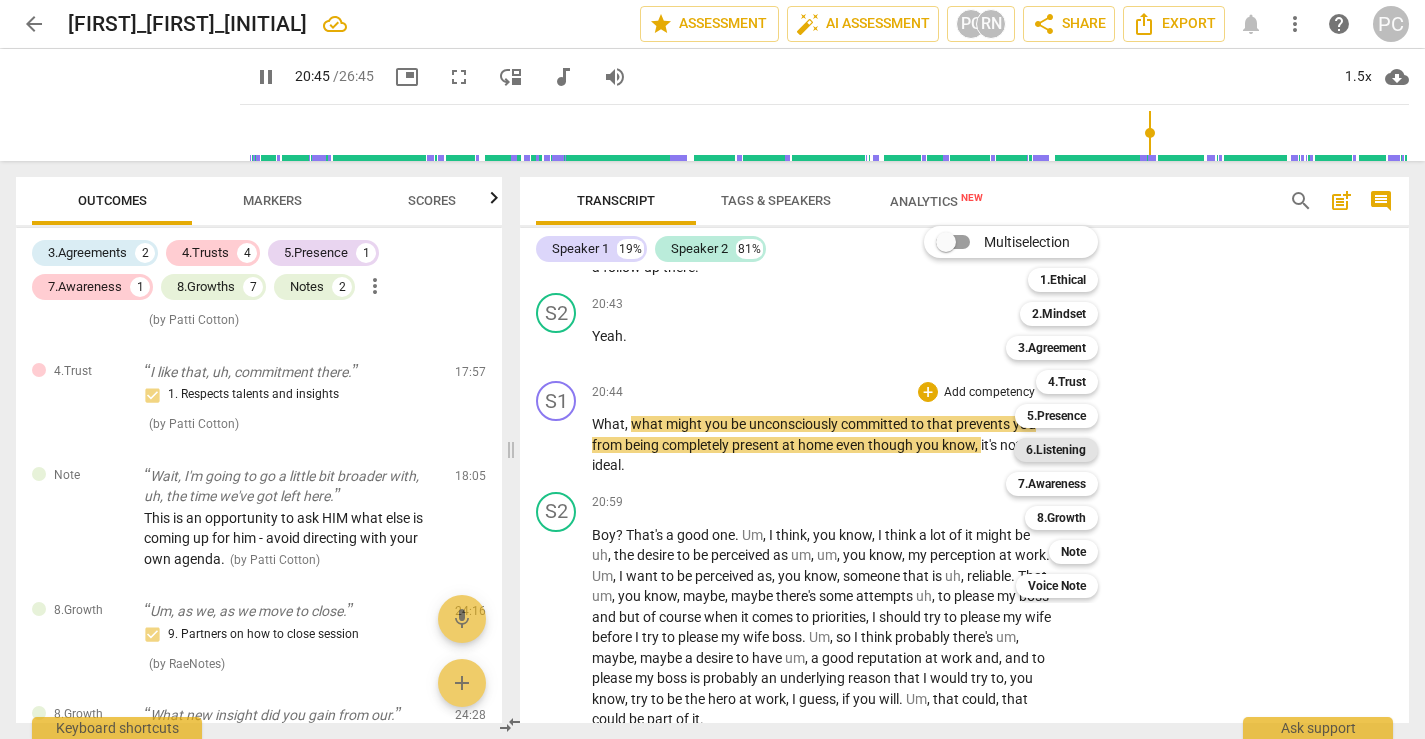 click on "6.Listening" at bounding box center [1056, 450] 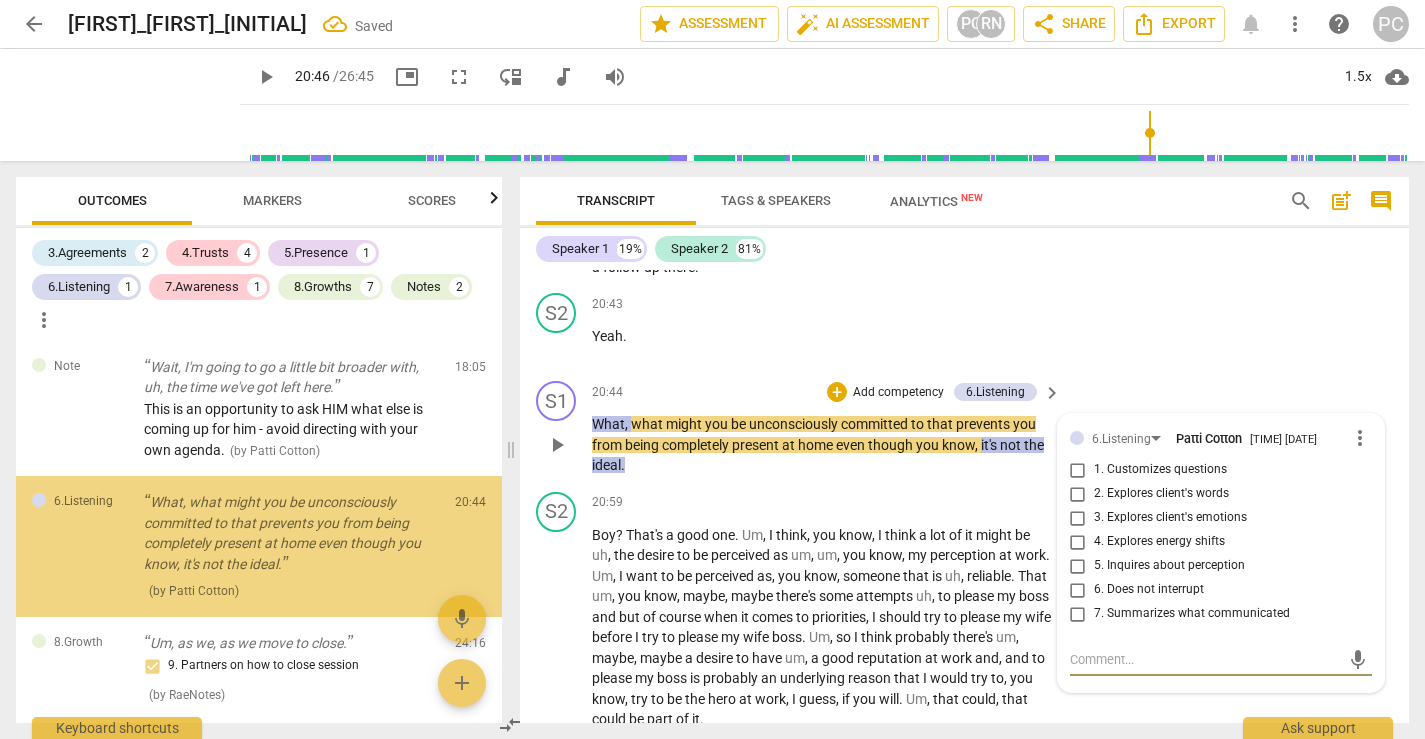 scroll, scrollTop: 1813, scrollLeft: 0, axis: vertical 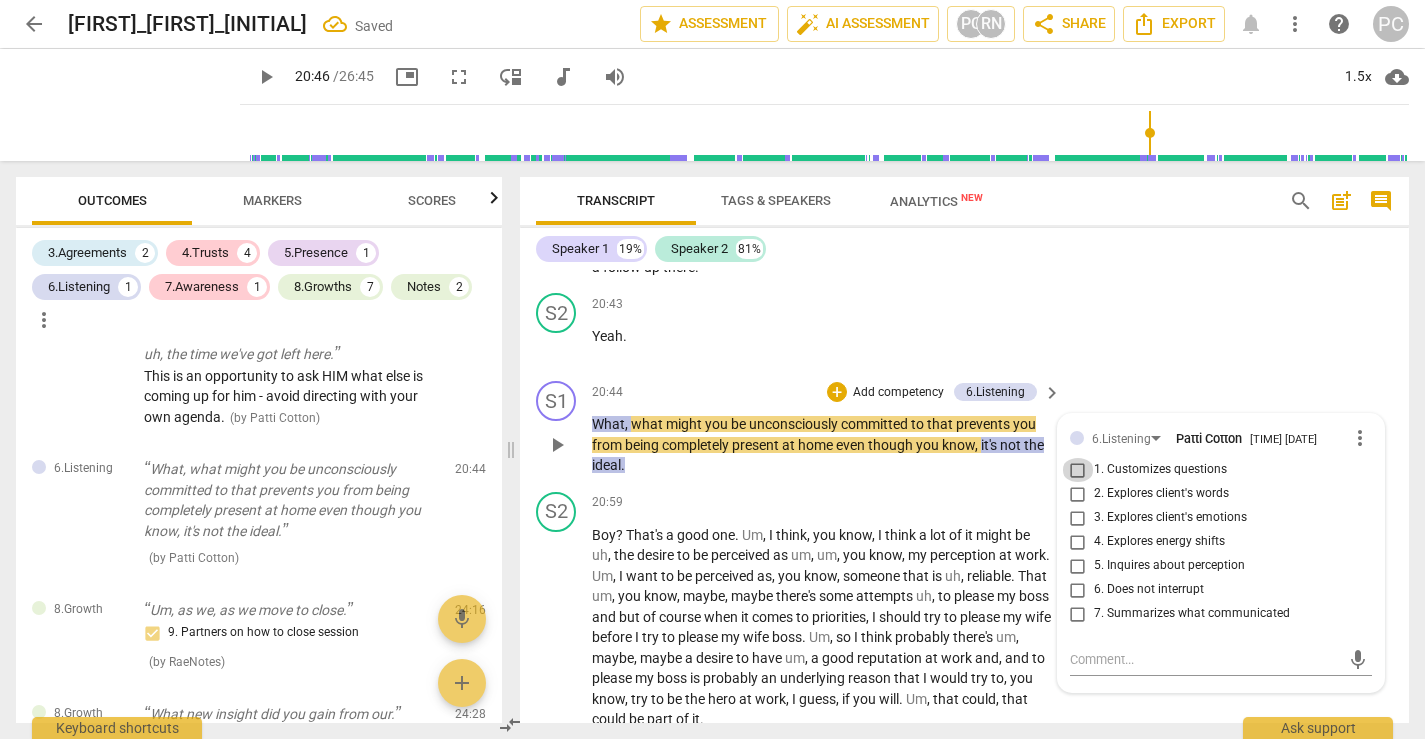 click on "1. Customizes questions" at bounding box center (1078, 470) 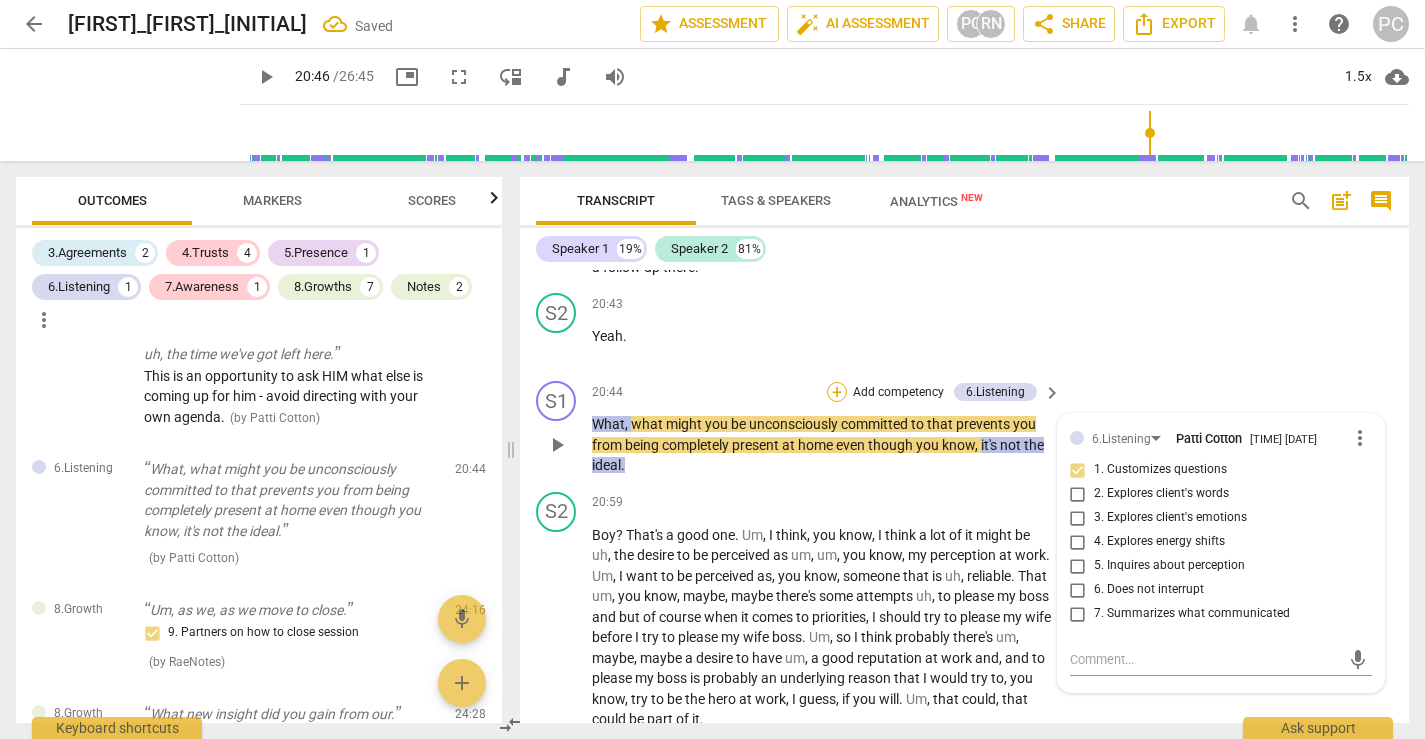 click on "+" at bounding box center (837, 392) 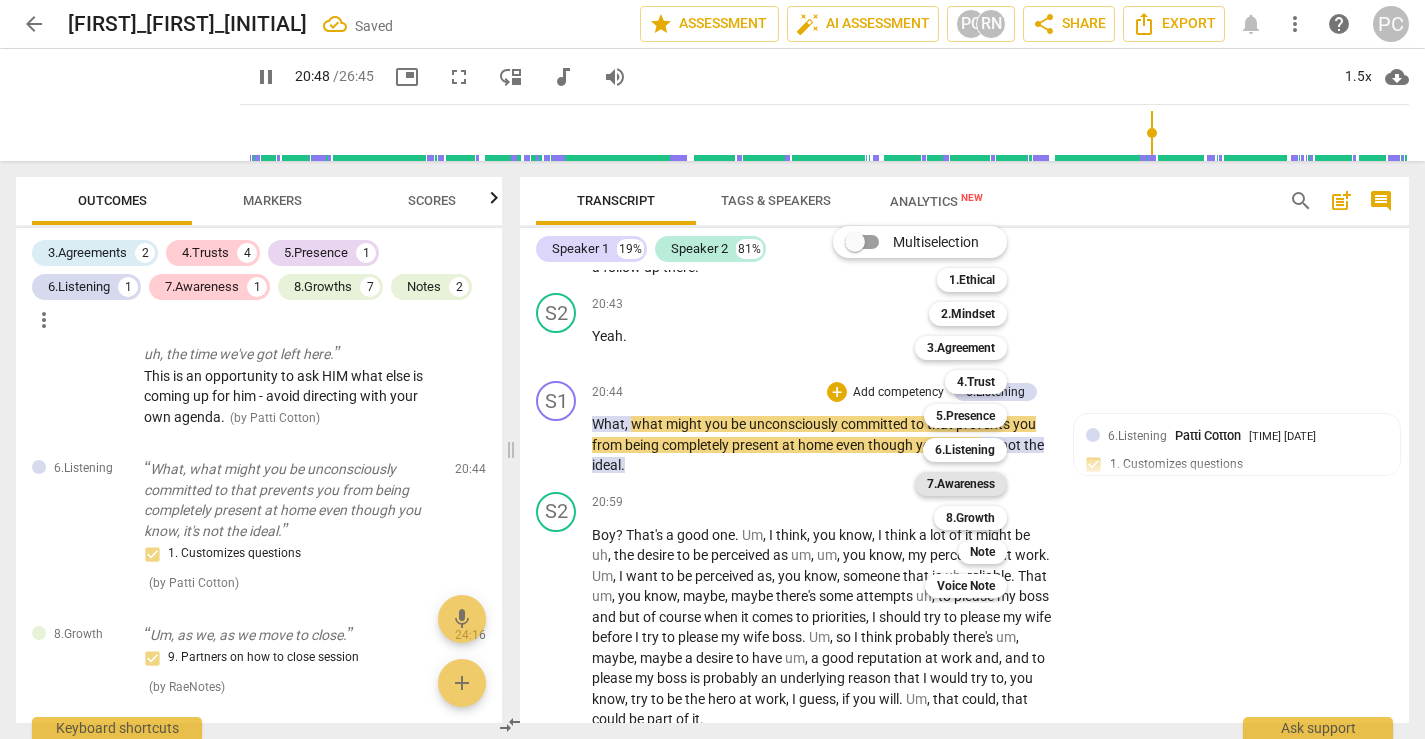 click on "7.Awareness" at bounding box center [961, 484] 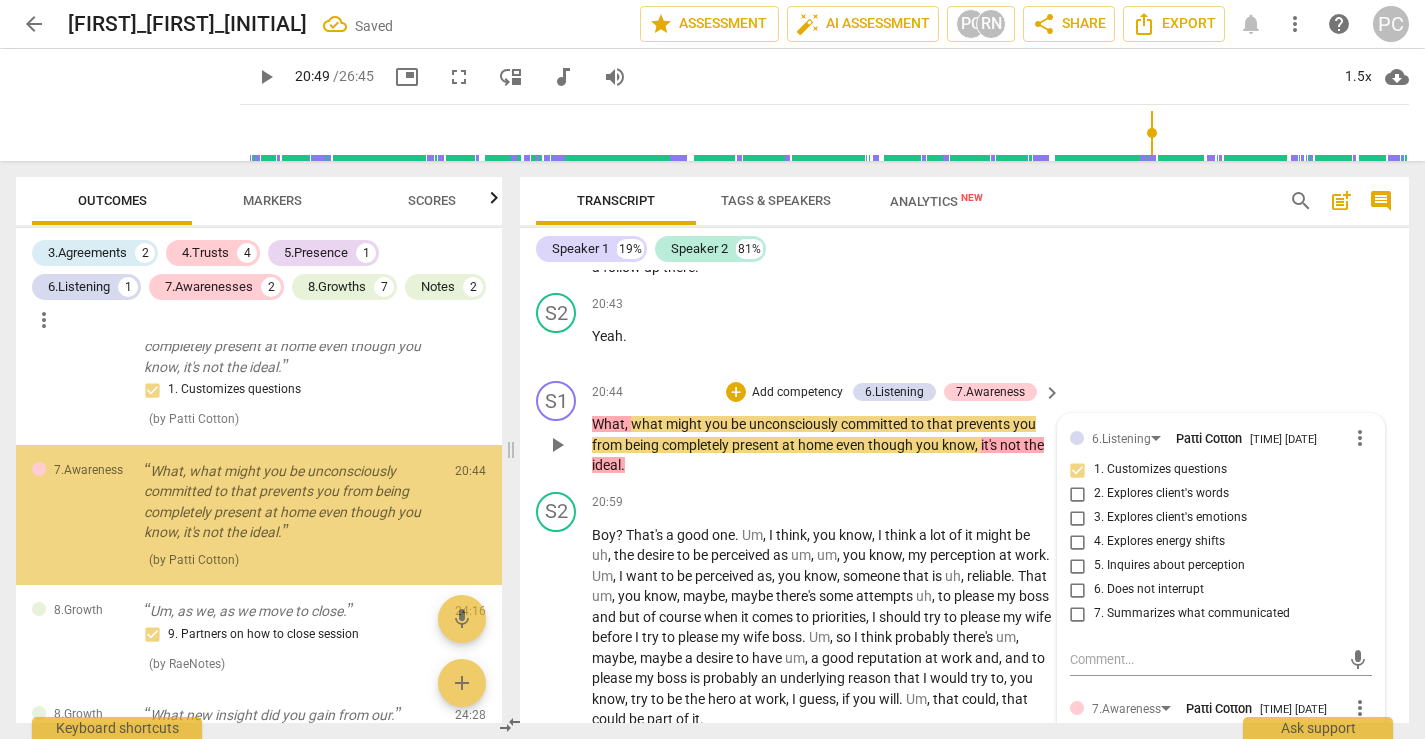 scroll, scrollTop: 1979, scrollLeft: 0, axis: vertical 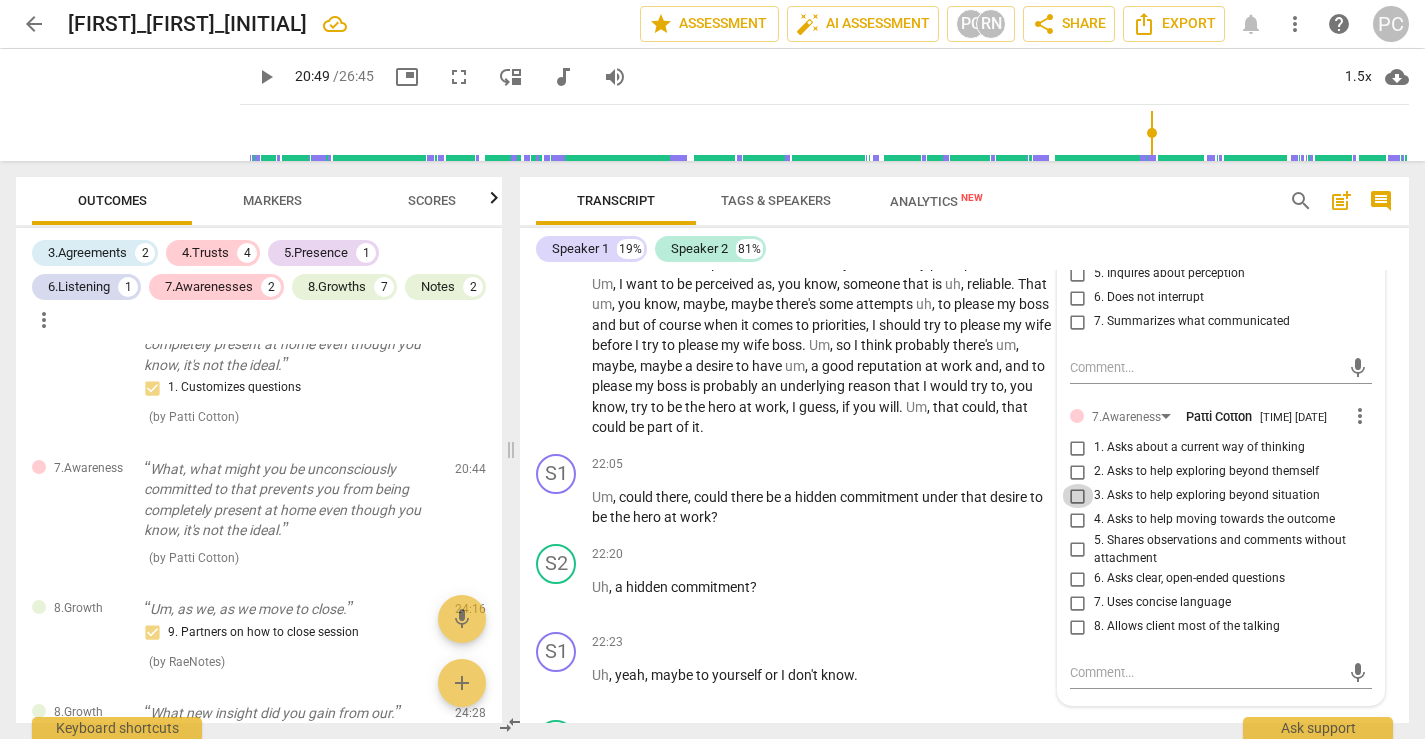 click on "3. Asks to help exploring beyond situation" at bounding box center (1078, 496) 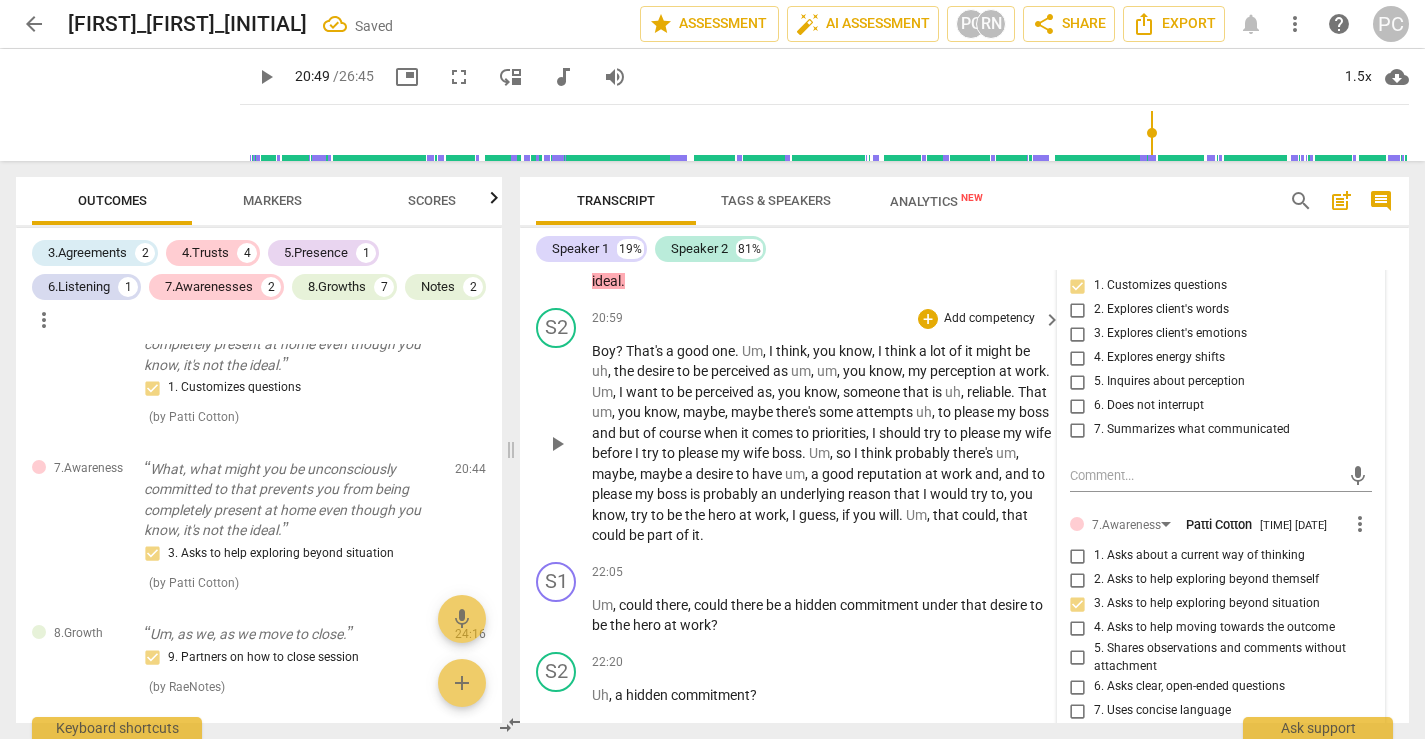 scroll, scrollTop: 8001, scrollLeft: 0, axis: vertical 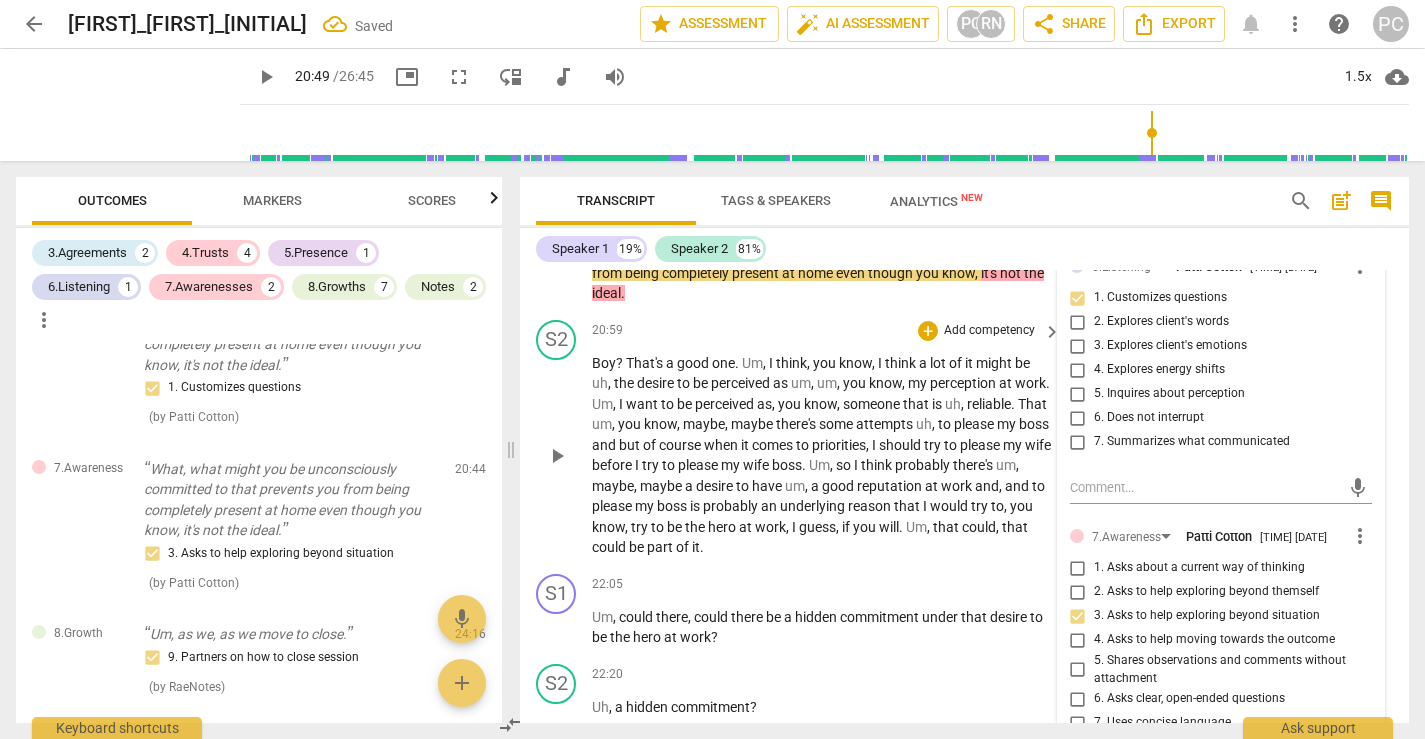 click on "play_arrow" at bounding box center [557, 456] 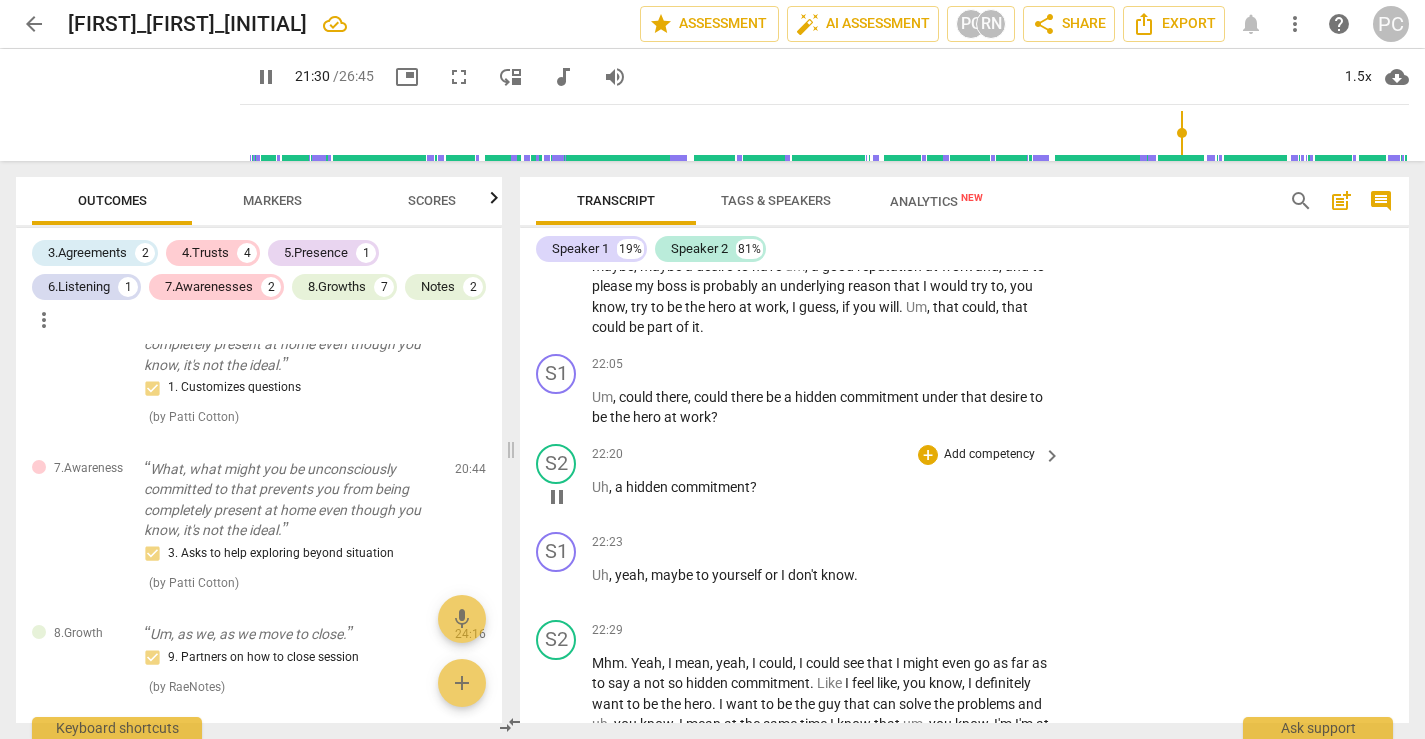 scroll, scrollTop: 8216, scrollLeft: 0, axis: vertical 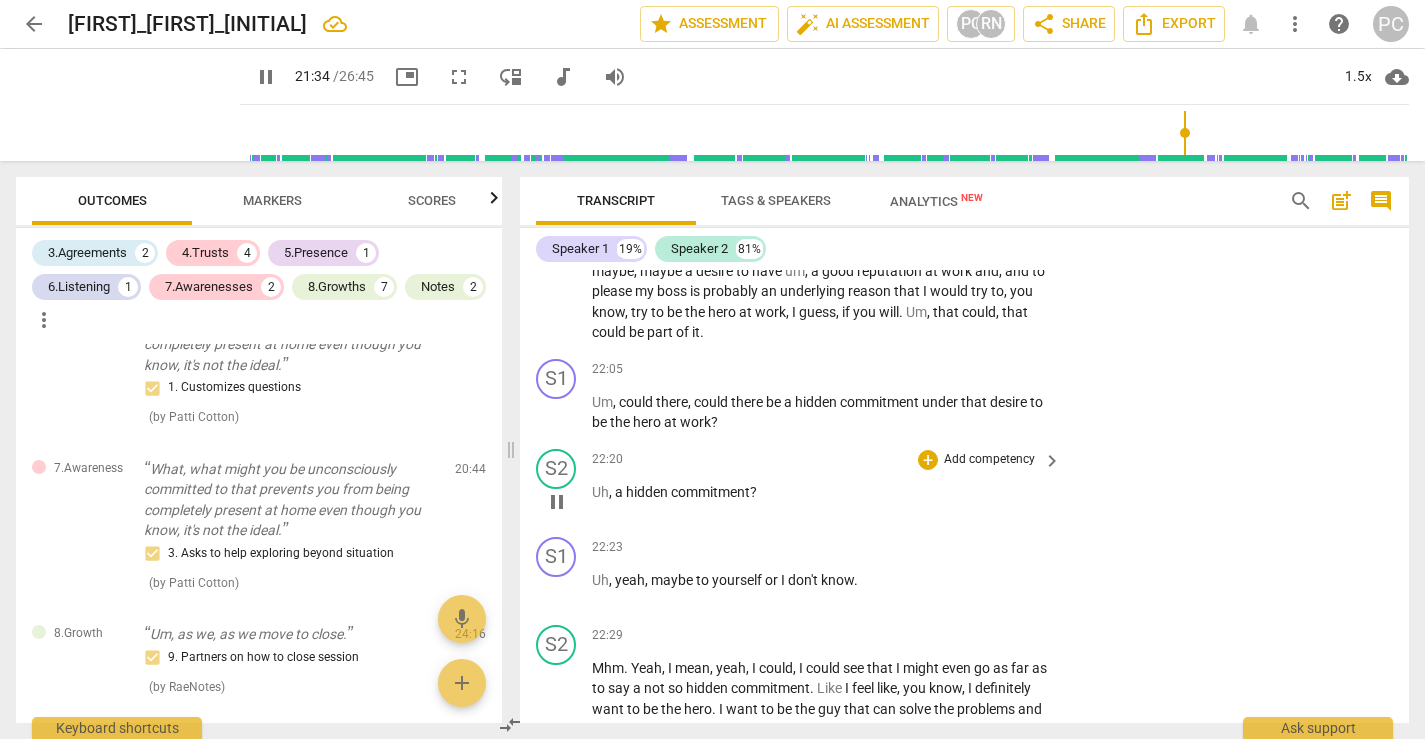 click on "pause" at bounding box center [557, 502] 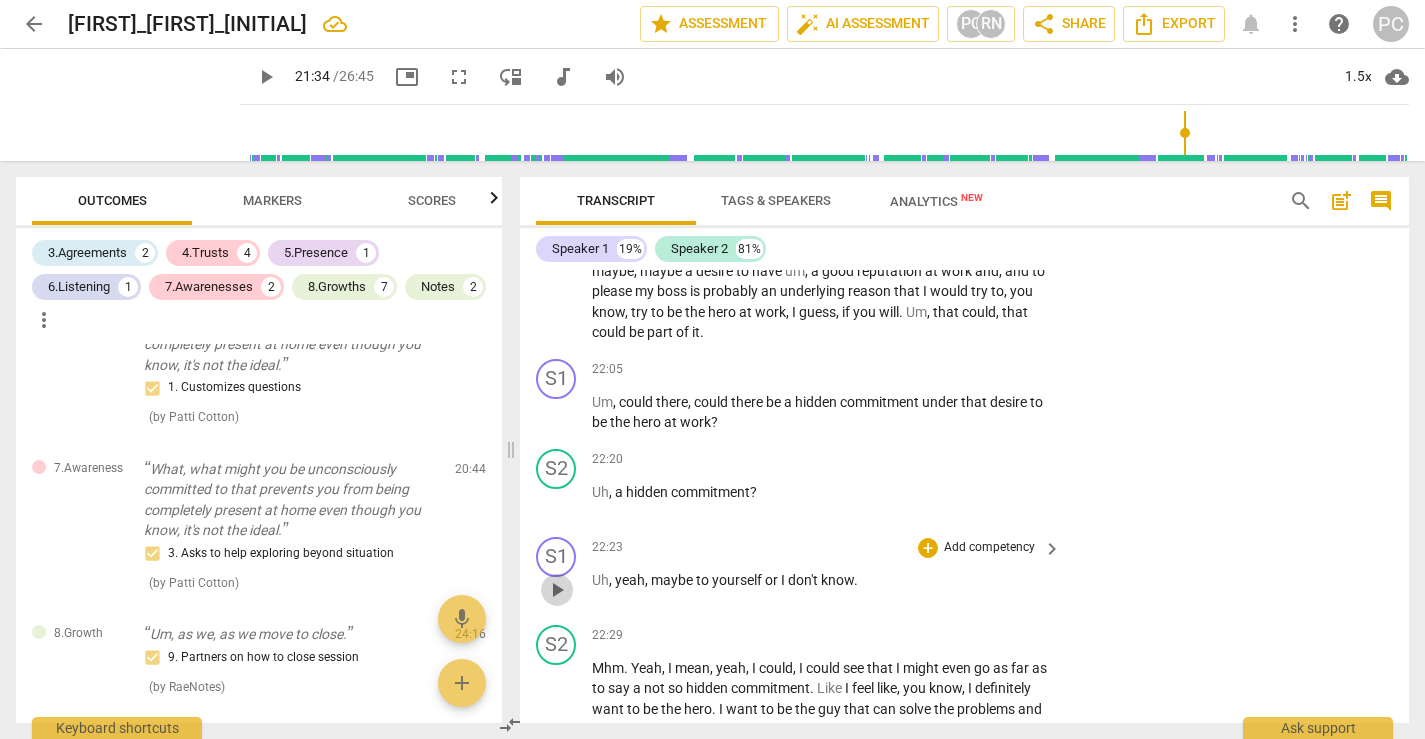 click on "play_arrow" at bounding box center [557, 590] 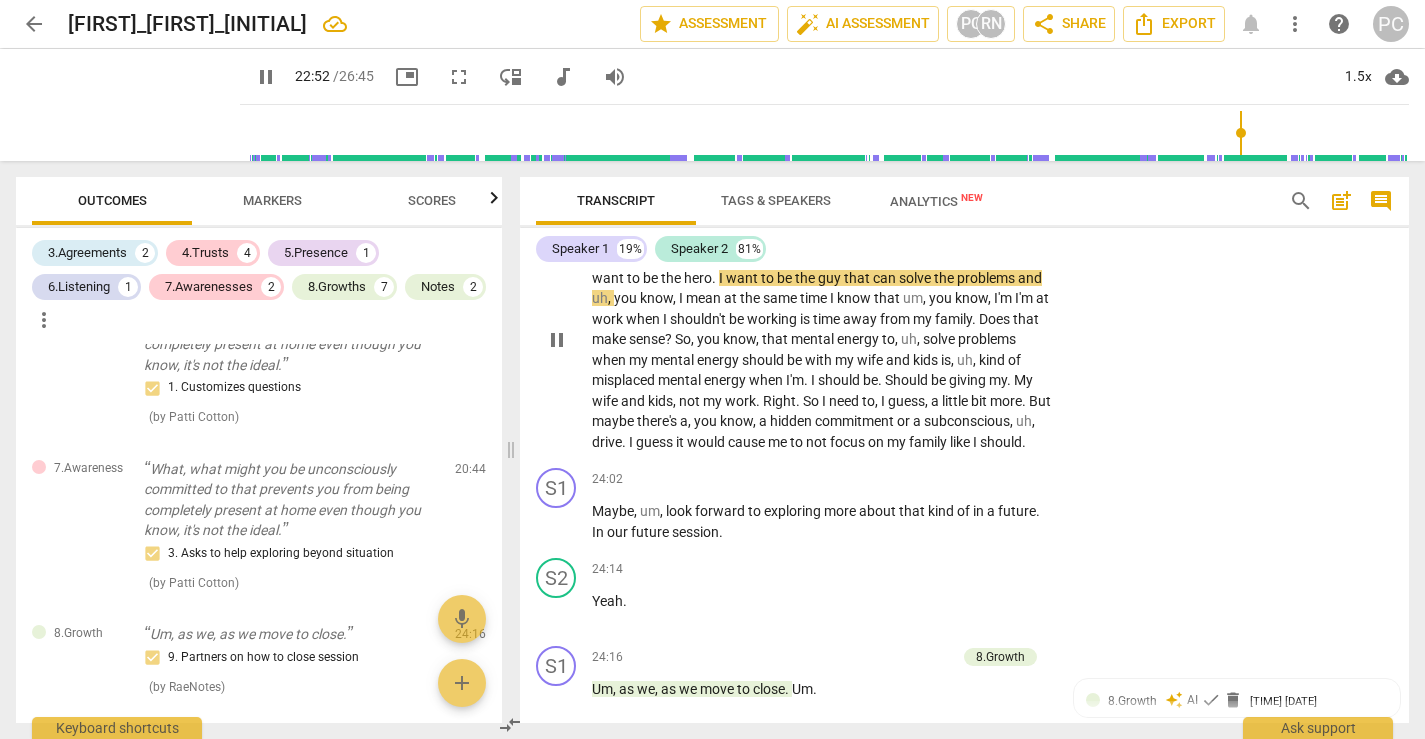 scroll, scrollTop: 8636, scrollLeft: 0, axis: vertical 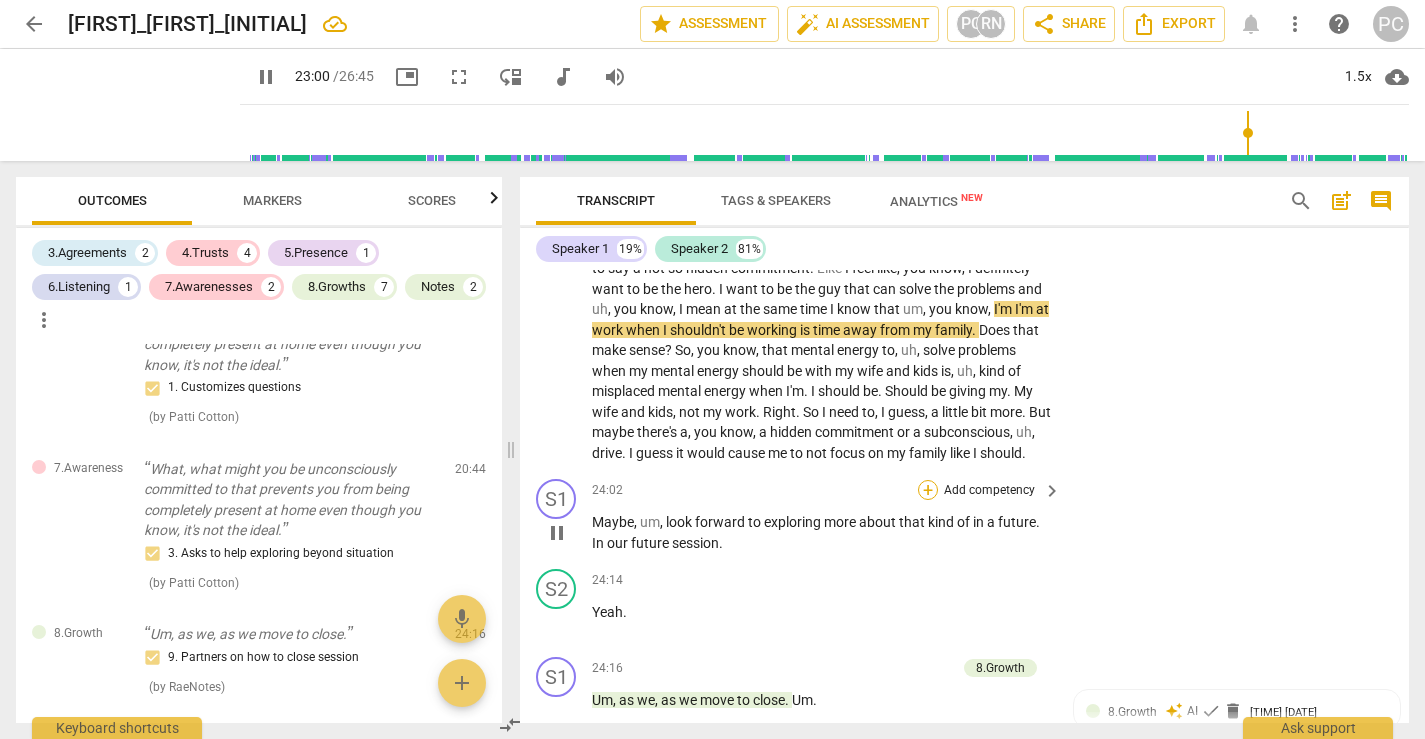 click on "+" at bounding box center [928, 490] 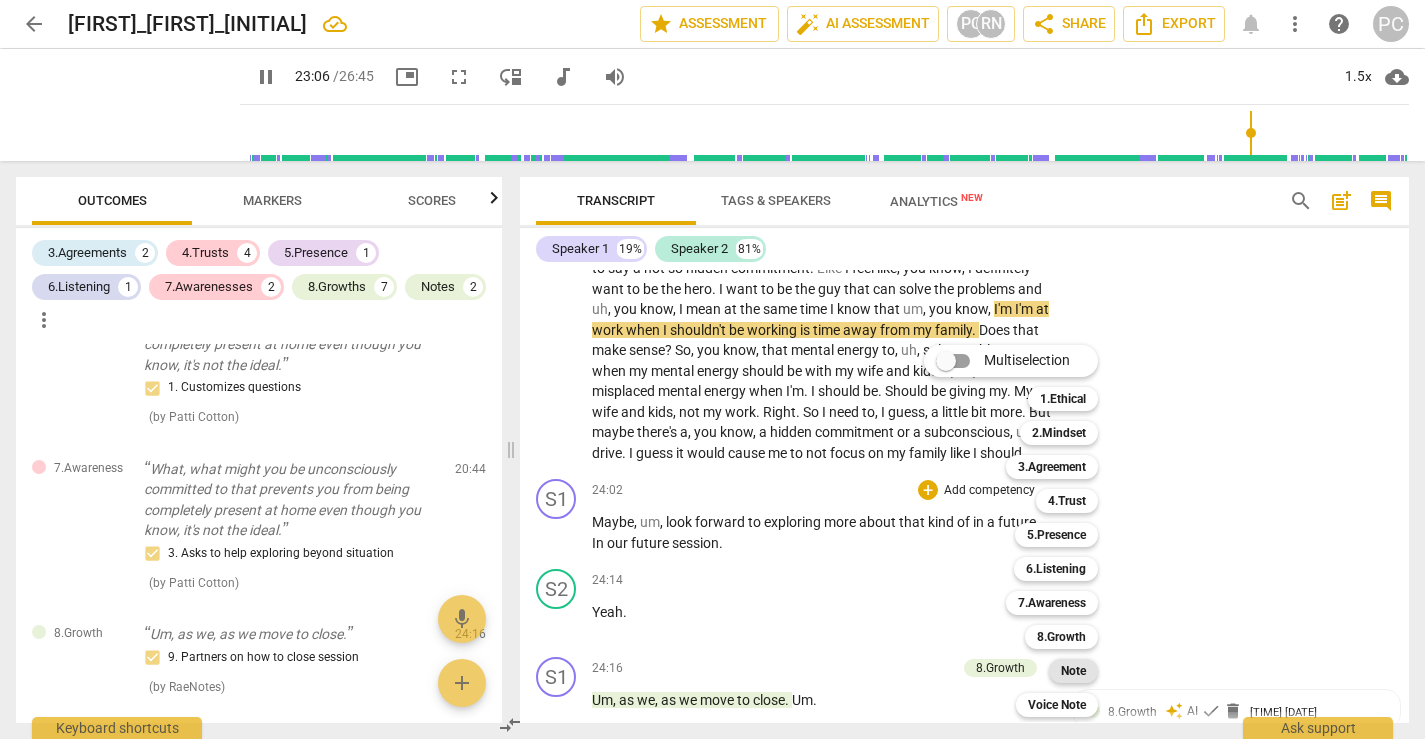 click on "Note" at bounding box center (1073, 671) 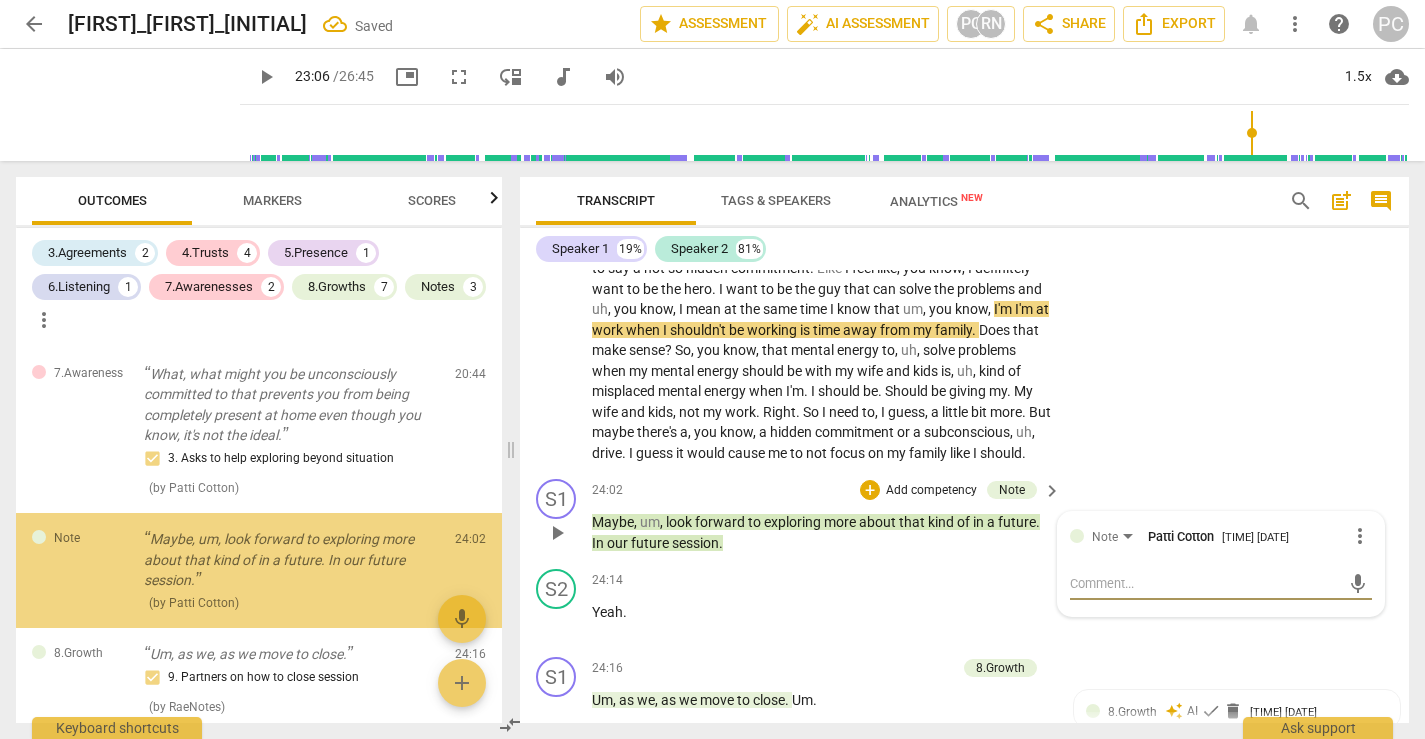 scroll, scrollTop: 2131, scrollLeft: 0, axis: vertical 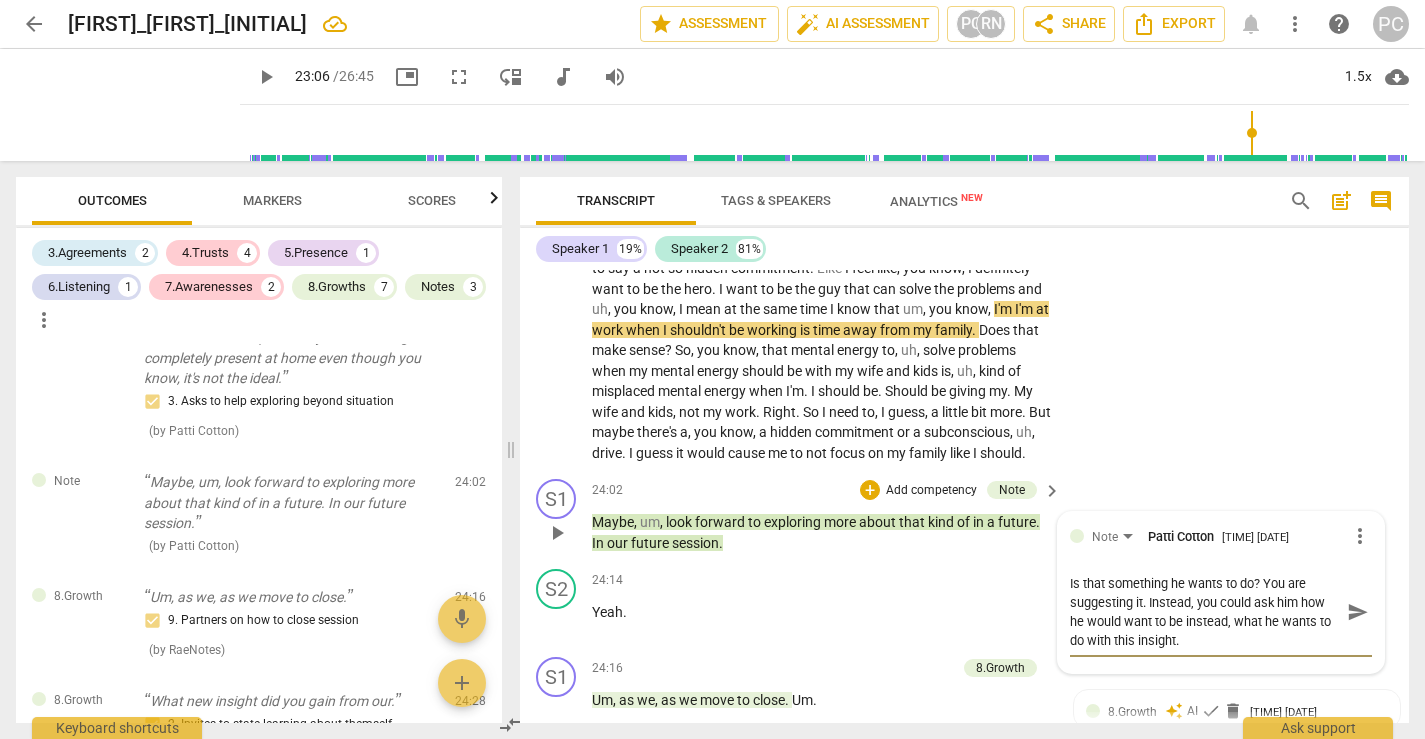 drag, startPoint x: 1232, startPoint y: 662, endPoint x: 1299, endPoint y: 640, distance: 70.5195 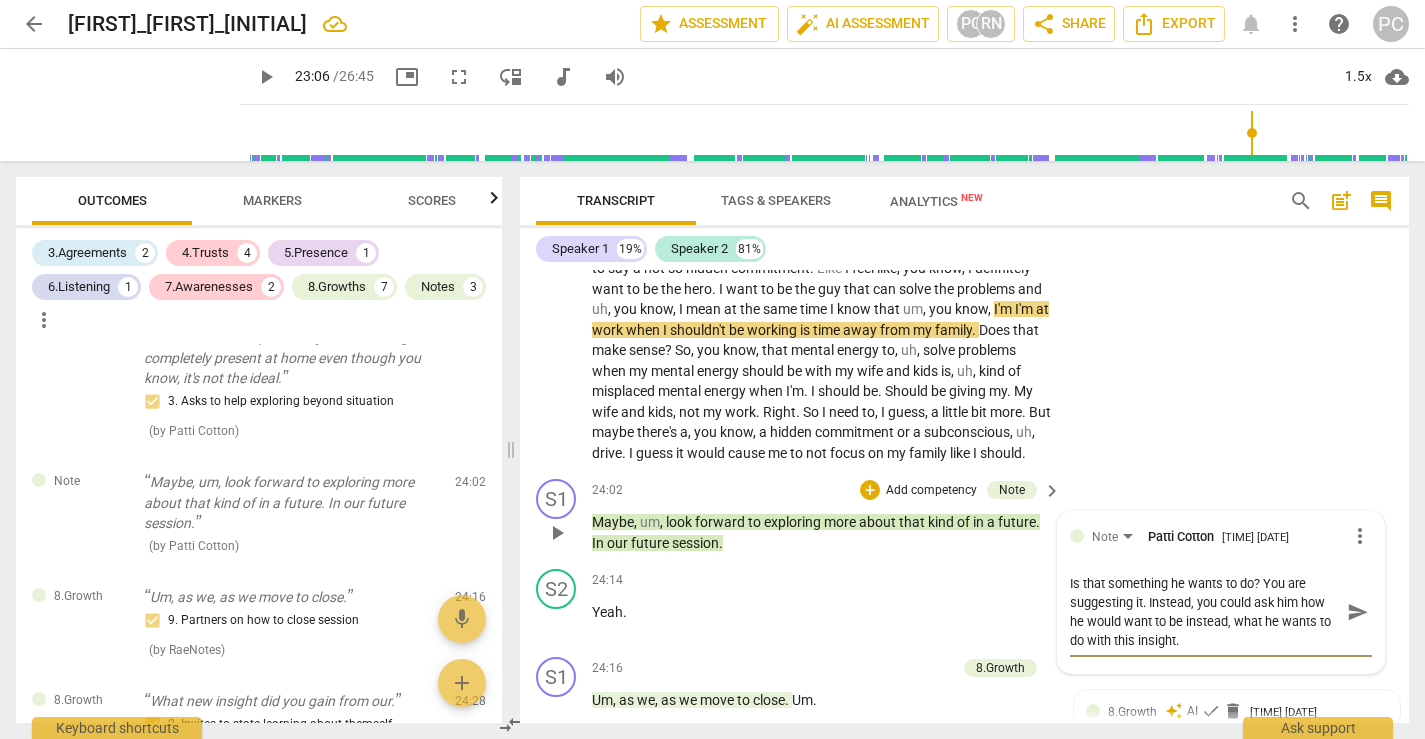click on "Is that something he wants to do? You are suggesting it. Instead, you could ask him how he would want to be instead, what he wants to do with this insight." at bounding box center (1205, 612) 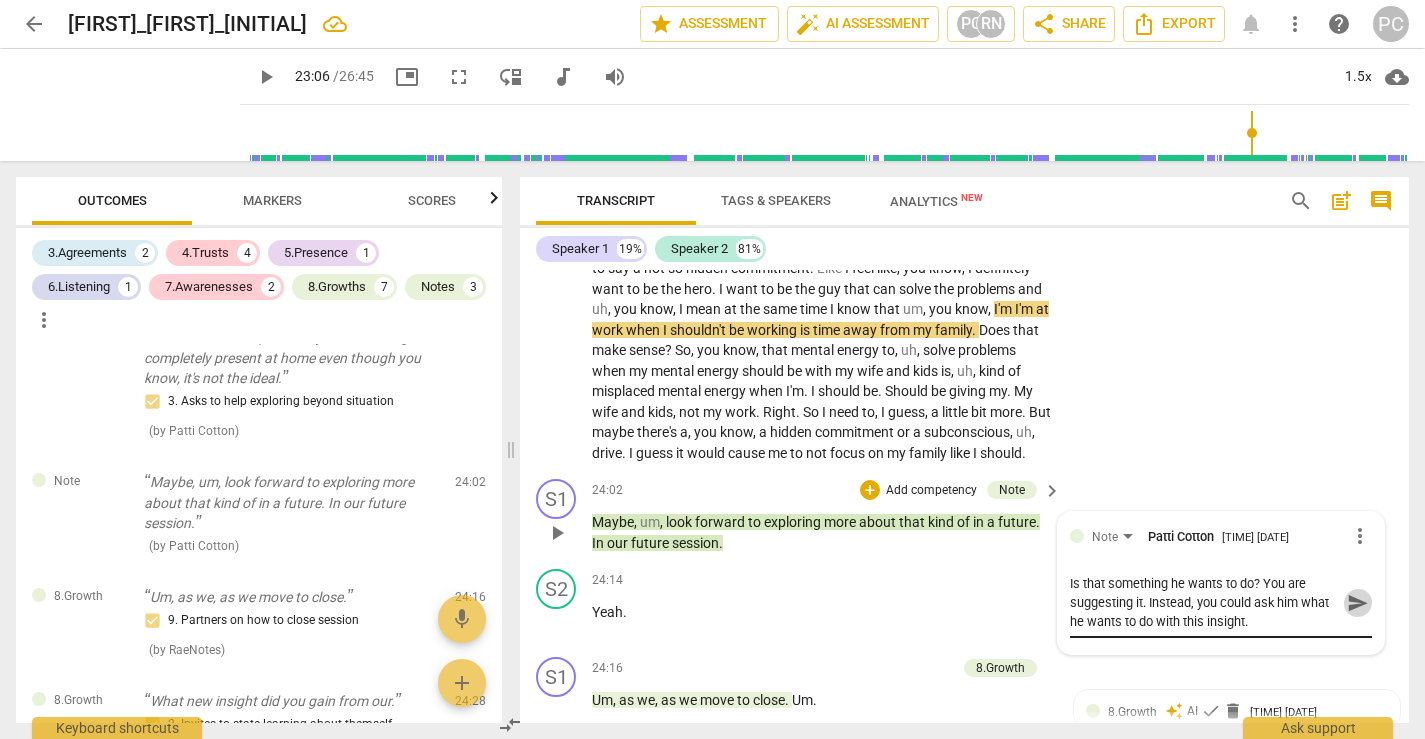 click on "send" at bounding box center (1358, 603) 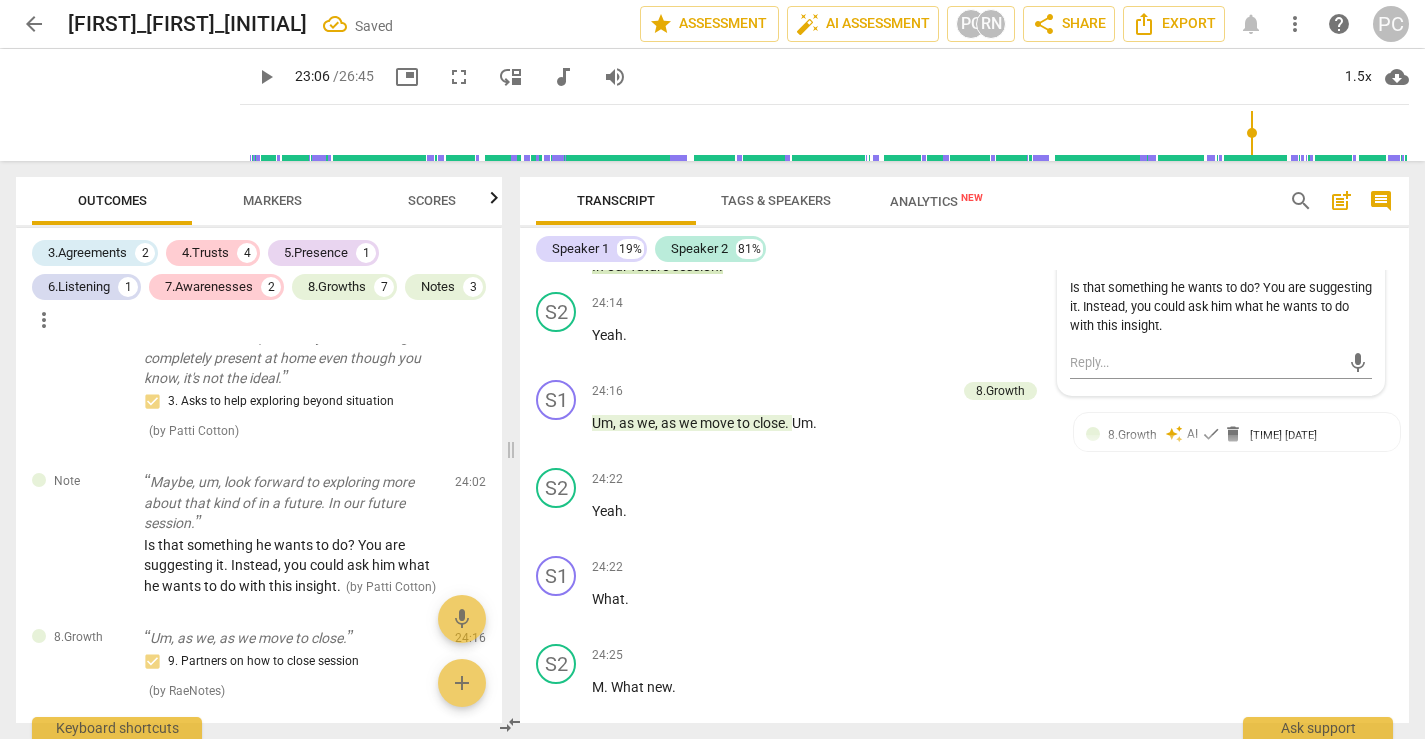 scroll, scrollTop: 8955, scrollLeft: 0, axis: vertical 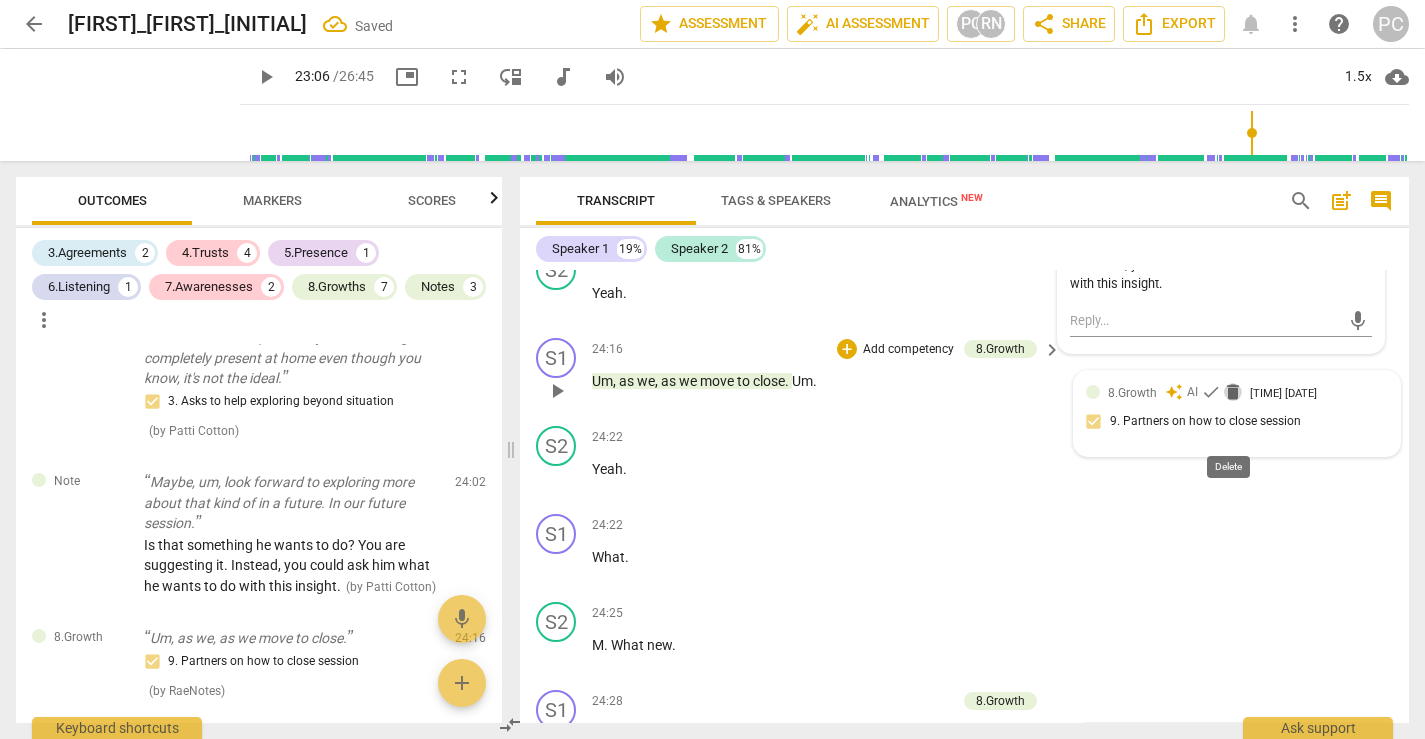 click on "delete" at bounding box center (1233, 392) 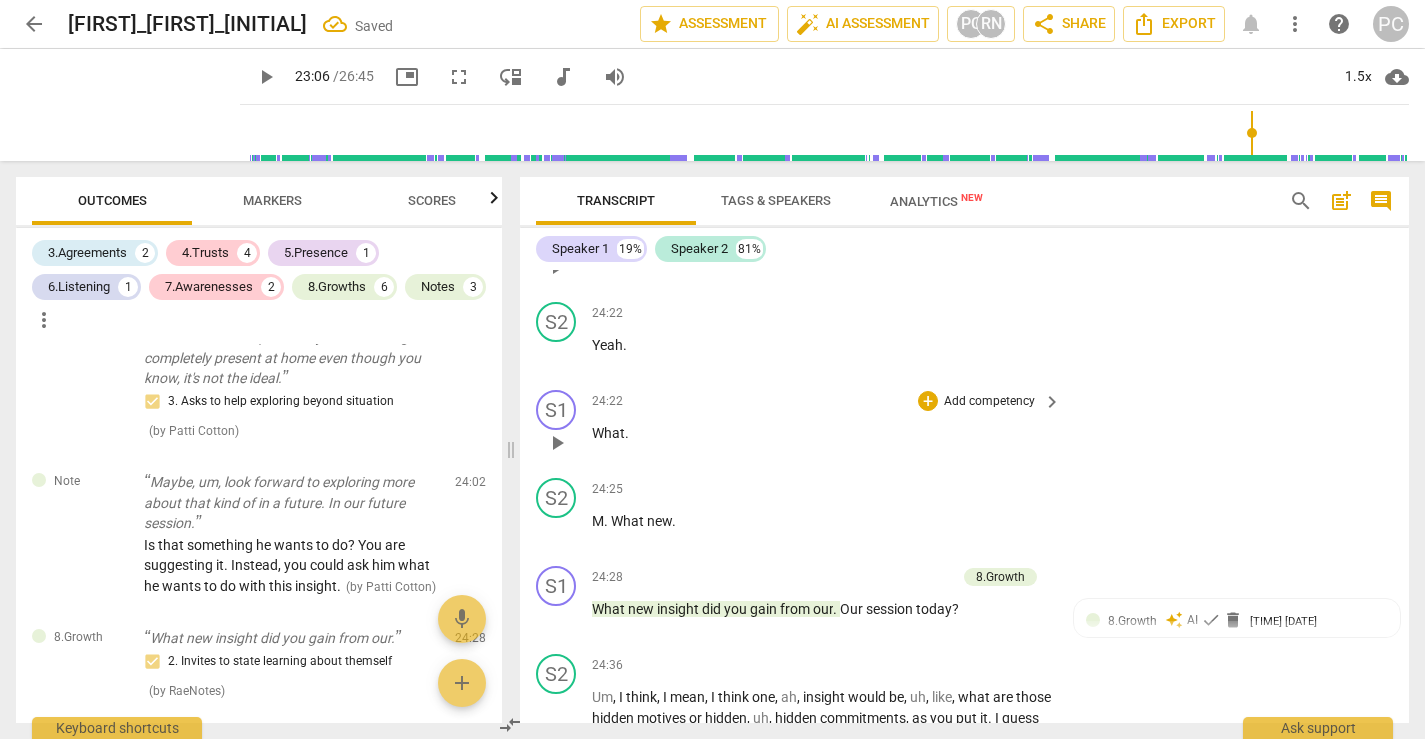 scroll, scrollTop: 9087, scrollLeft: 0, axis: vertical 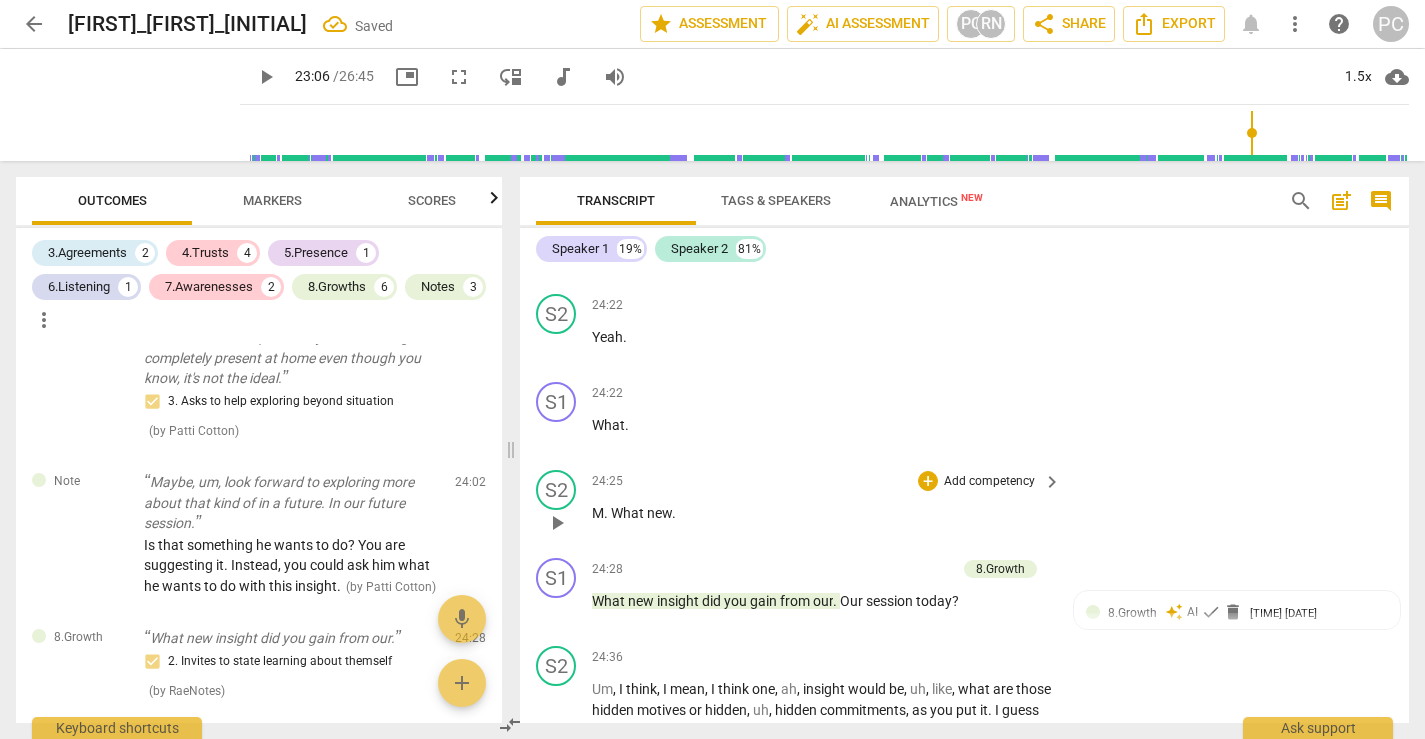 click on "M" at bounding box center (598, 513) 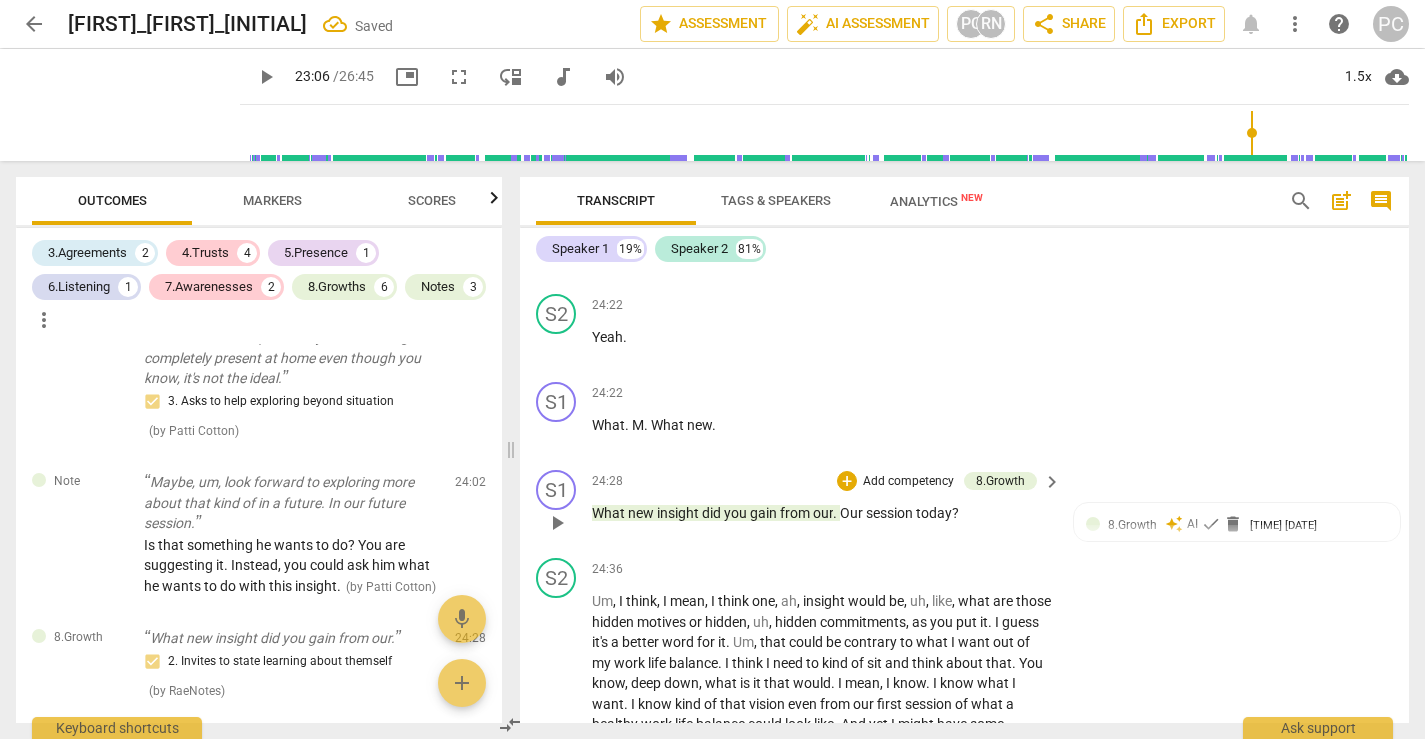 click on "What" at bounding box center (610, 513) 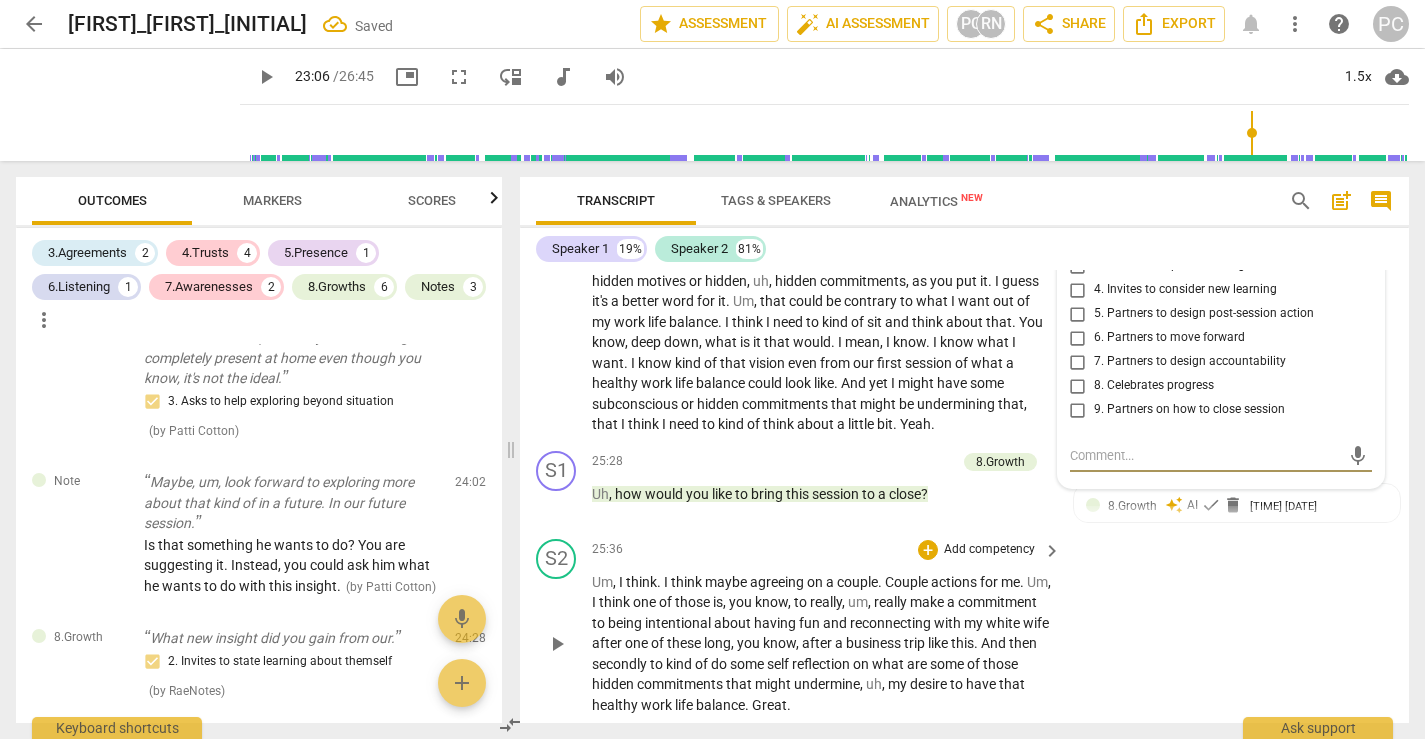 click on "[TIME] + Add competency keyboard_arrow_right" at bounding box center (827, 550) 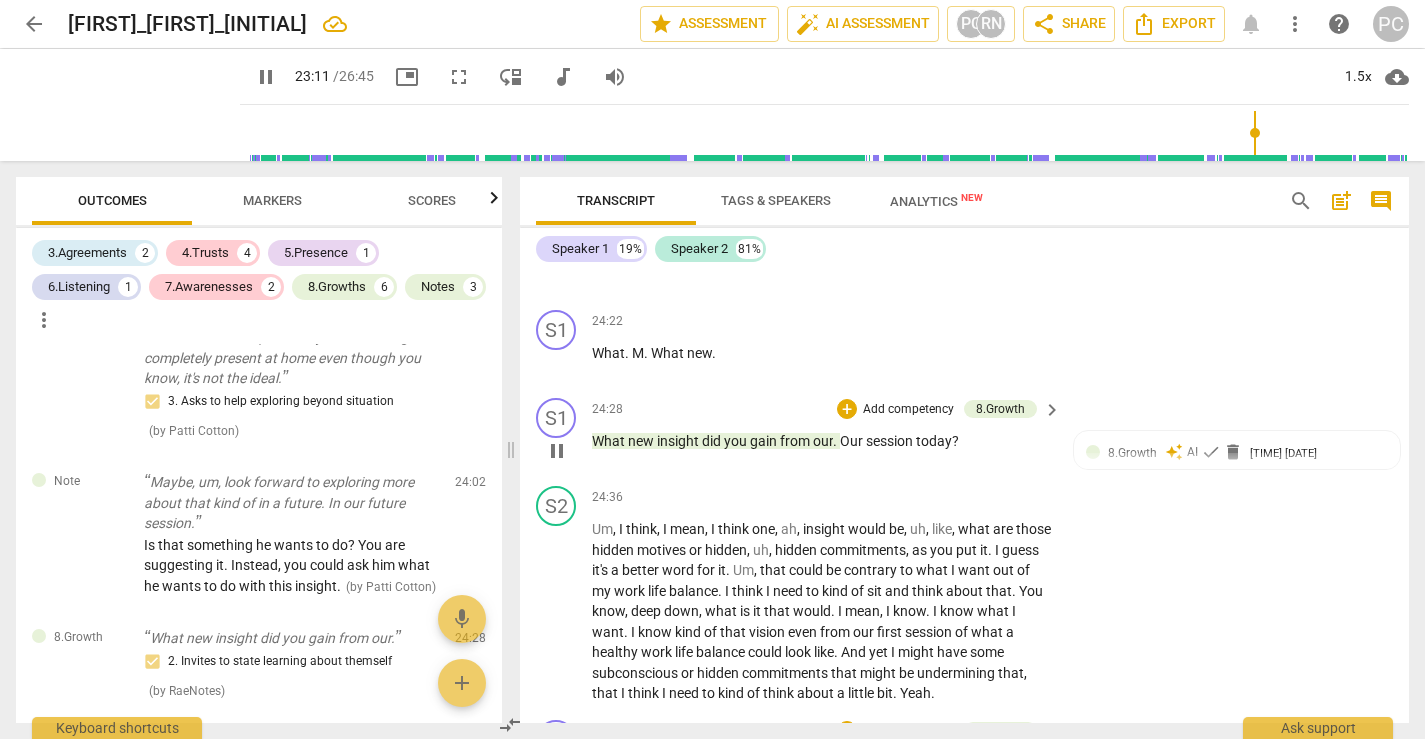 scroll, scrollTop: 9158, scrollLeft: 0, axis: vertical 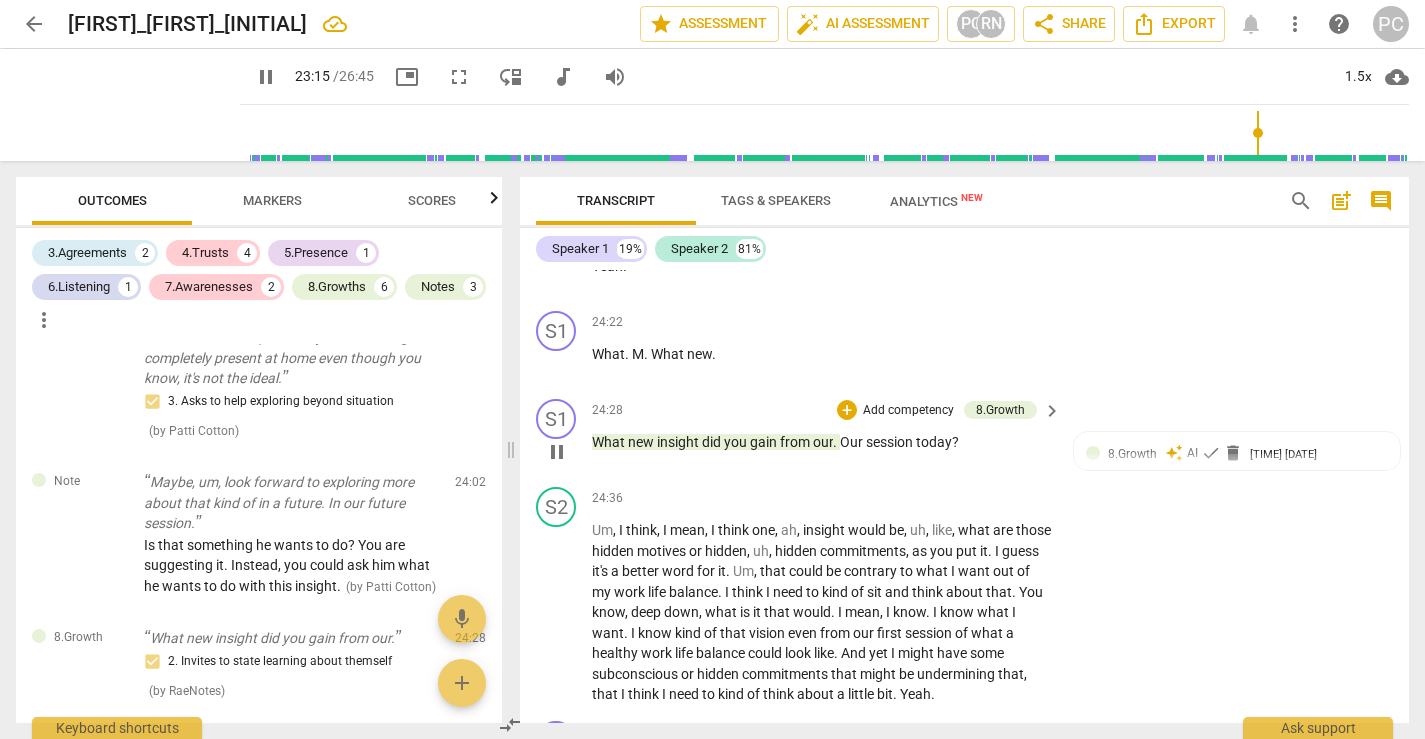 click on "What" at bounding box center [610, 442] 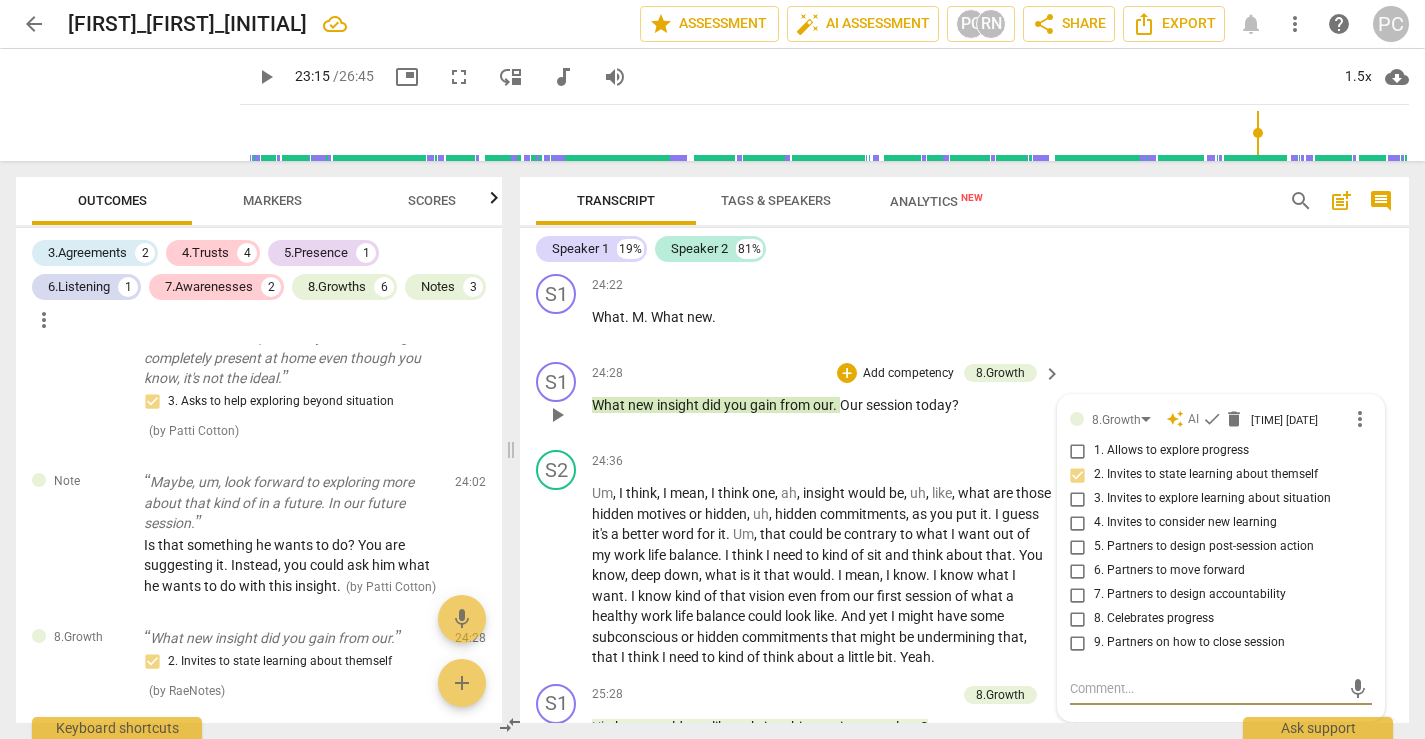 scroll, scrollTop: 9193, scrollLeft: 0, axis: vertical 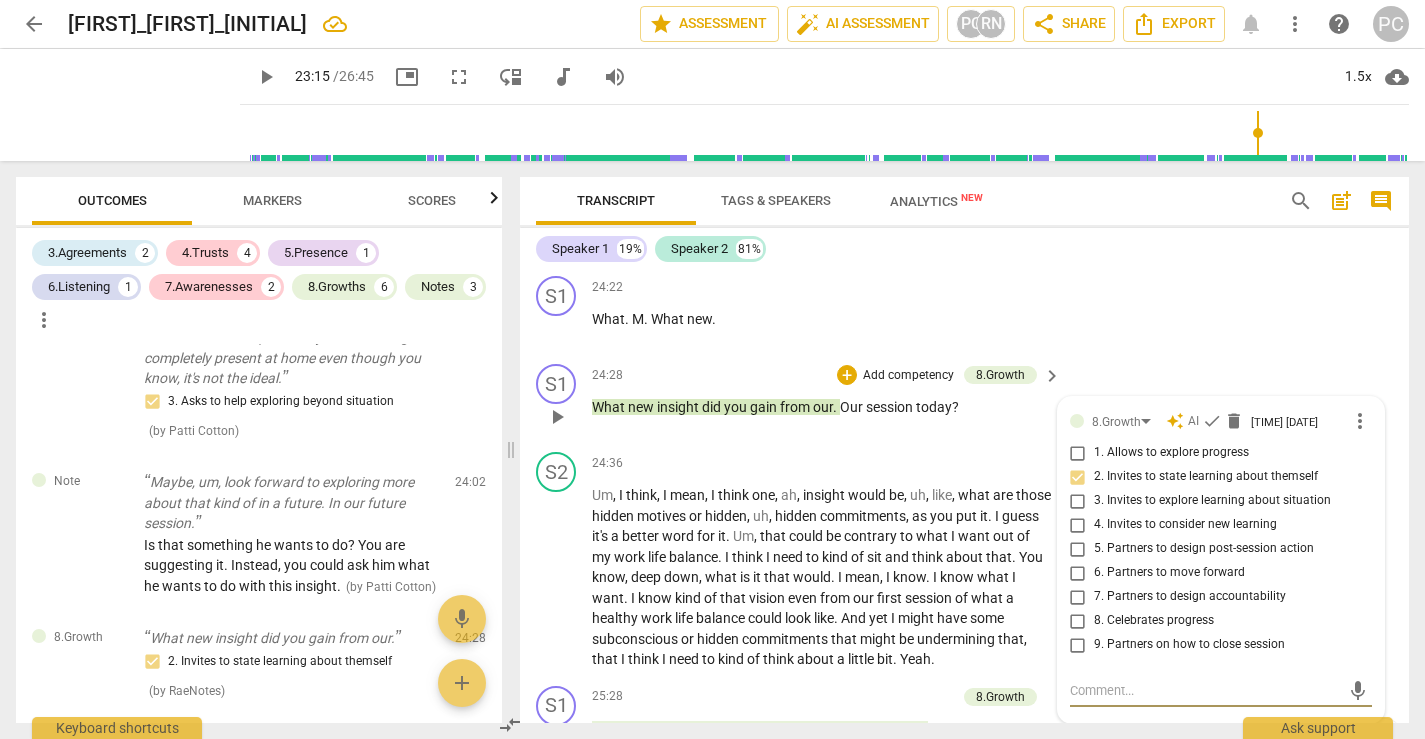 click on "Our" at bounding box center (853, 407) 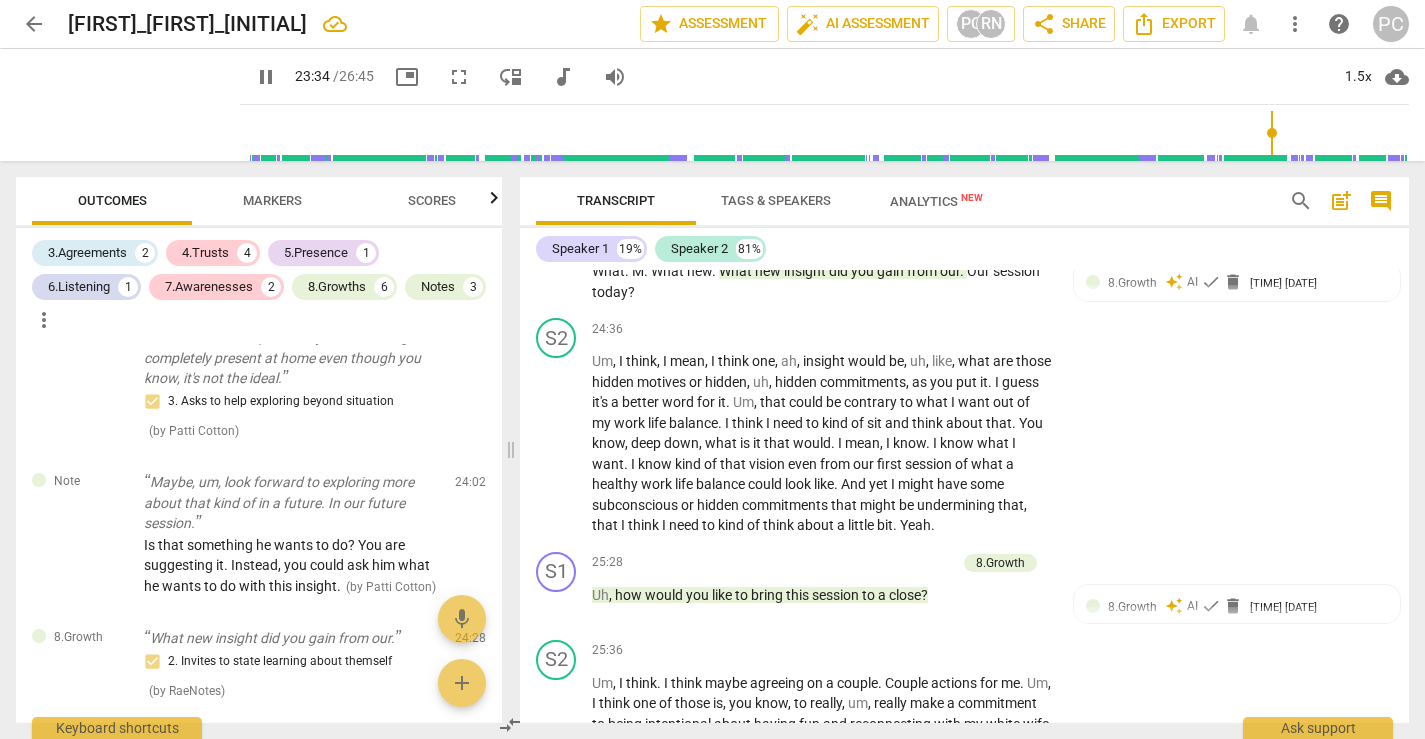 scroll, scrollTop: 9236, scrollLeft: 0, axis: vertical 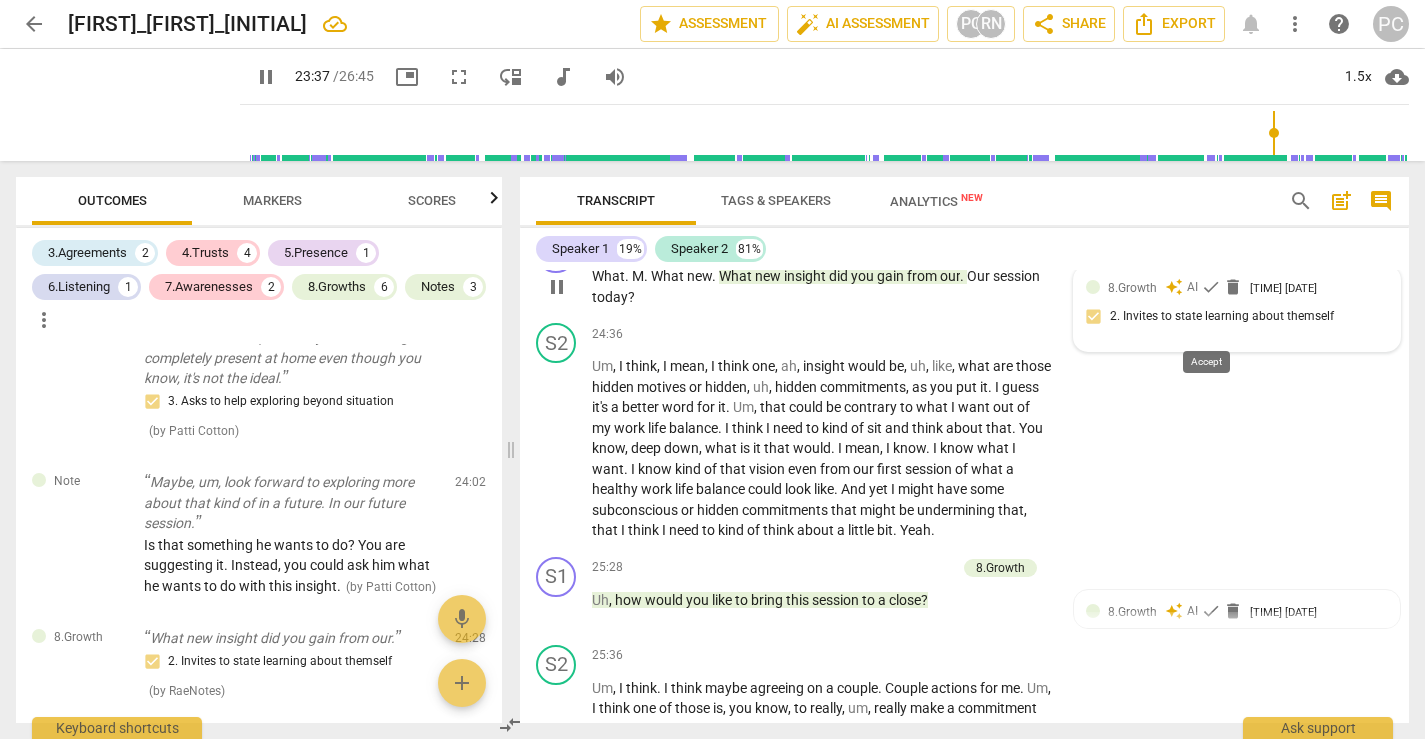 click on "check" at bounding box center [1211, 287] 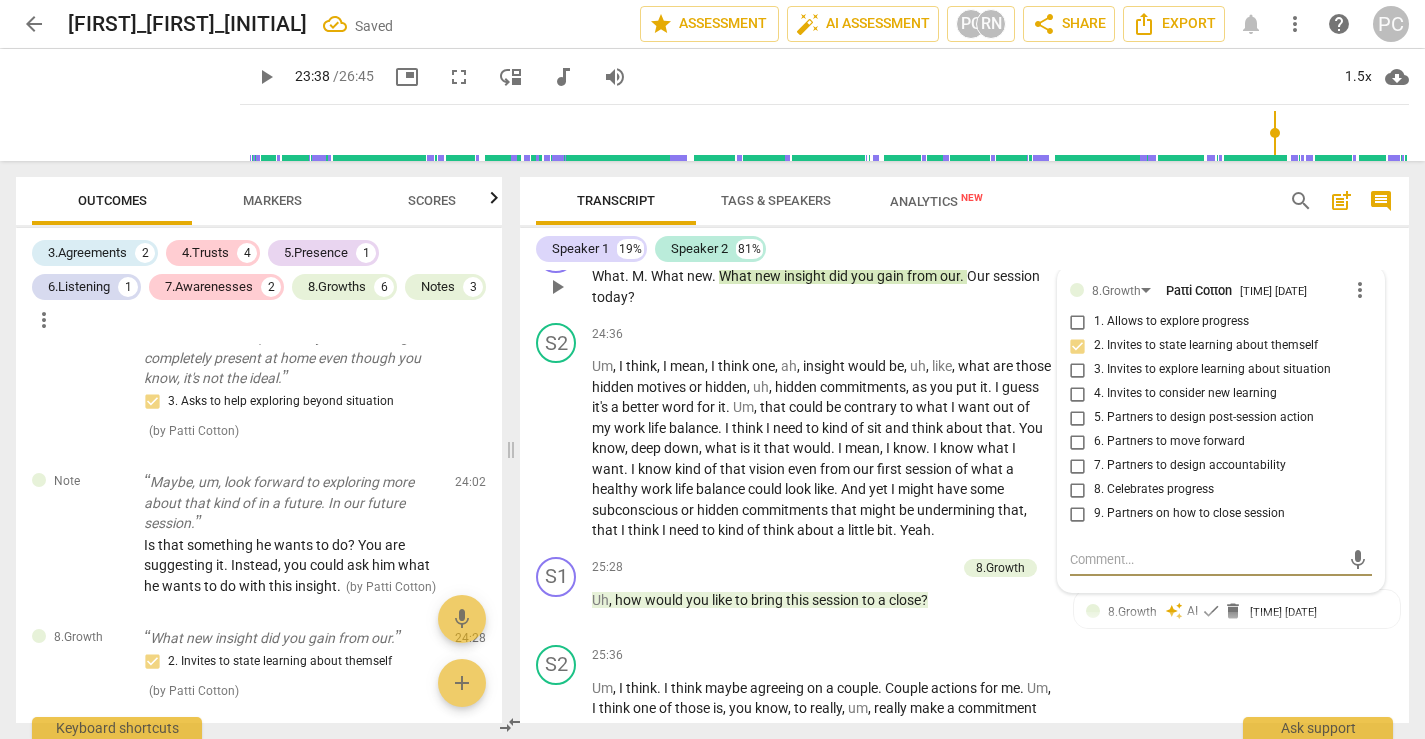 click on "play_arrow" at bounding box center (557, 287) 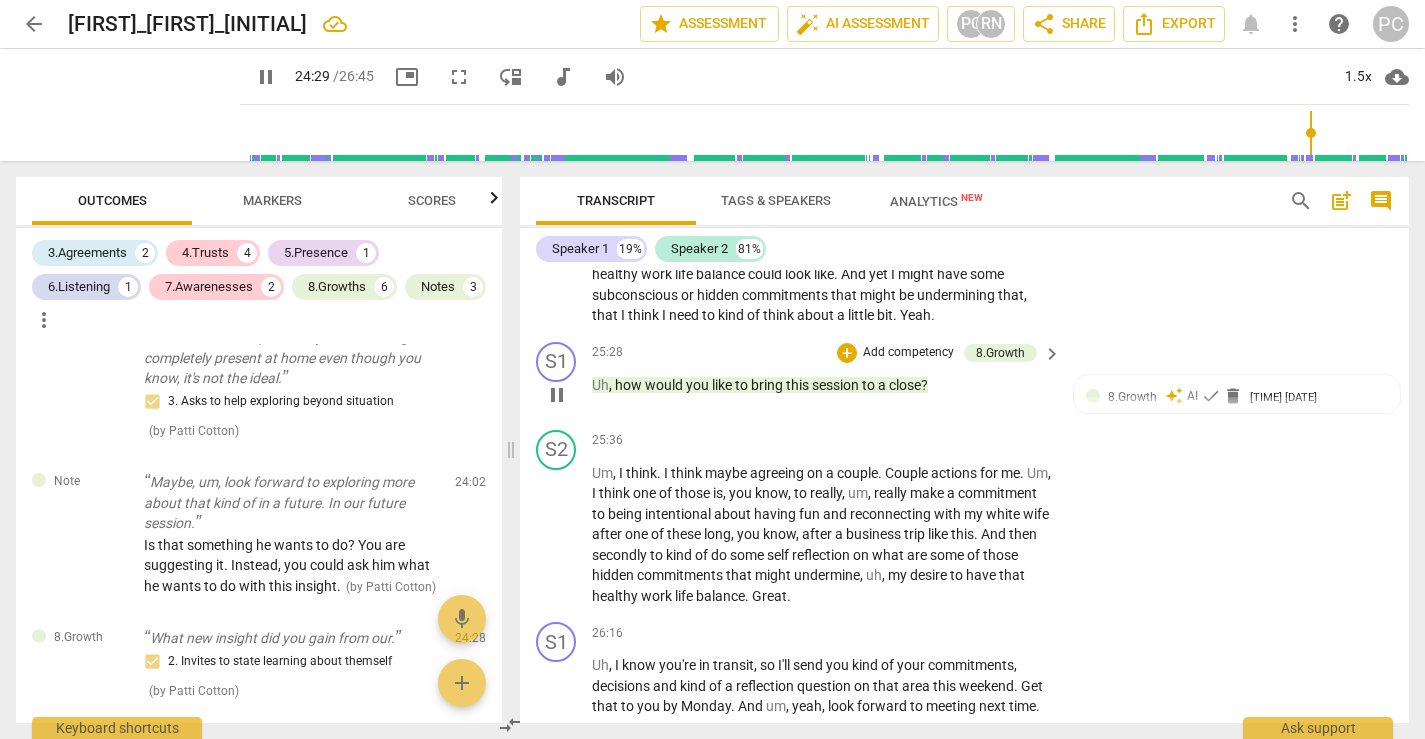 scroll, scrollTop: 9461, scrollLeft: 0, axis: vertical 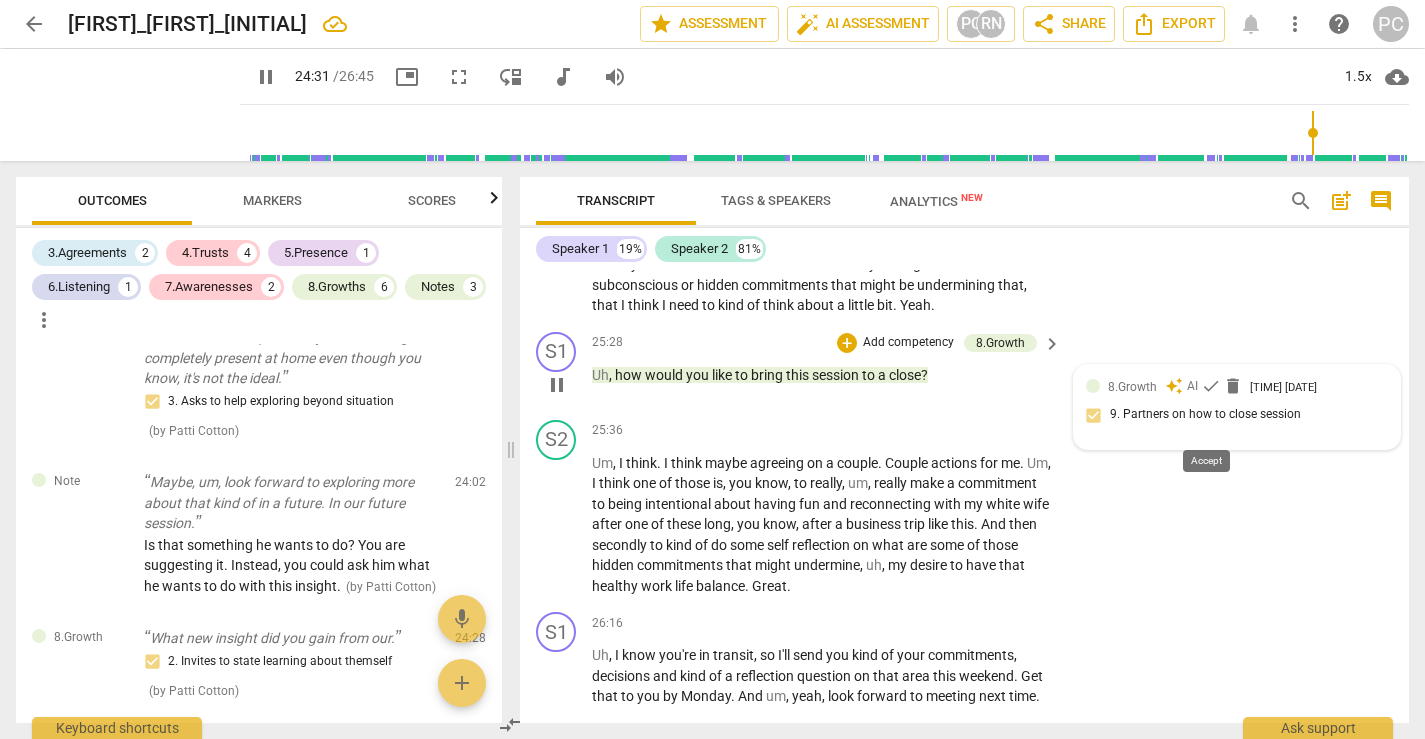 click on "check" at bounding box center [1211, 386] 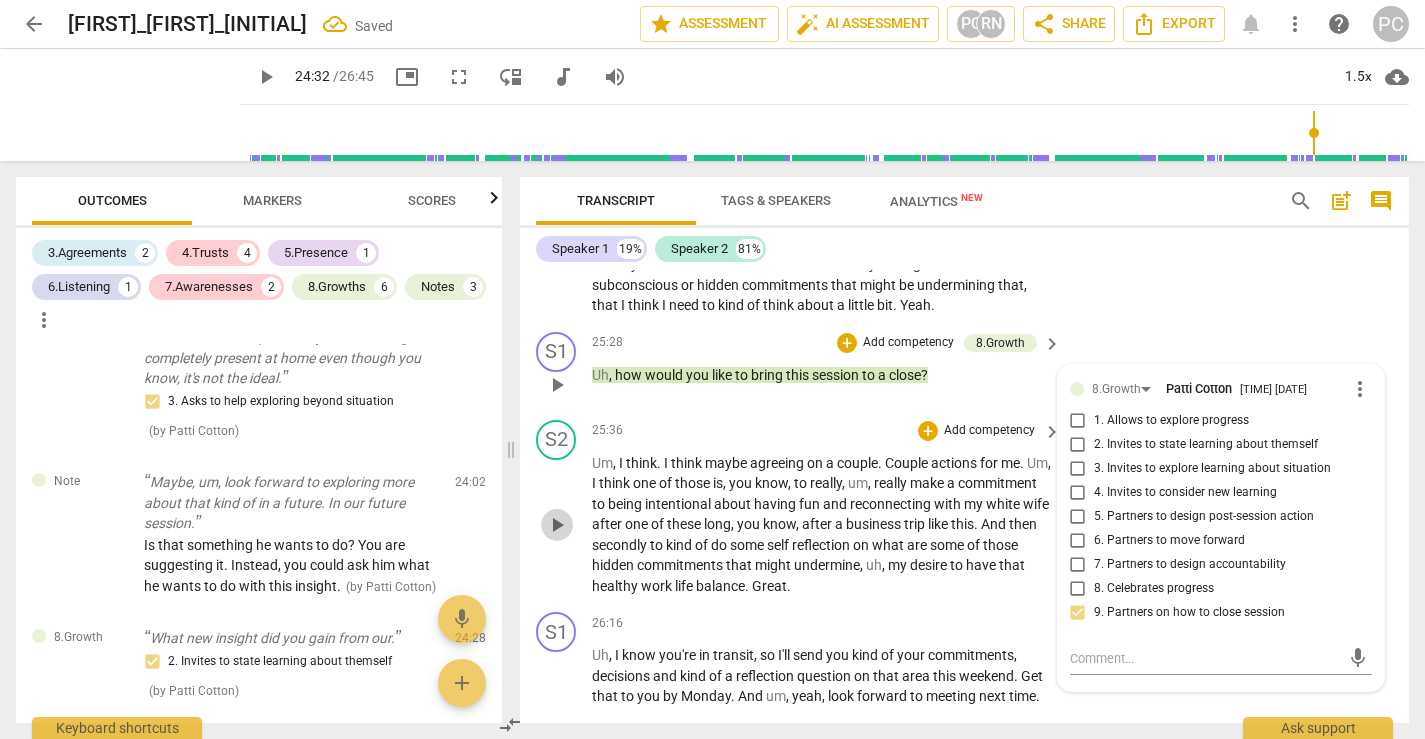 click on "play_arrow" at bounding box center (557, 525) 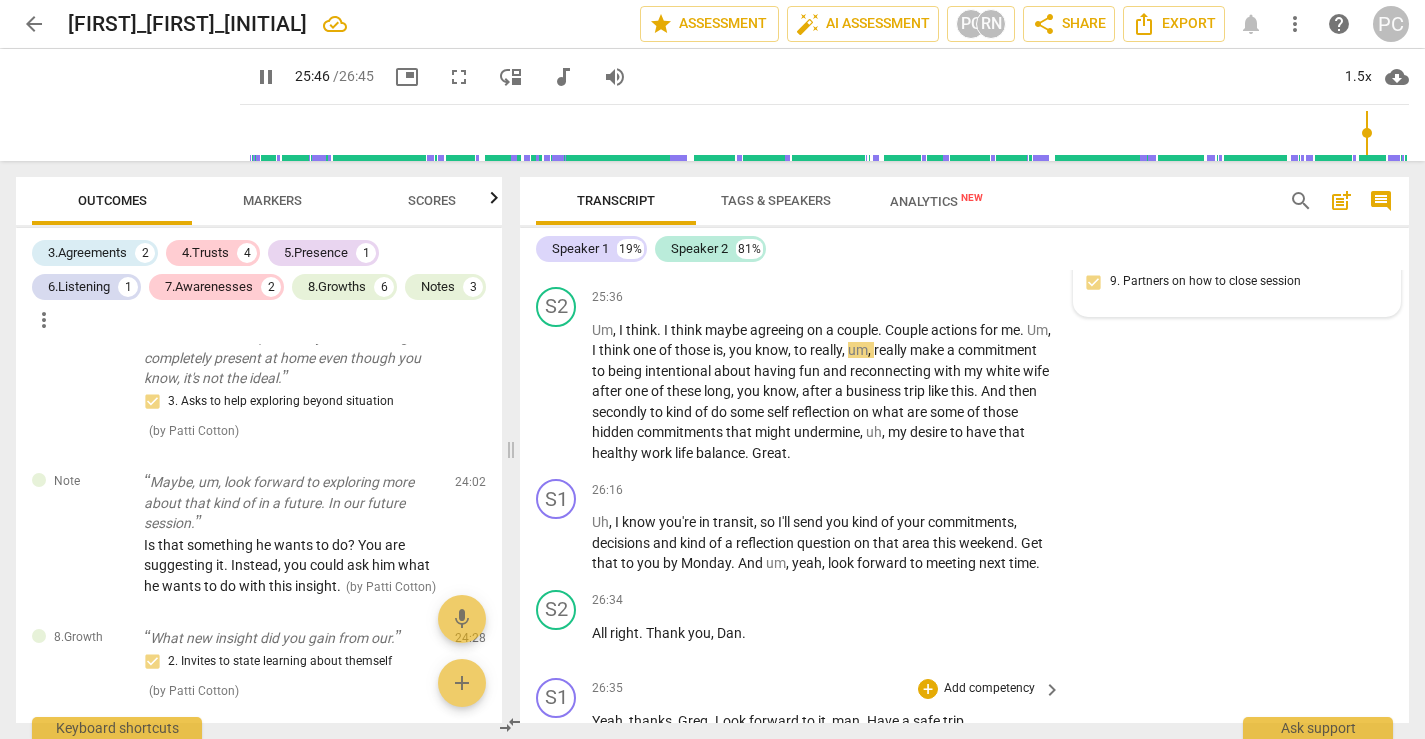 scroll, scrollTop: 9593, scrollLeft: 0, axis: vertical 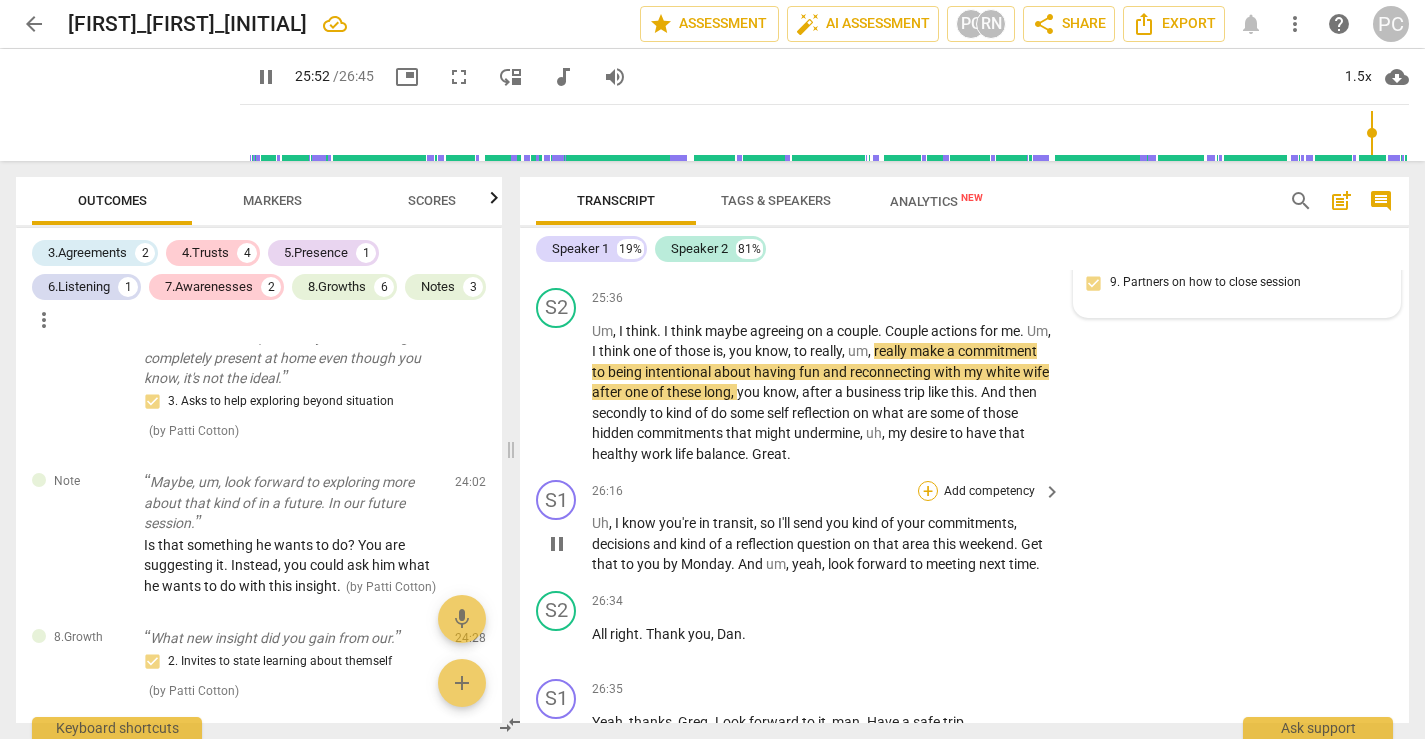 click on "+" at bounding box center (928, 491) 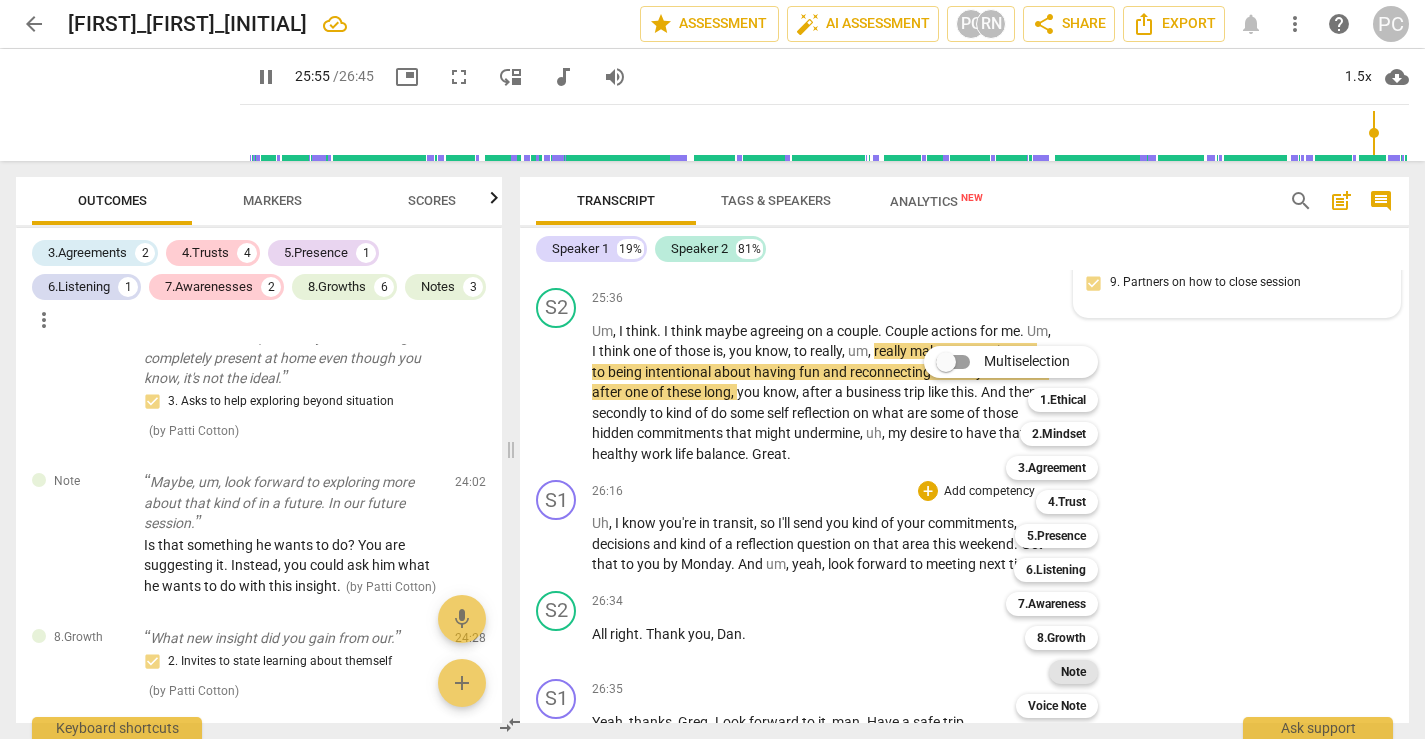 click on "Note" at bounding box center [1073, 672] 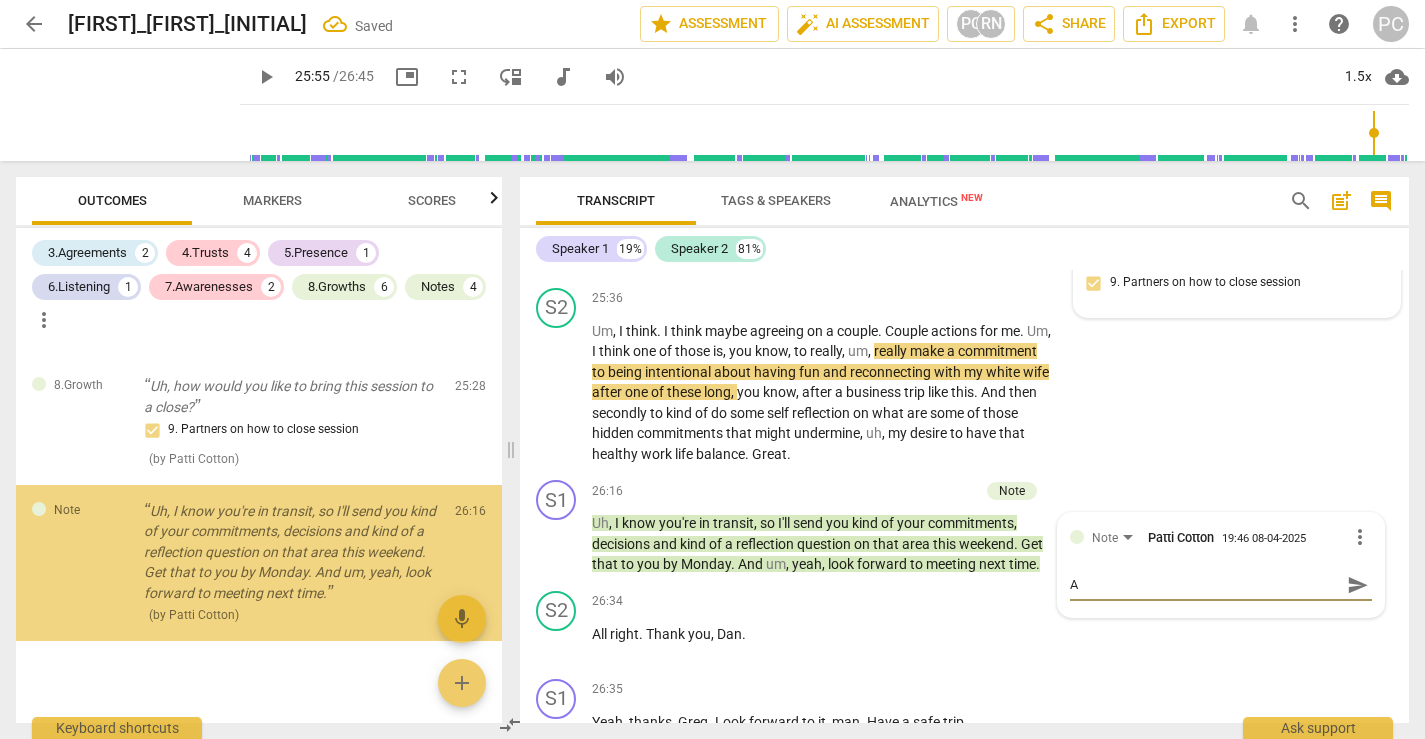 scroll, scrollTop: 2525, scrollLeft: 0, axis: vertical 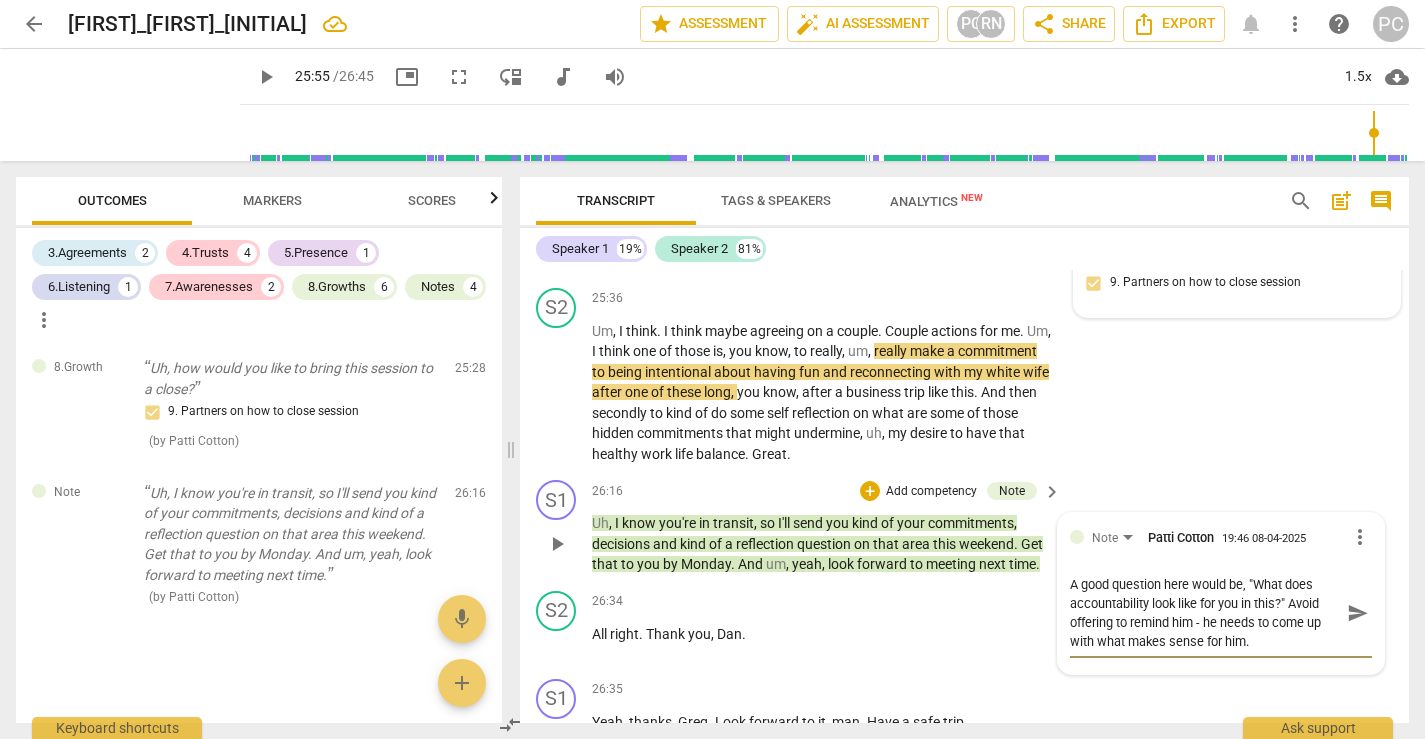 click on "send" at bounding box center (1358, 613) 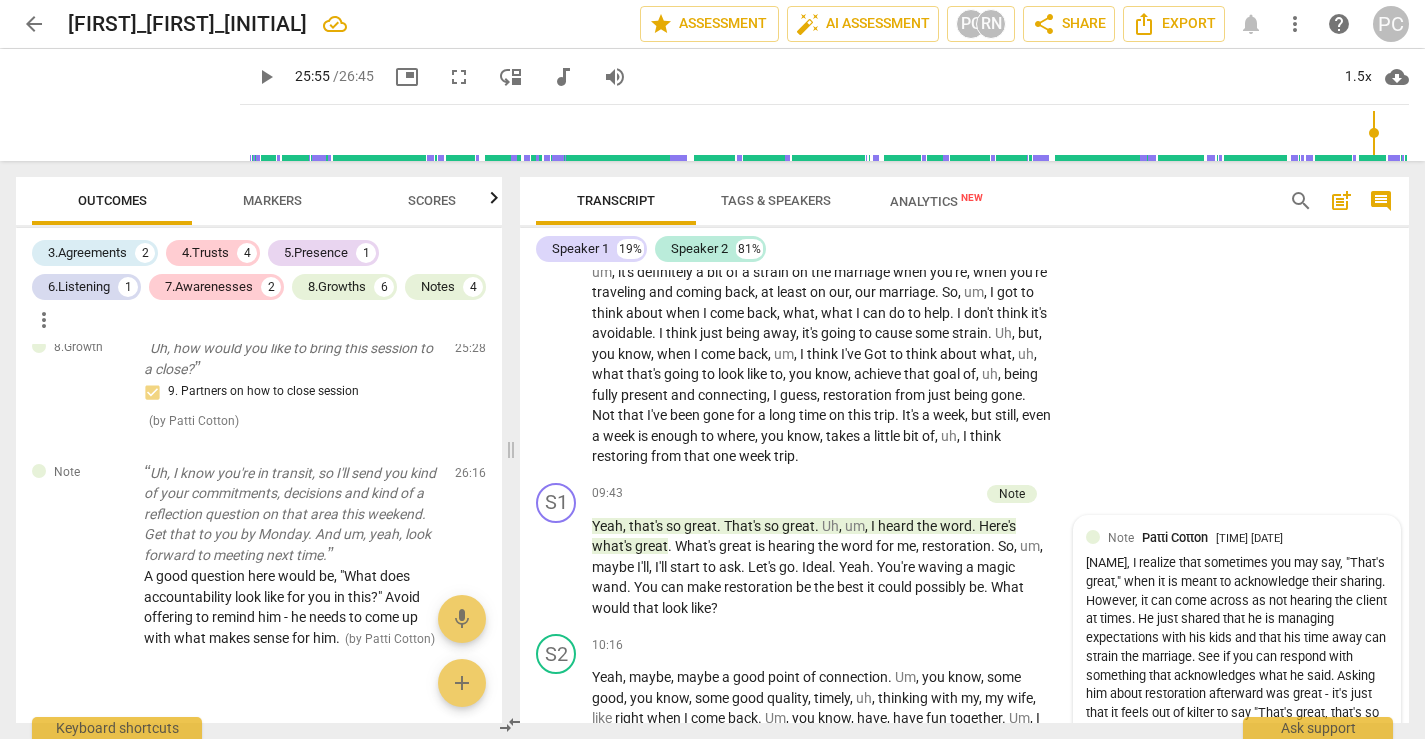 scroll, scrollTop: 3950, scrollLeft: 0, axis: vertical 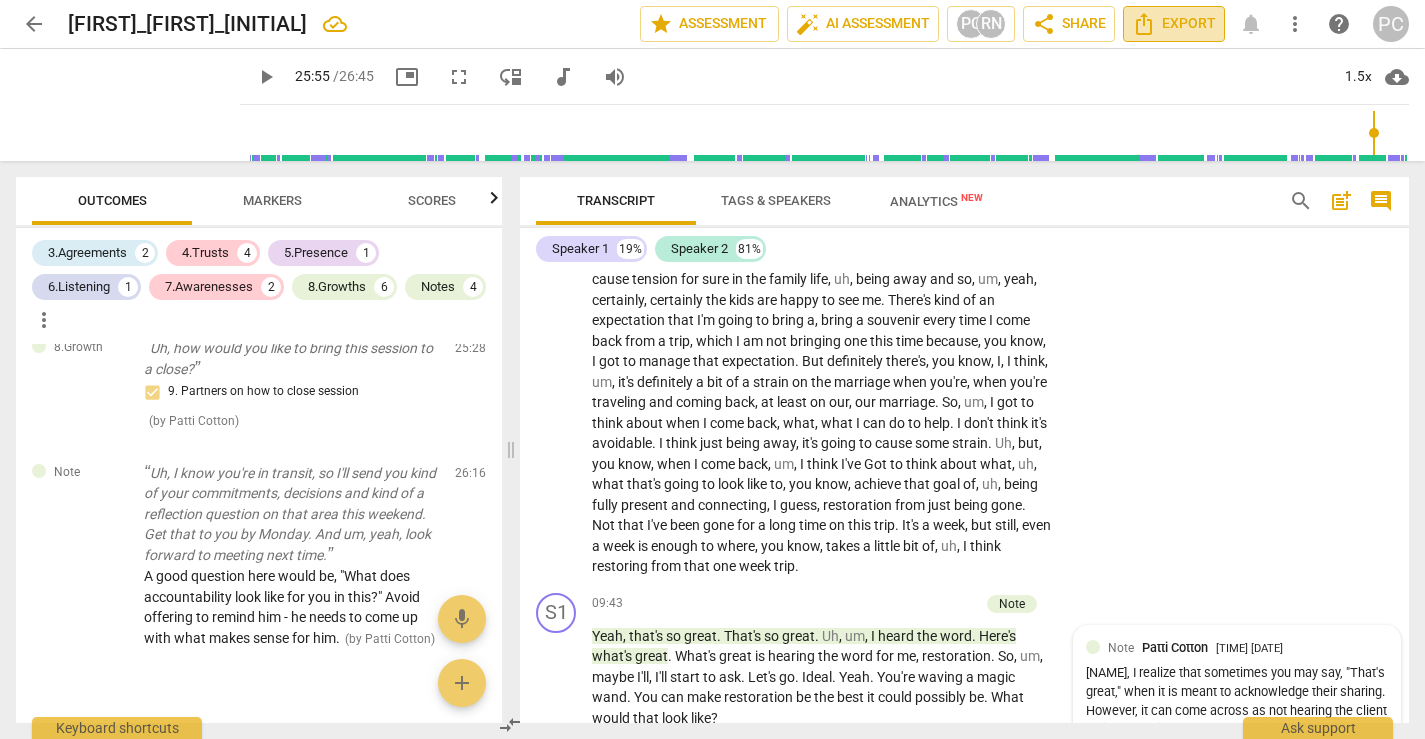 click on "Export" at bounding box center (1174, 24) 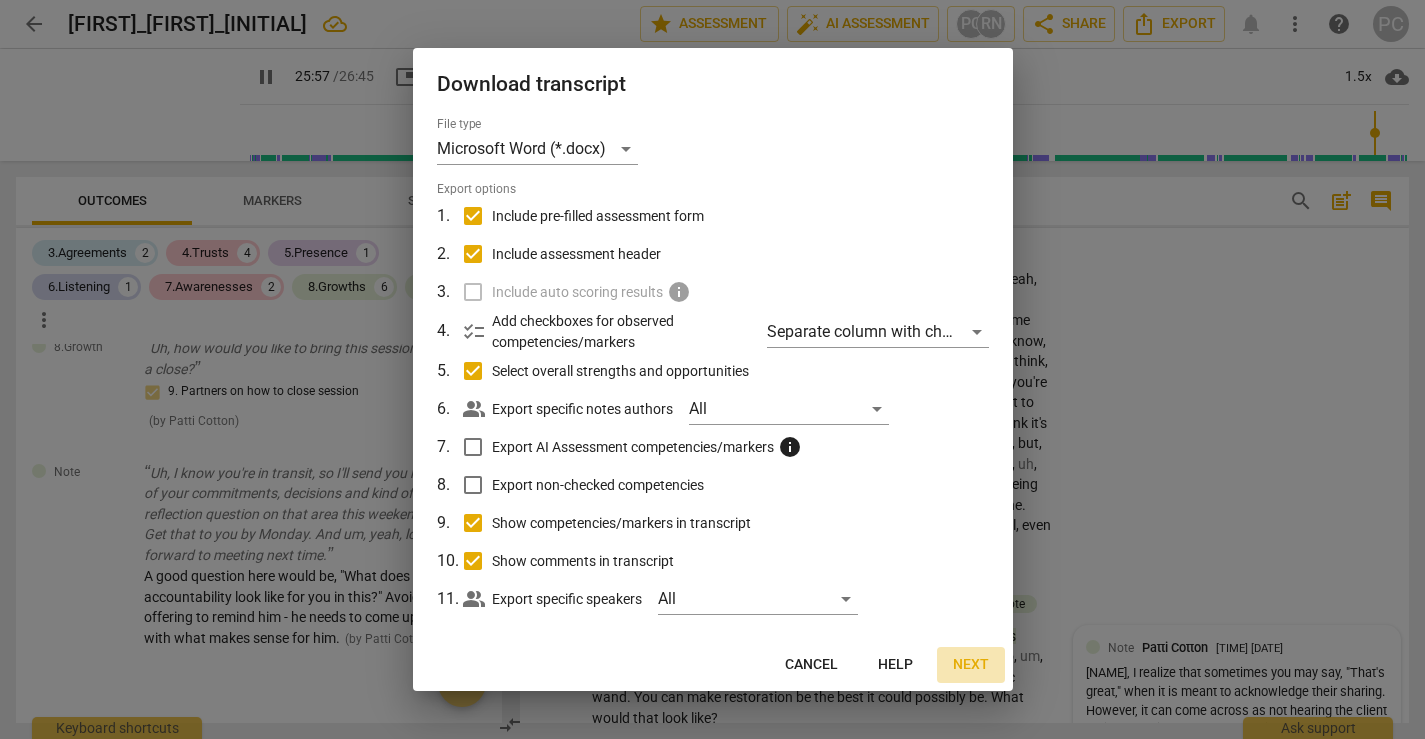 click on "Next" at bounding box center [971, 665] 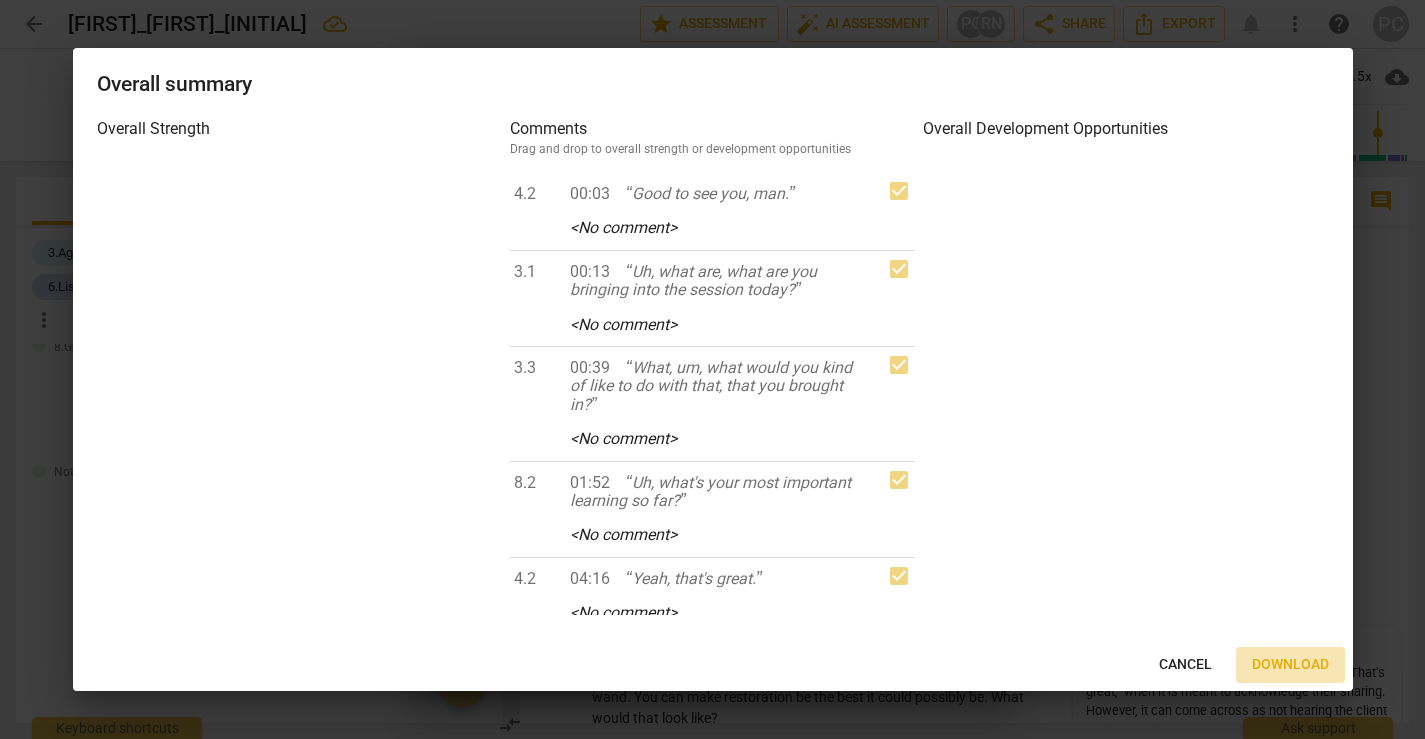click on "Download" at bounding box center [1290, 665] 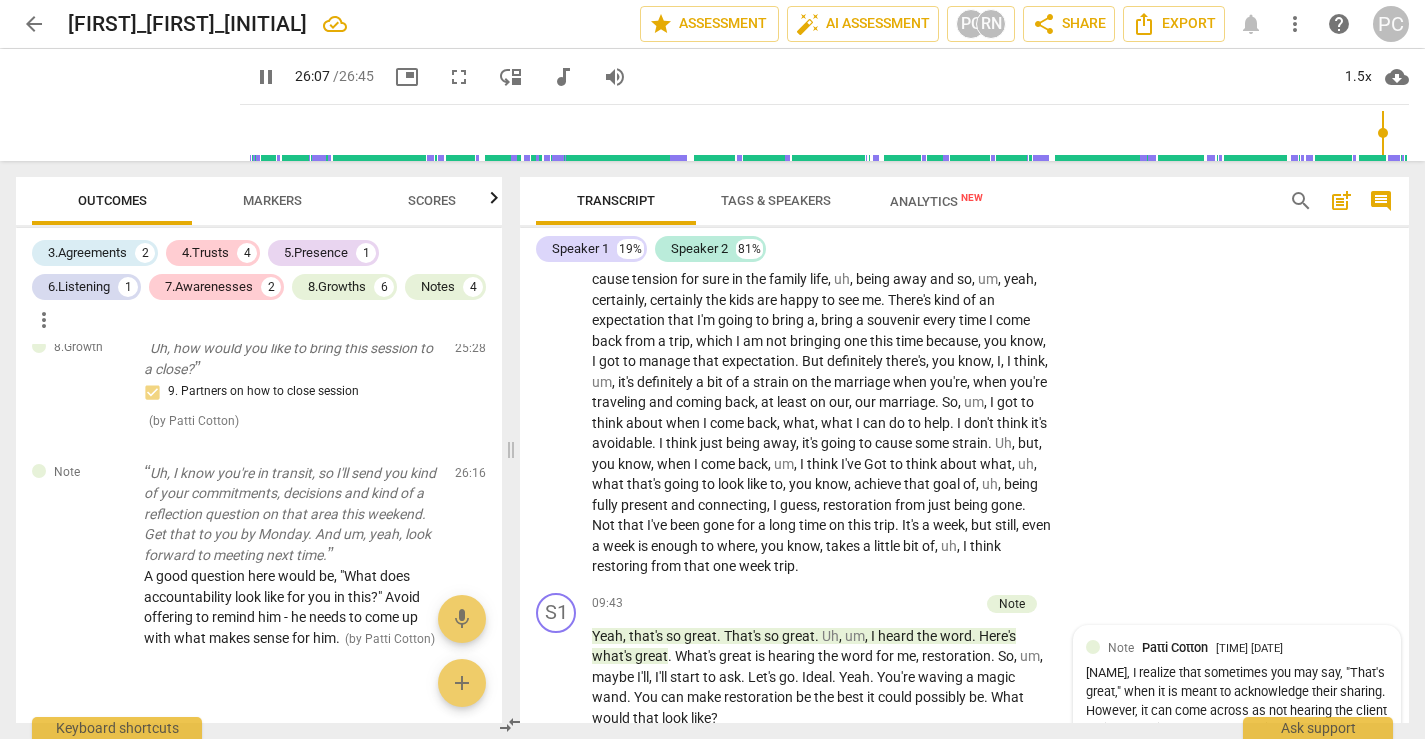 scroll, scrollTop: 9789, scrollLeft: 0, axis: vertical 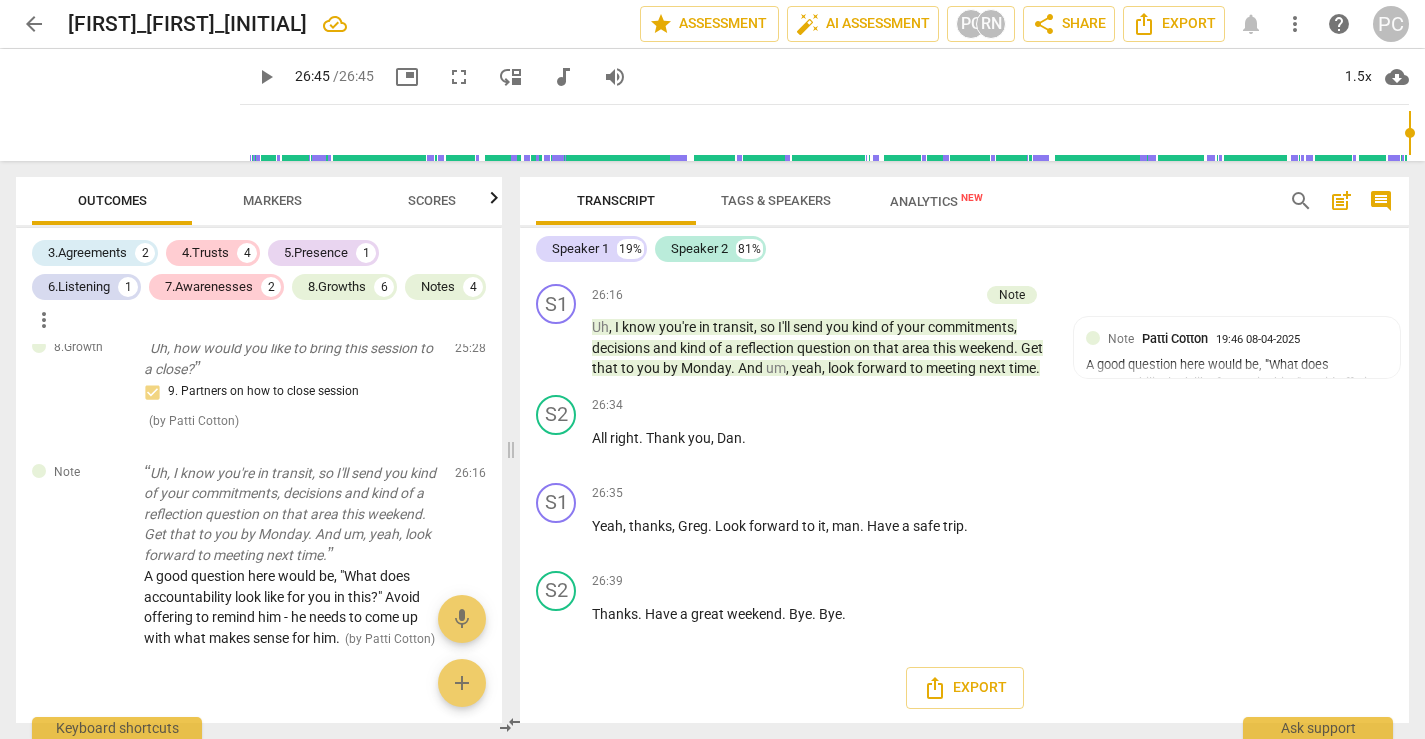 click on "arrow_back" at bounding box center (34, 24) 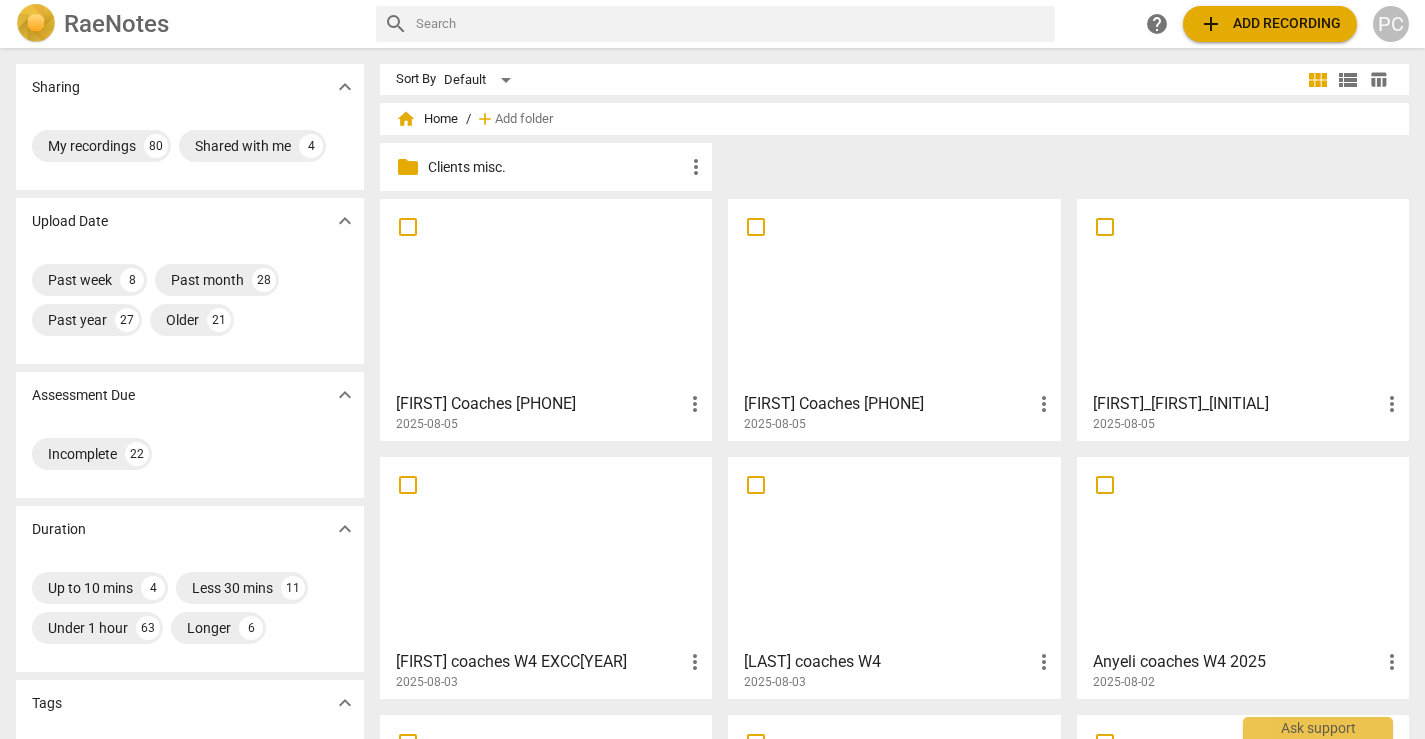 click at bounding box center (894, 294) 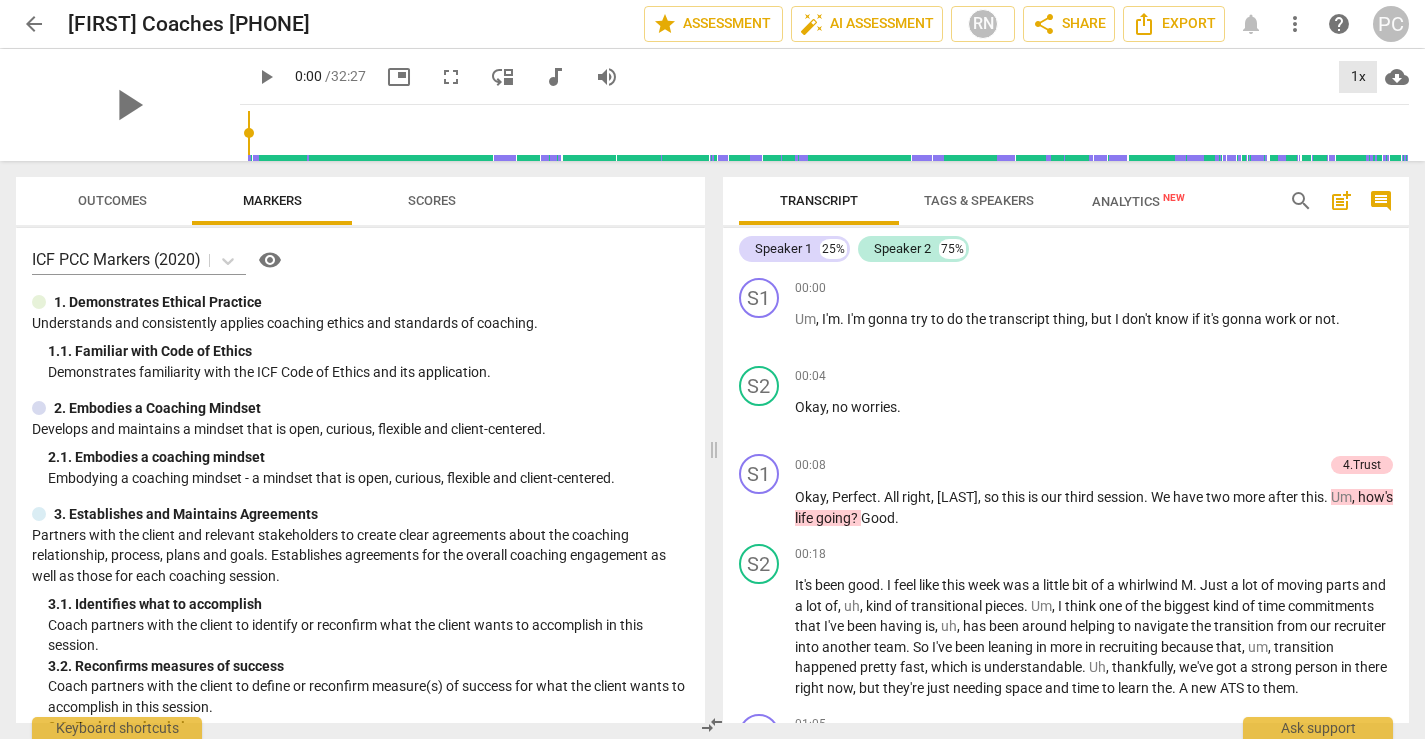 click on "1x" at bounding box center (1358, 77) 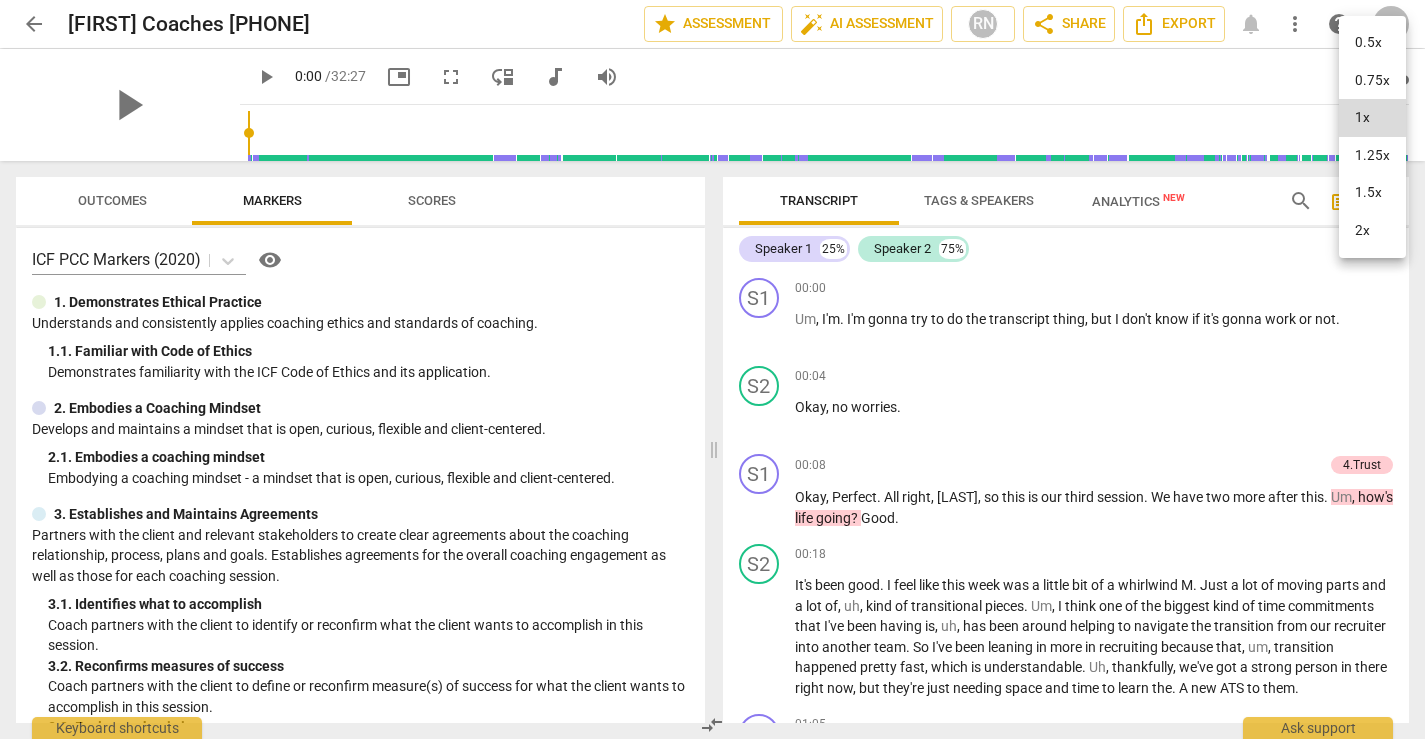 click on "1.5x" at bounding box center [1372, 193] 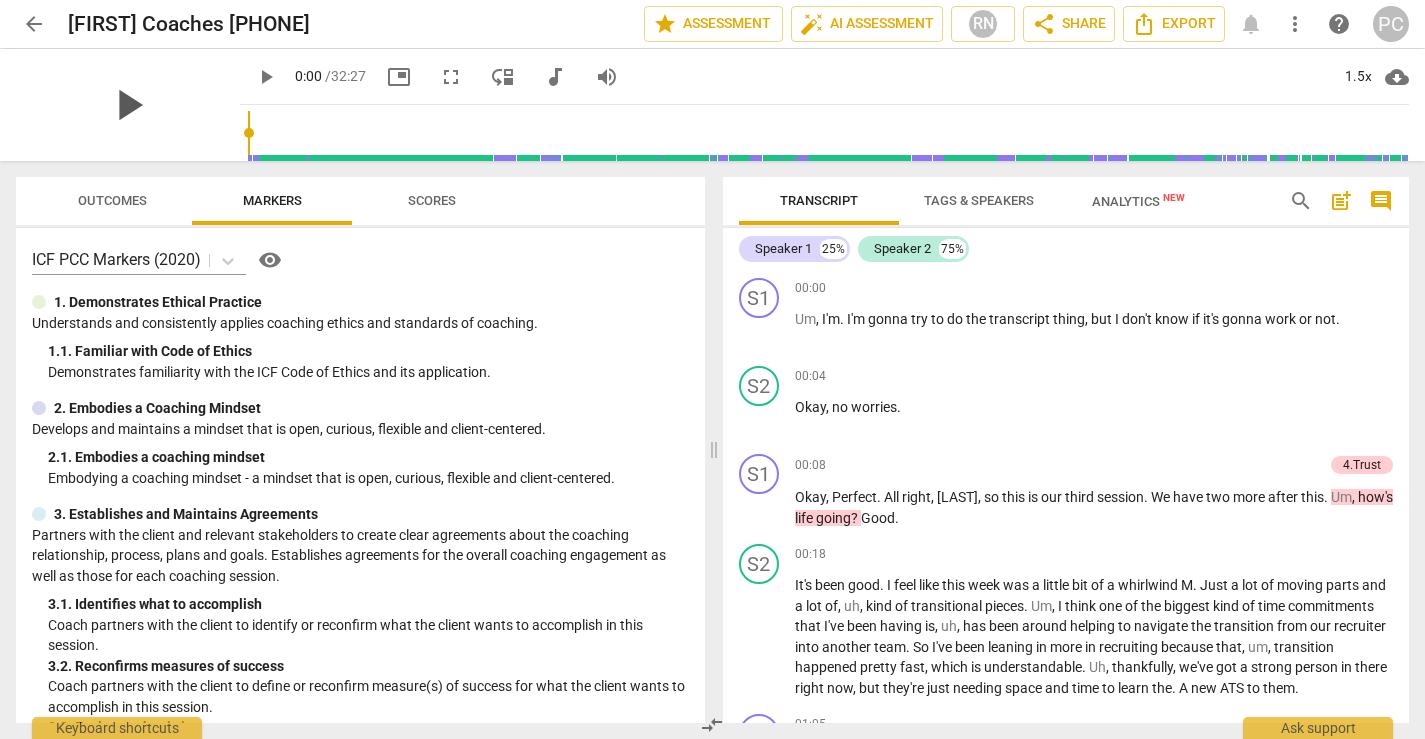 click on "play_arrow" at bounding box center [128, 105] 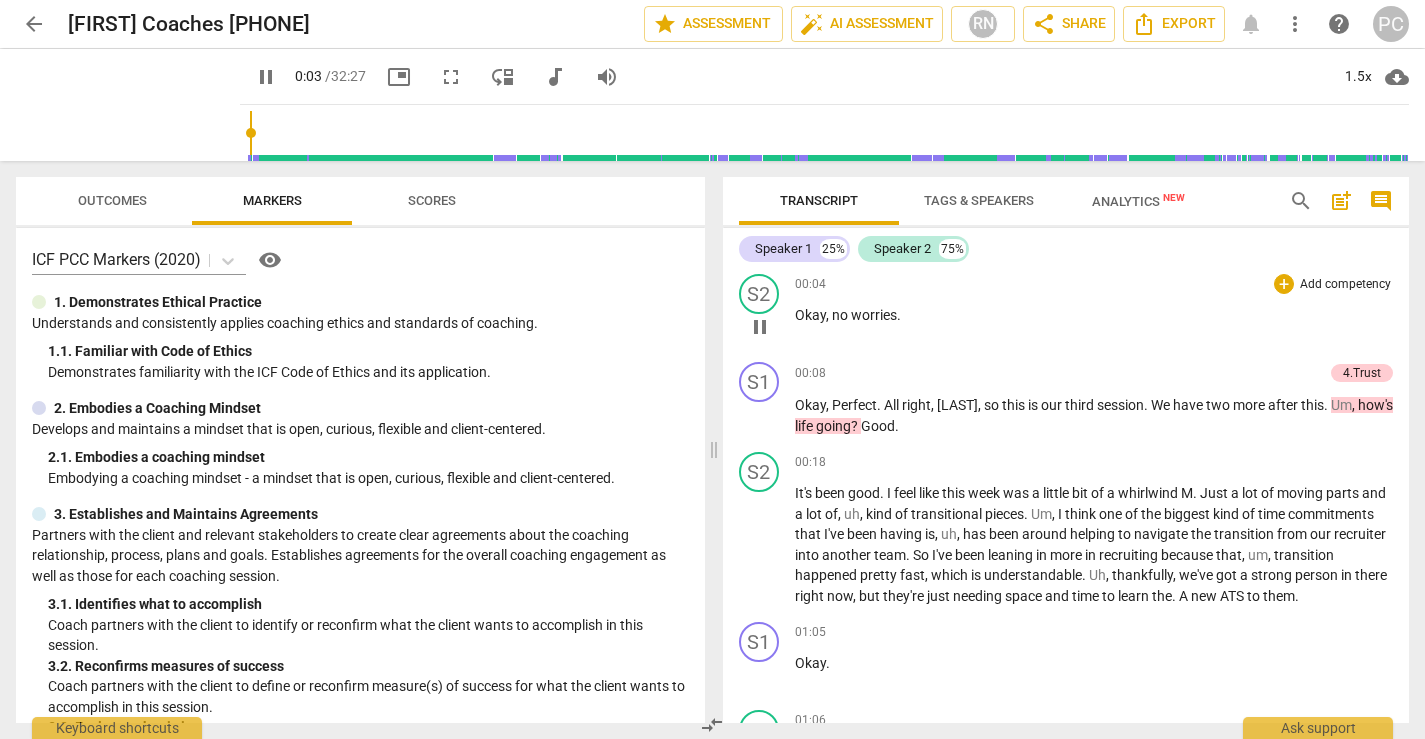 scroll, scrollTop: 94, scrollLeft: 0, axis: vertical 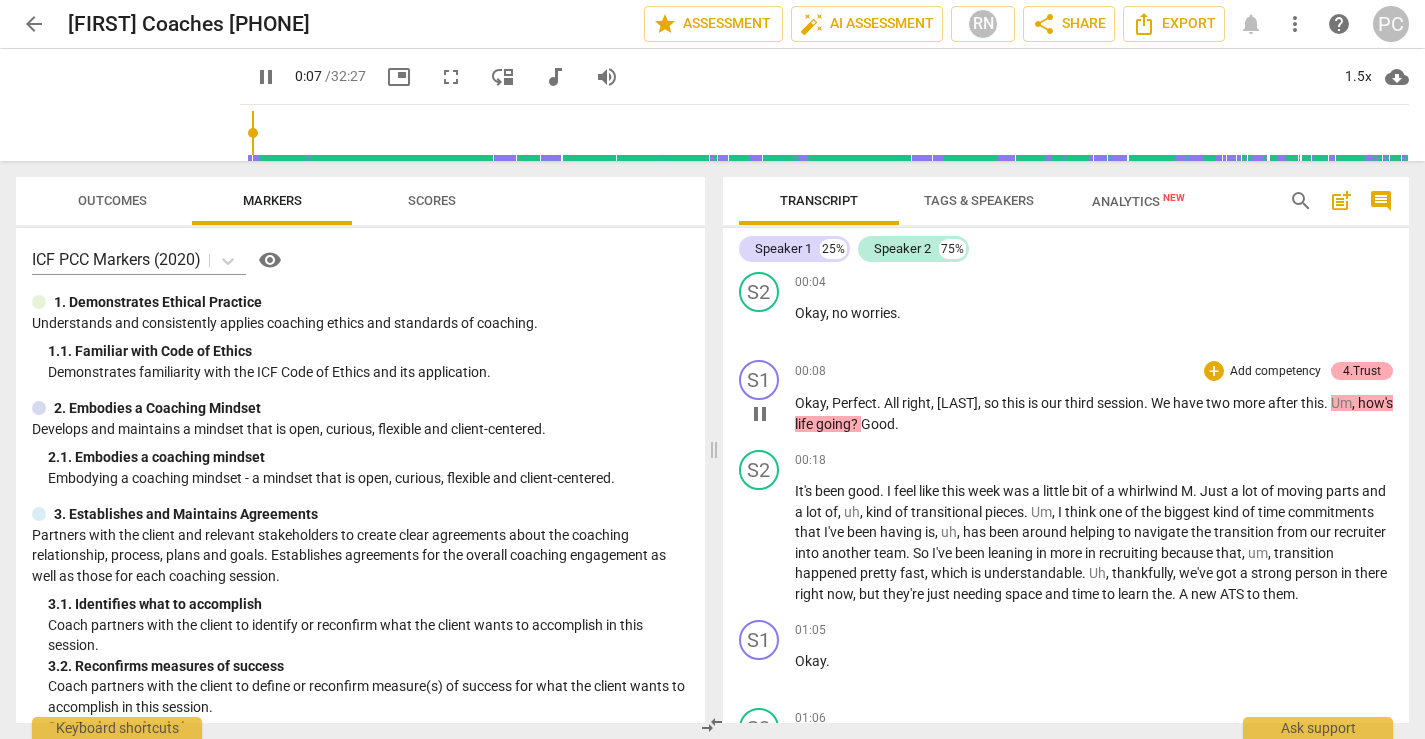 click on "4.Trust" at bounding box center (1362, 371) 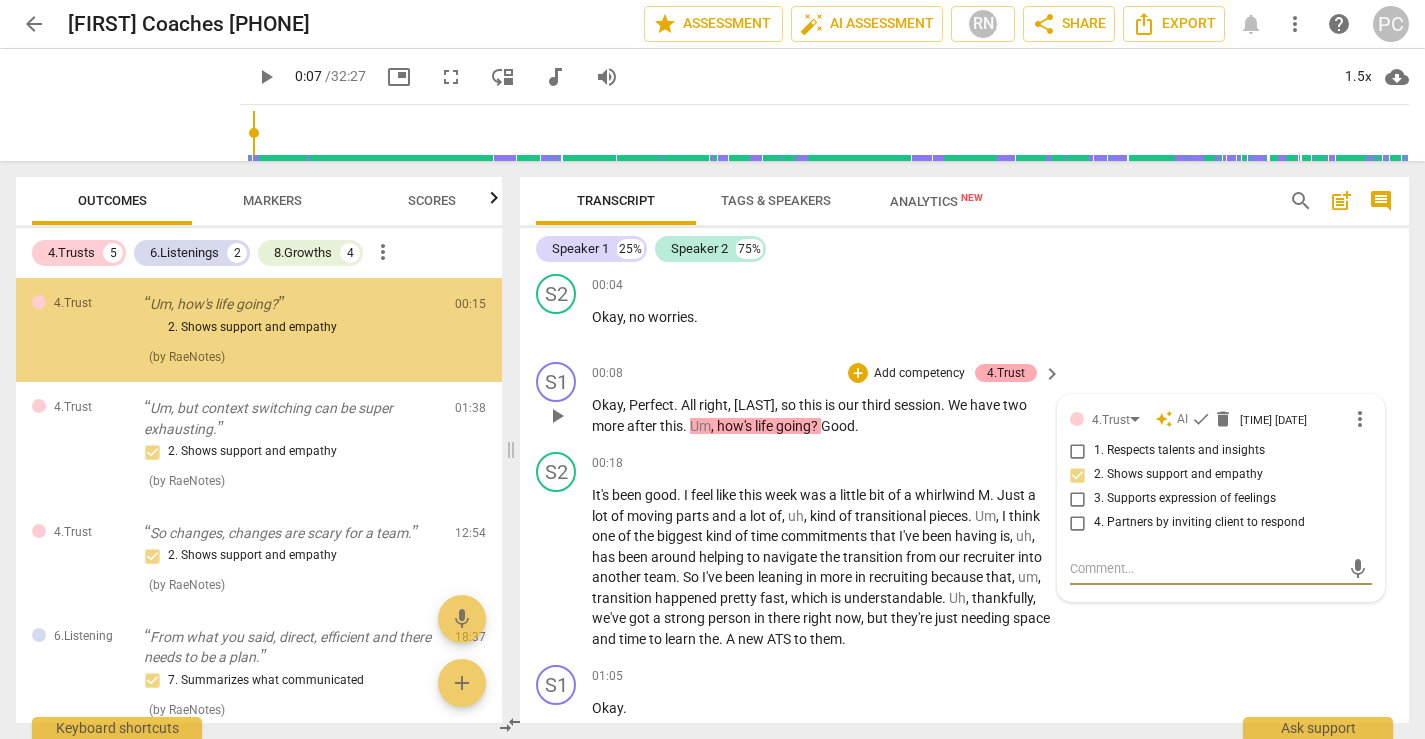 scroll, scrollTop: 96, scrollLeft: 0, axis: vertical 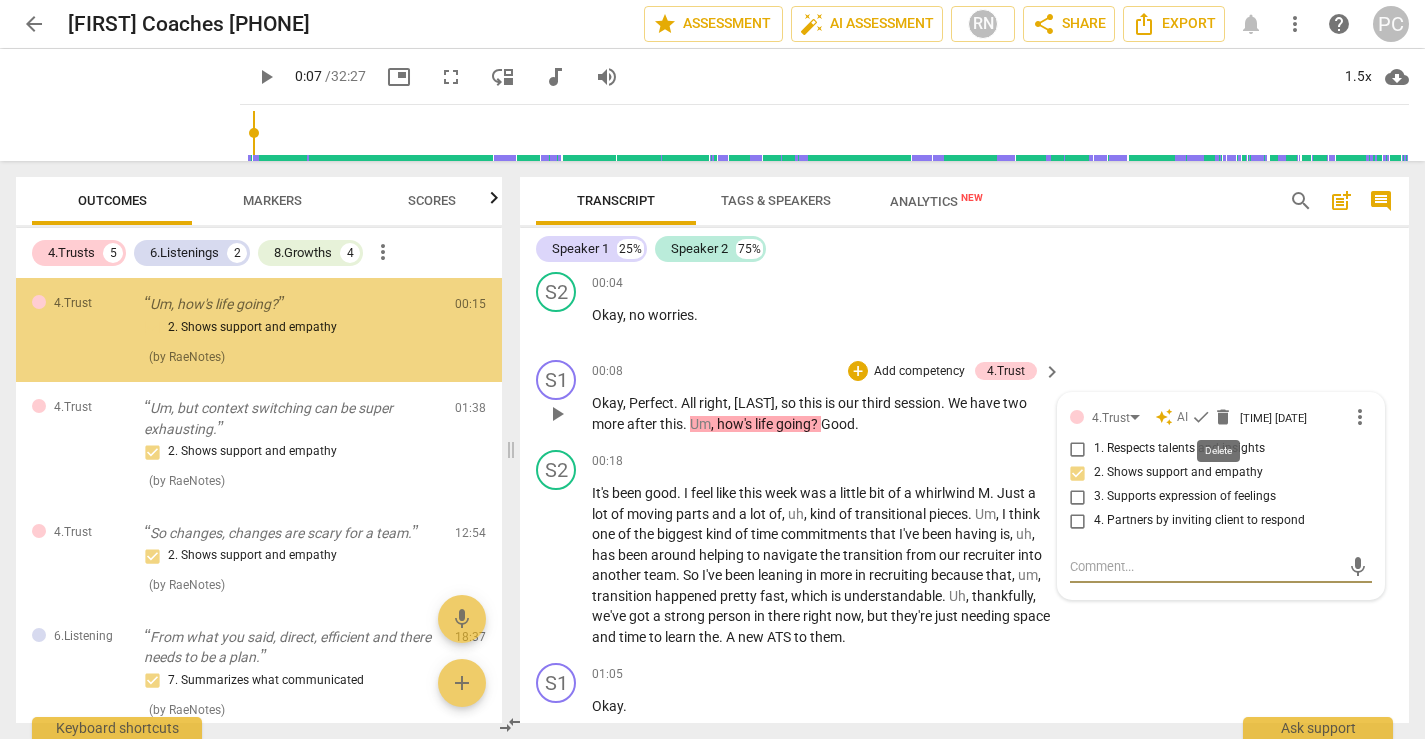 click on "delete" at bounding box center [1223, 417] 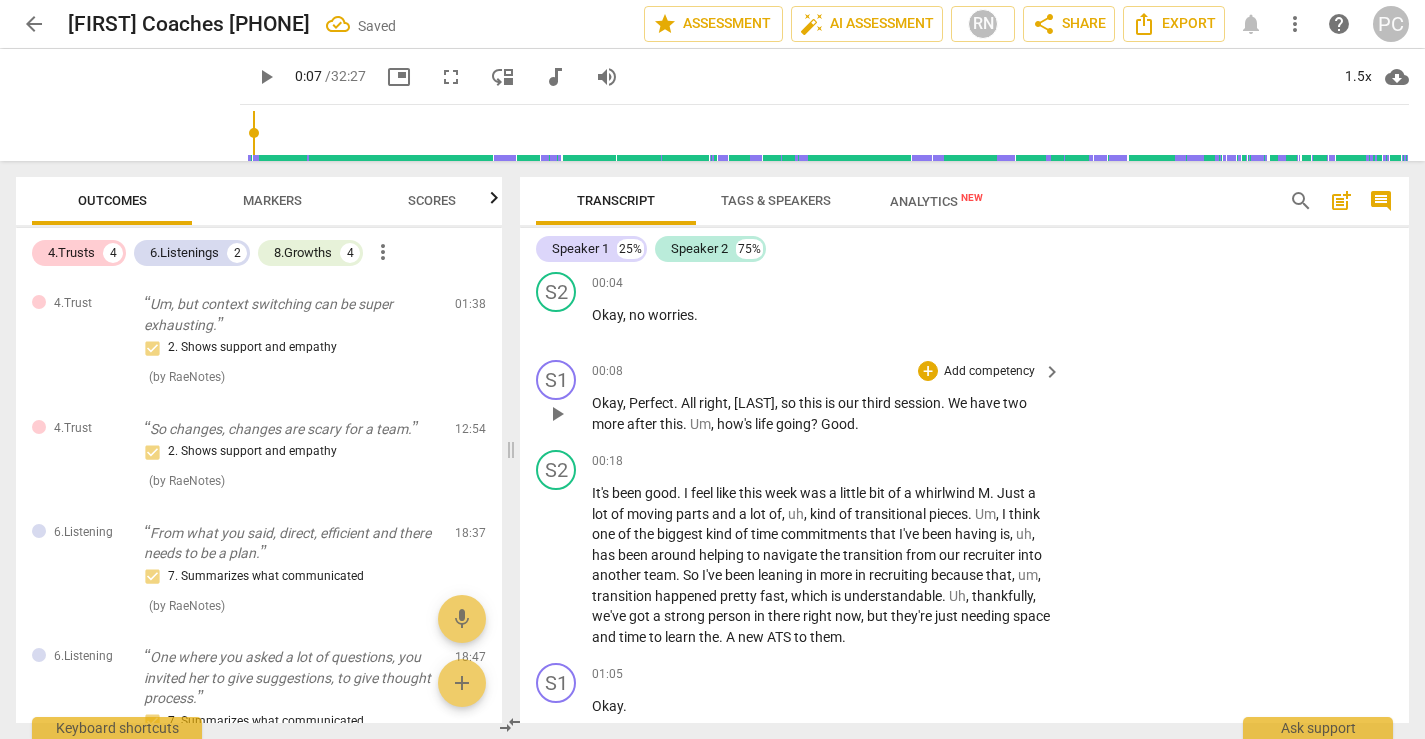 click on "play_arrow" at bounding box center (557, 414) 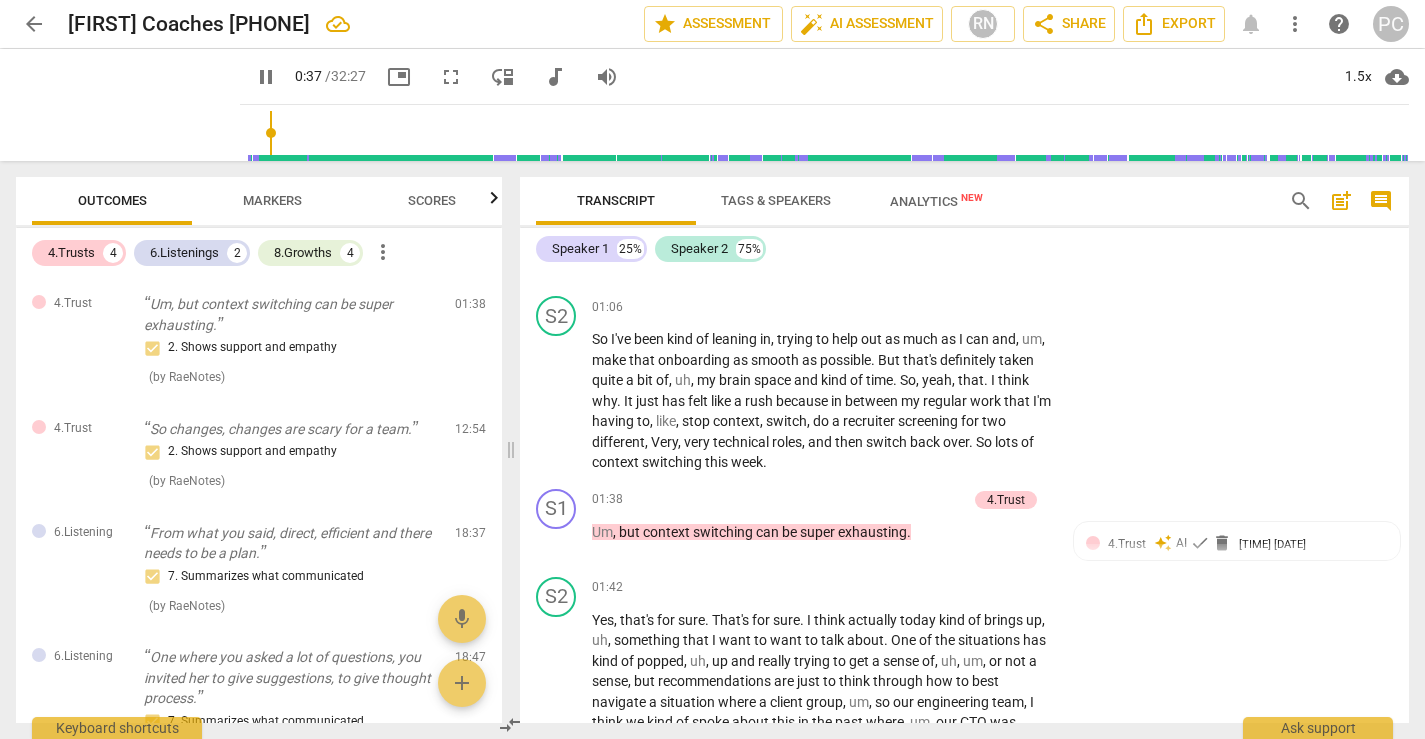 scroll, scrollTop: 554, scrollLeft: 0, axis: vertical 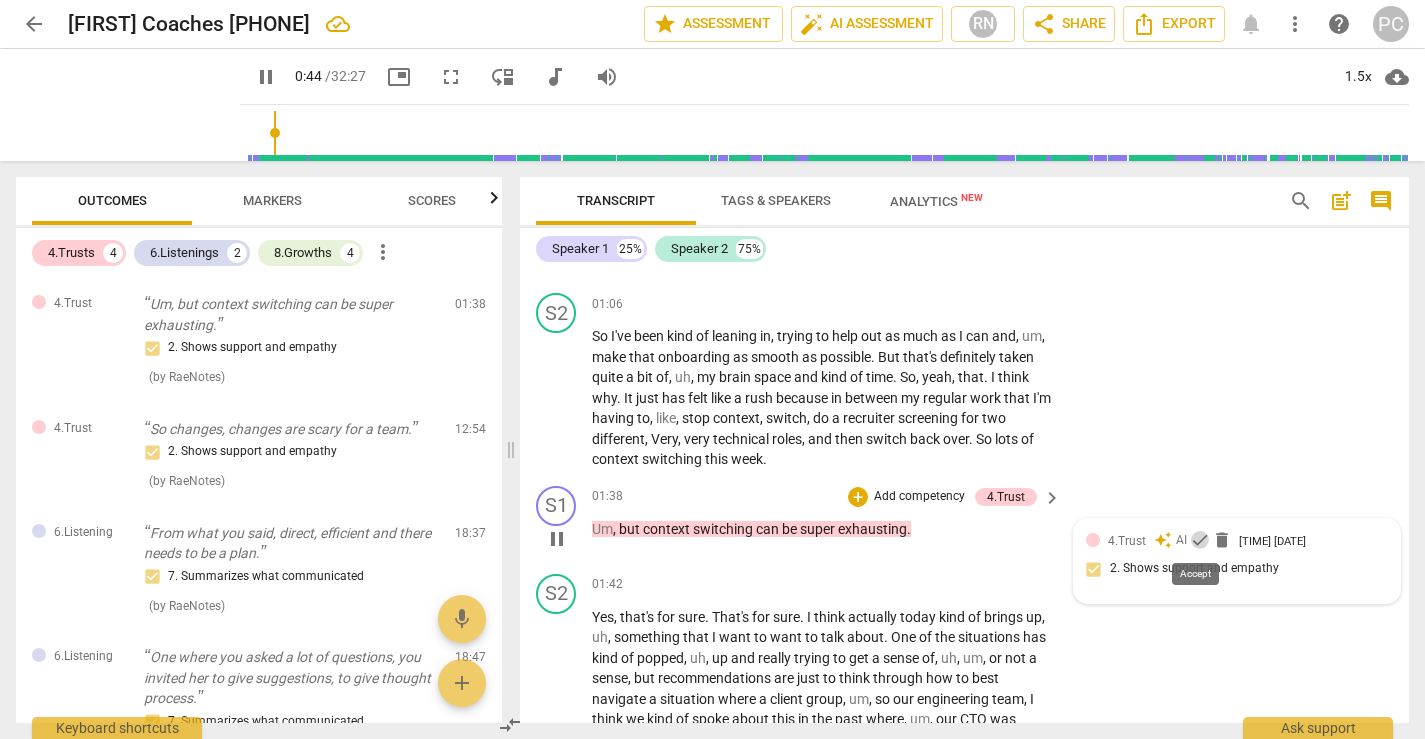 click on "check" at bounding box center (1200, 540) 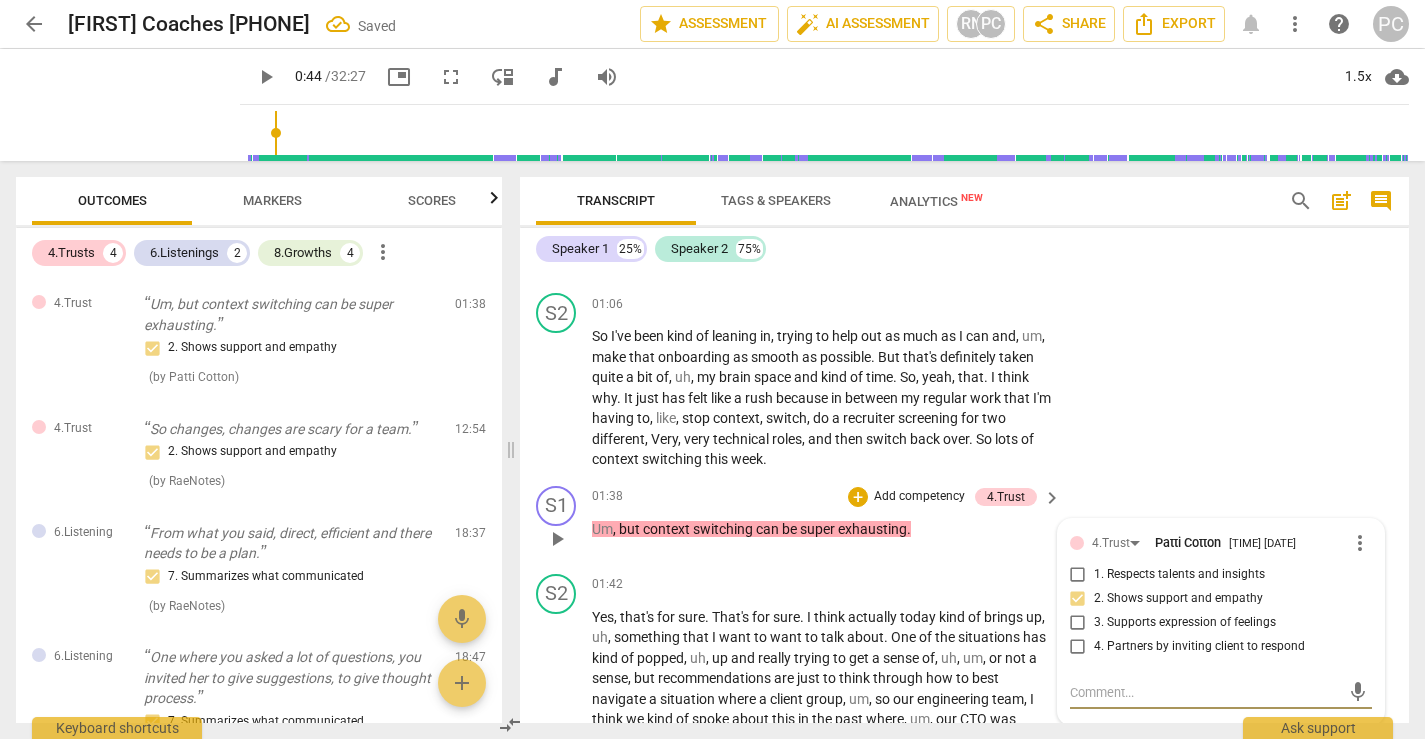 click on "play_arrow" at bounding box center (557, 539) 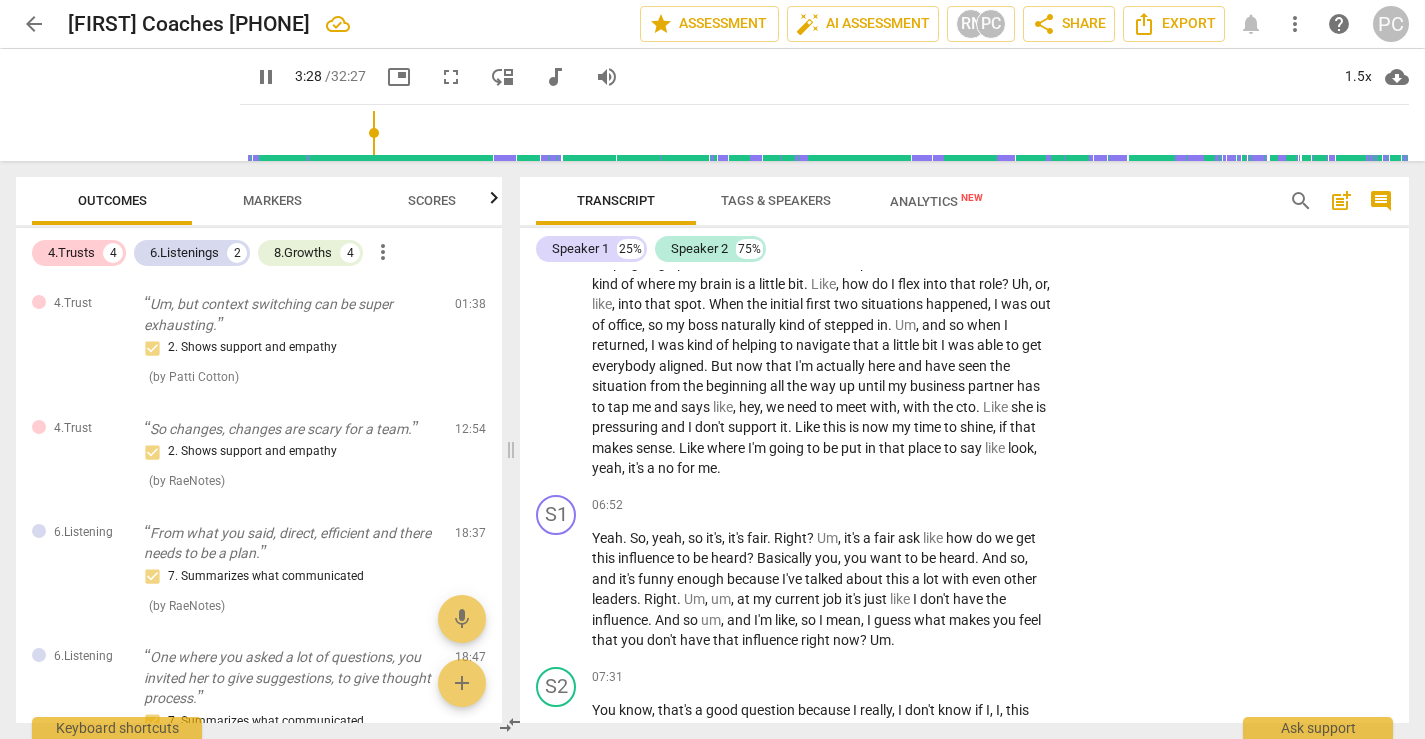 scroll, scrollTop: 1792, scrollLeft: 0, axis: vertical 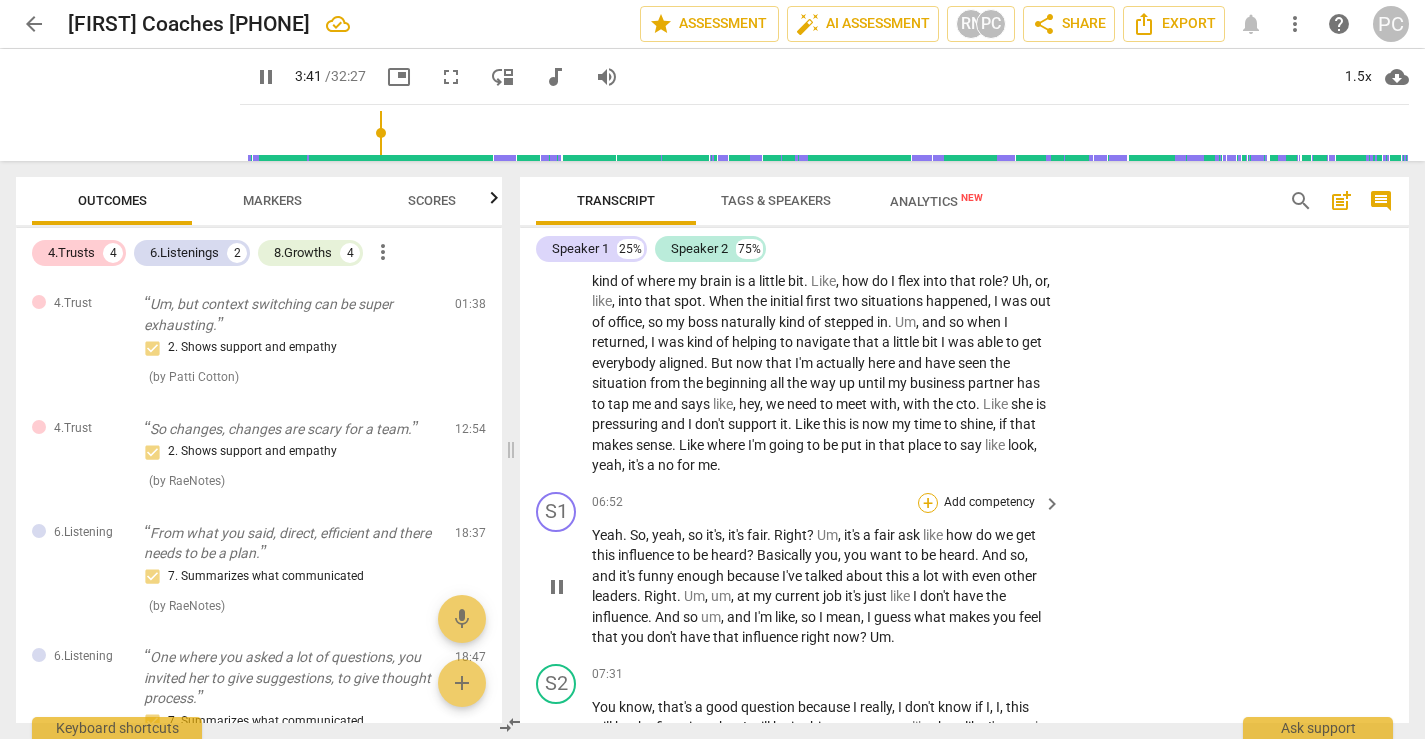 click on "+" at bounding box center [928, 503] 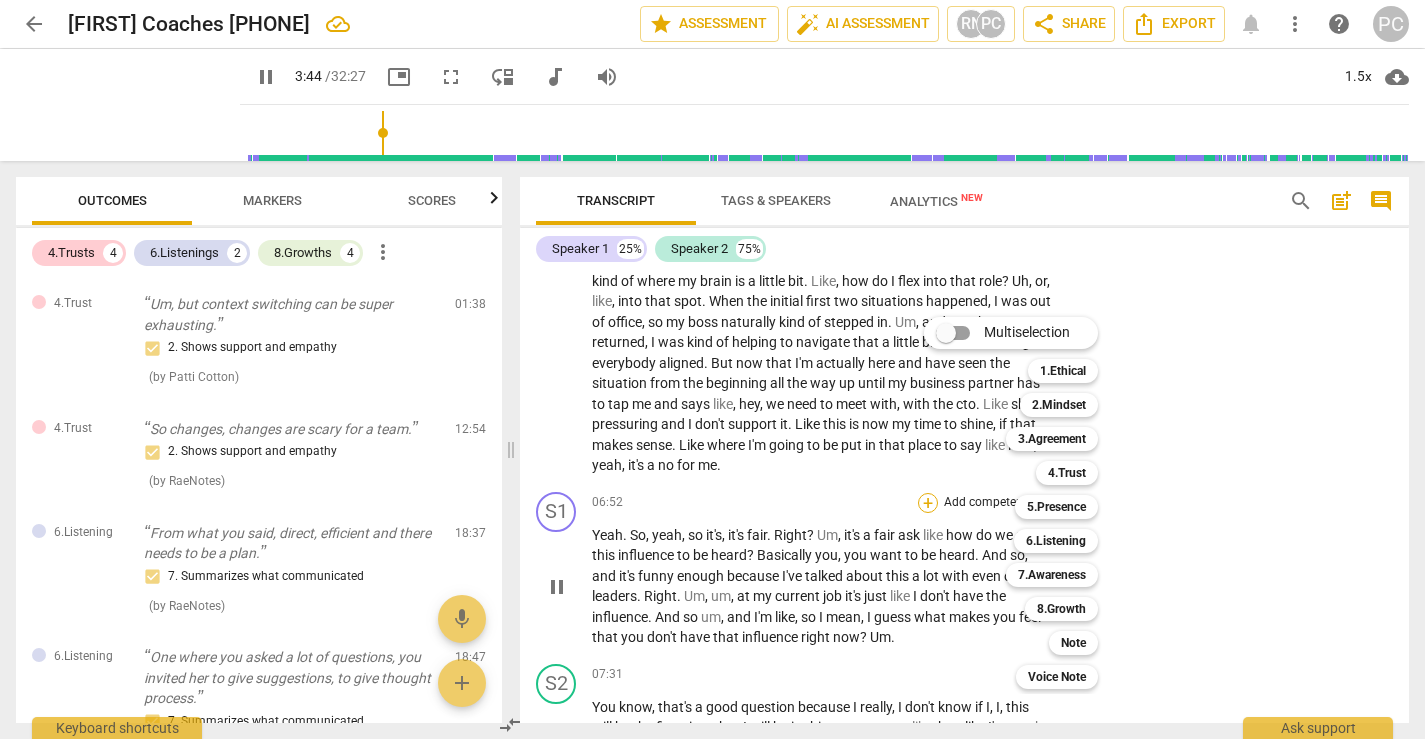 scroll, scrollTop: 1323, scrollLeft: 0, axis: vertical 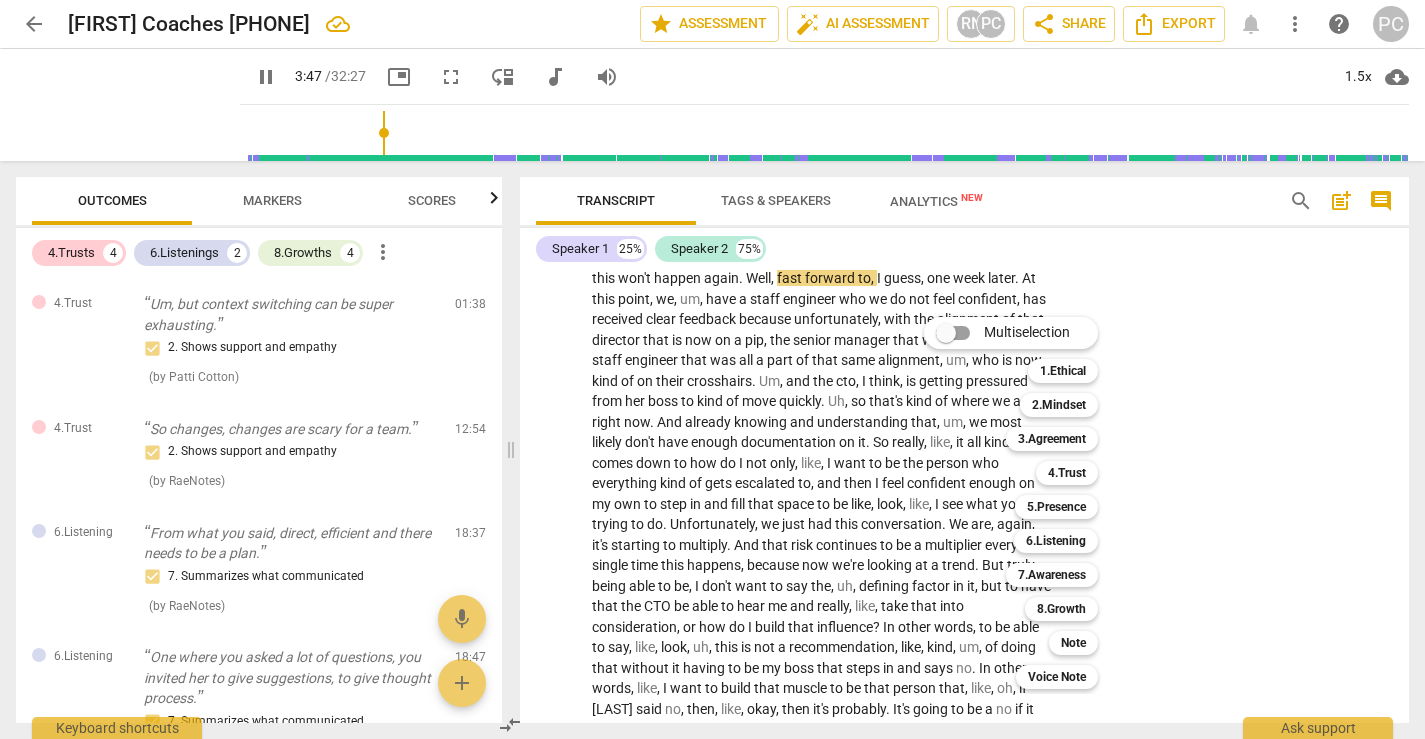 click at bounding box center [712, 369] 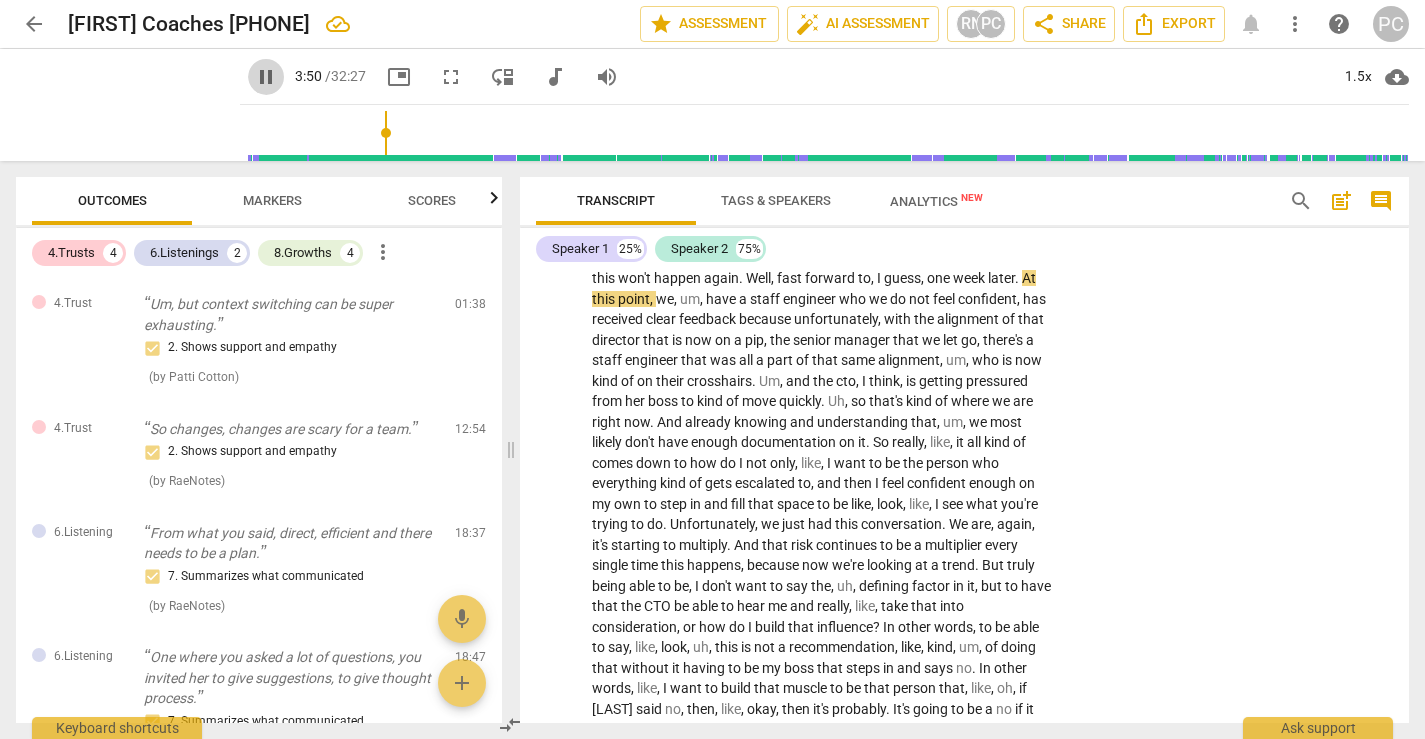 click on "pause" at bounding box center (266, 77) 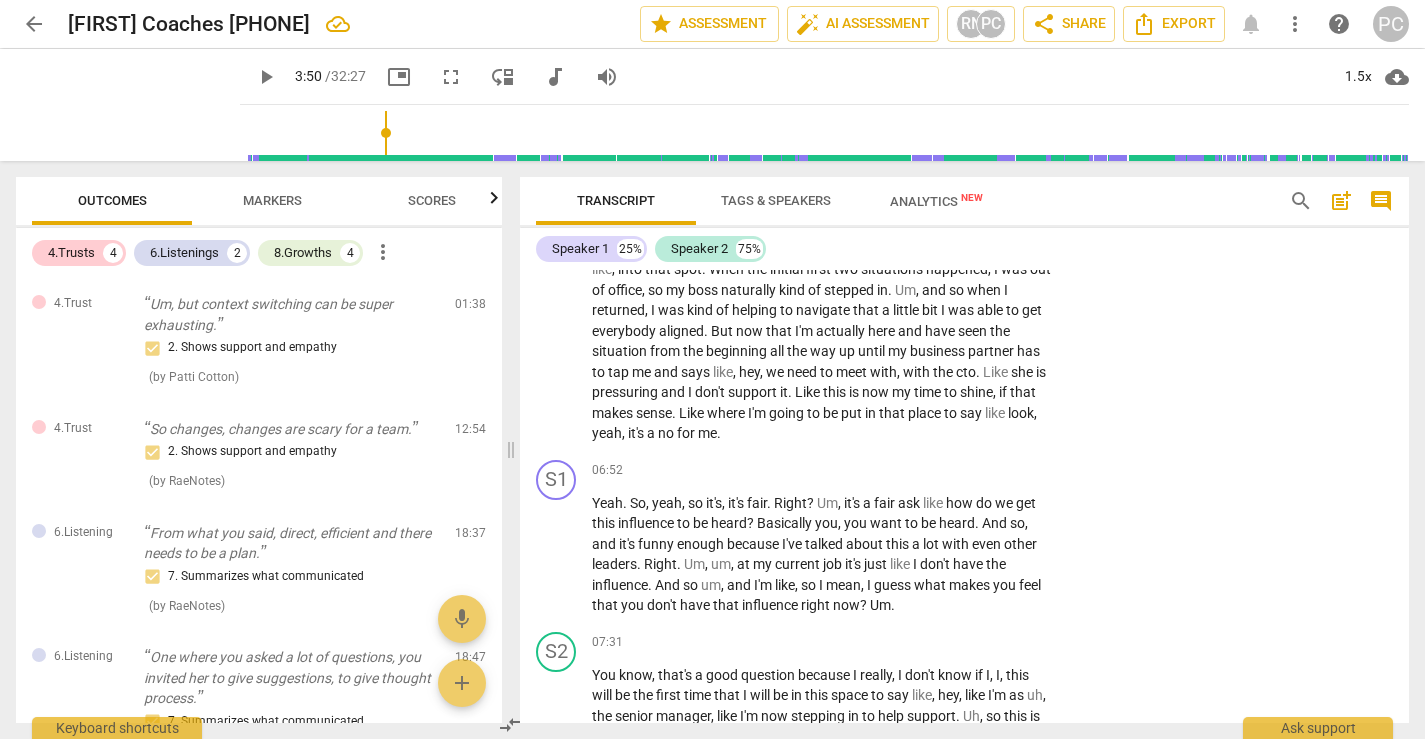 scroll, scrollTop: 1842, scrollLeft: 0, axis: vertical 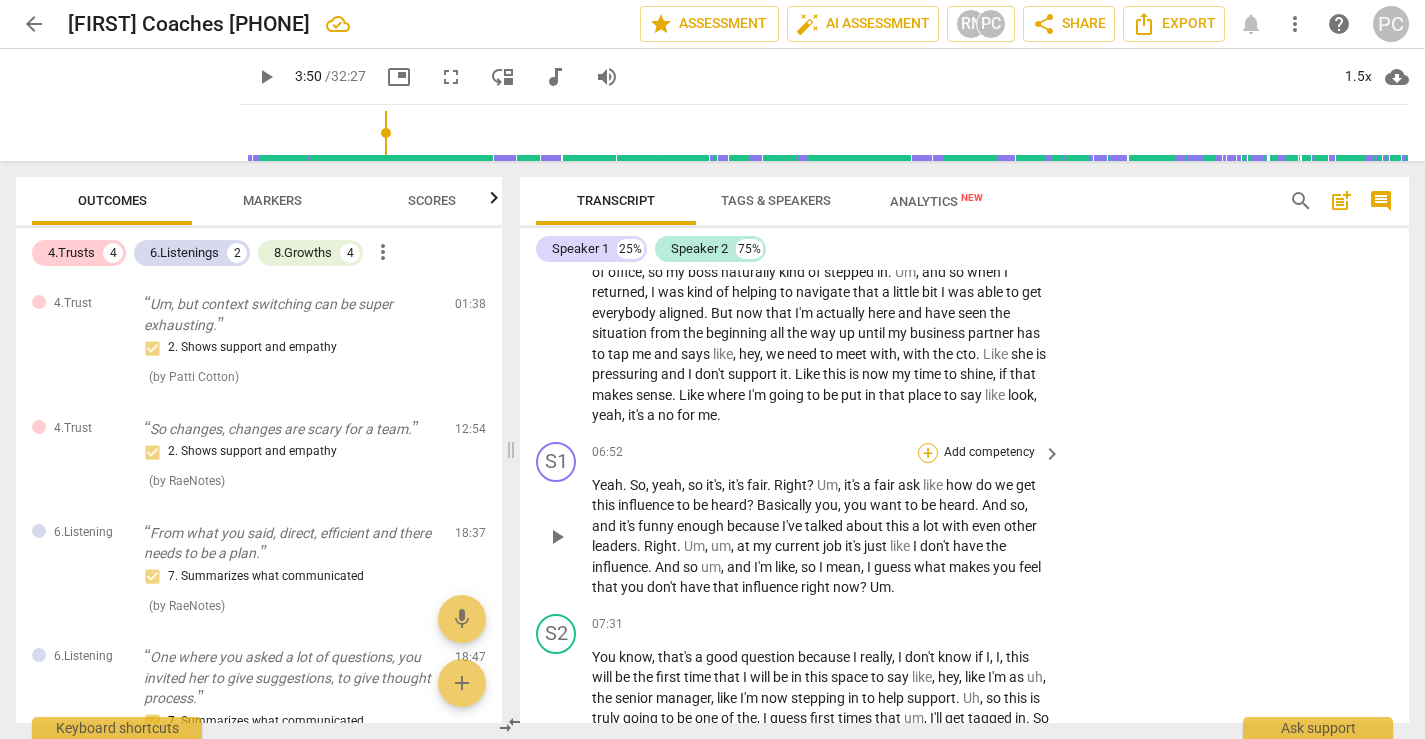 click on "+" at bounding box center [928, 453] 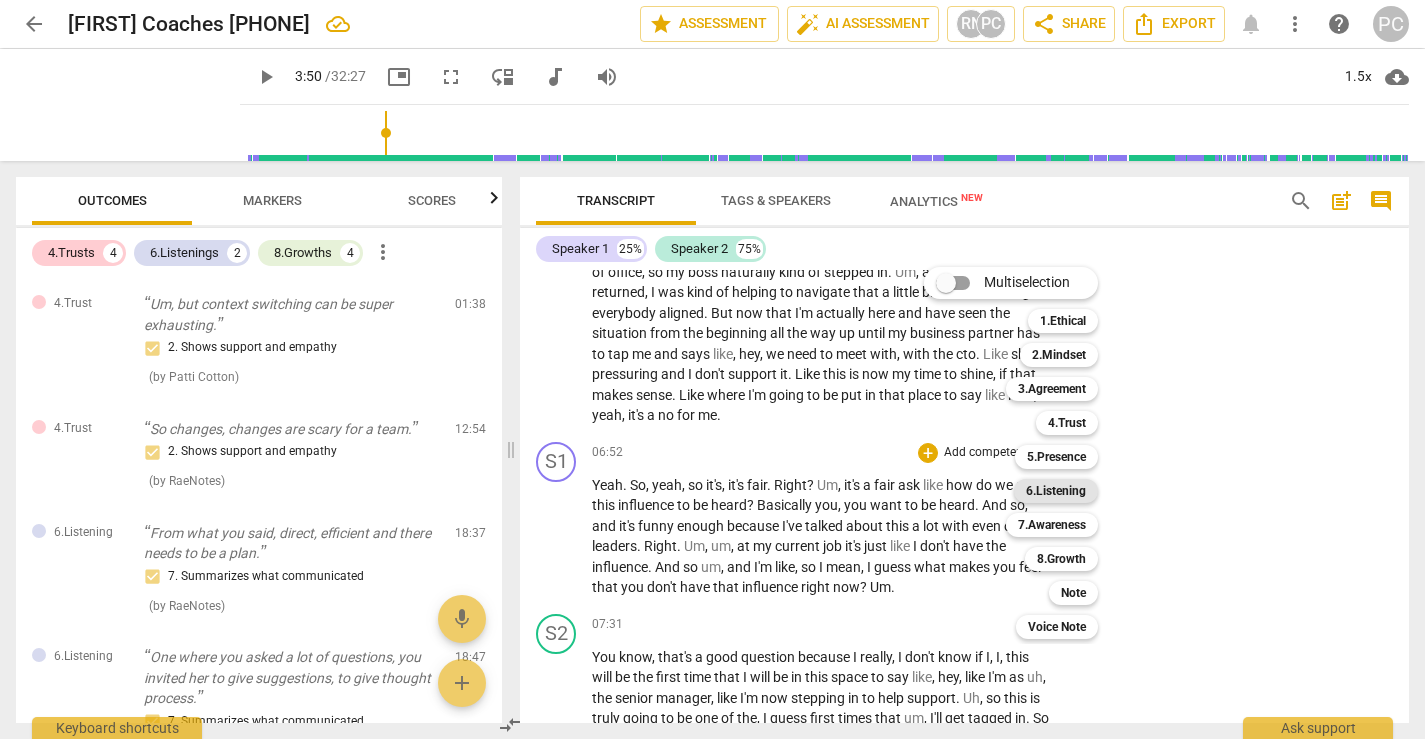 click on "6.Listening" at bounding box center [1056, 491] 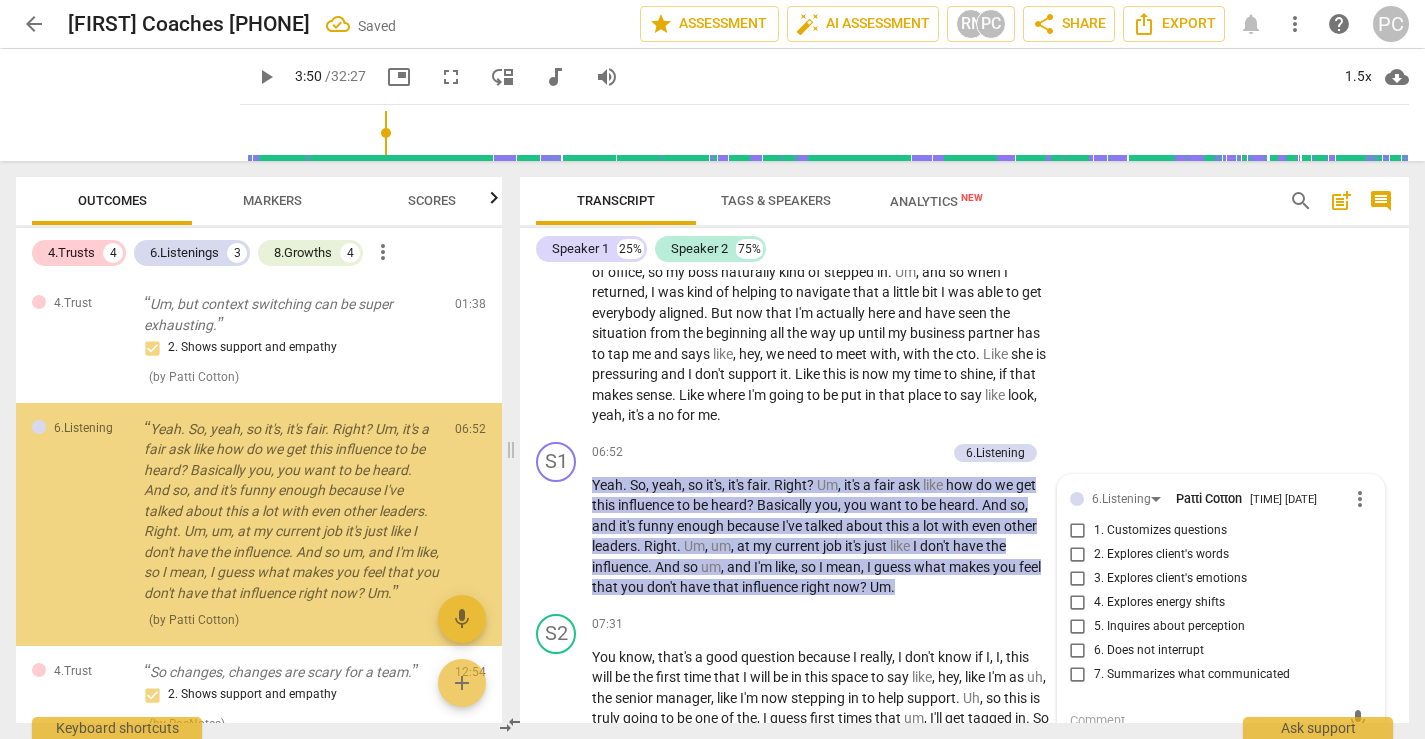 scroll, scrollTop: 1846, scrollLeft: 0, axis: vertical 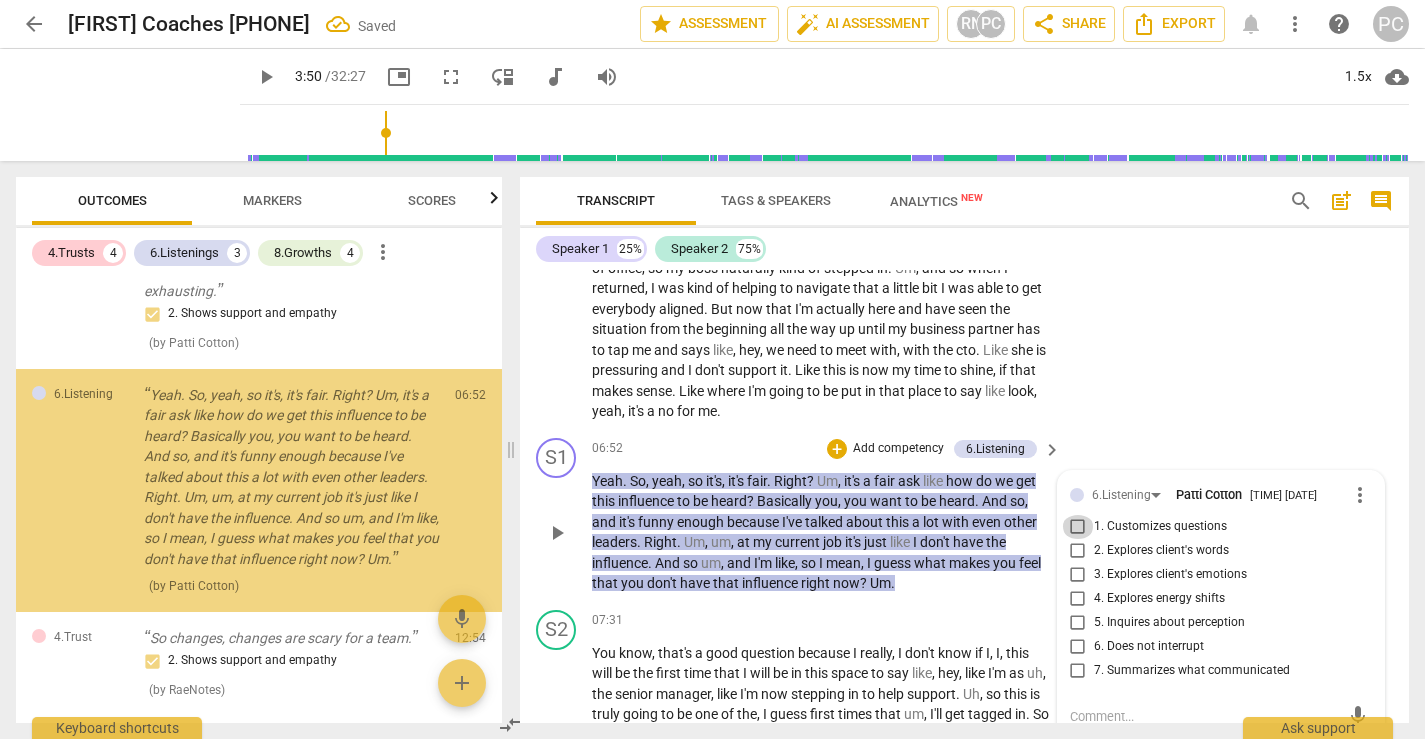 click on "1. Customizes questions" at bounding box center [1078, 527] 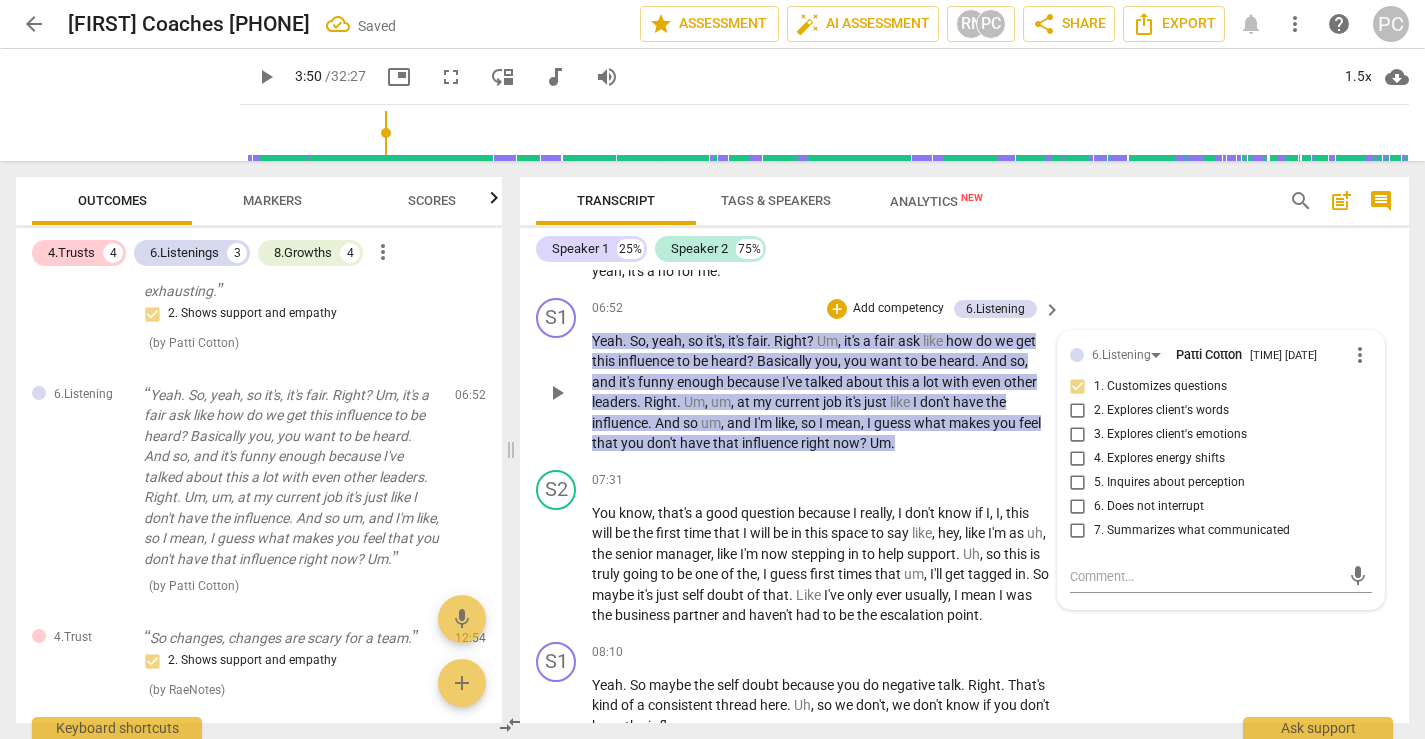 scroll, scrollTop: 2090, scrollLeft: 0, axis: vertical 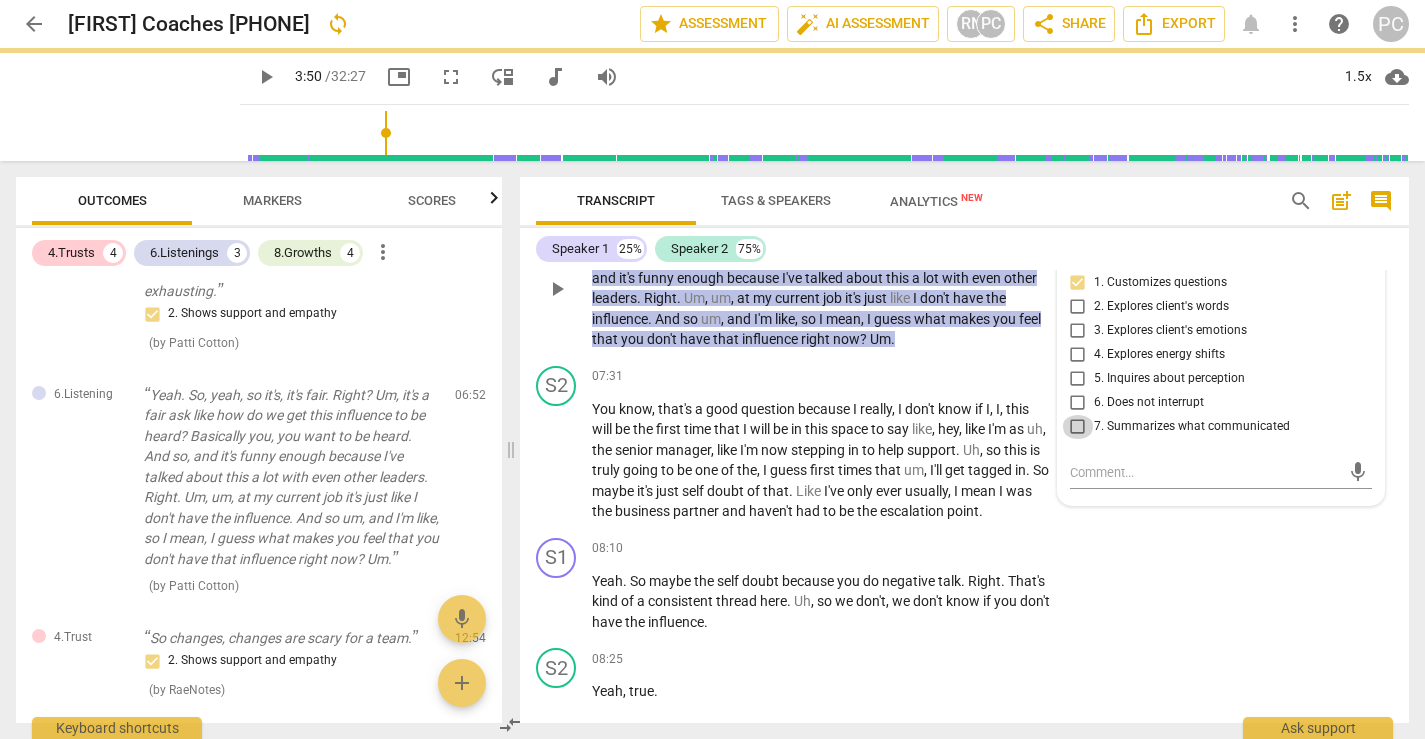 click on "7. Summarizes what communicated" at bounding box center [1078, 427] 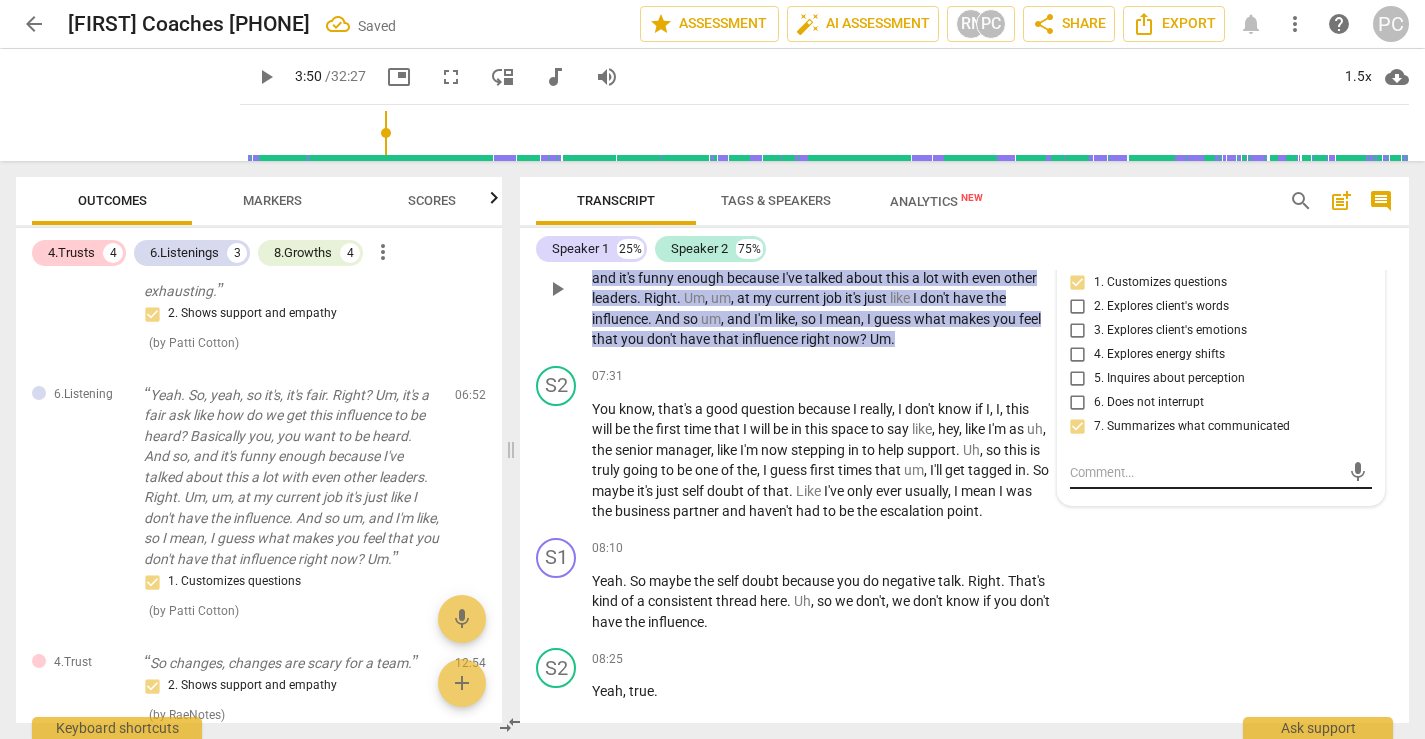 click at bounding box center (1205, 472) 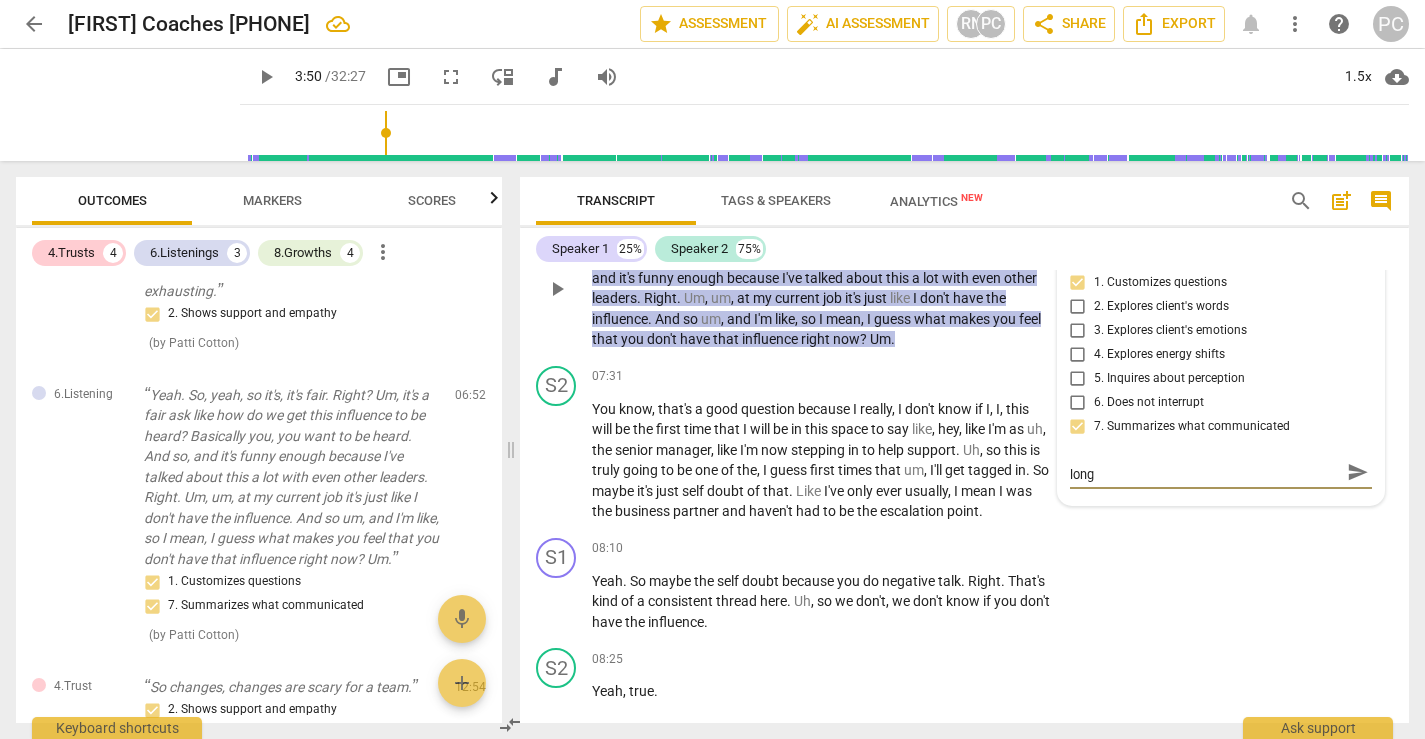 scroll, scrollTop: 0, scrollLeft: 0, axis: both 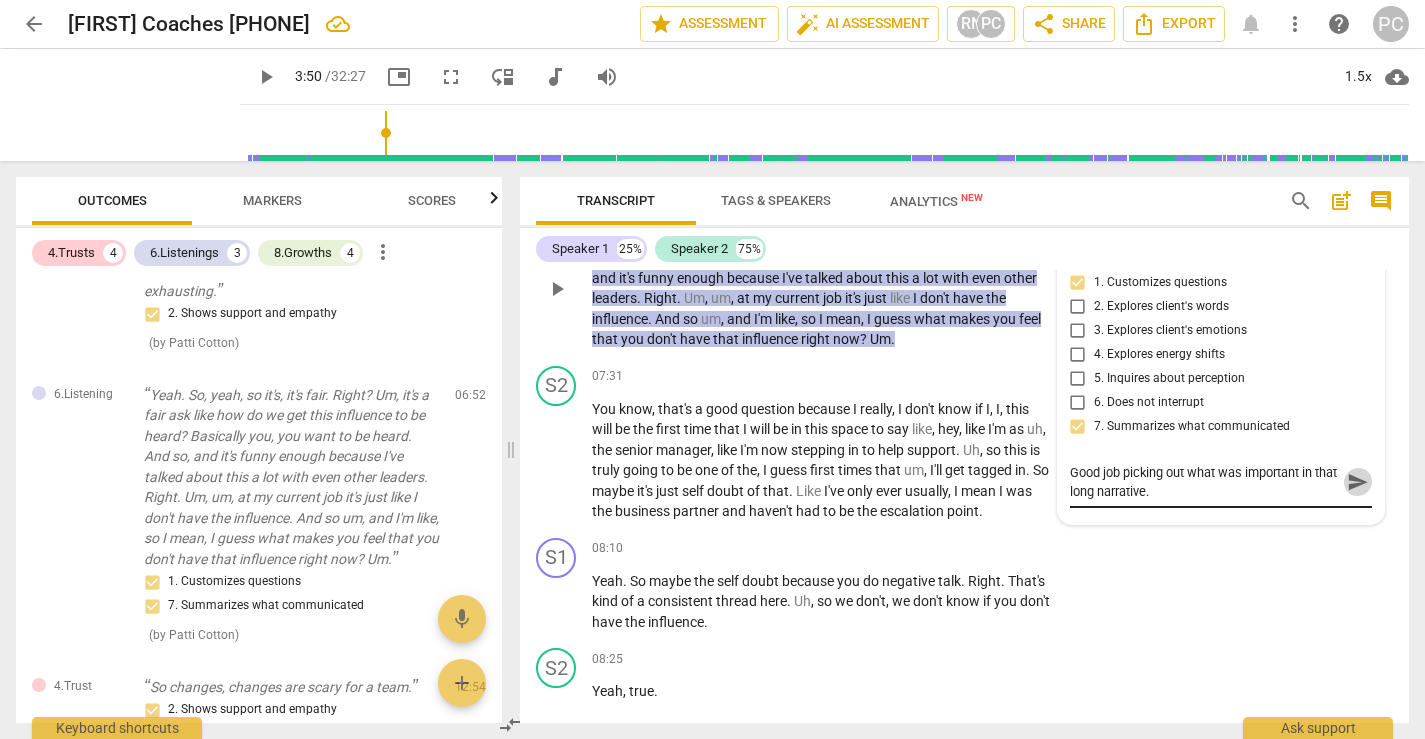 click on "send" at bounding box center (1358, 482) 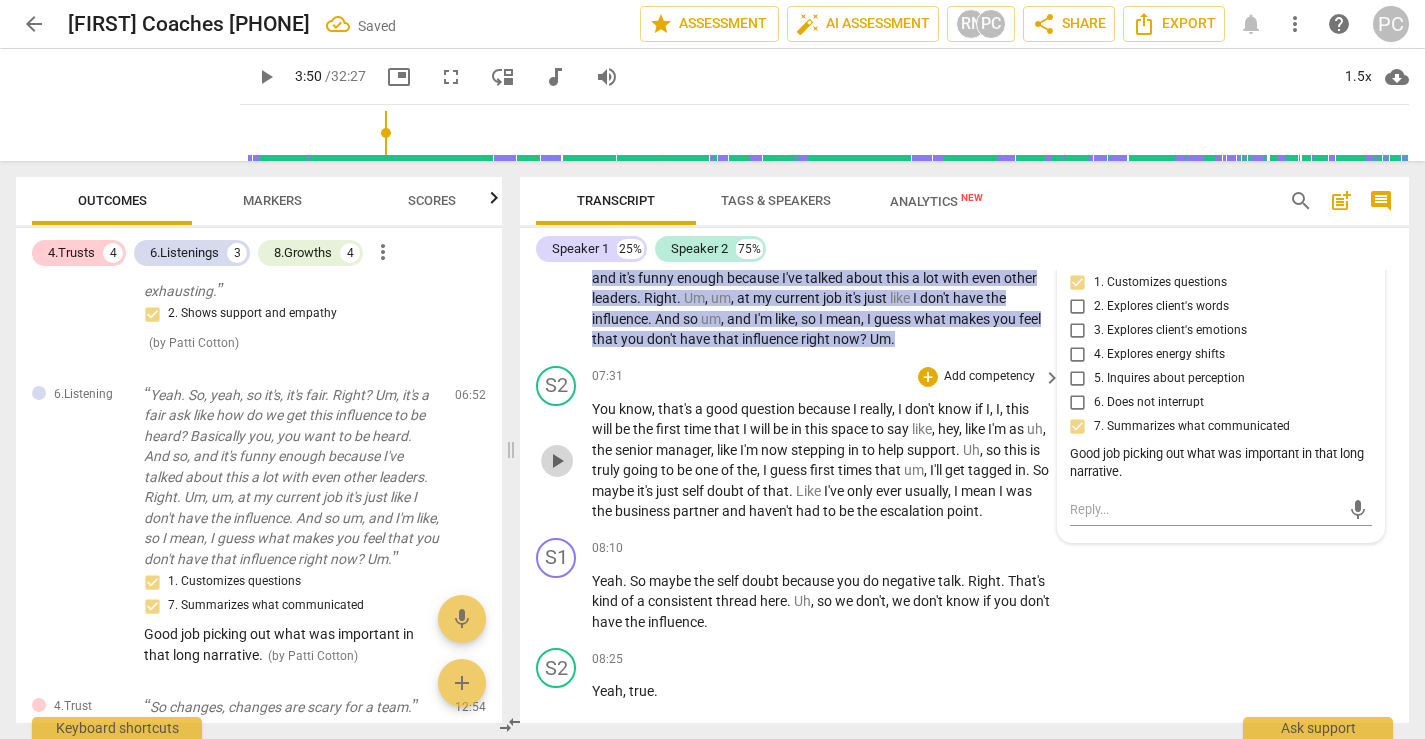 click on "play_arrow" at bounding box center [557, 461] 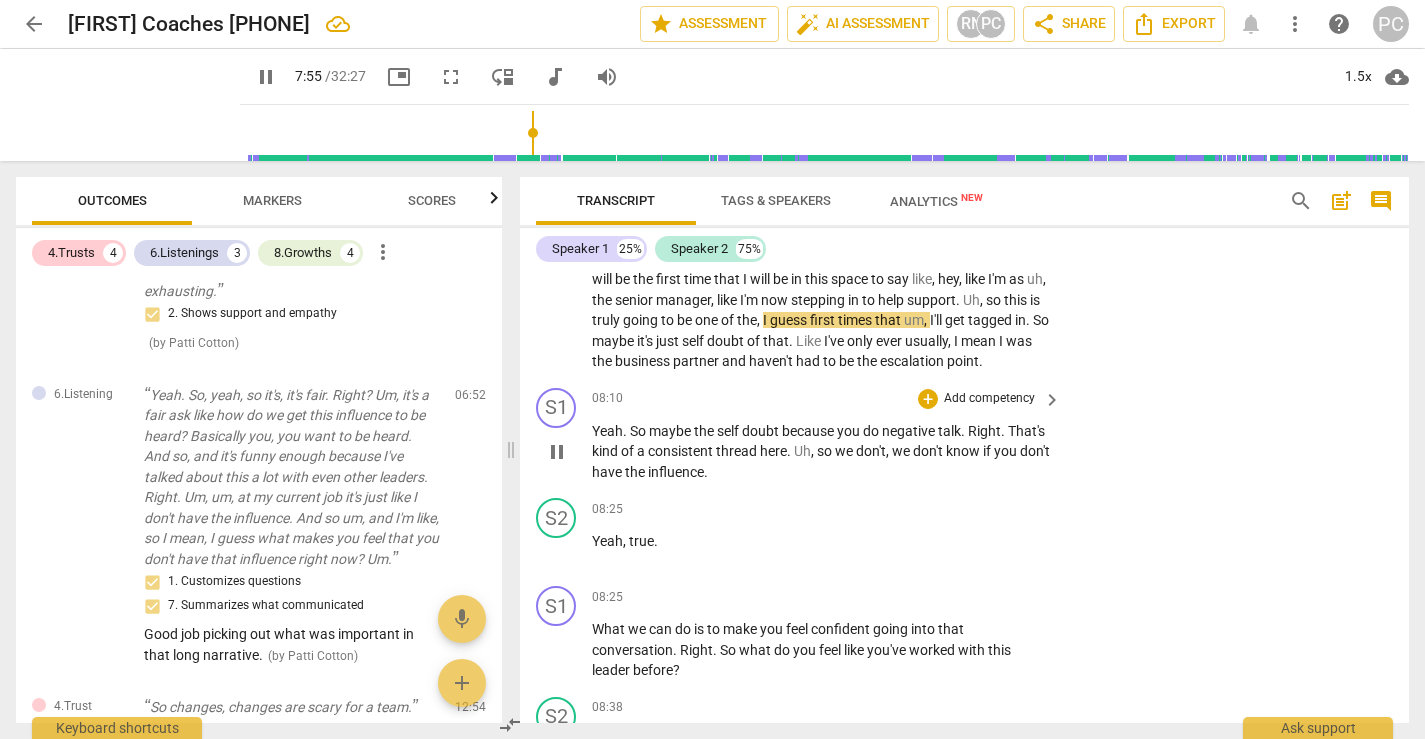 scroll, scrollTop: 2233, scrollLeft: 0, axis: vertical 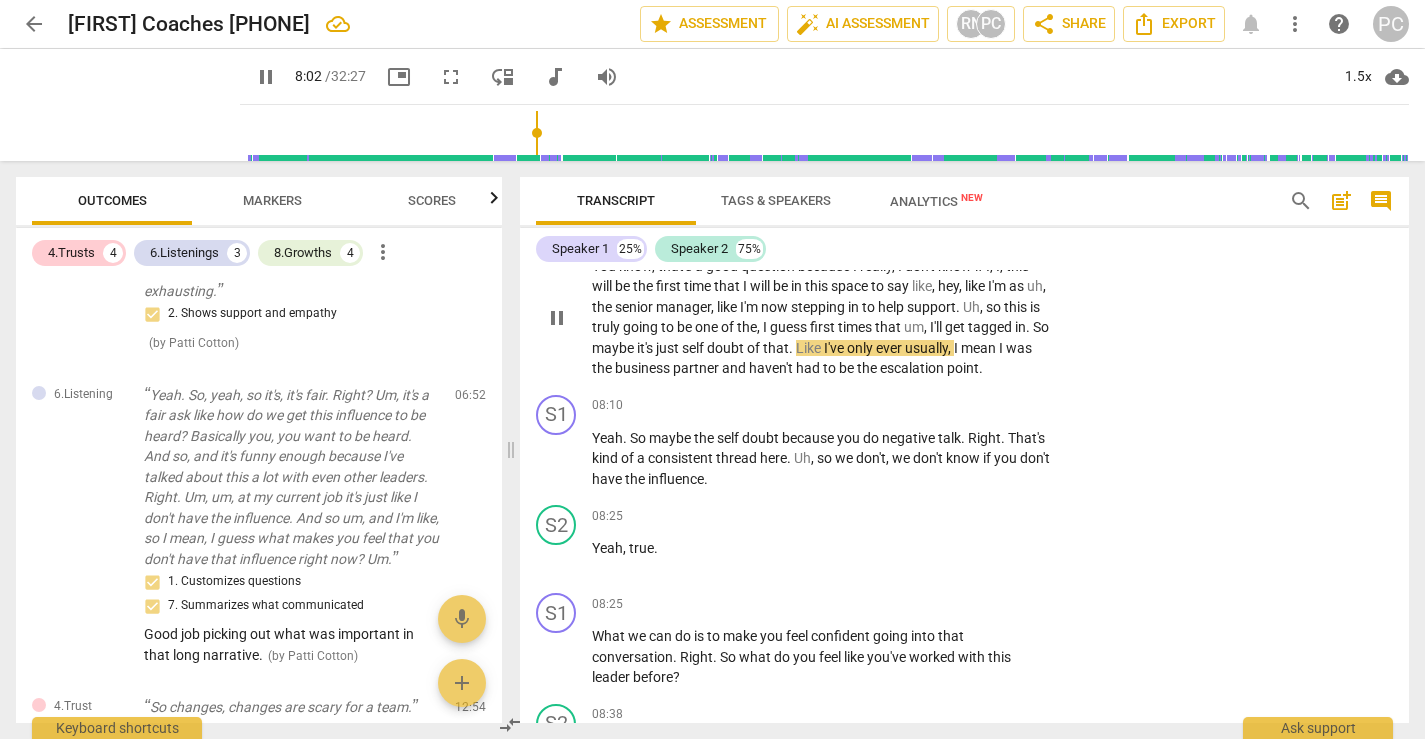 click on "pause" at bounding box center [557, 318] 